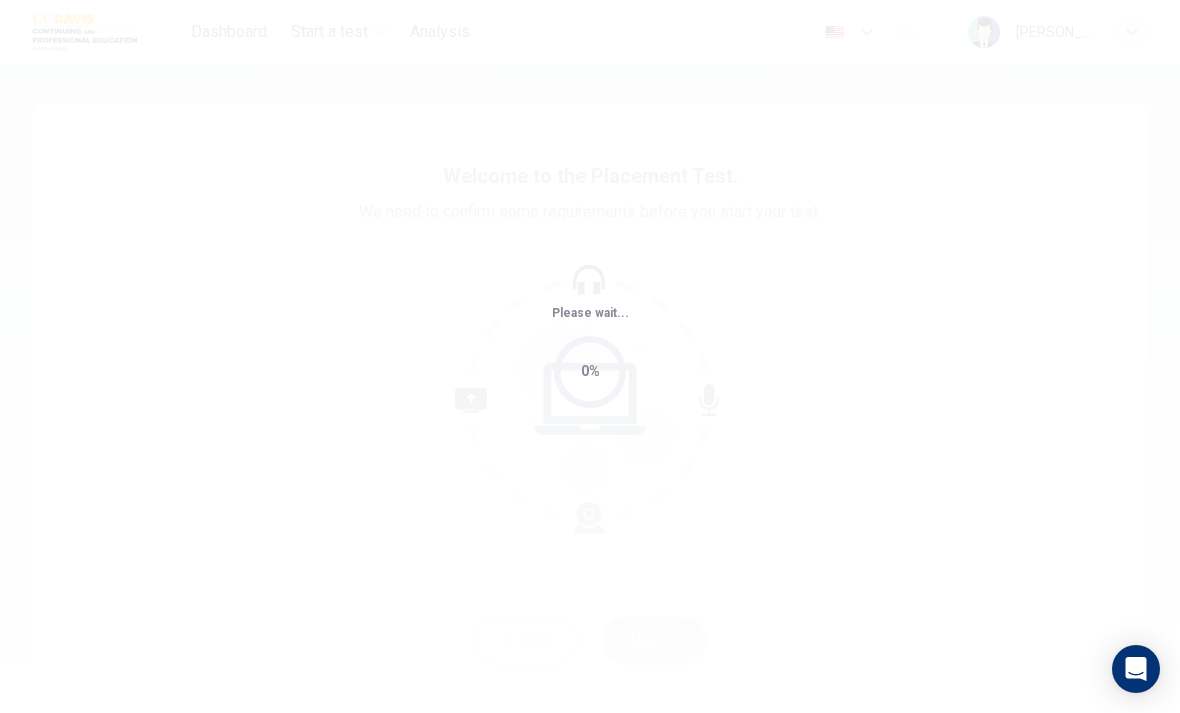 scroll, scrollTop: 0, scrollLeft: 0, axis: both 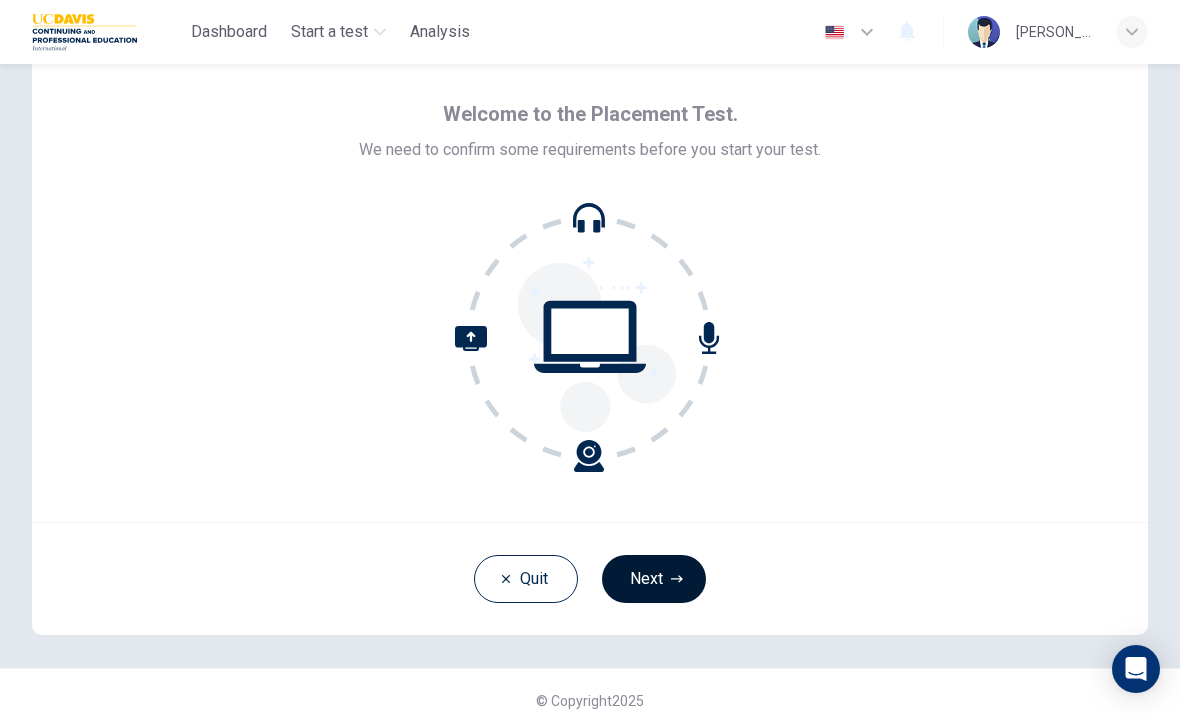 click on "Next" at bounding box center (654, 579) 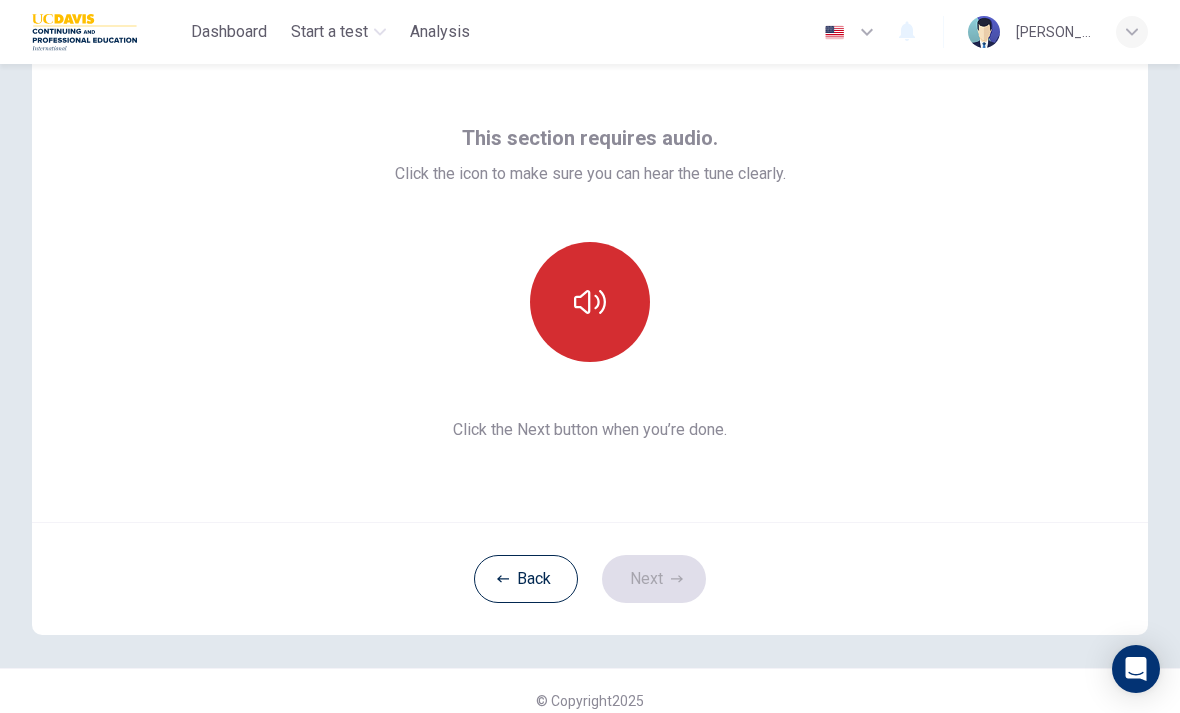 click at bounding box center (590, 302) 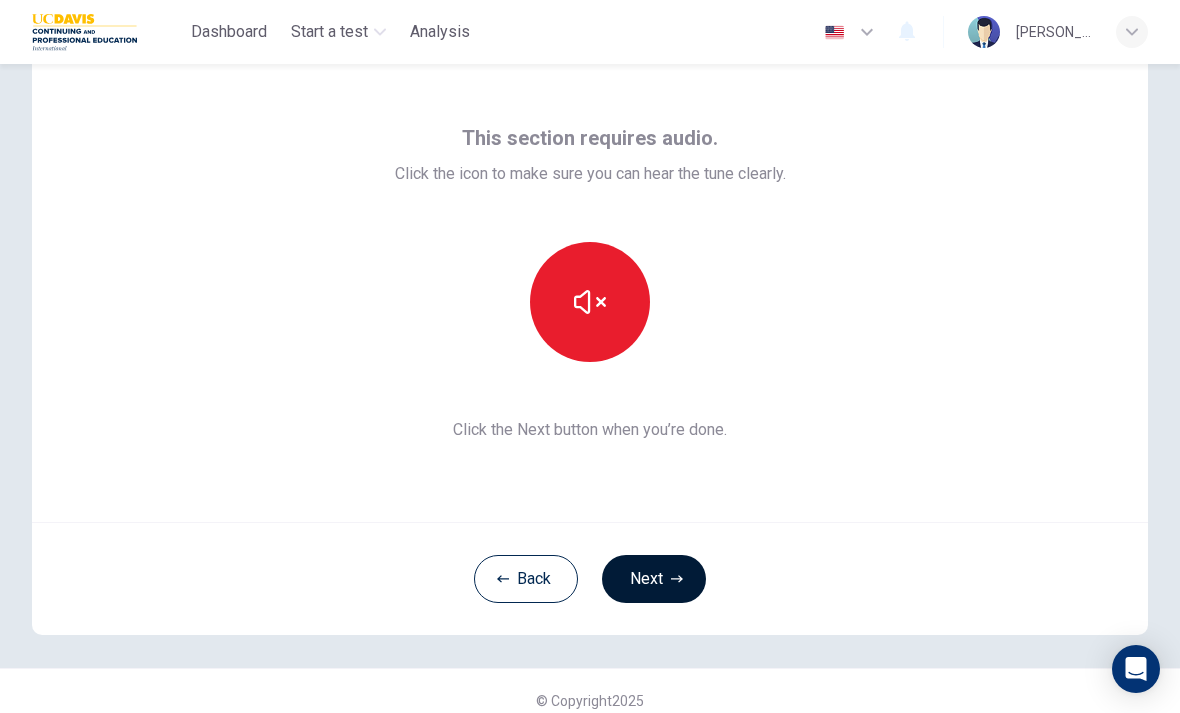 click 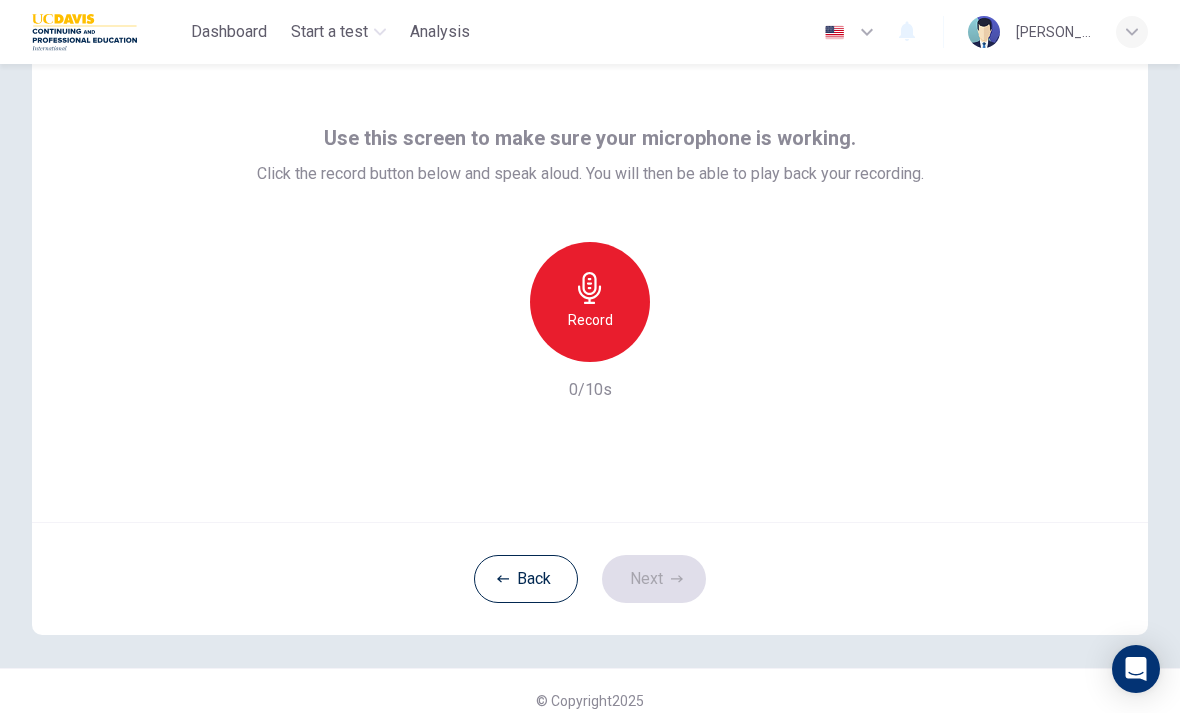click on "Record" at bounding box center (590, 320) 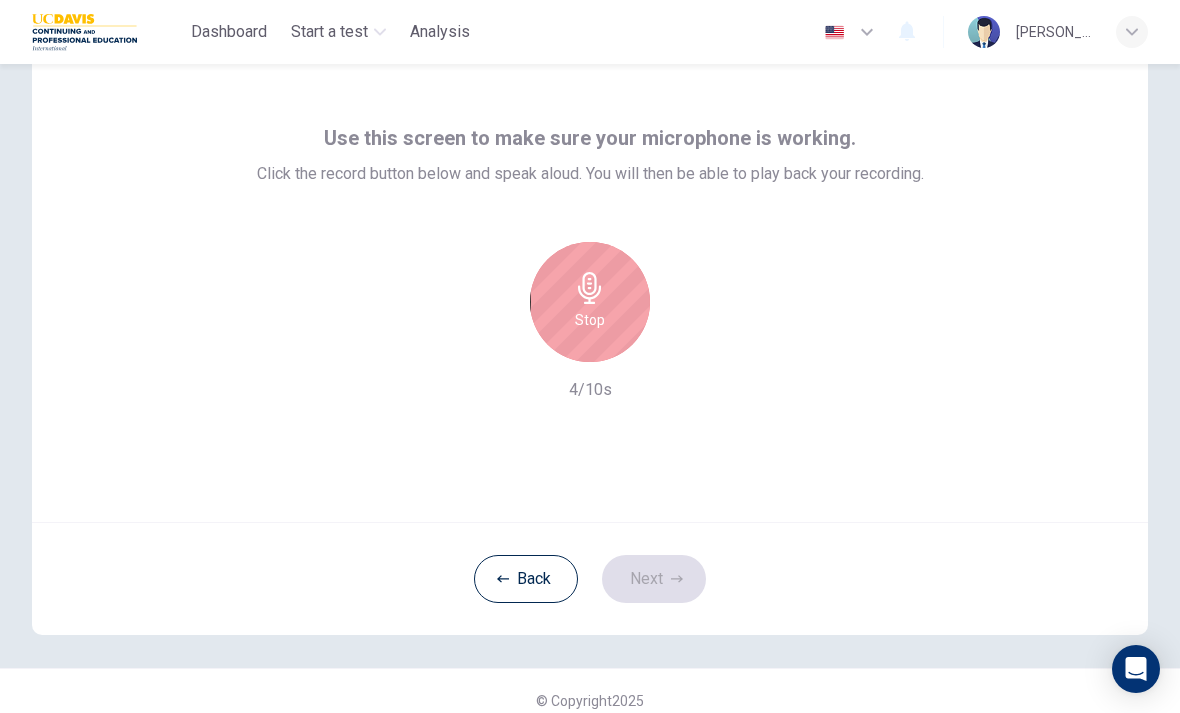 click on "Stop" at bounding box center [590, 302] 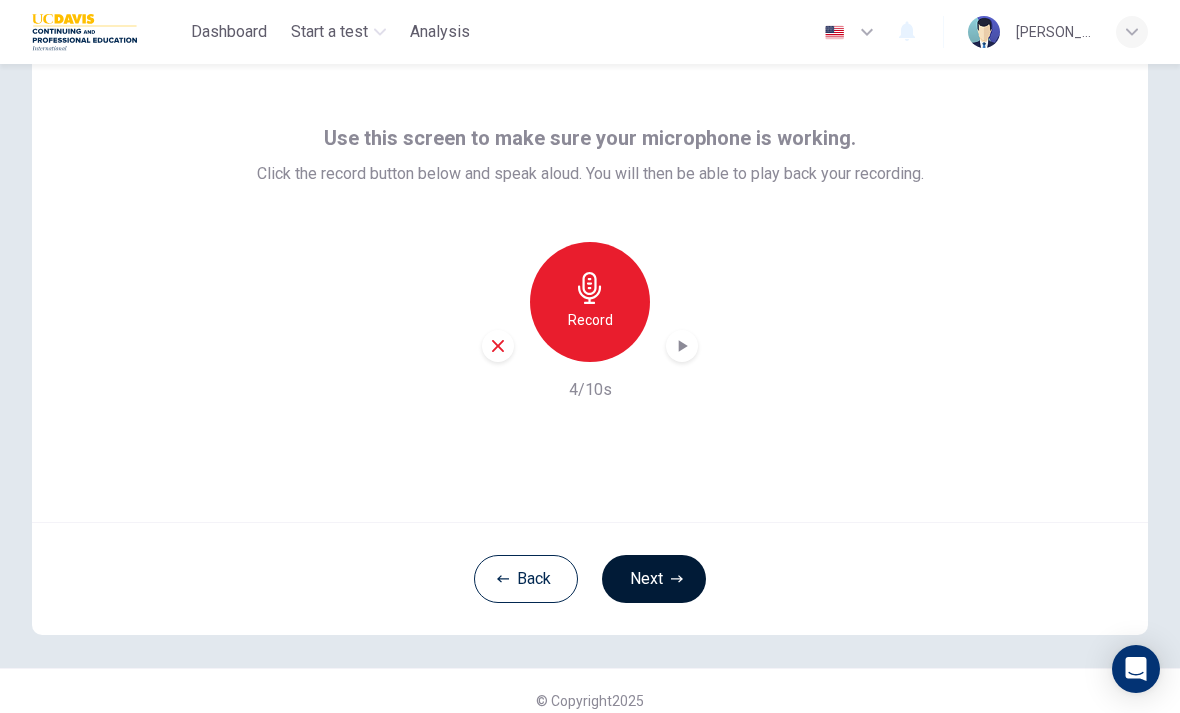 click on "Next" at bounding box center [654, 579] 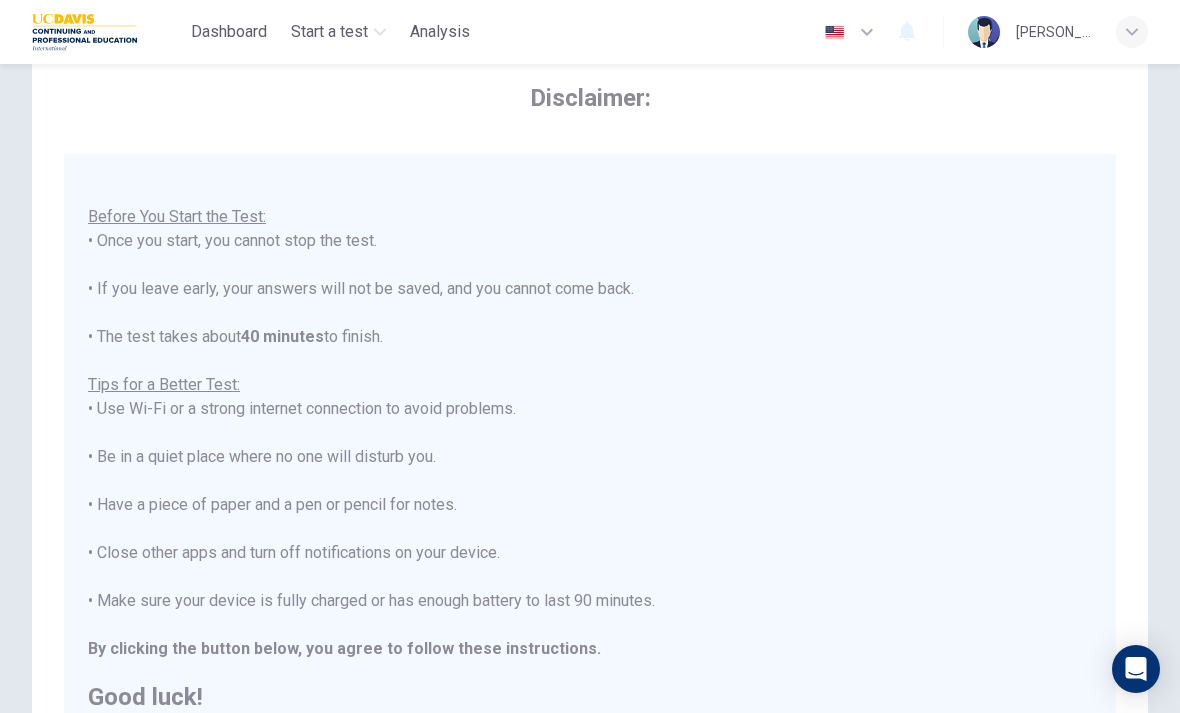 scroll, scrollTop: 21, scrollLeft: 0, axis: vertical 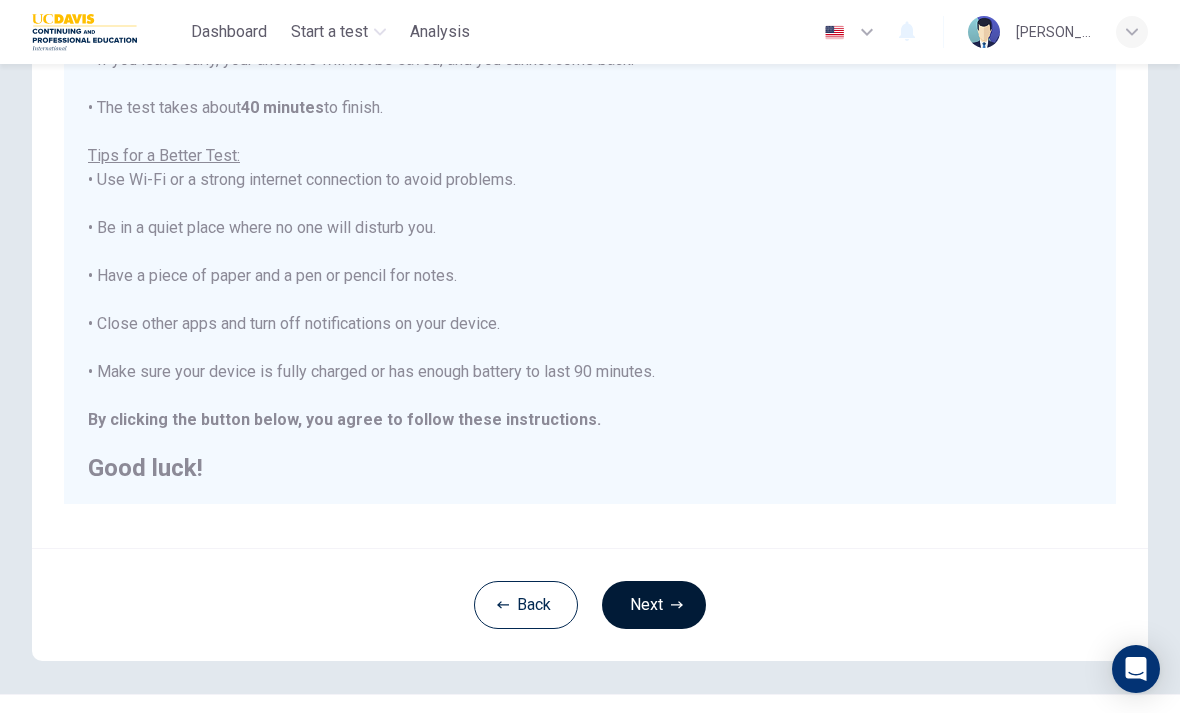 click on "Next" at bounding box center (654, 605) 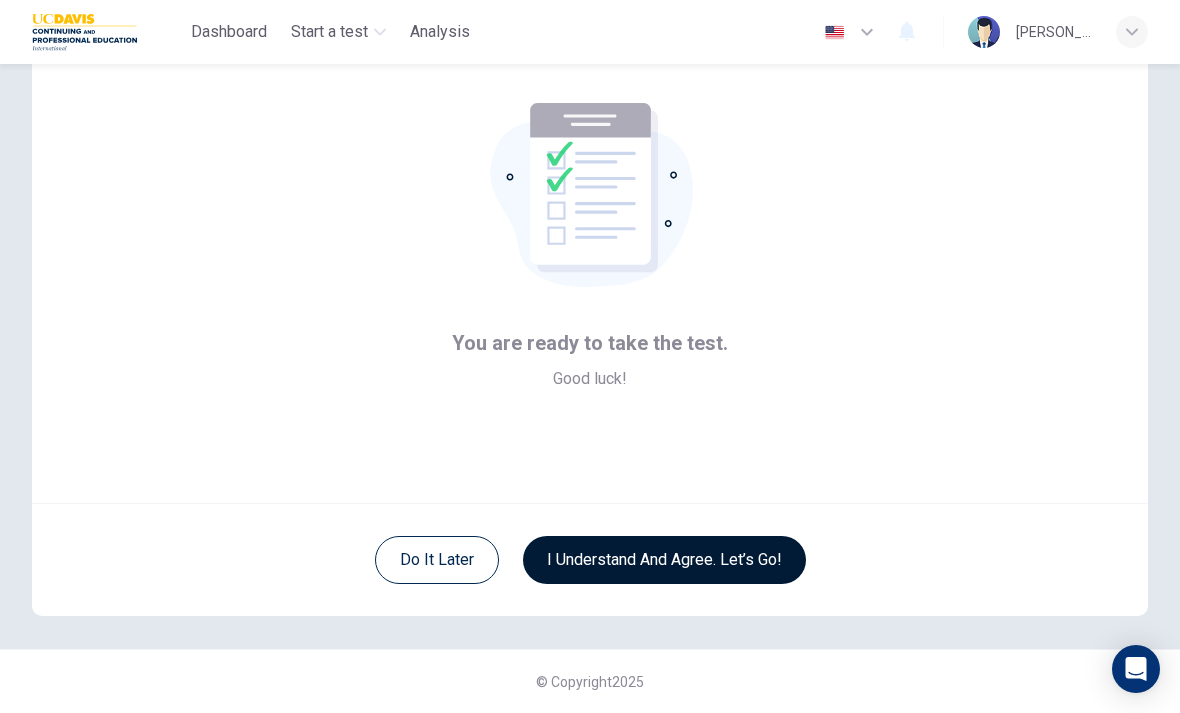 scroll, scrollTop: 81, scrollLeft: 0, axis: vertical 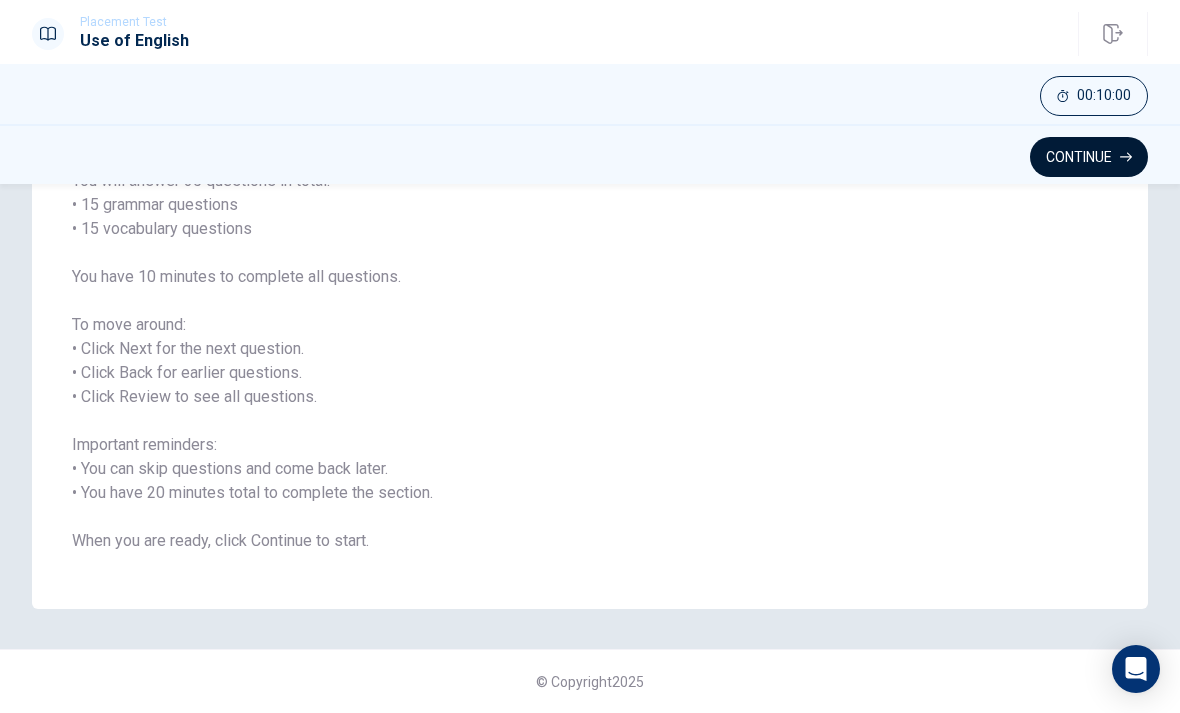 click on "Continue" at bounding box center [1089, 157] 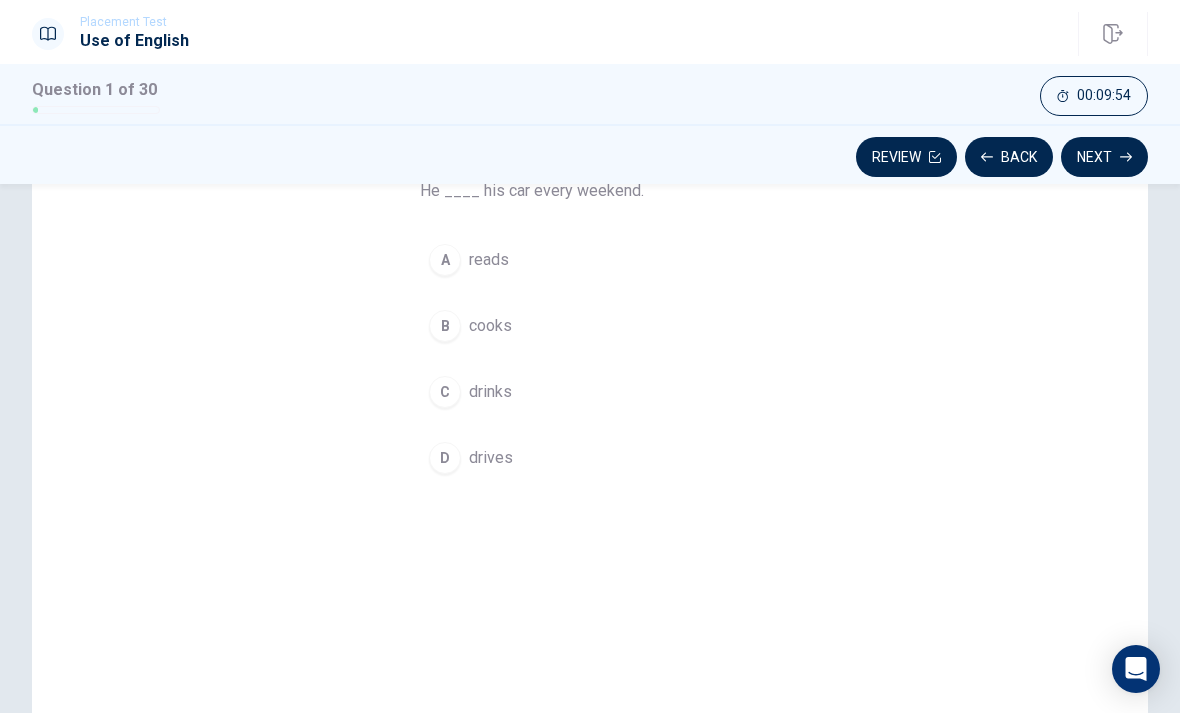 click on "D" at bounding box center (445, 458) 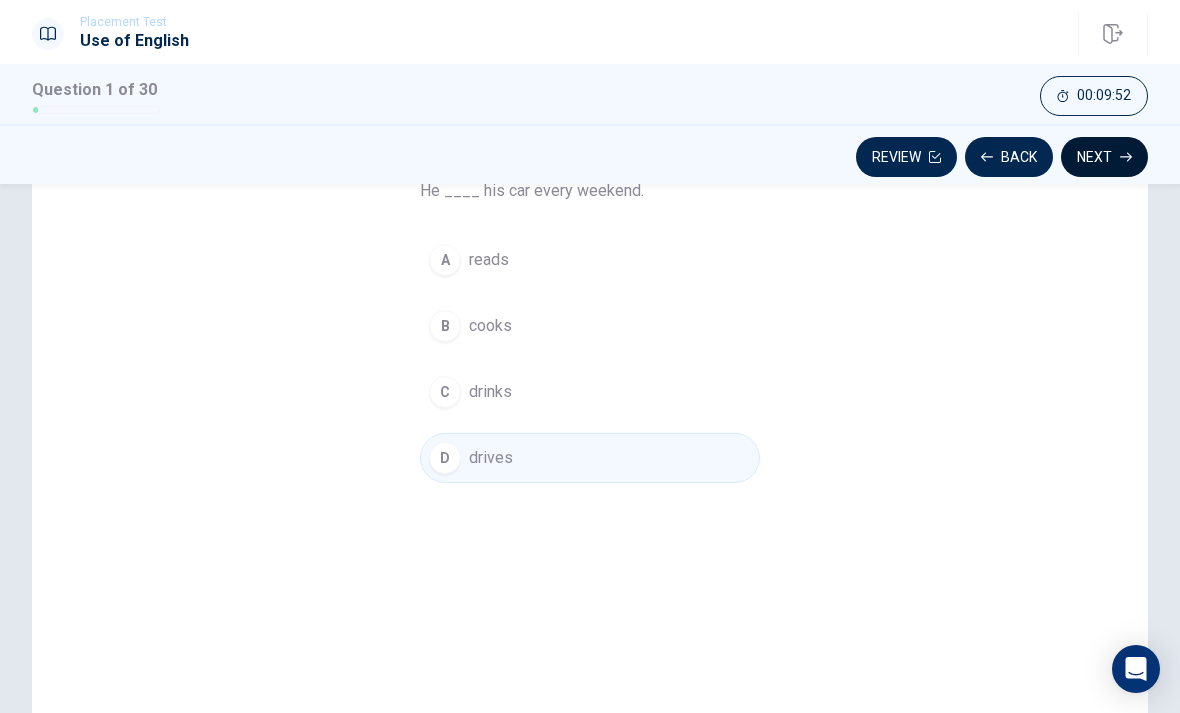 click on "Next" at bounding box center [1104, 157] 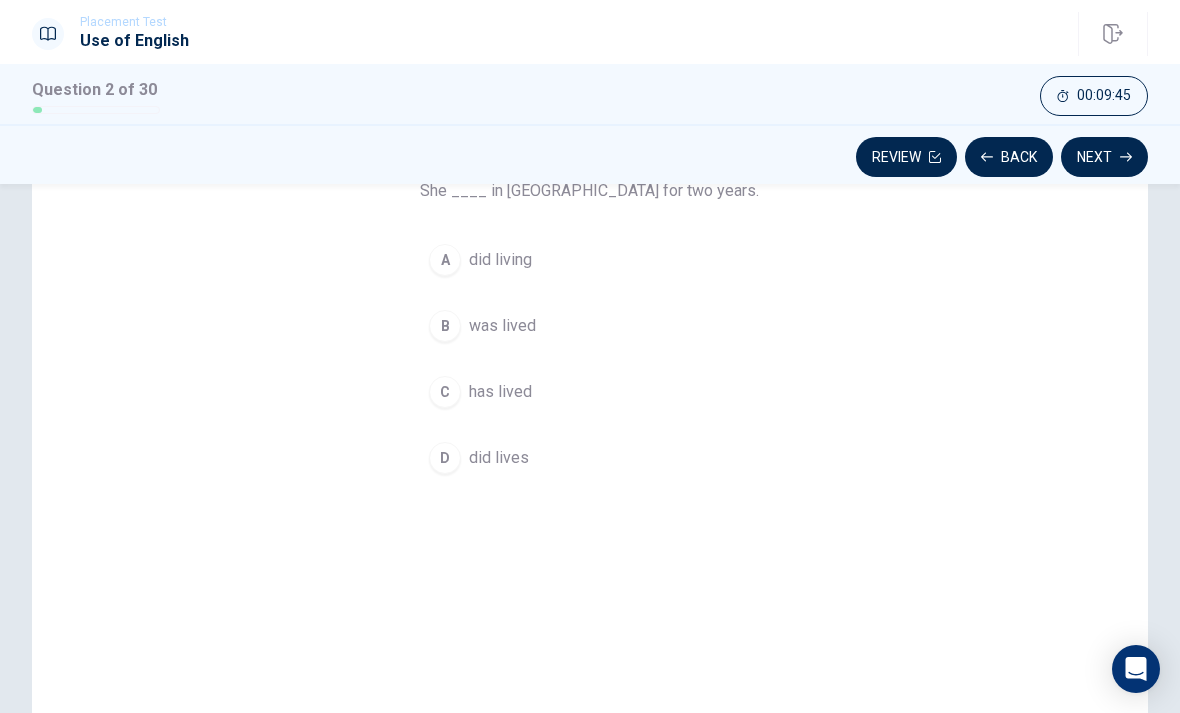 click on "C" at bounding box center [445, 392] 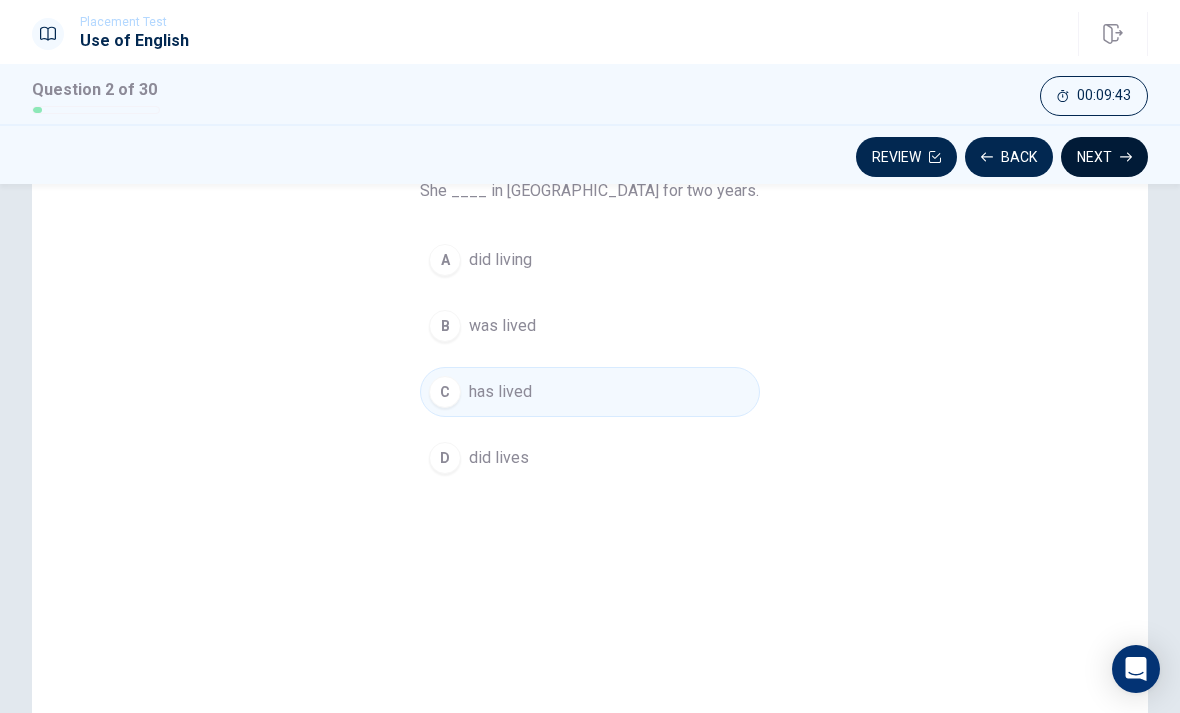 click on "Next" at bounding box center (1104, 157) 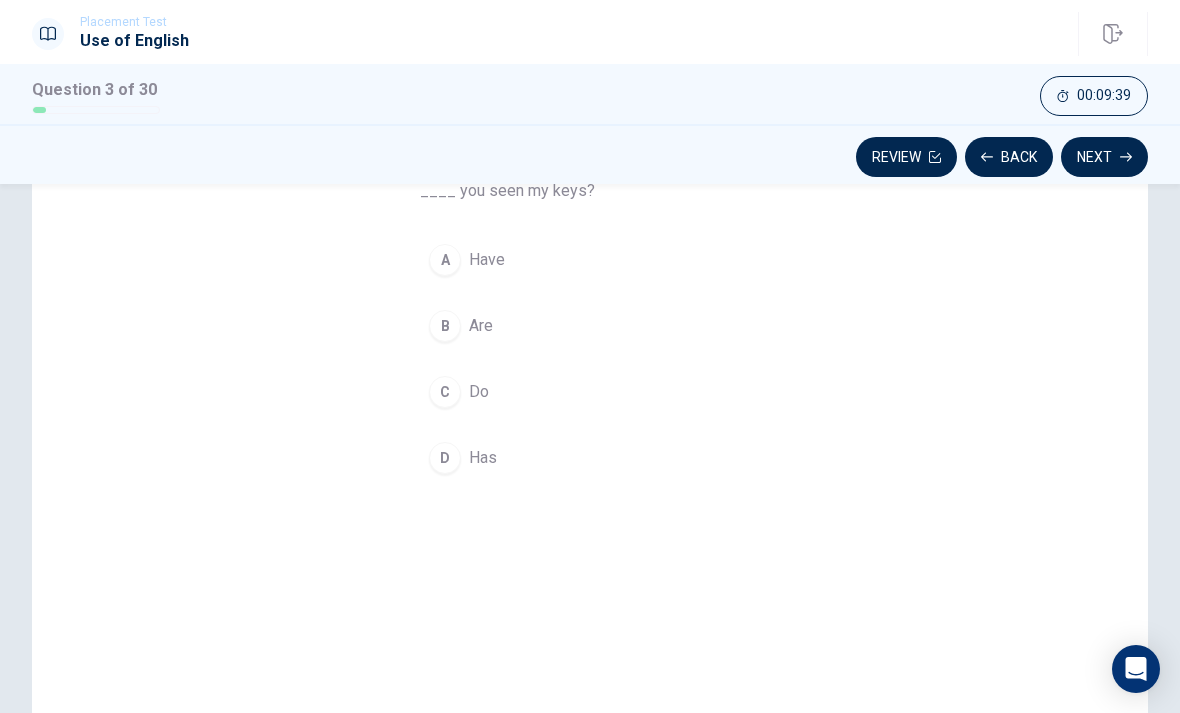 click on "A" at bounding box center (445, 260) 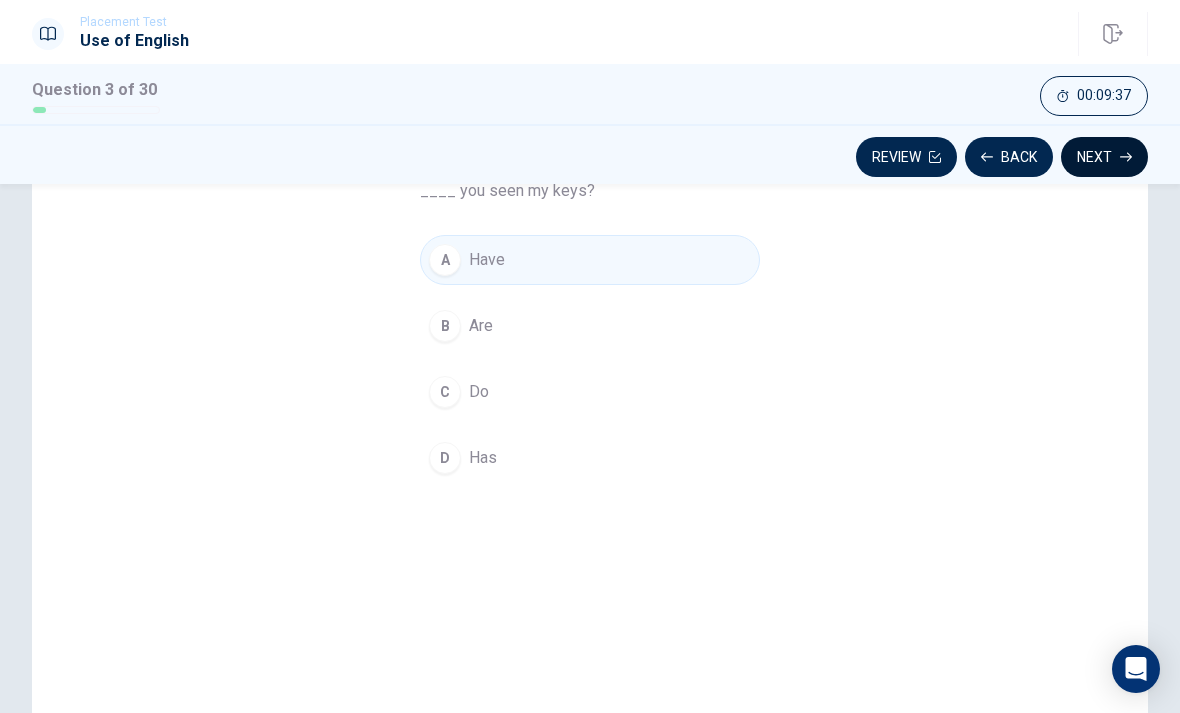 click 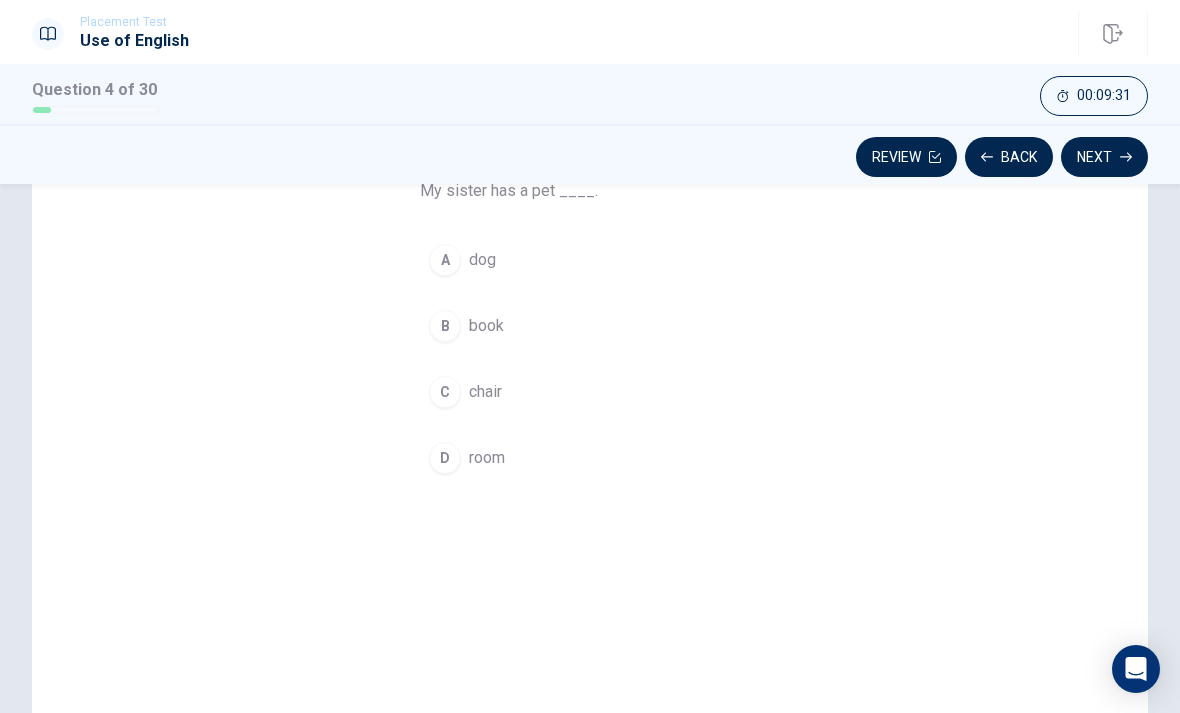click on "A" at bounding box center [445, 260] 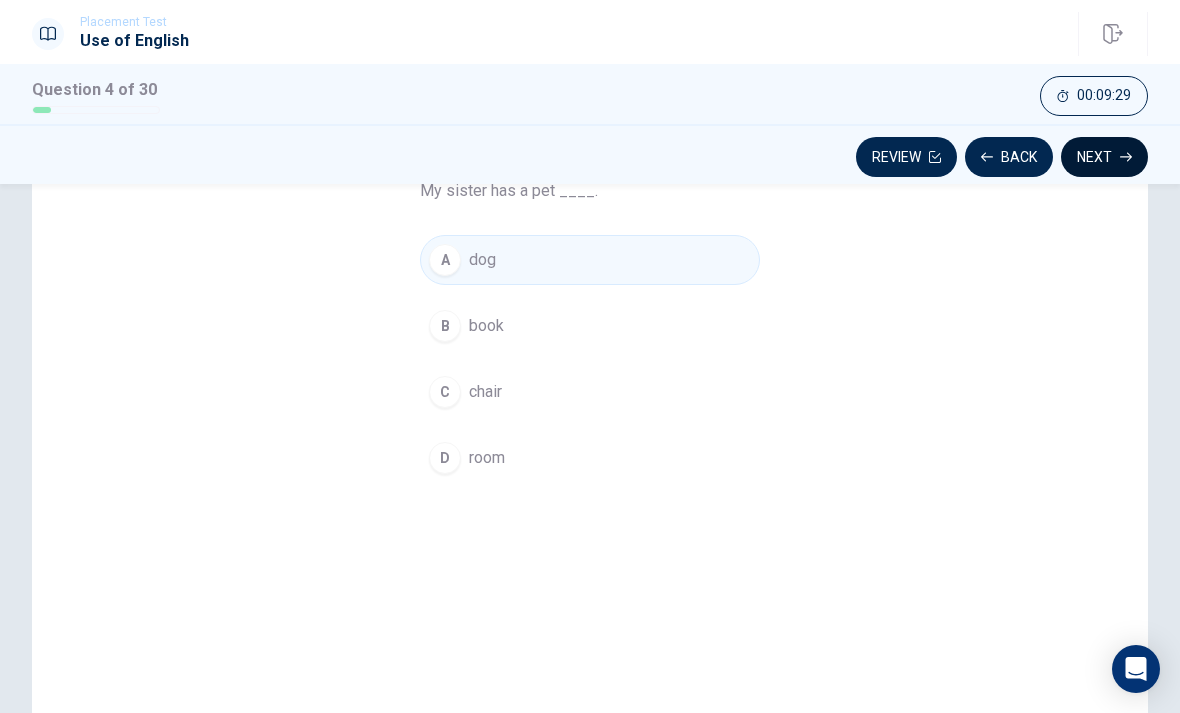 click 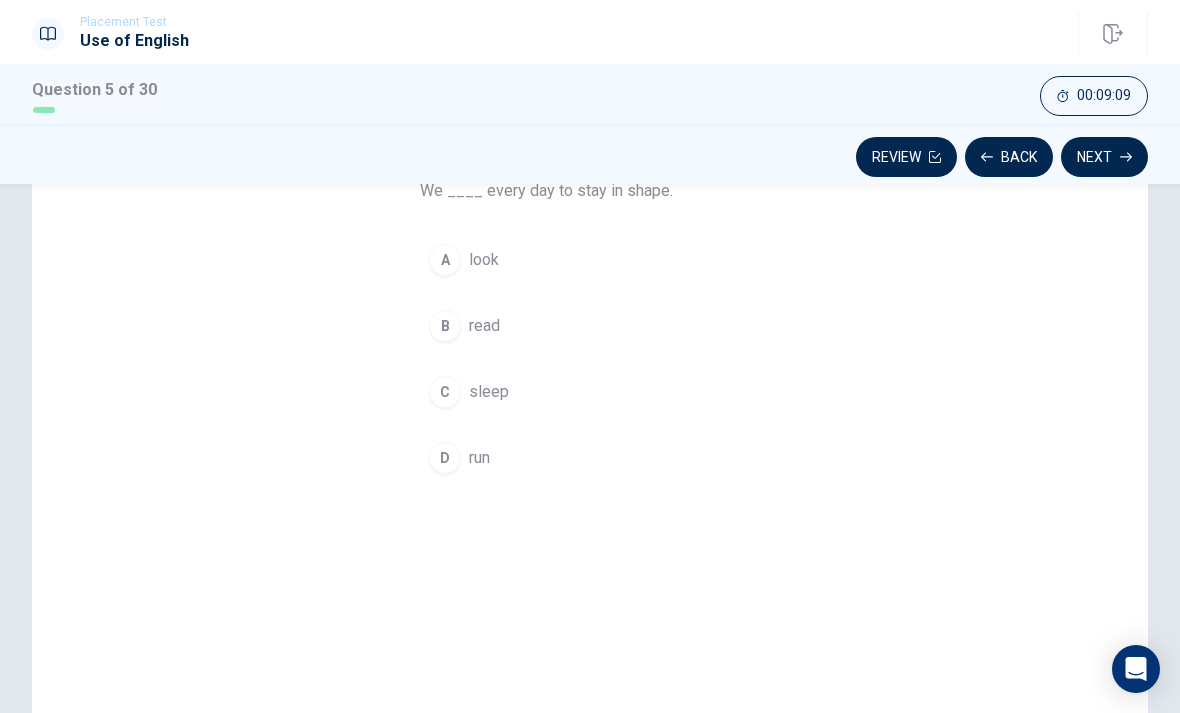 click on "B read" at bounding box center (590, 326) 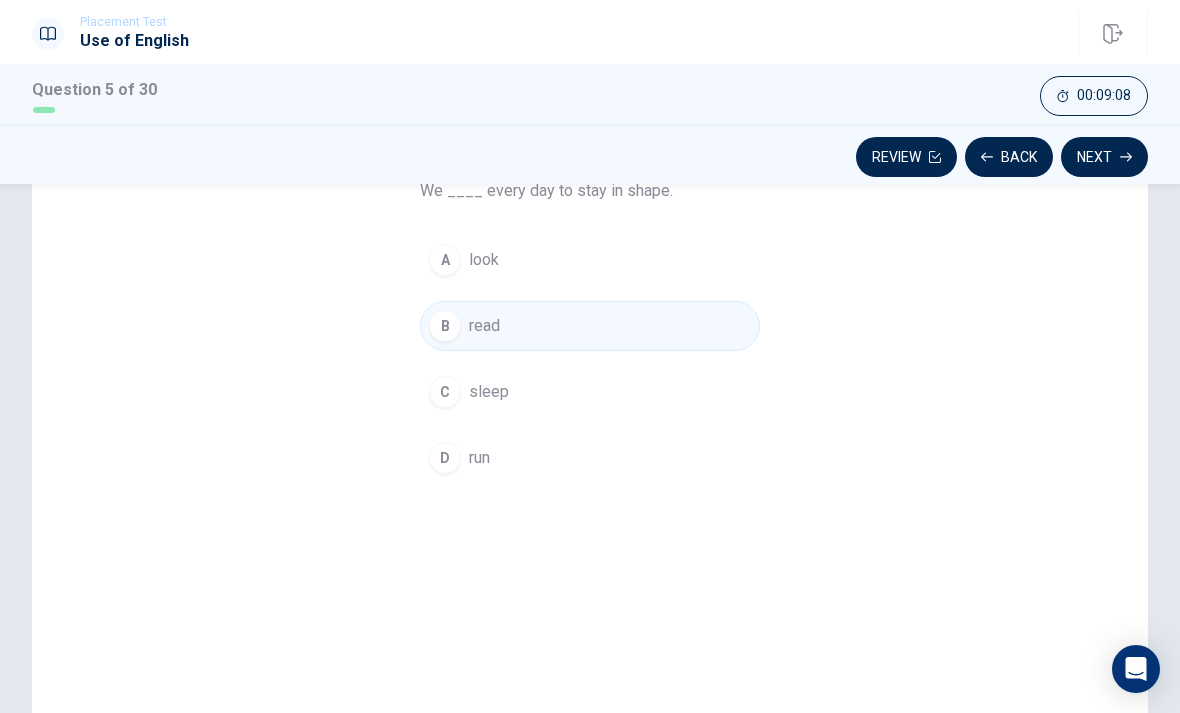 click on "C" at bounding box center [445, 392] 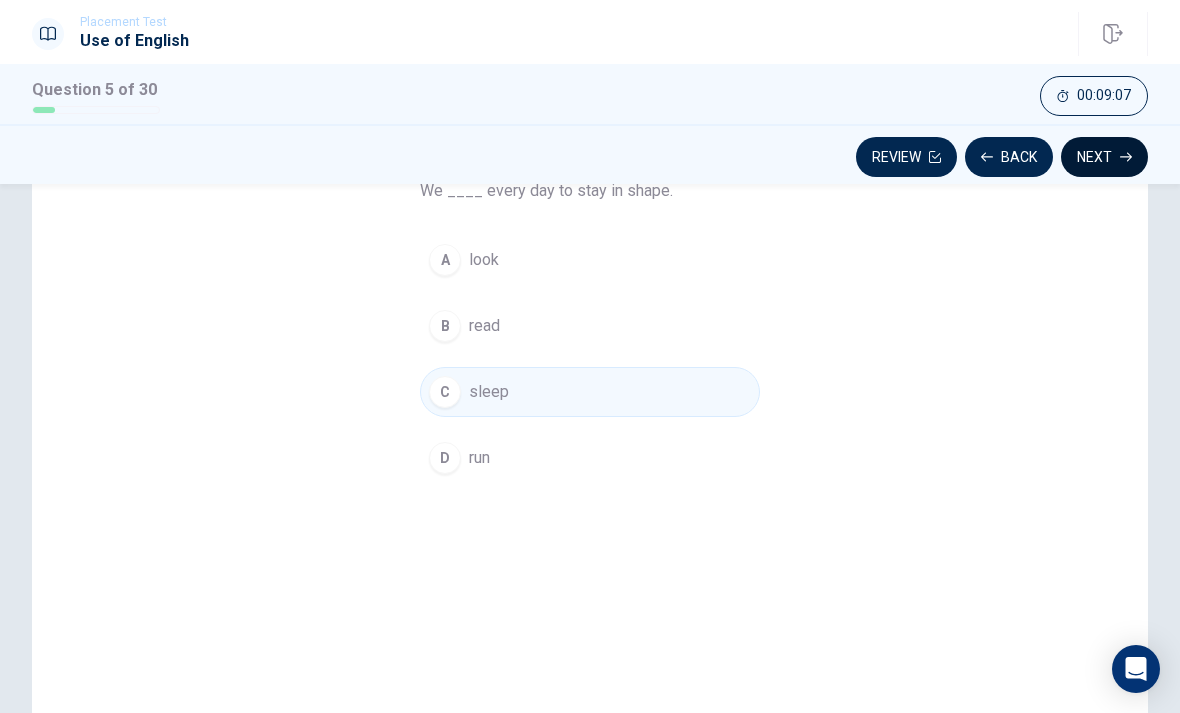 click on "Next" at bounding box center (1104, 157) 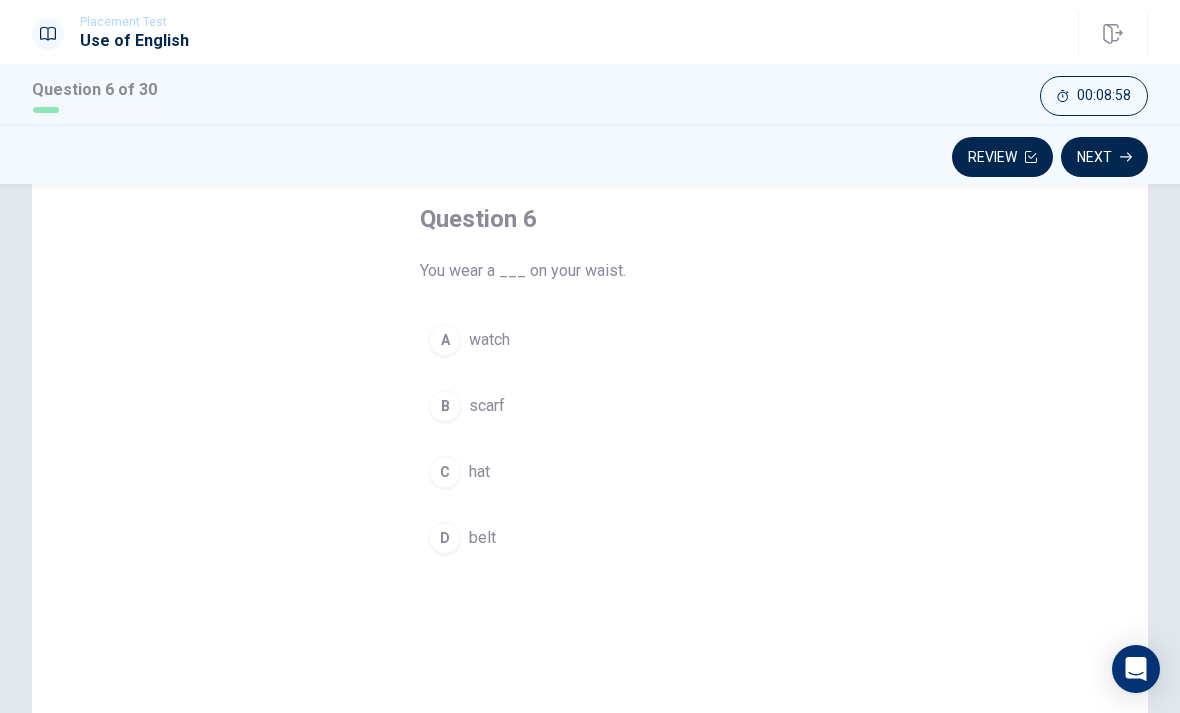 scroll, scrollTop: 109, scrollLeft: 0, axis: vertical 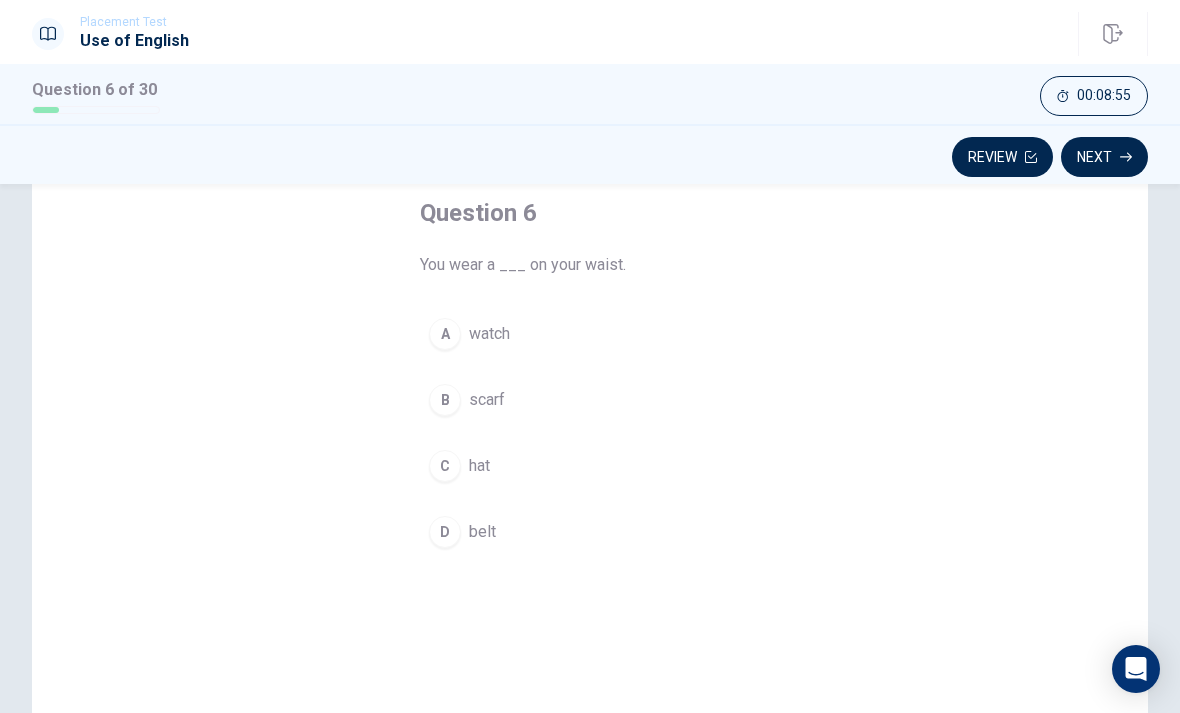 click on "D" at bounding box center [445, 532] 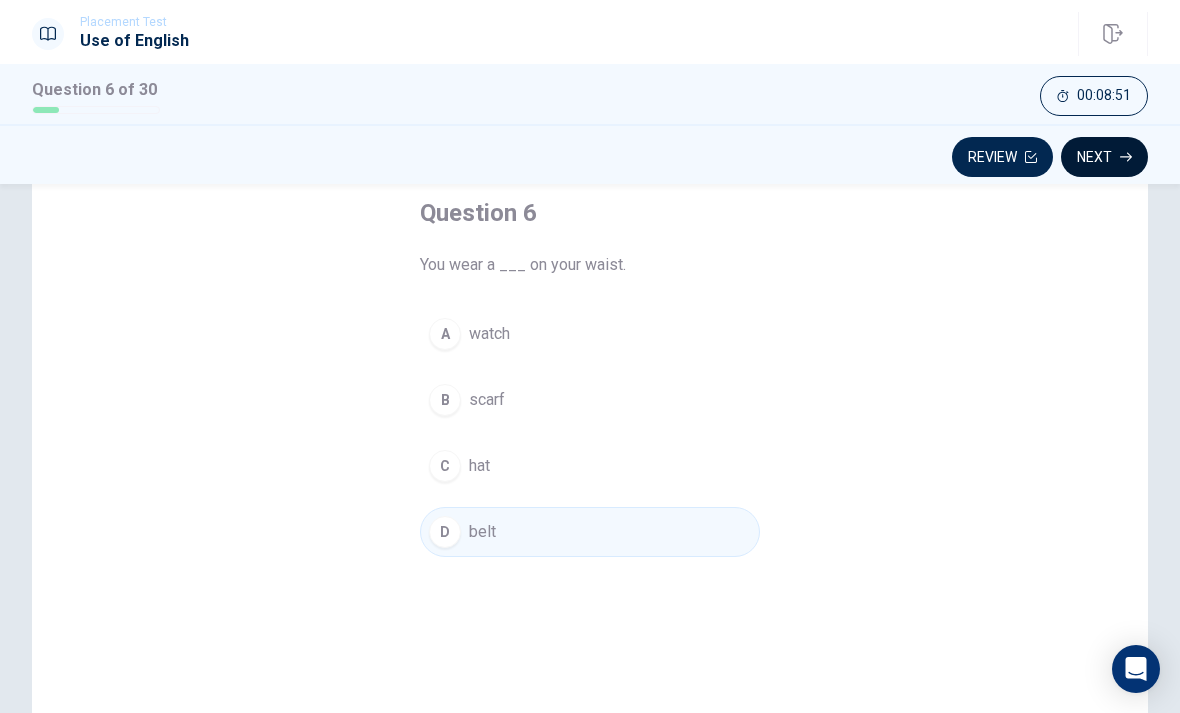 click on "Next" at bounding box center [1104, 157] 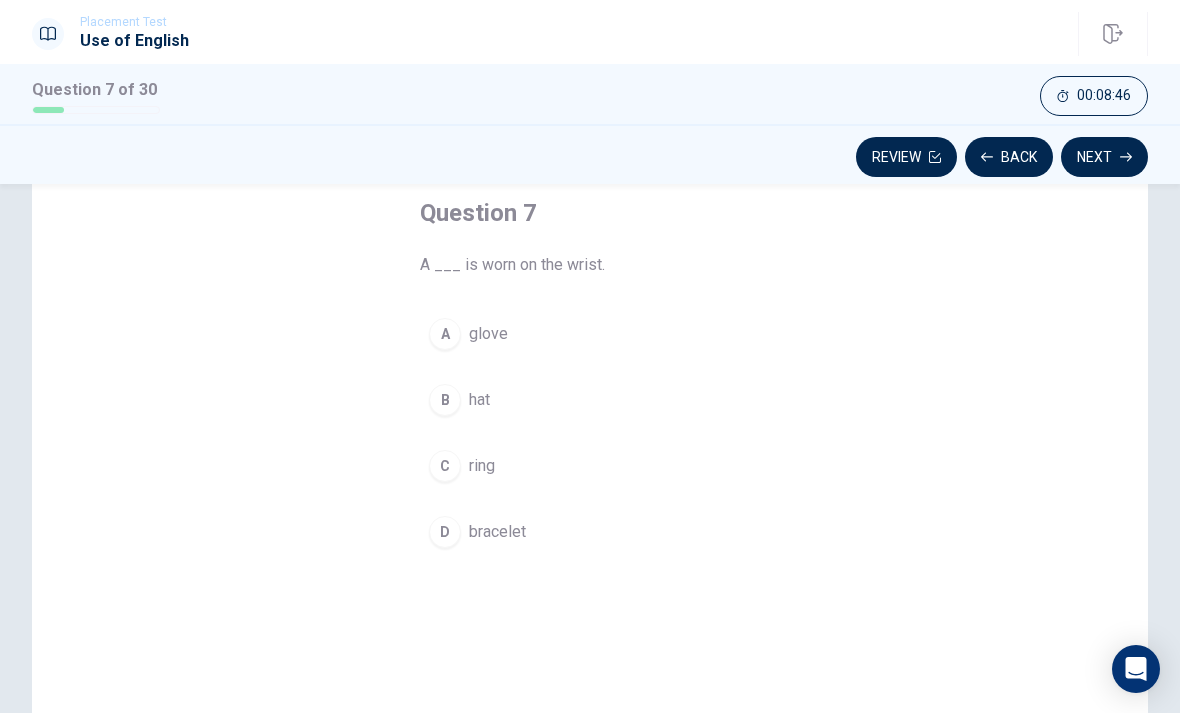 click on "D" at bounding box center [445, 532] 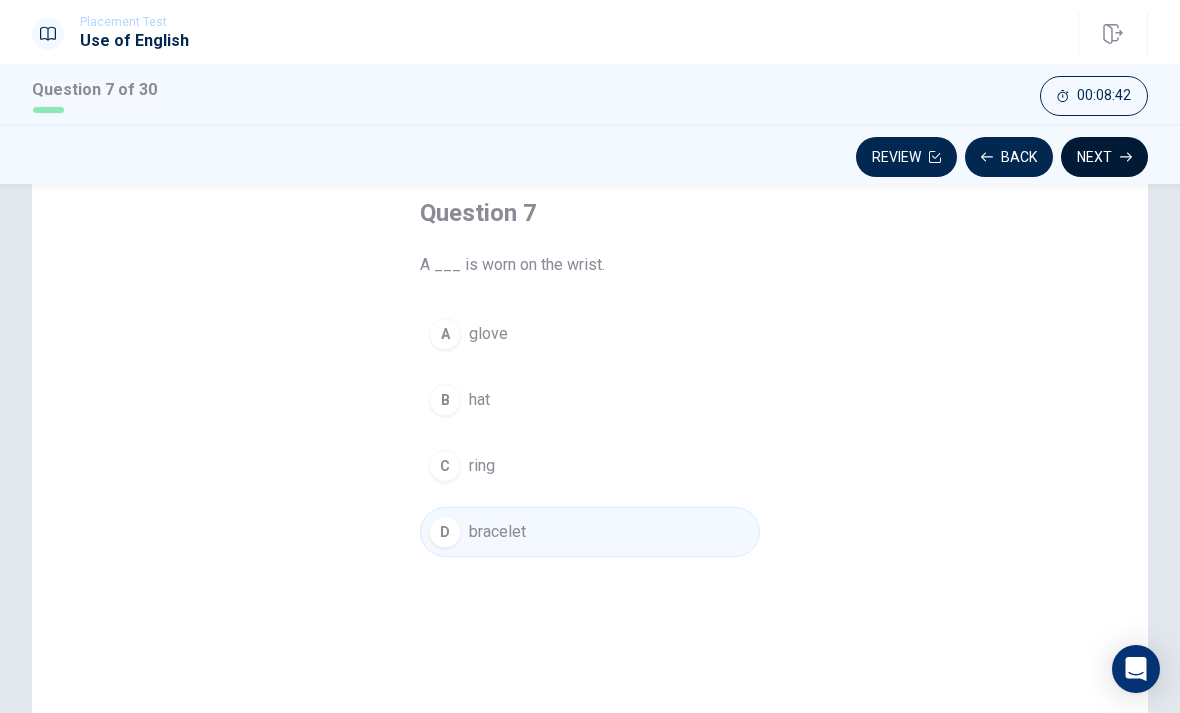 click on "Next" at bounding box center [1104, 157] 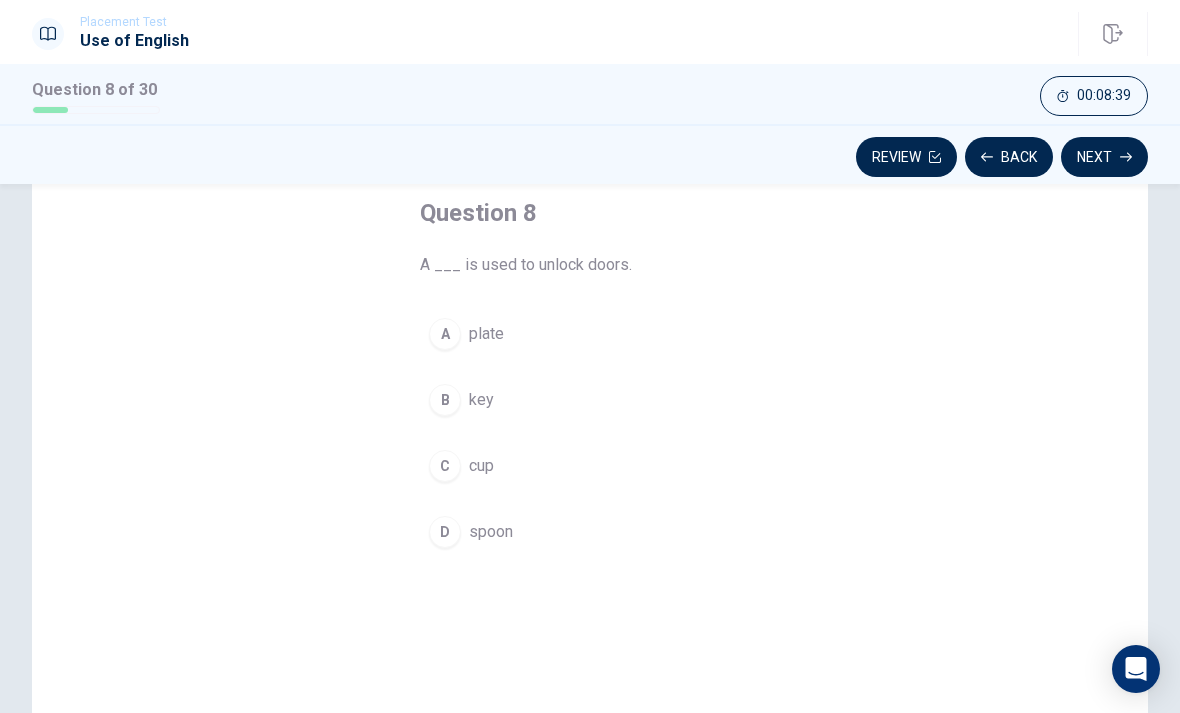 click on "B" at bounding box center [445, 400] 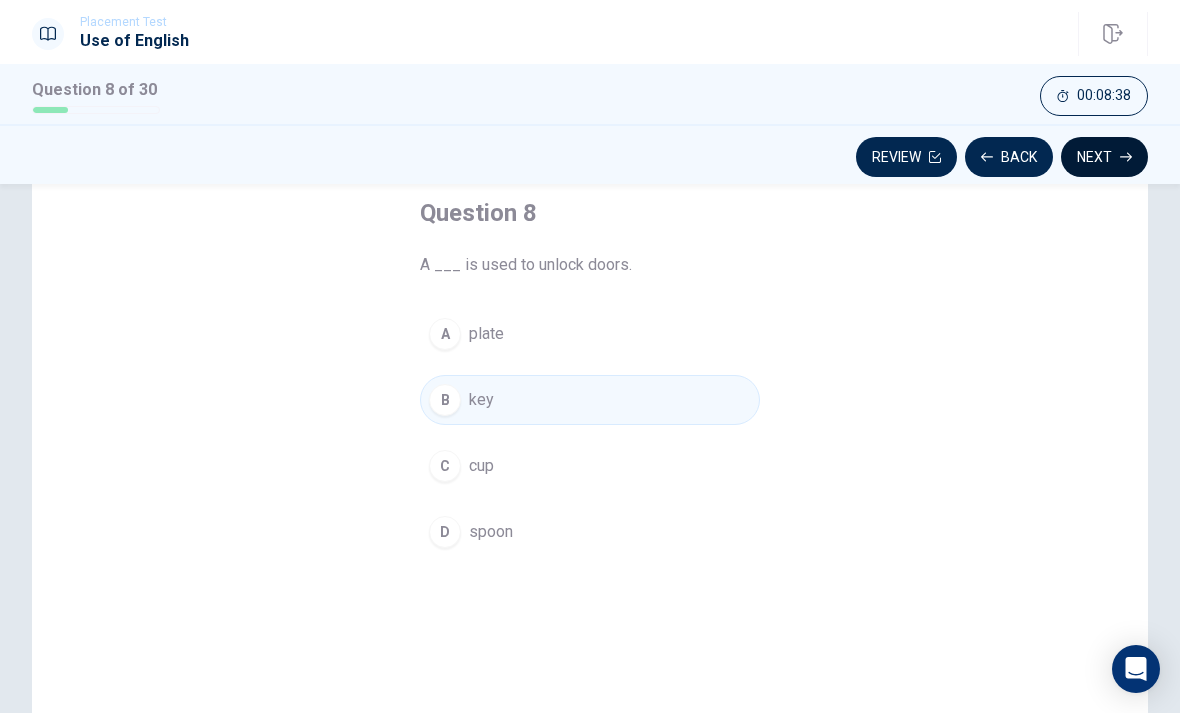 click on "Next" at bounding box center (1104, 157) 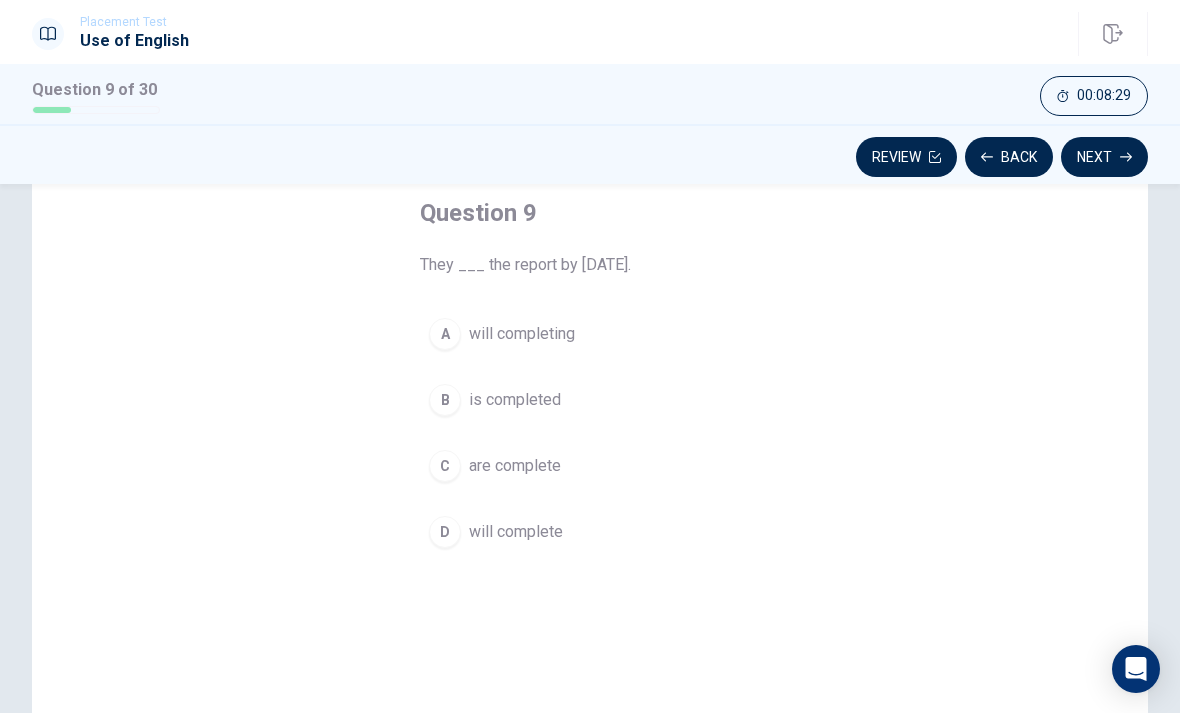 click on "D" at bounding box center [445, 532] 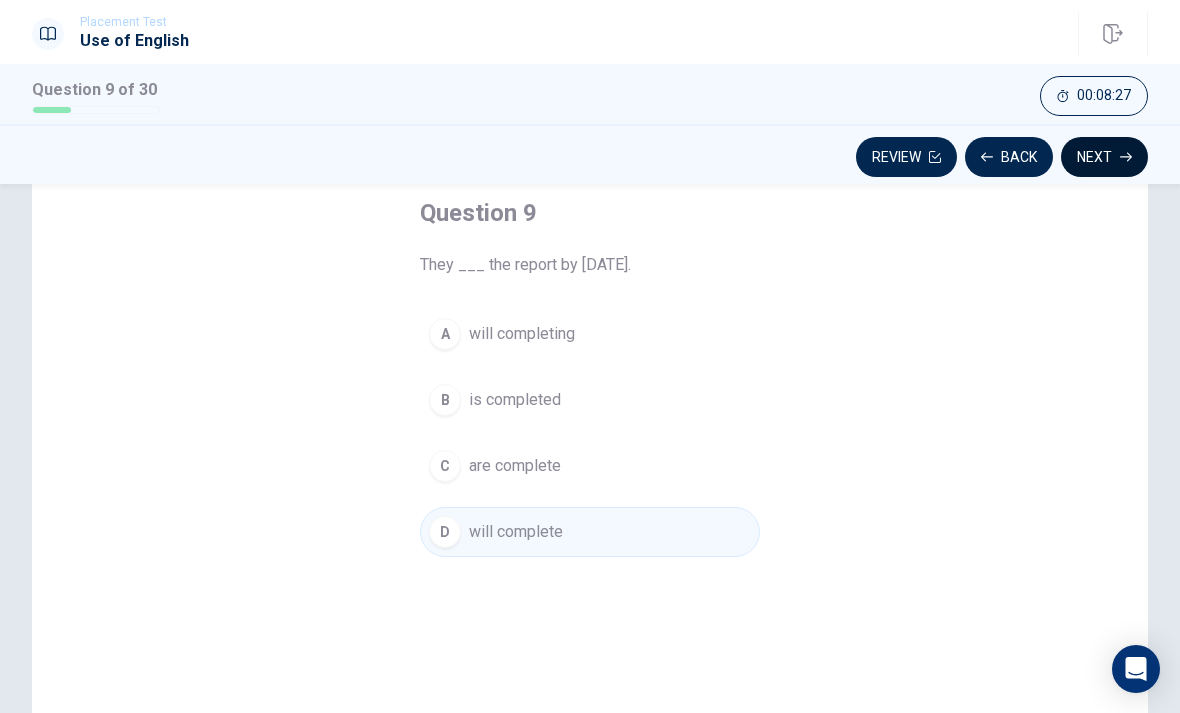 click on "Next" at bounding box center [1104, 157] 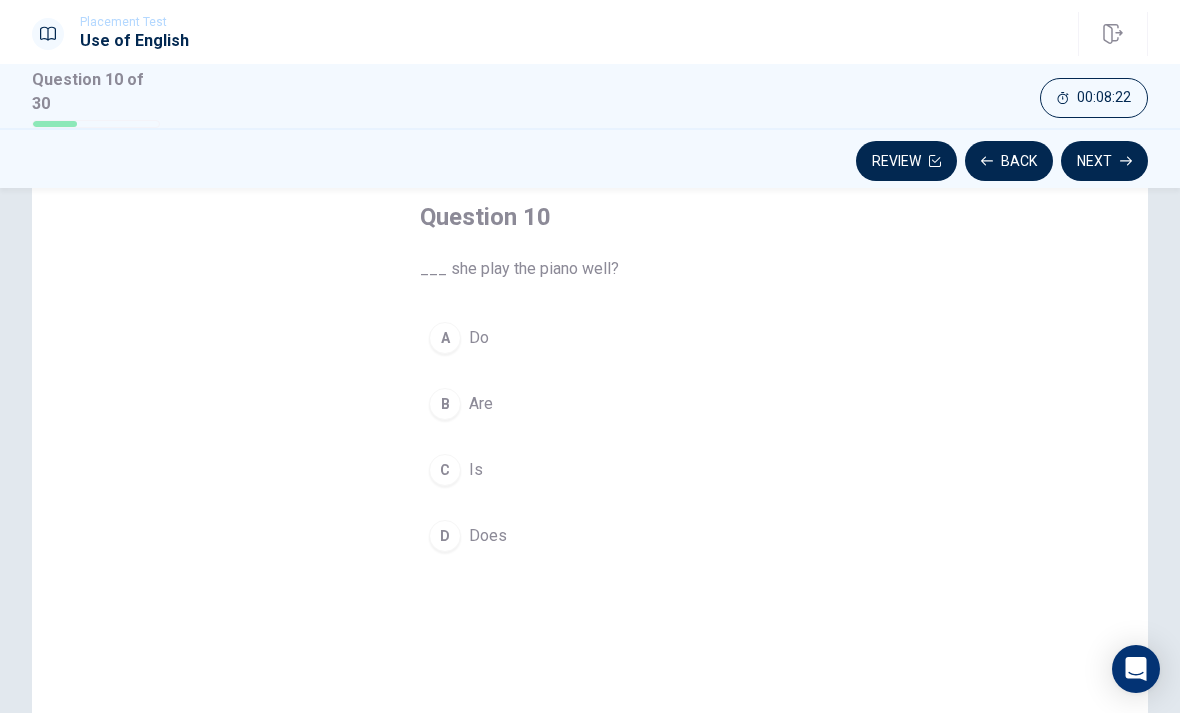 click on "D" at bounding box center (445, 536) 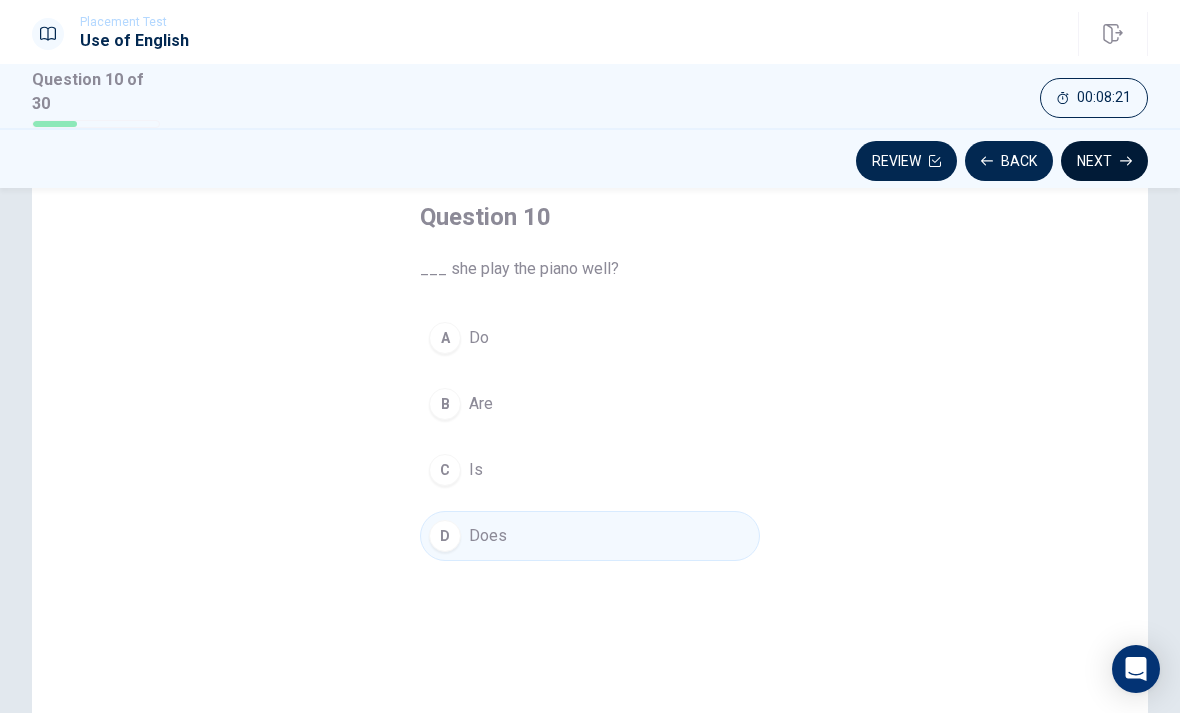 click on "Next" at bounding box center (1104, 161) 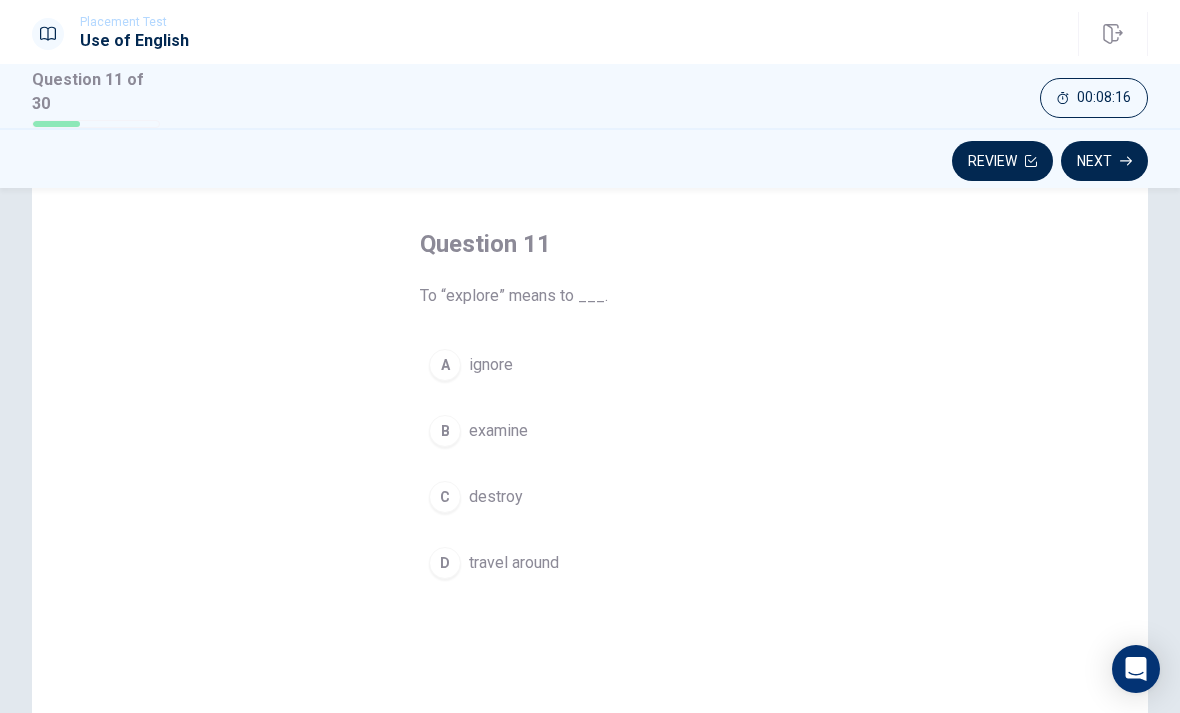 scroll, scrollTop: 83, scrollLeft: 0, axis: vertical 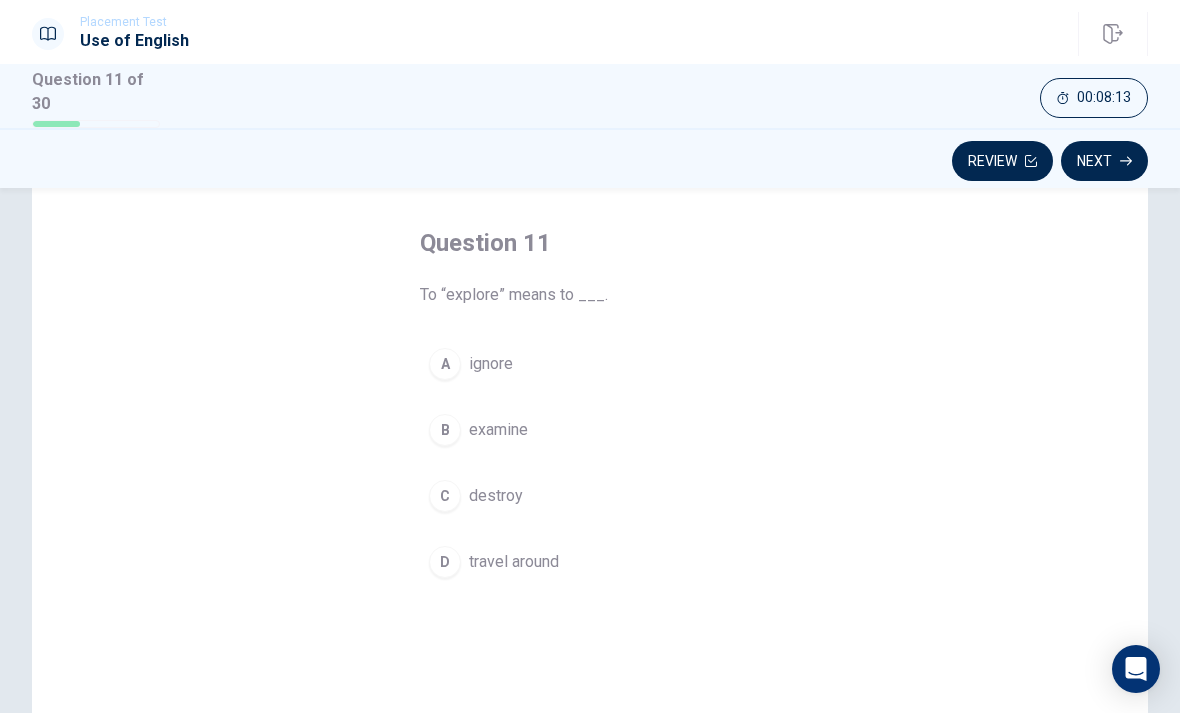 click on "D" at bounding box center [445, 562] 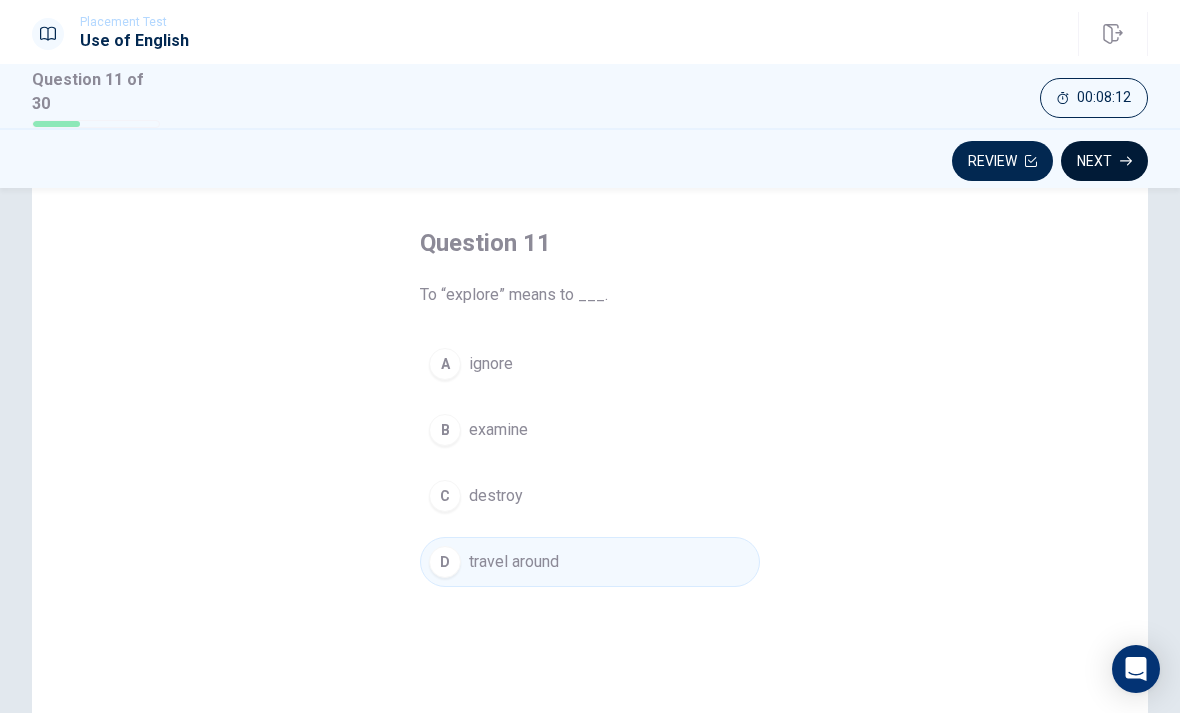 click on "Next" at bounding box center (1104, 161) 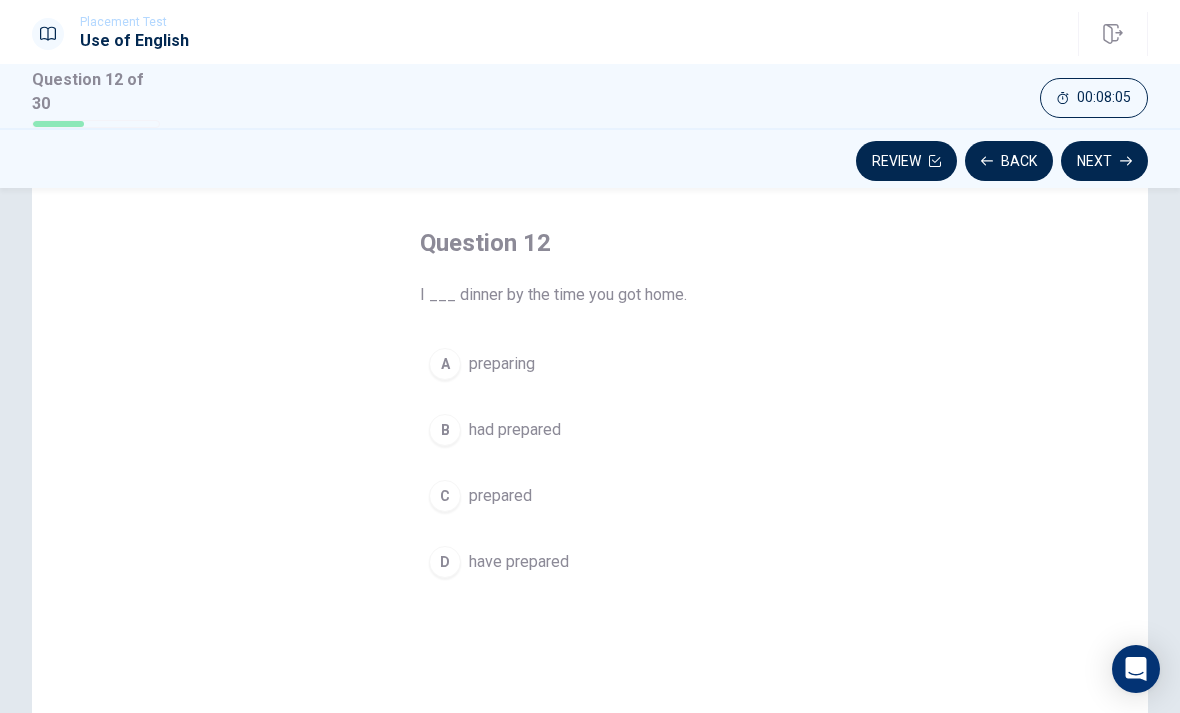 click on "D have prepared" at bounding box center (590, 562) 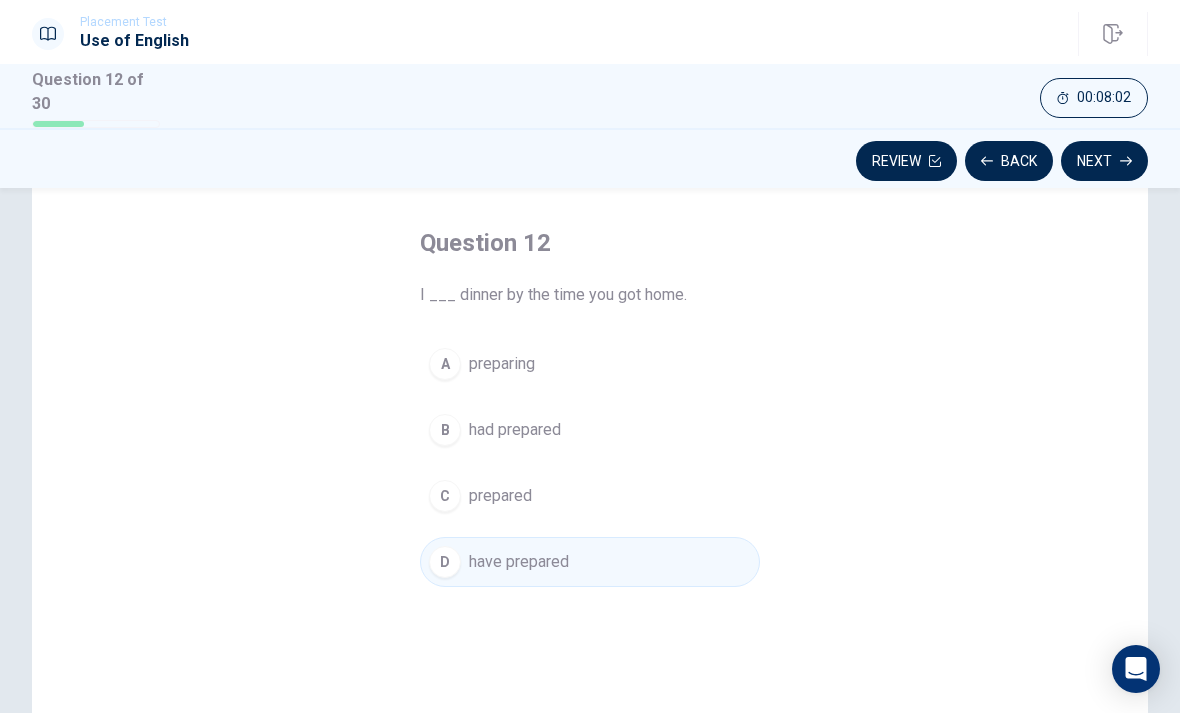 click on "B" at bounding box center [445, 430] 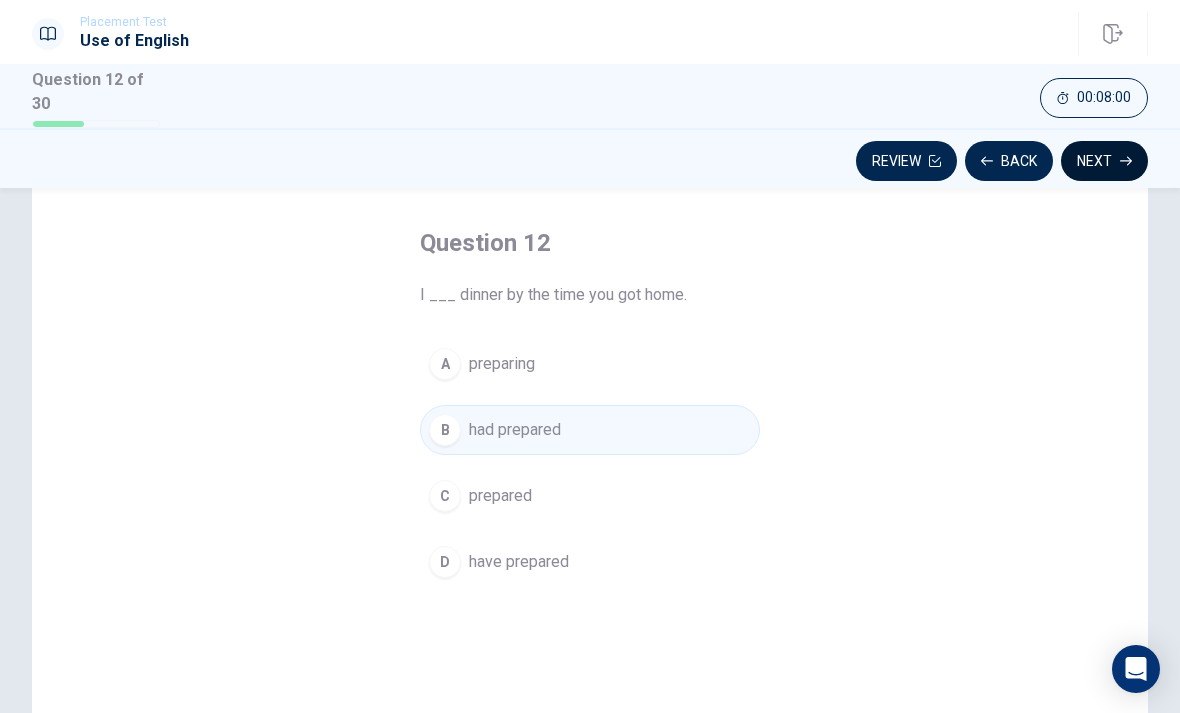 click on "Next" at bounding box center (1104, 161) 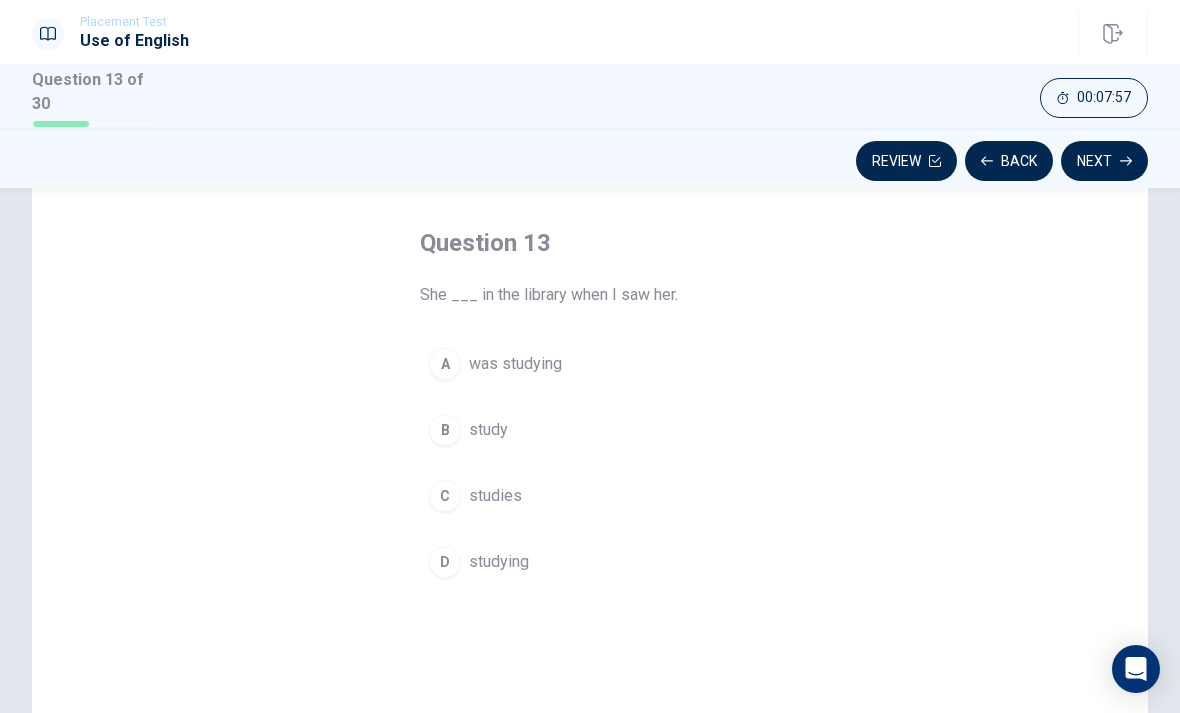 click on "A" at bounding box center (445, 364) 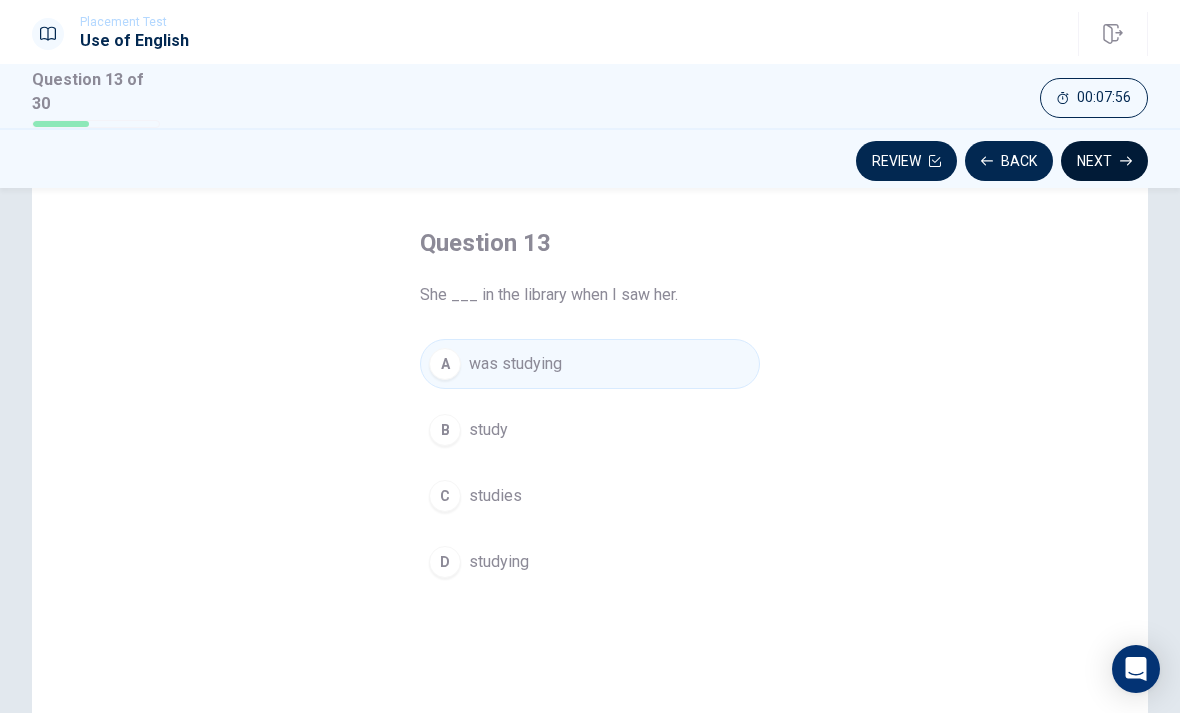 click on "Next" at bounding box center [1104, 161] 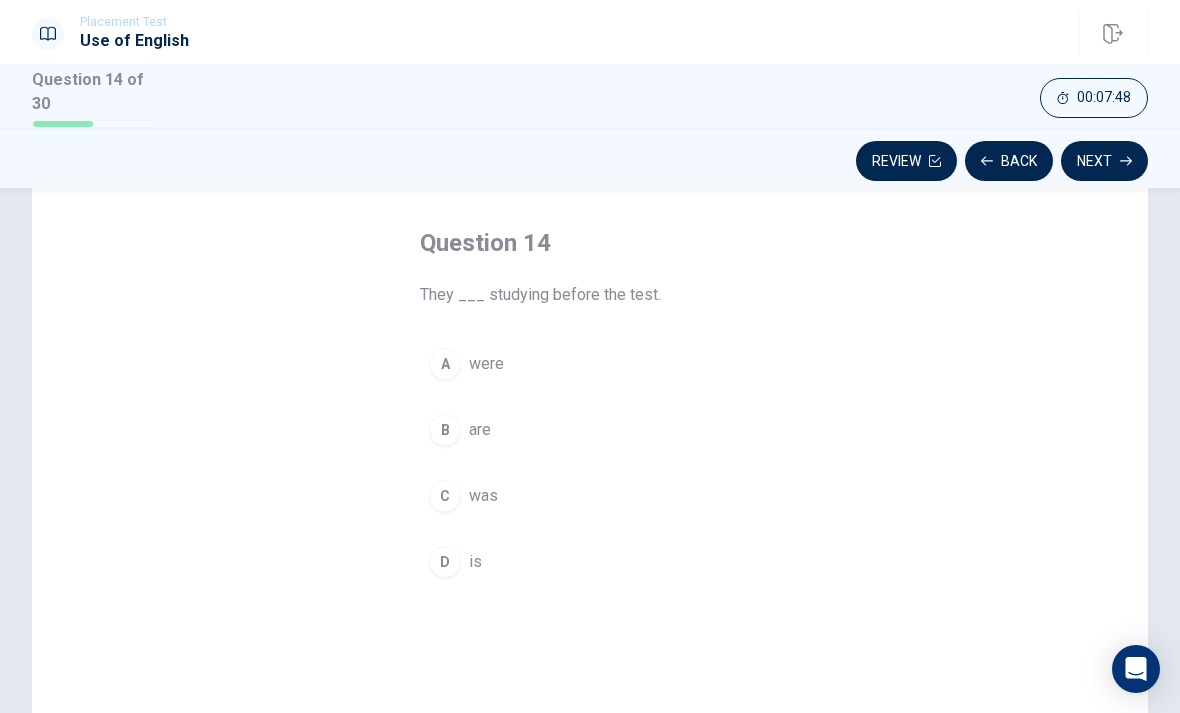 click on "A" at bounding box center [445, 364] 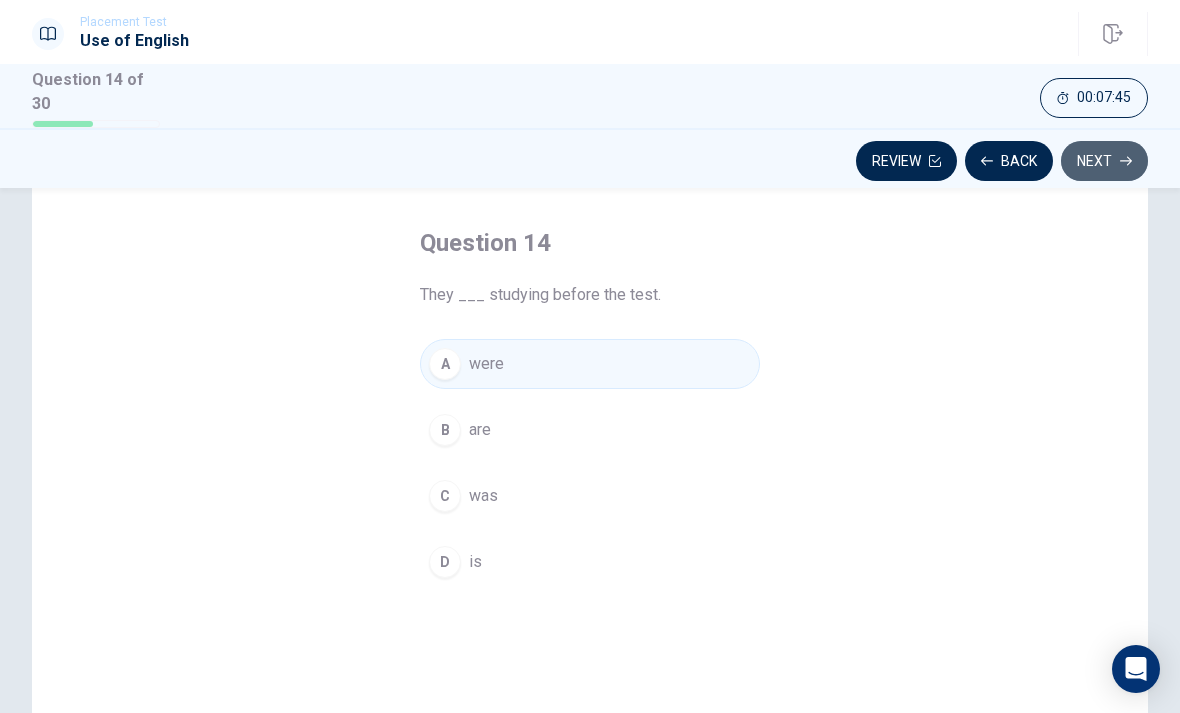 click on "Next" at bounding box center (1104, 161) 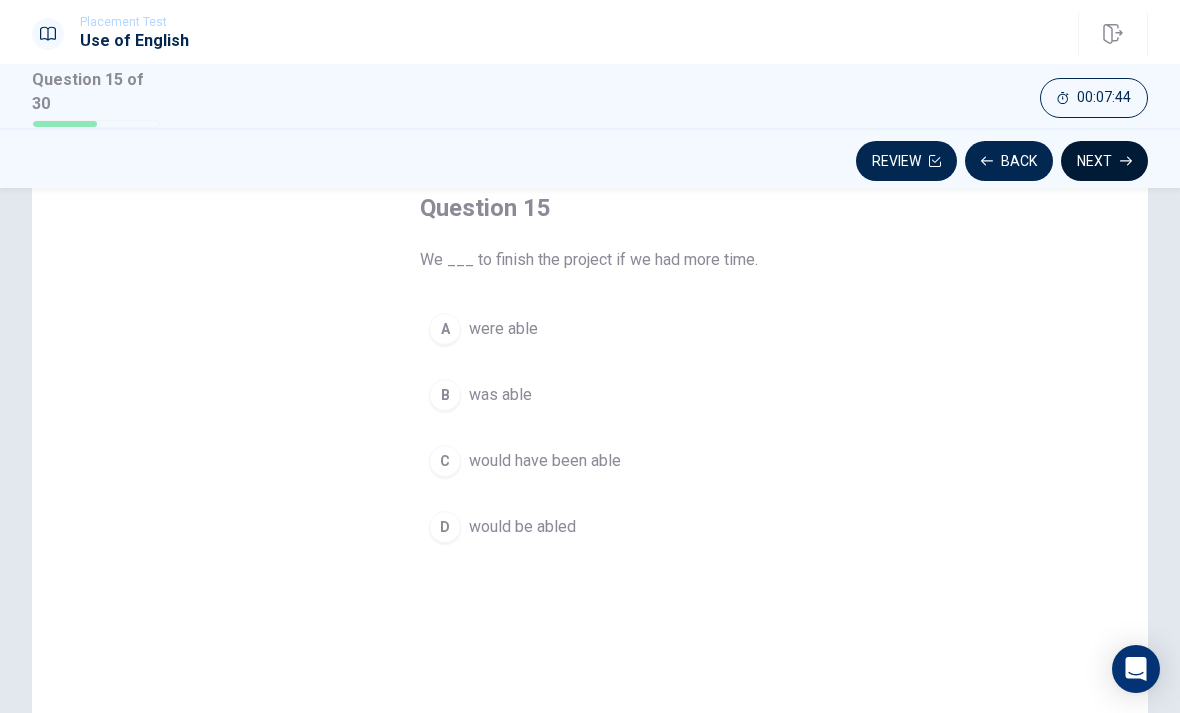 scroll, scrollTop: 120, scrollLeft: 0, axis: vertical 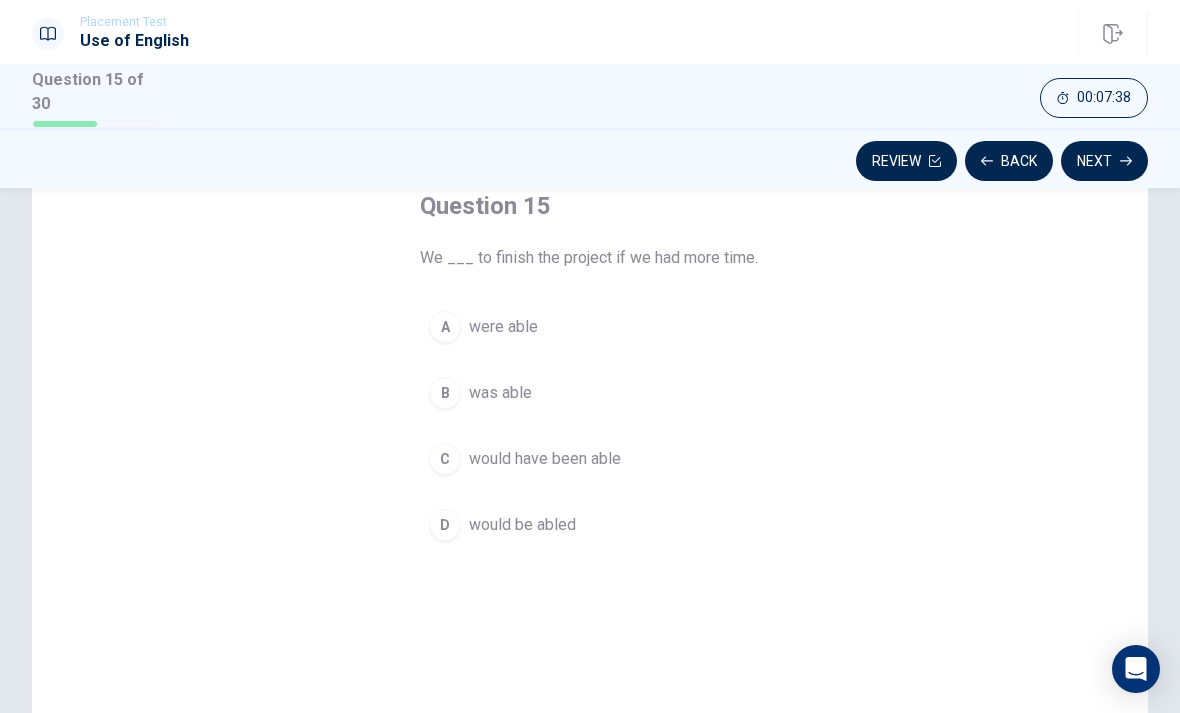 click on "A" at bounding box center (445, 327) 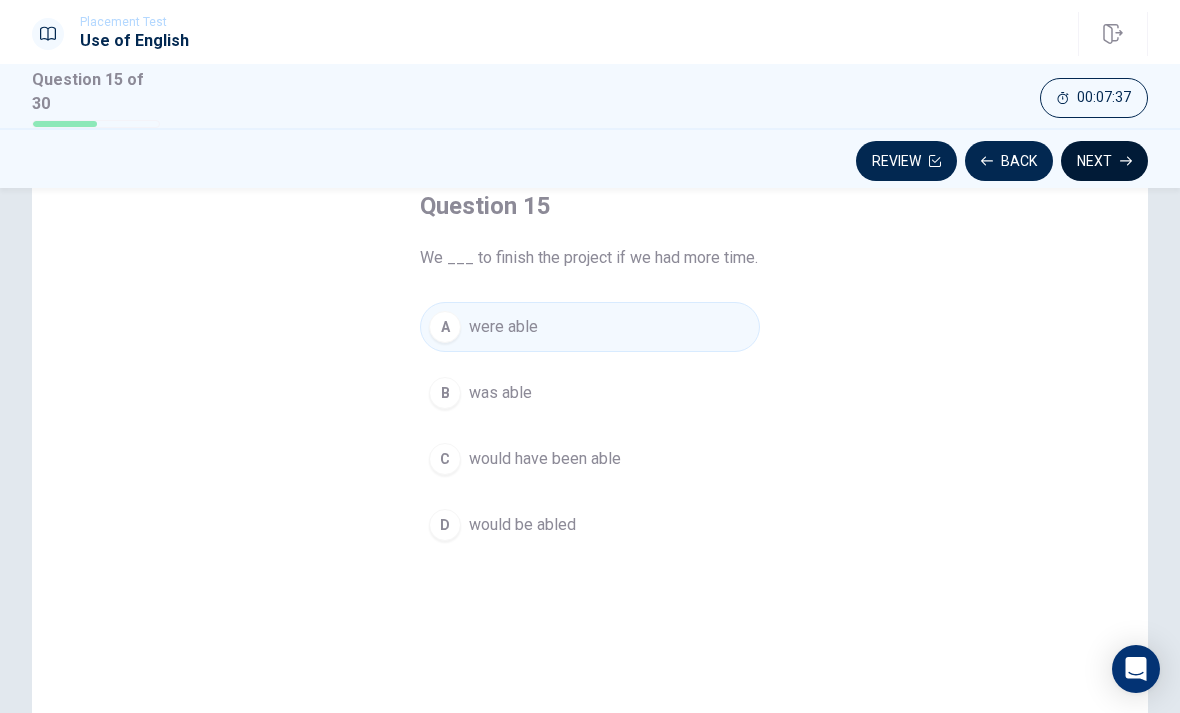 click on "Next" at bounding box center (1104, 161) 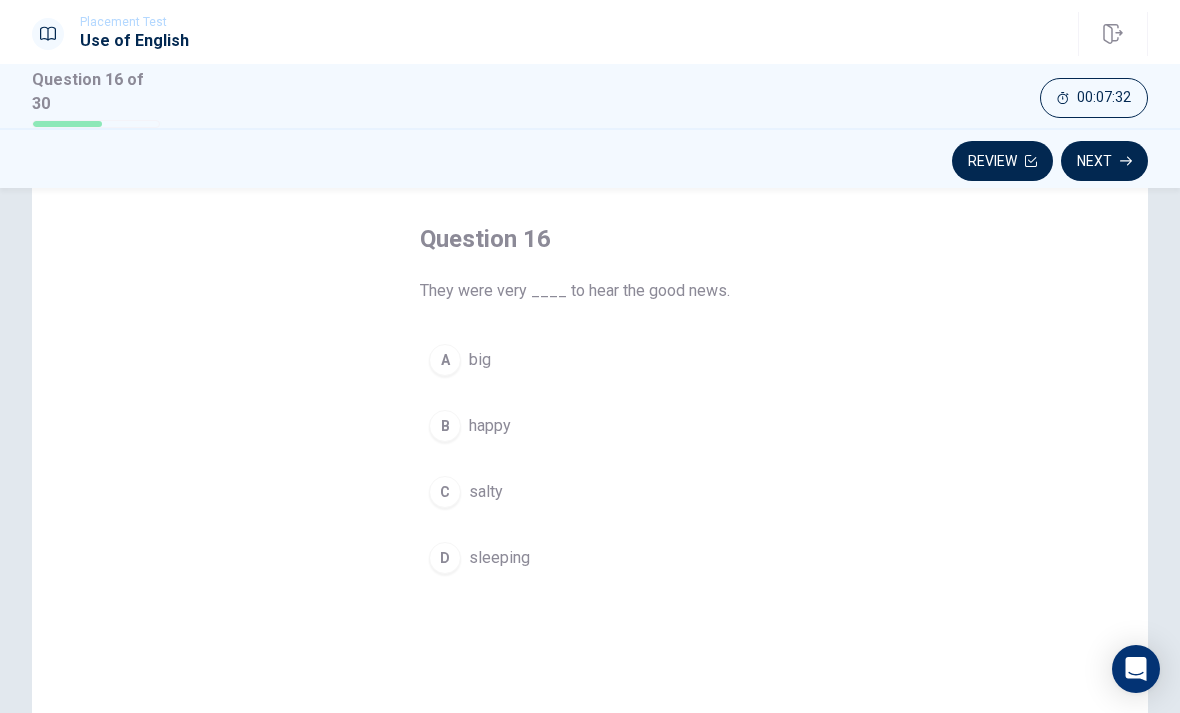 scroll, scrollTop: 91, scrollLeft: 0, axis: vertical 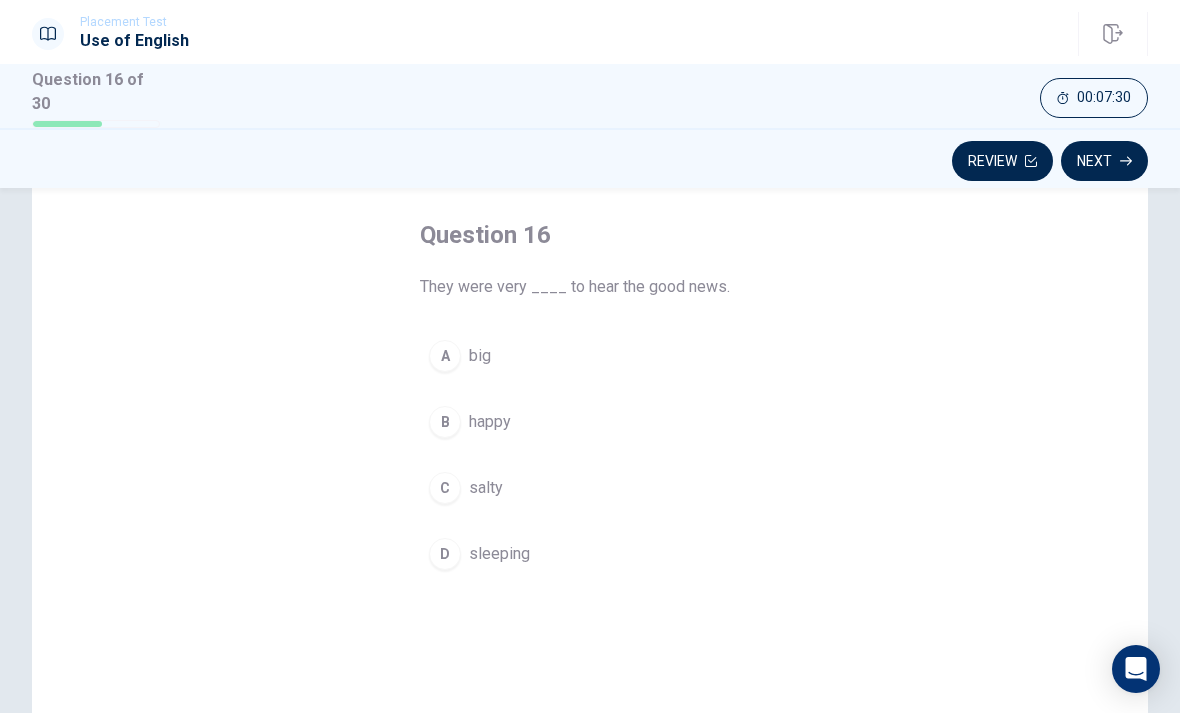 click on "B" at bounding box center (445, 422) 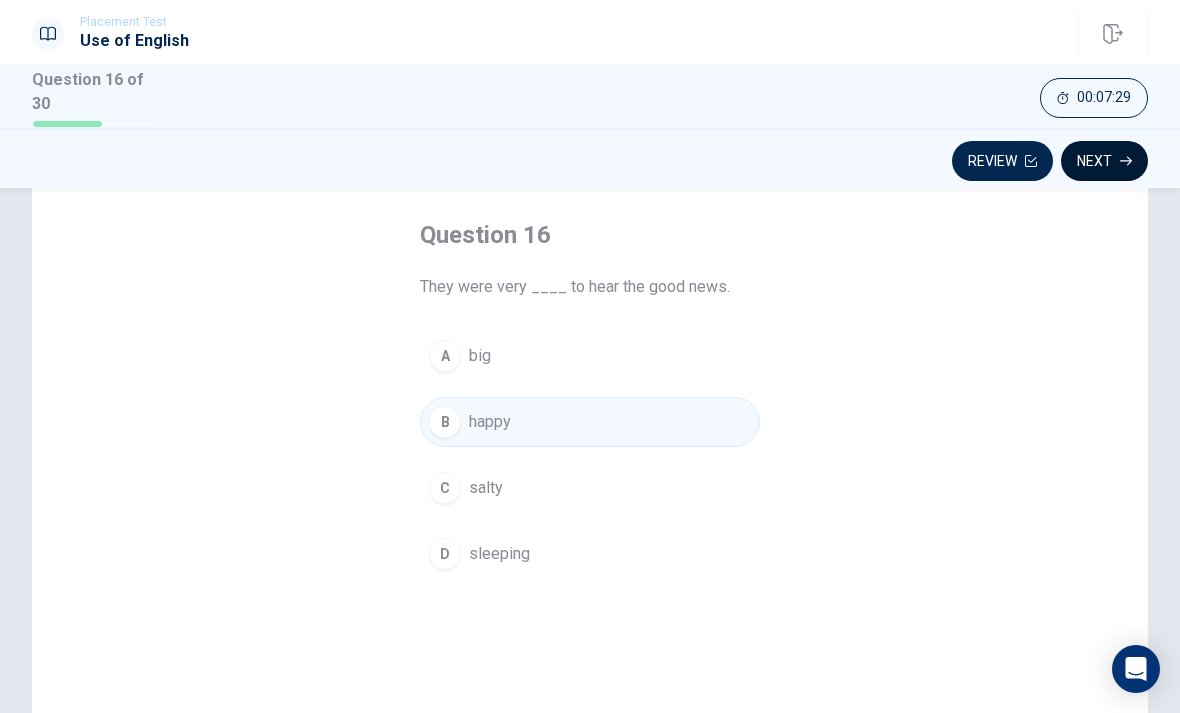 click on "Next" at bounding box center [1104, 161] 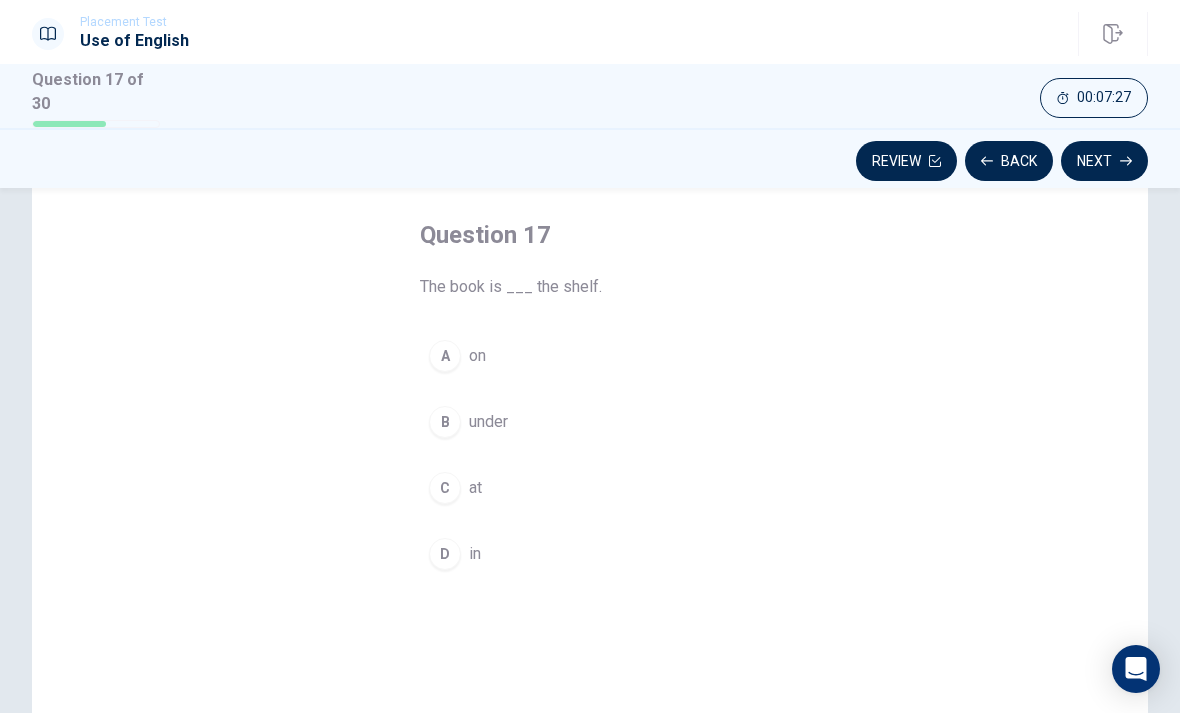 click on "A" at bounding box center [445, 356] 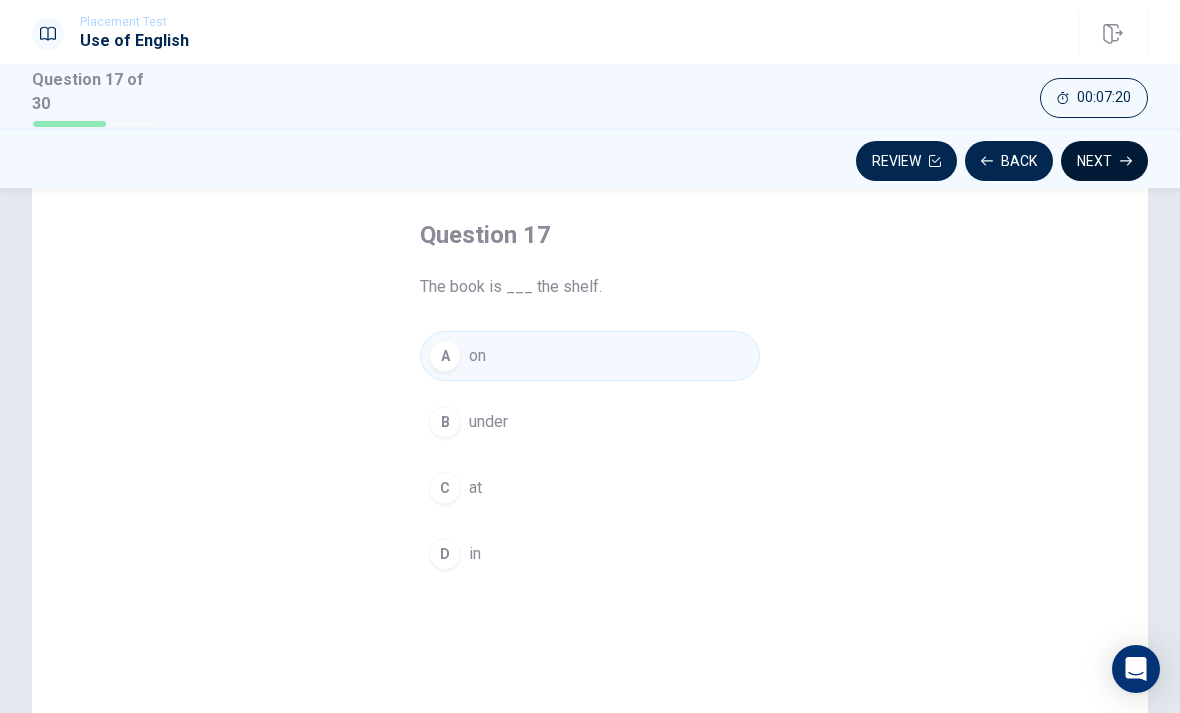 click on "Next" at bounding box center [1104, 161] 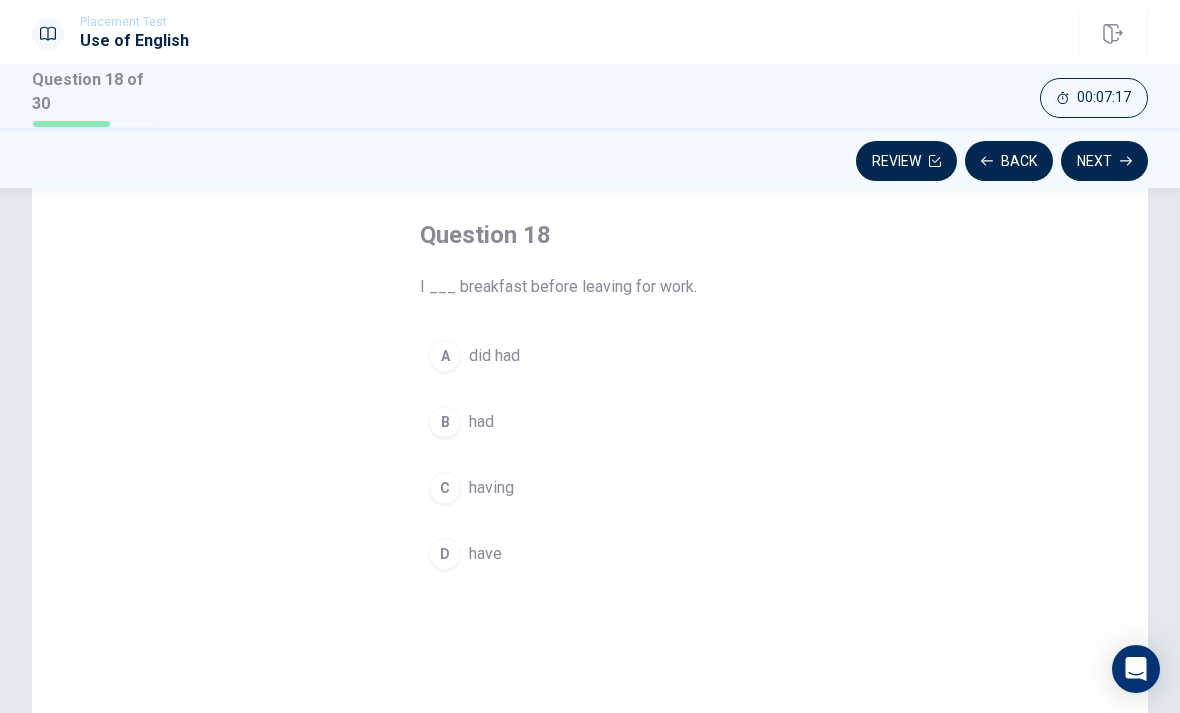 click on "had" at bounding box center (481, 422) 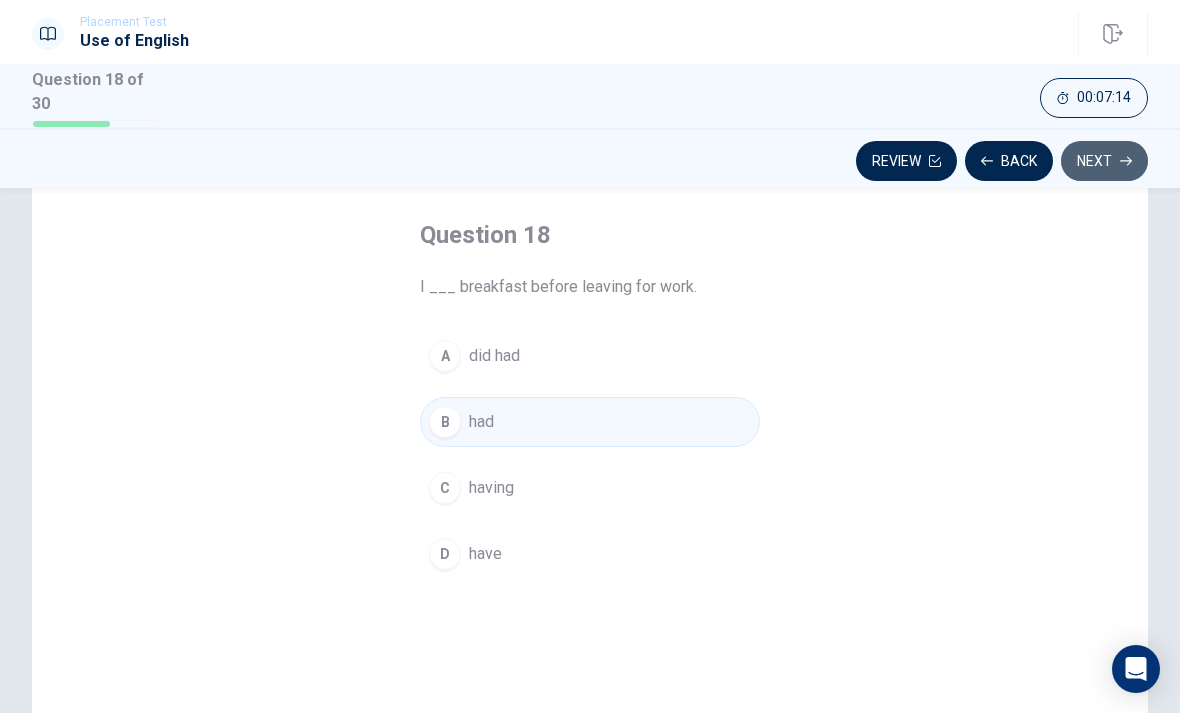 click on "Next" at bounding box center (1104, 161) 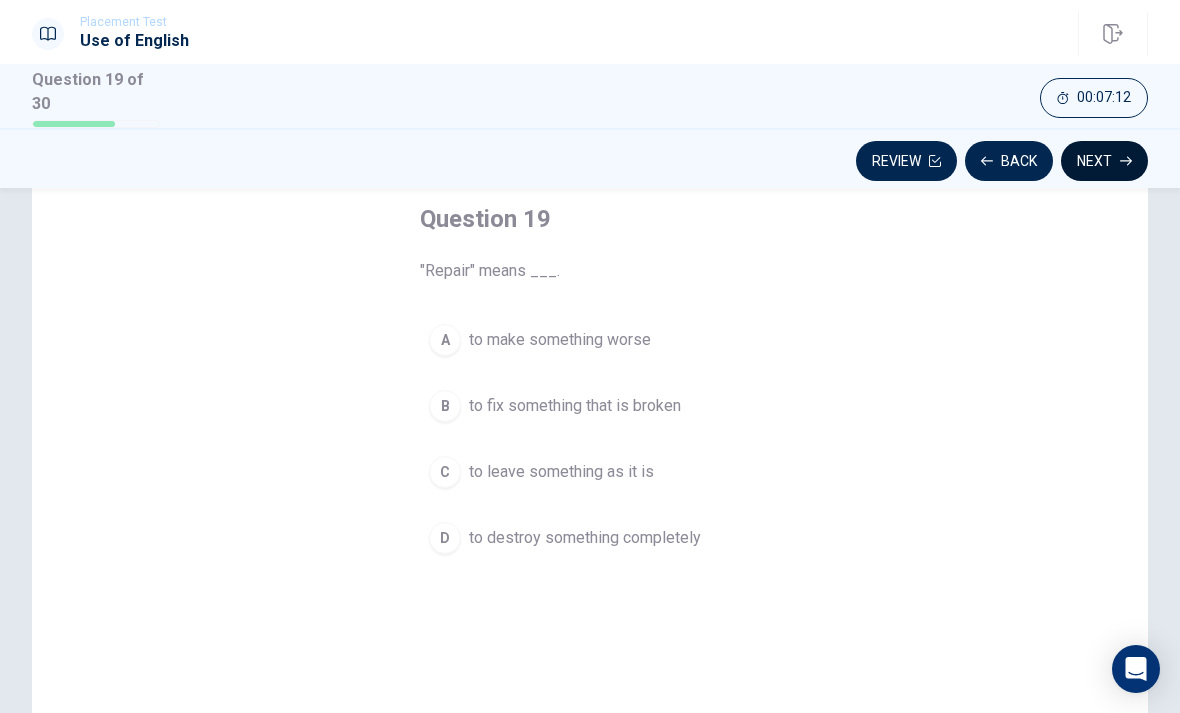 scroll, scrollTop: 108, scrollLeft: 0, axis: vertical 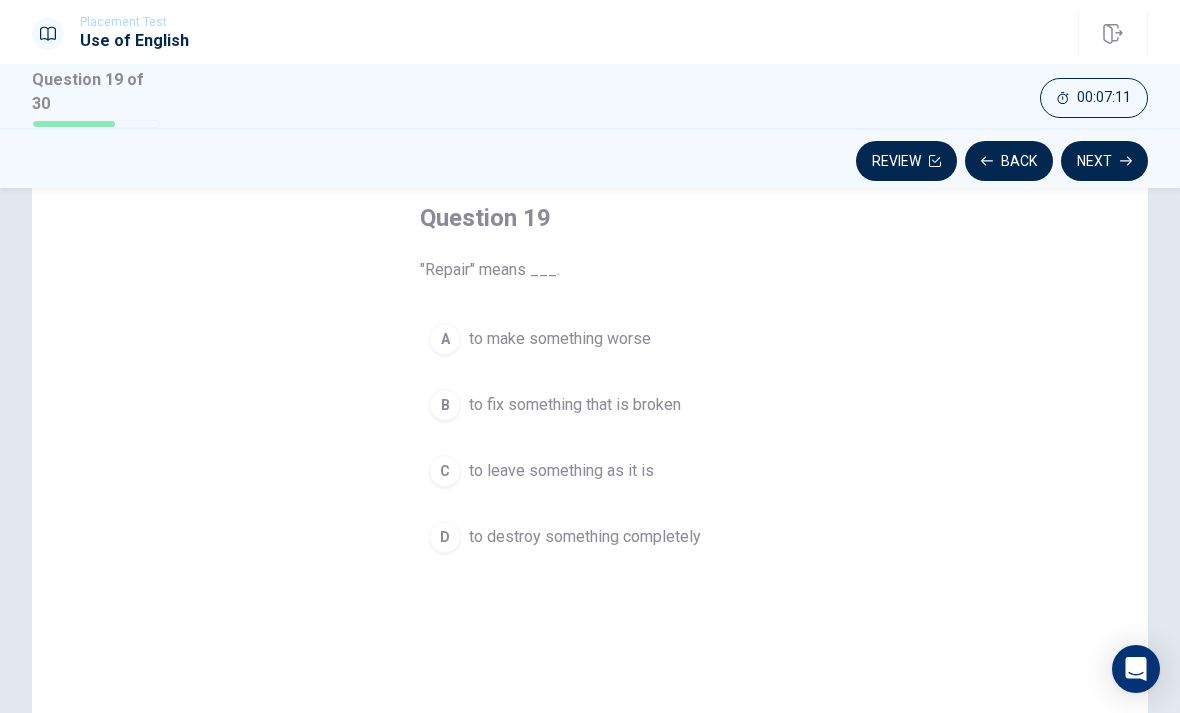 click on "B" at bounding box center (445, 405) 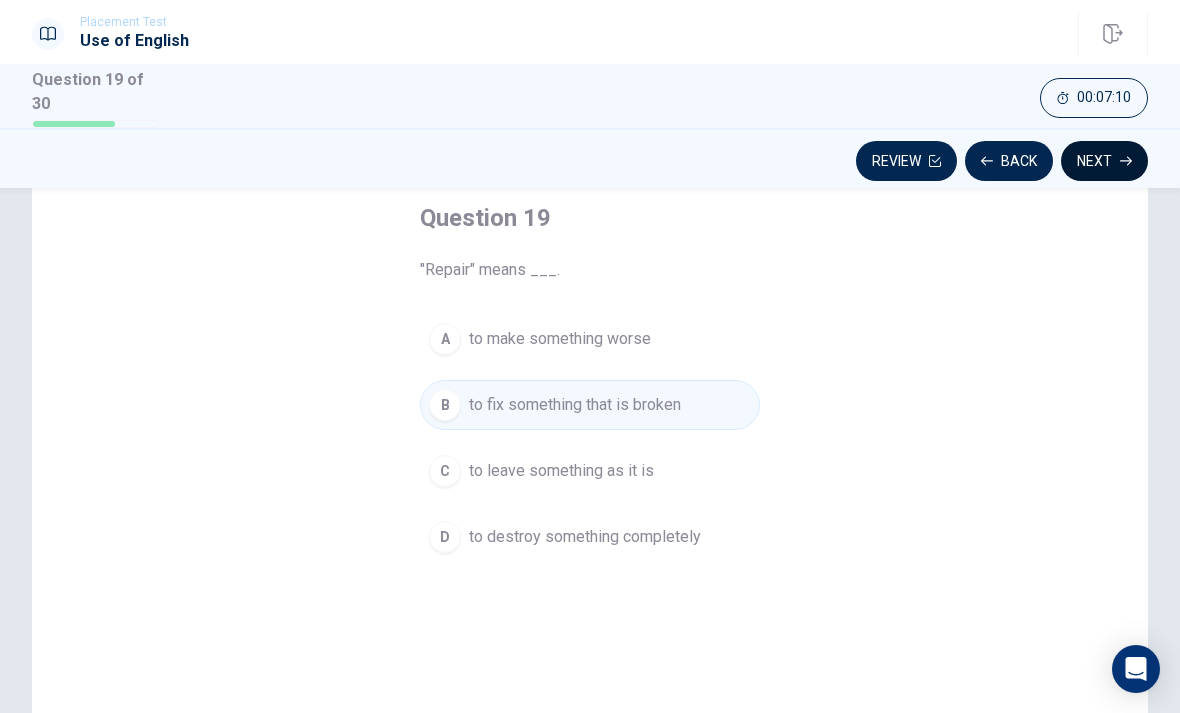 click on "Next" at bounding box center (1104, 161) 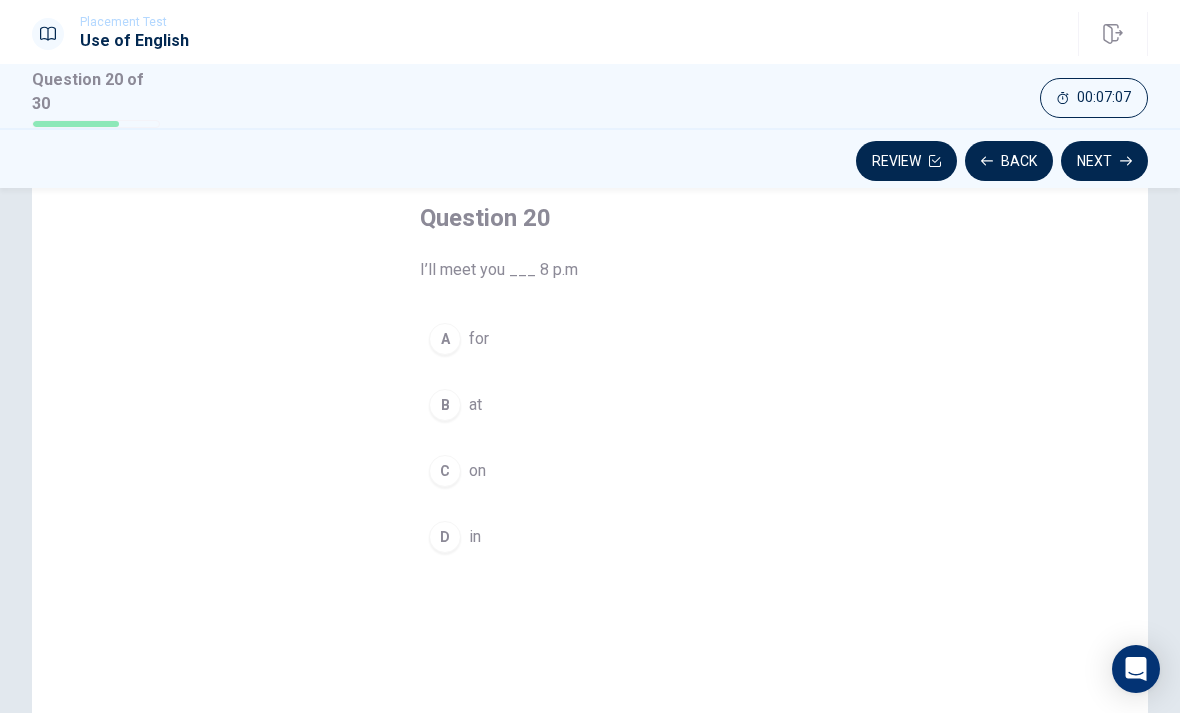 click on "B" at bounding box center (445, 405) 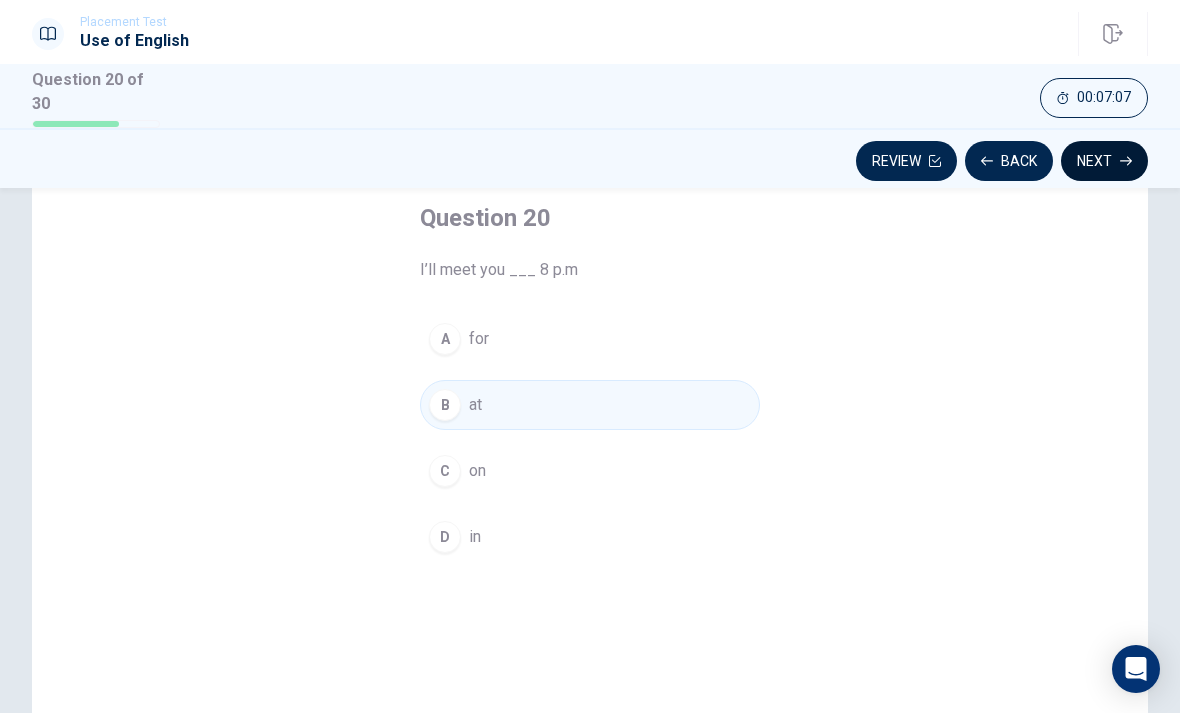 click on "Next" at bounding box center (1104, 161) 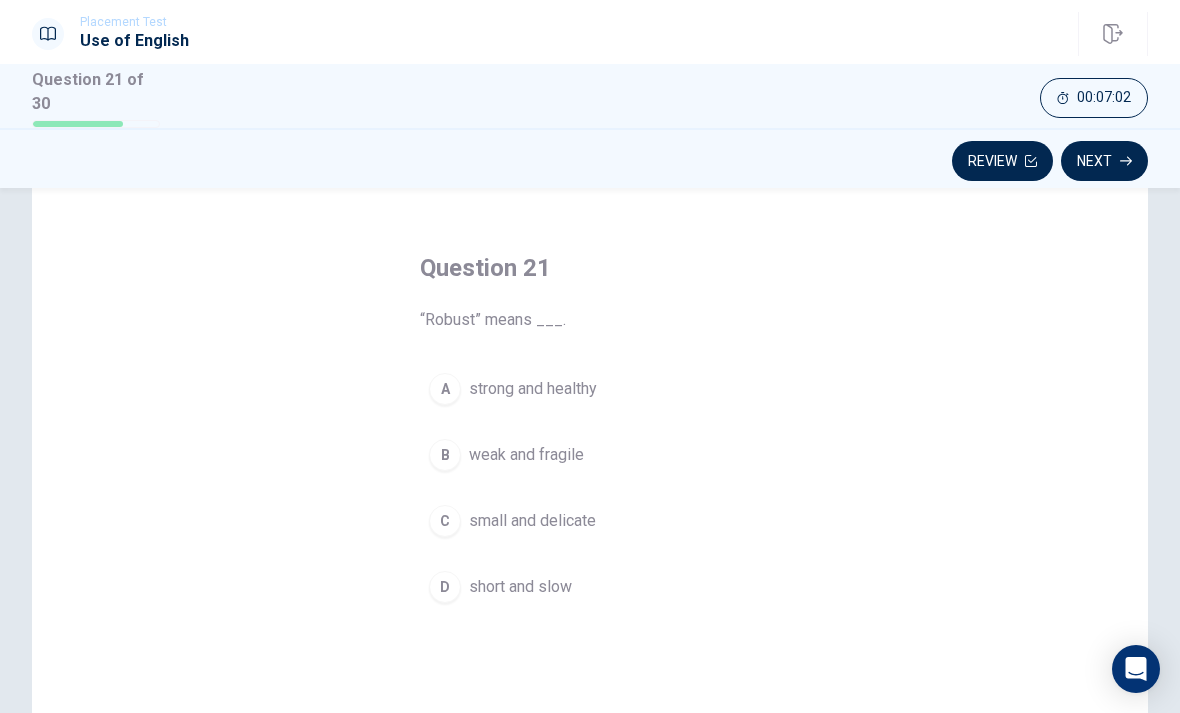 scroll, scrollTop: 59, scrollLeft: 0, axis: vertical 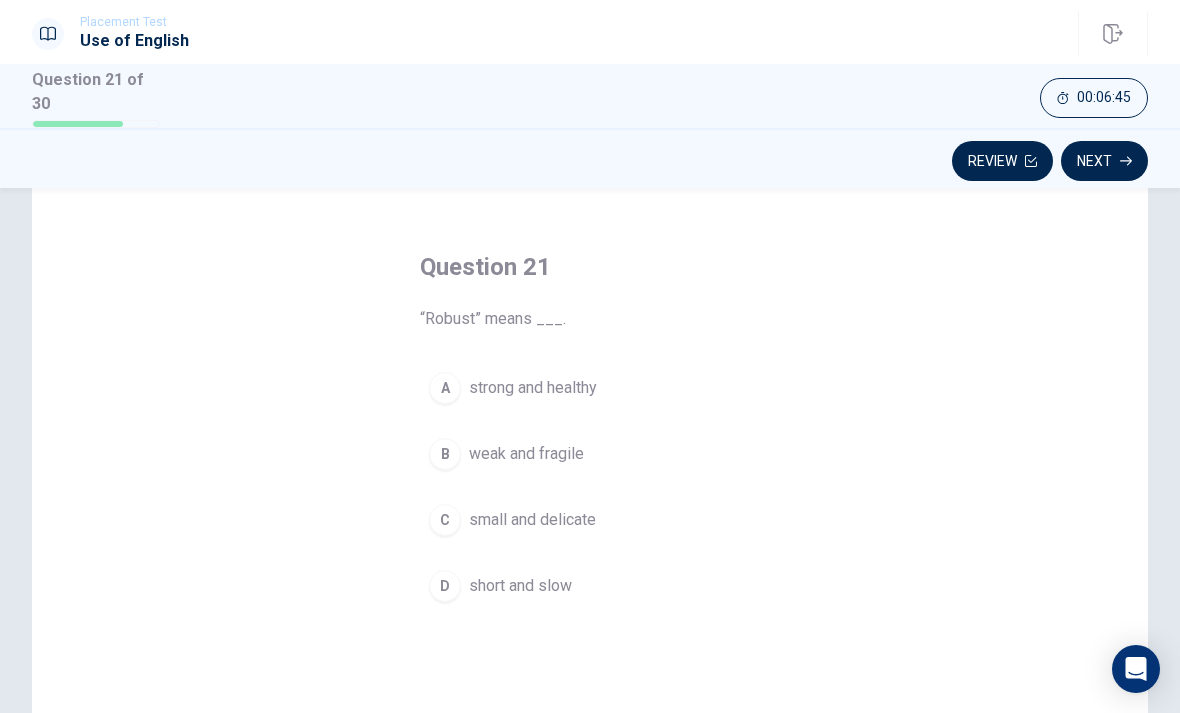 click on "A" at bounding box center [445, 388] 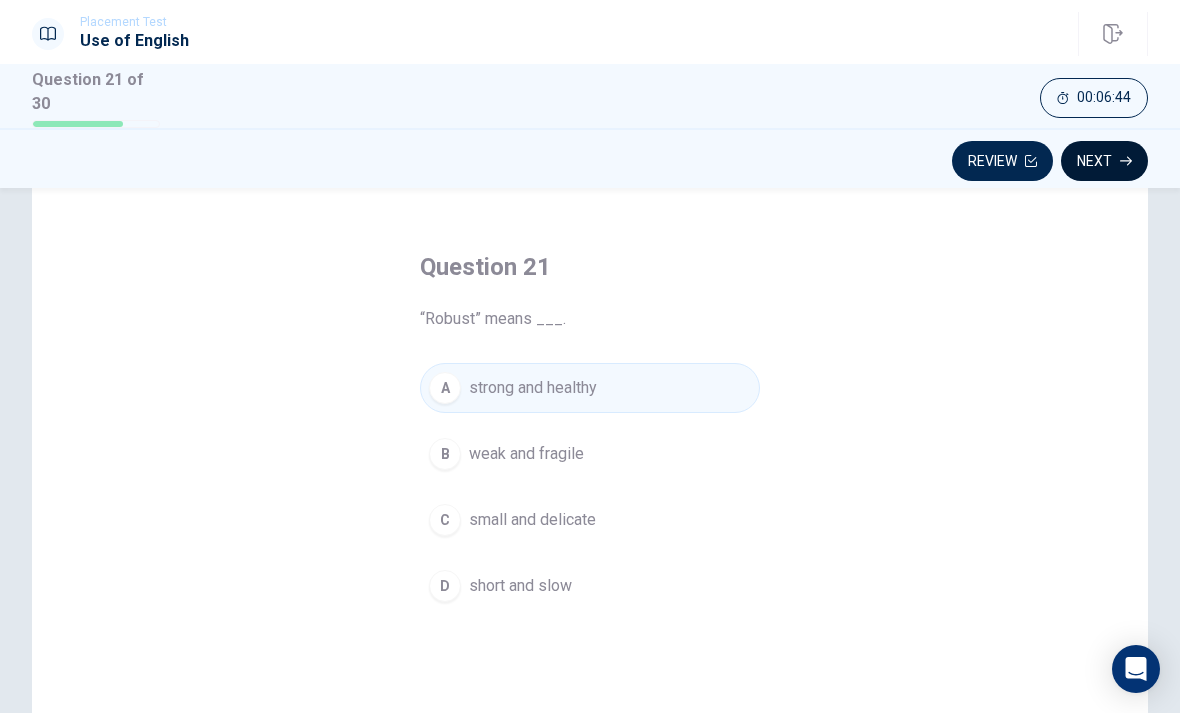 click on "Next" at bounding box center (1104, 161) 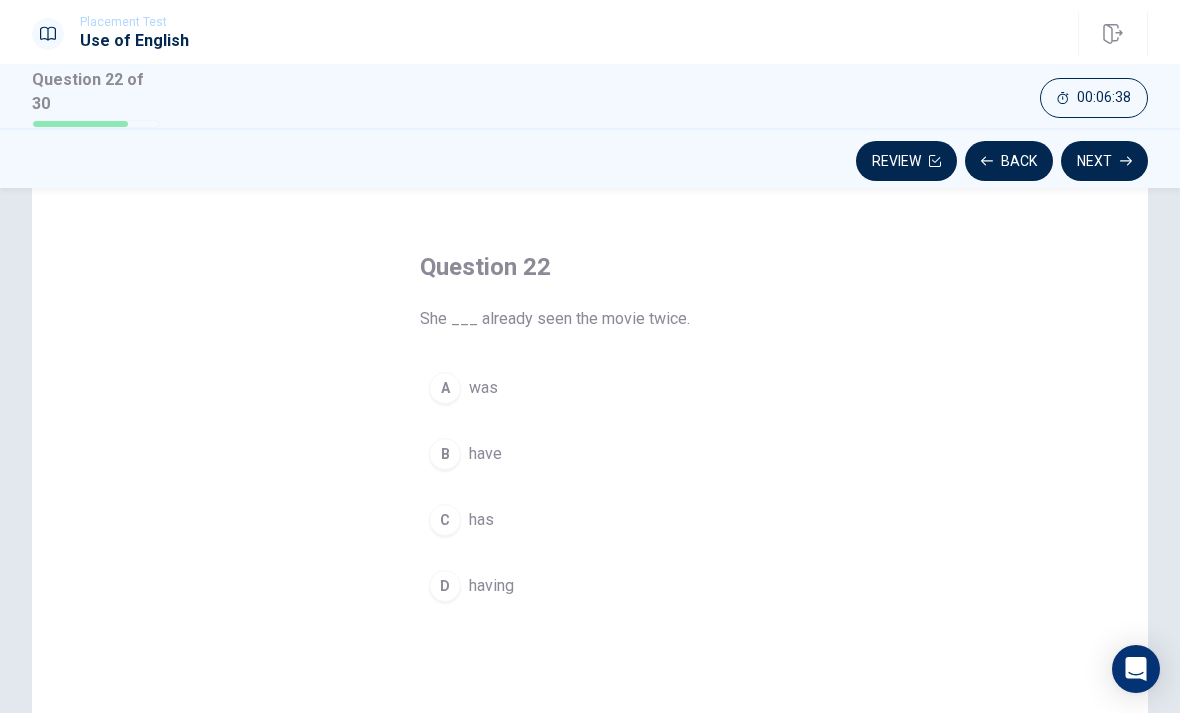 click on "B" at bounding box center [445, 454] 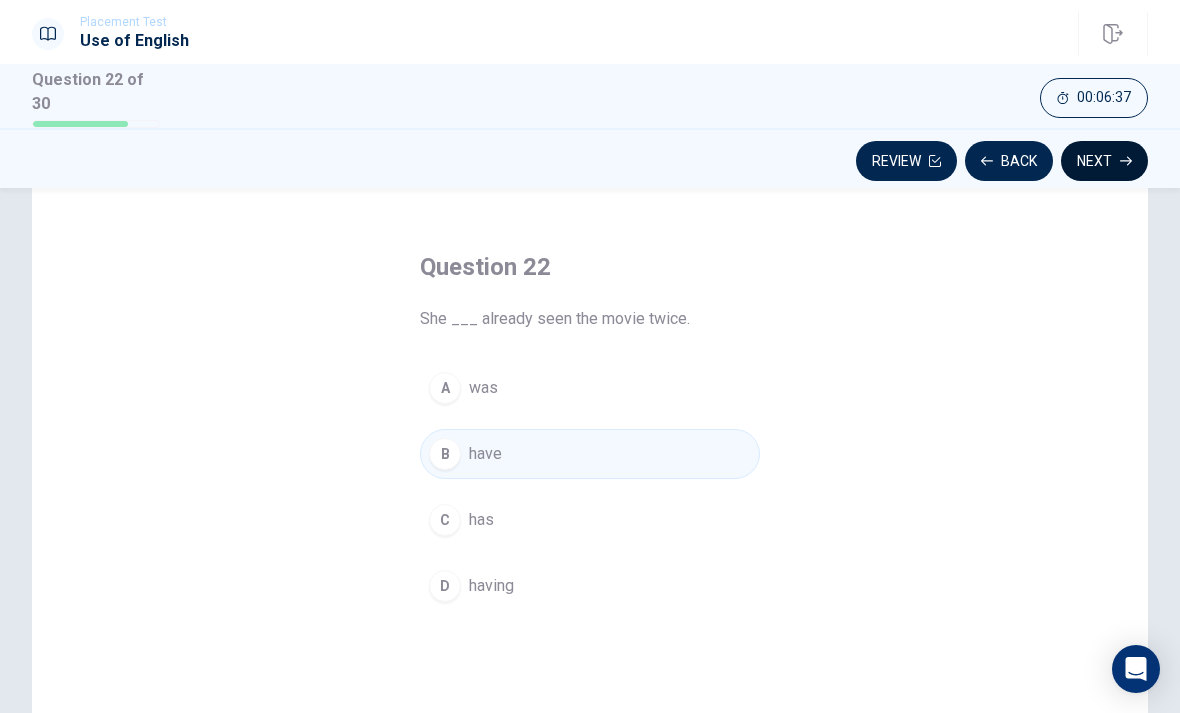 click on "Next" at bounding box center (1104, 161) 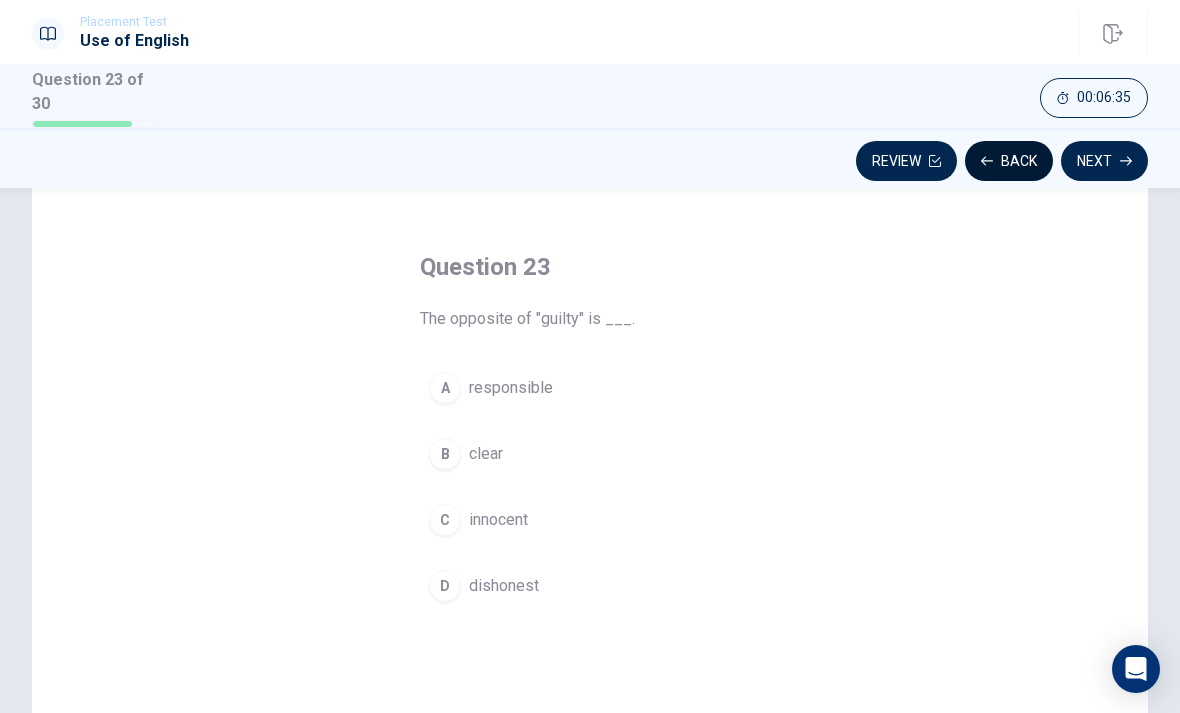 click on "Back" at bounding box center [1009, 161] 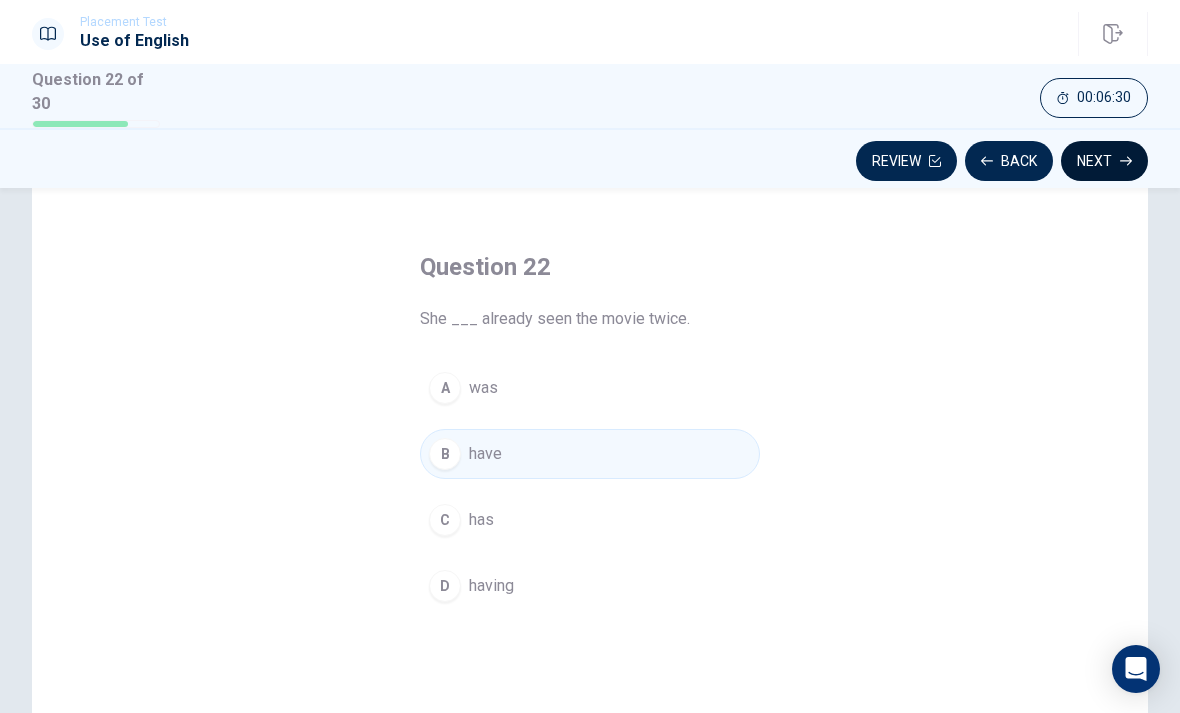 click on "Next" at bounding box center (1104, 161) 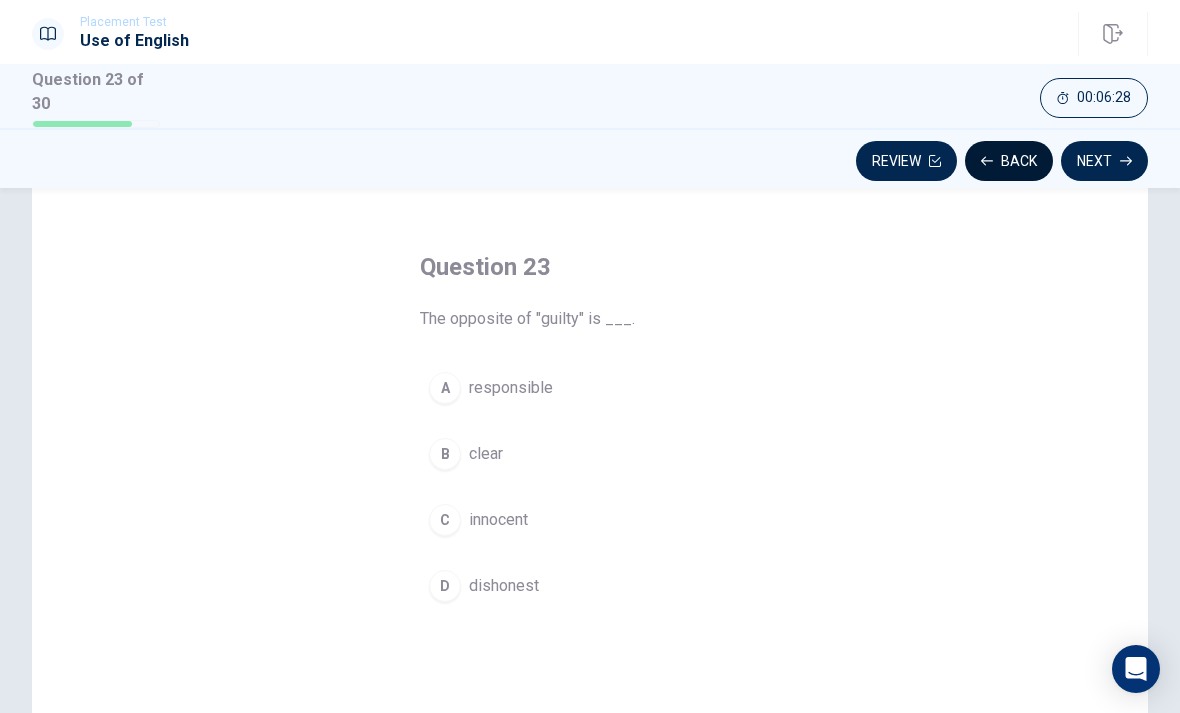 click on "Back" at bounding box center (1009, 161) 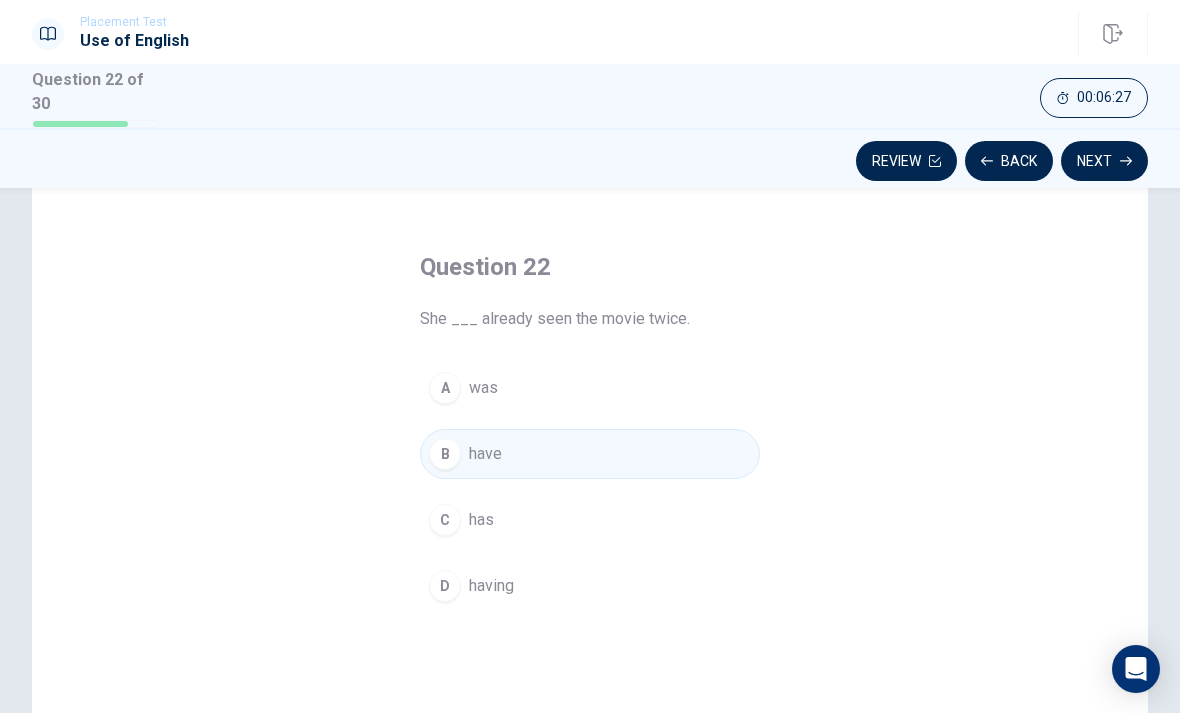 click on "C" at bounding box center [445, 520] 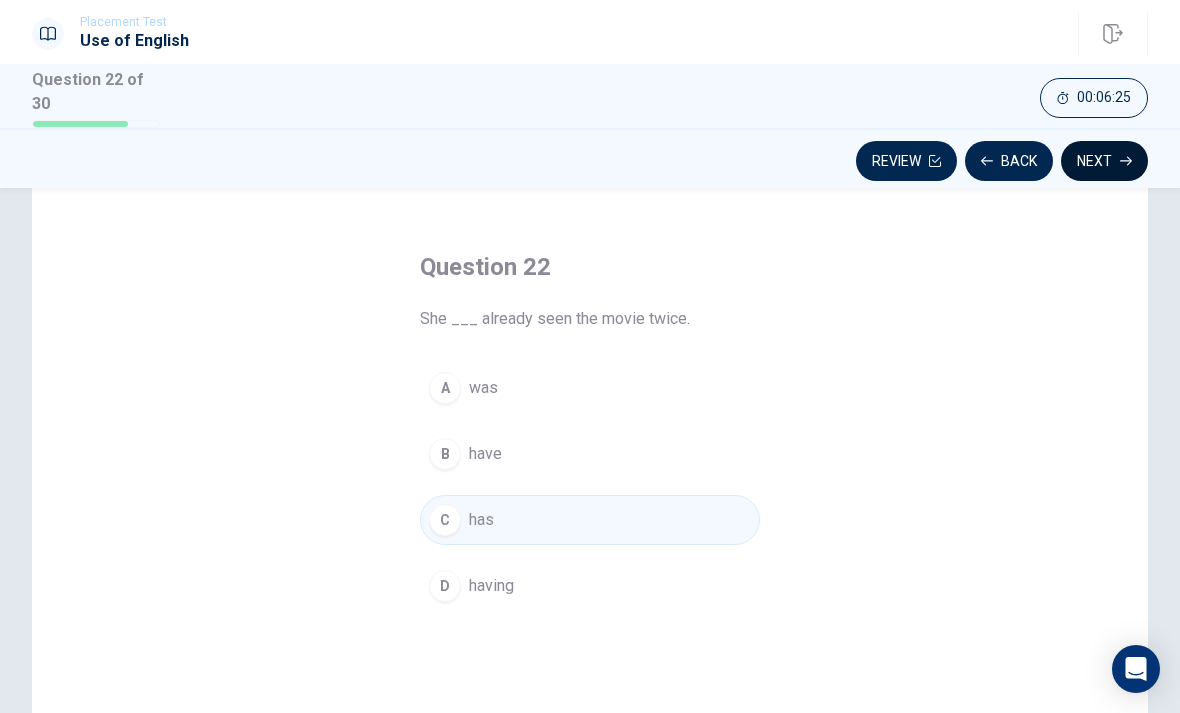 click on "Next" at bounding box center [1104, 161] 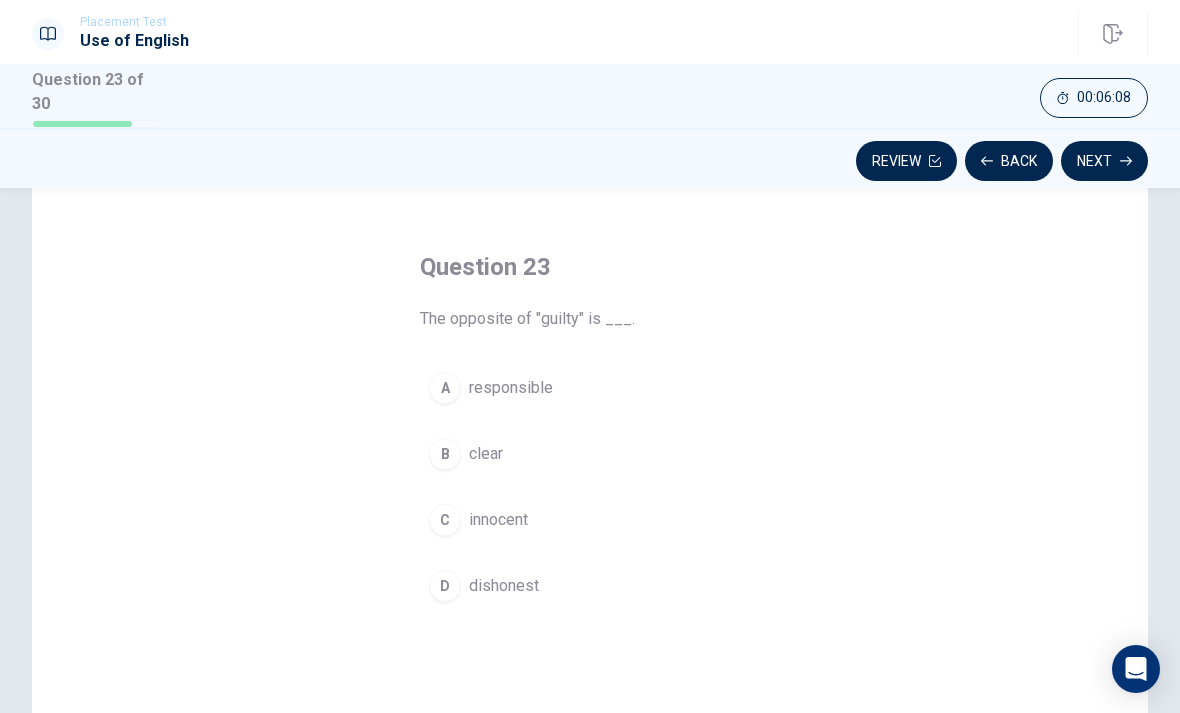 click on "A" at bounding box center (445, 388) 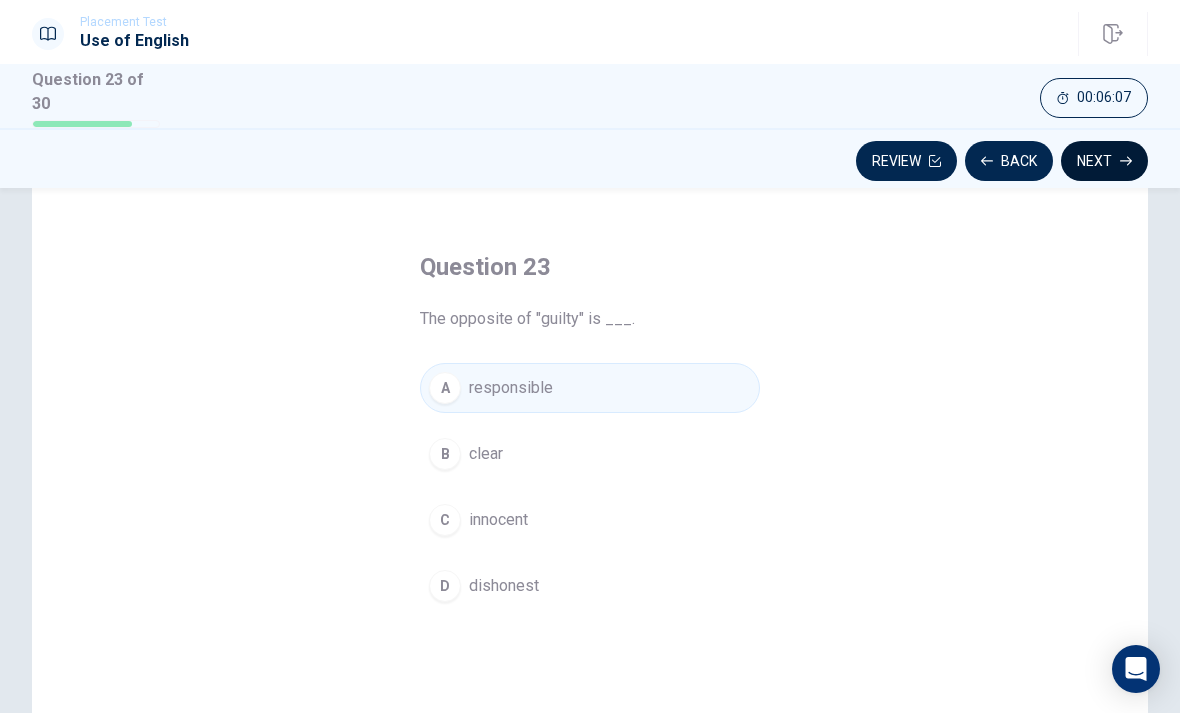 click 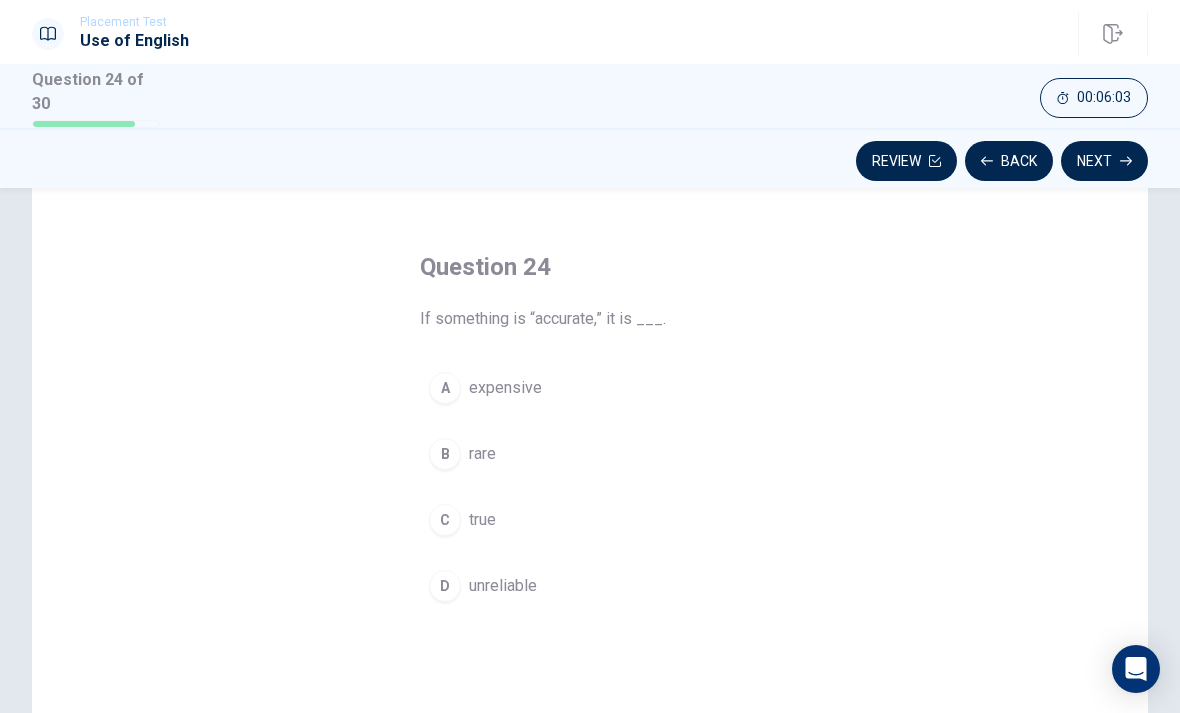 click on "C" at bounding box center (445, 520) 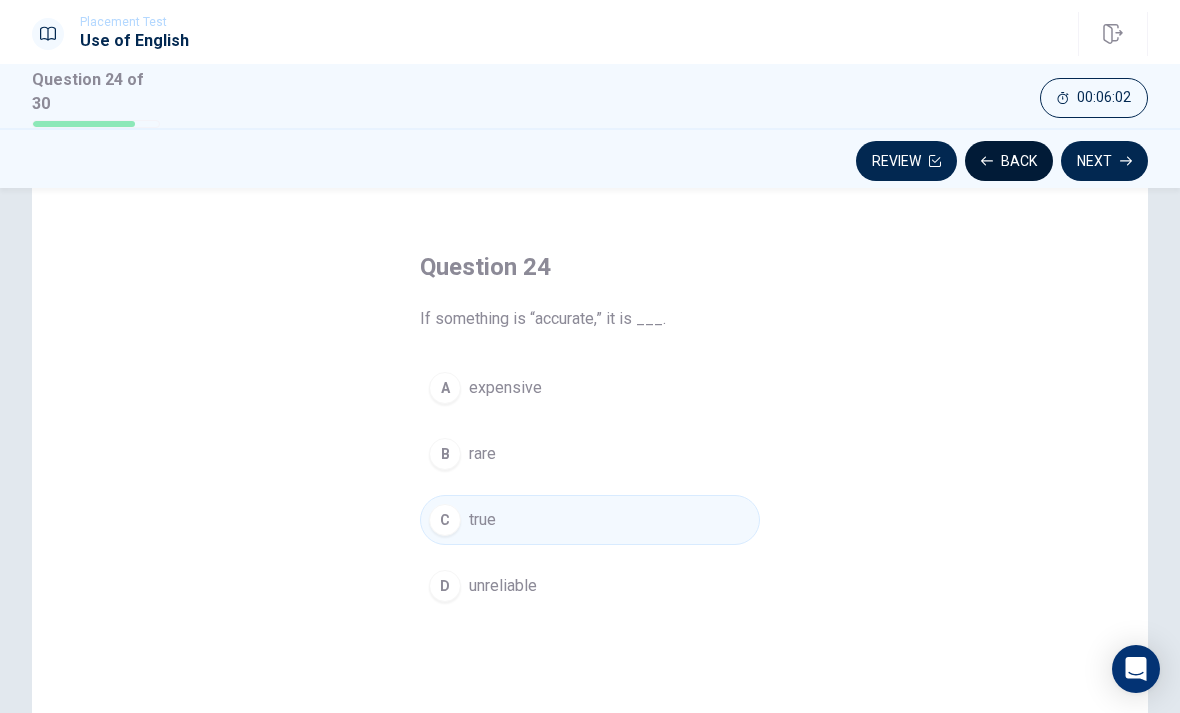 click on "Back" at bounding box center [1009, 161] 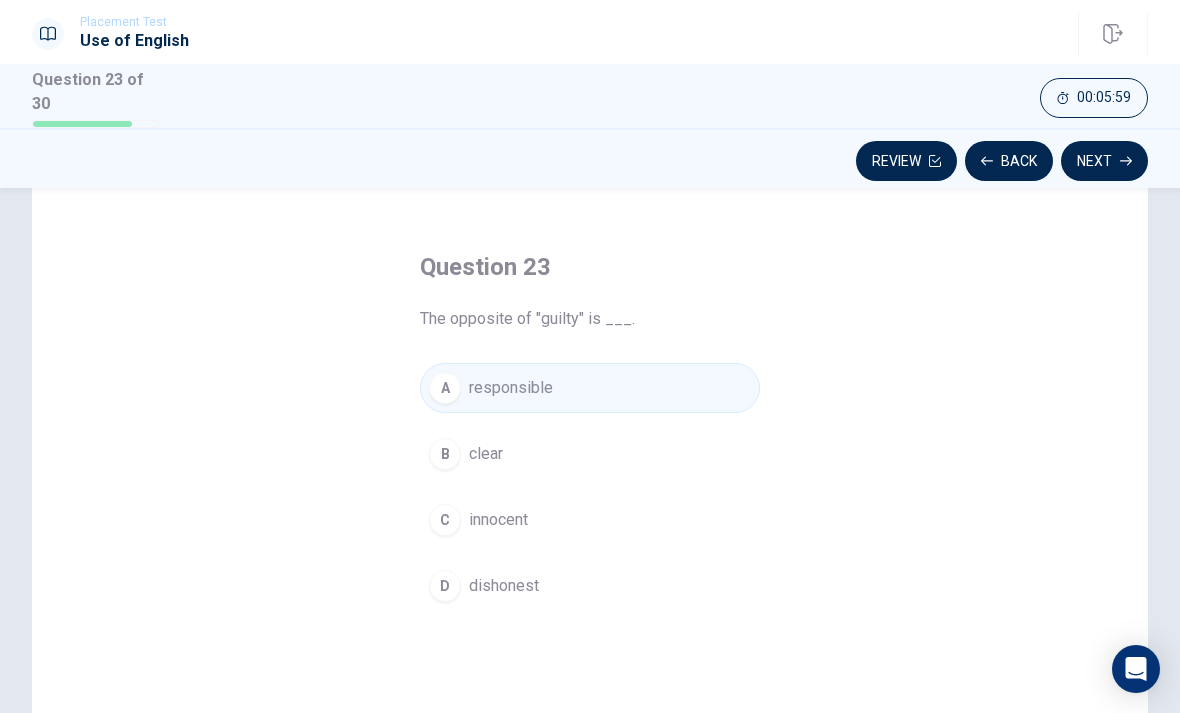 click on "B" at bounding box center [445, 454] 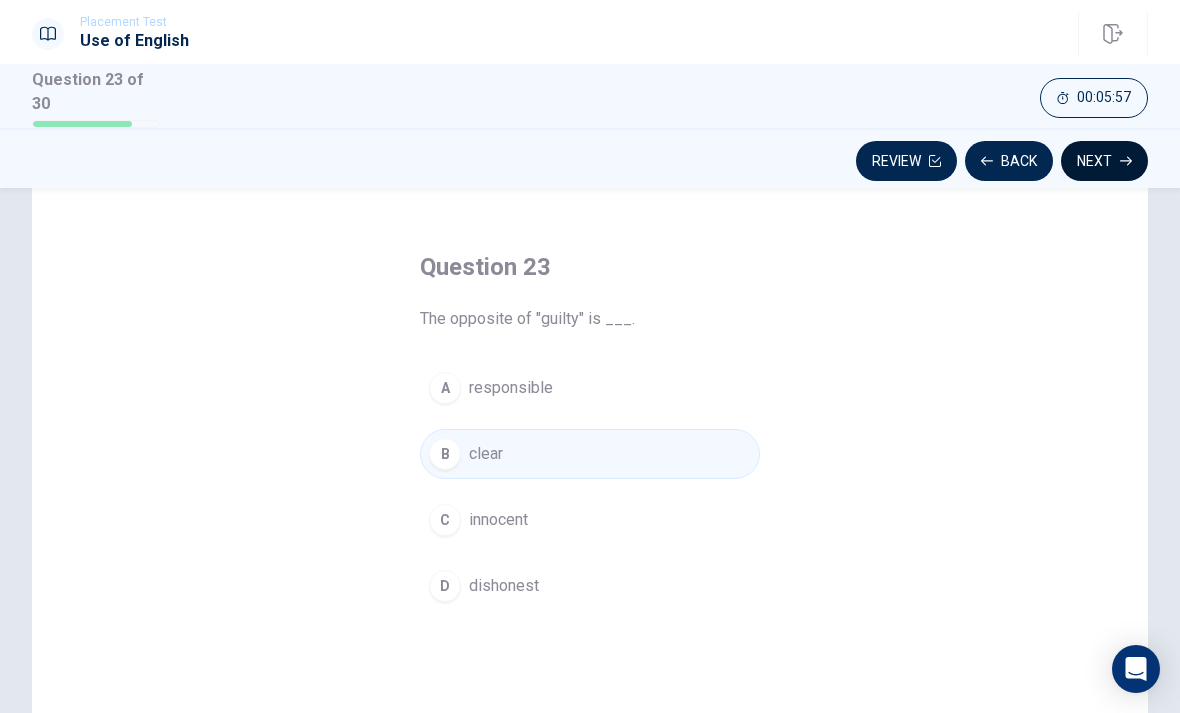 click on "Next" at bounding box center [1104, 161] 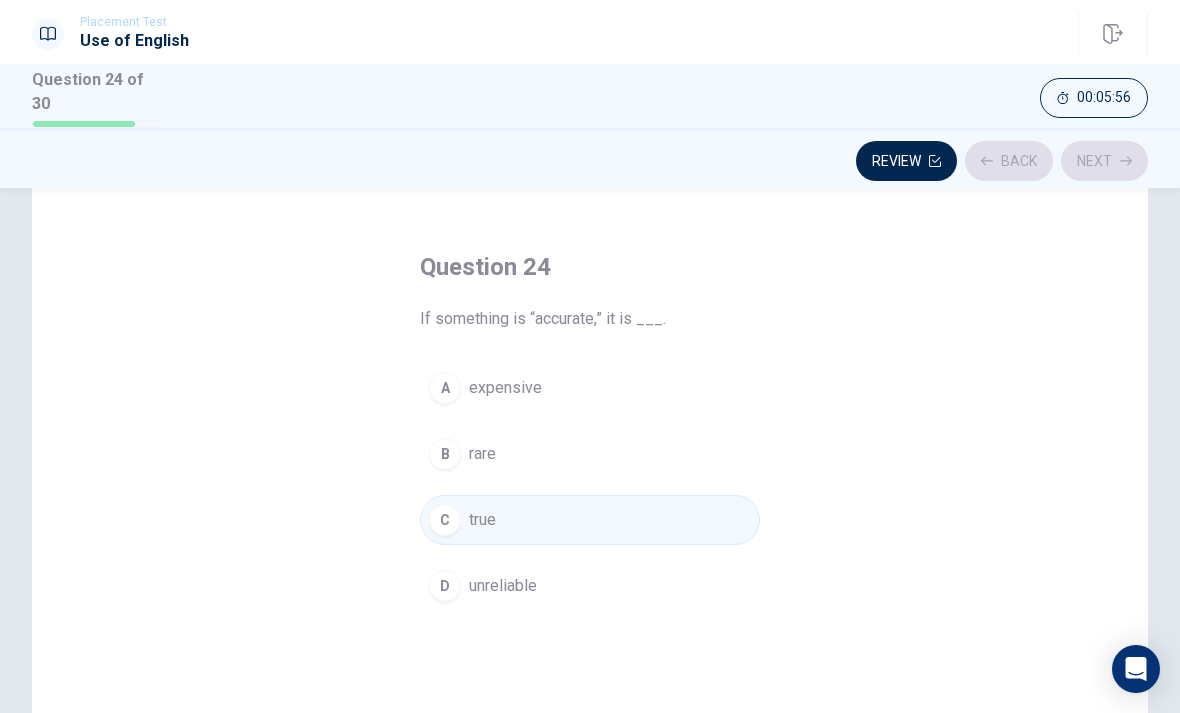 click on "Review Back Next" at bounding box center (590, 161) 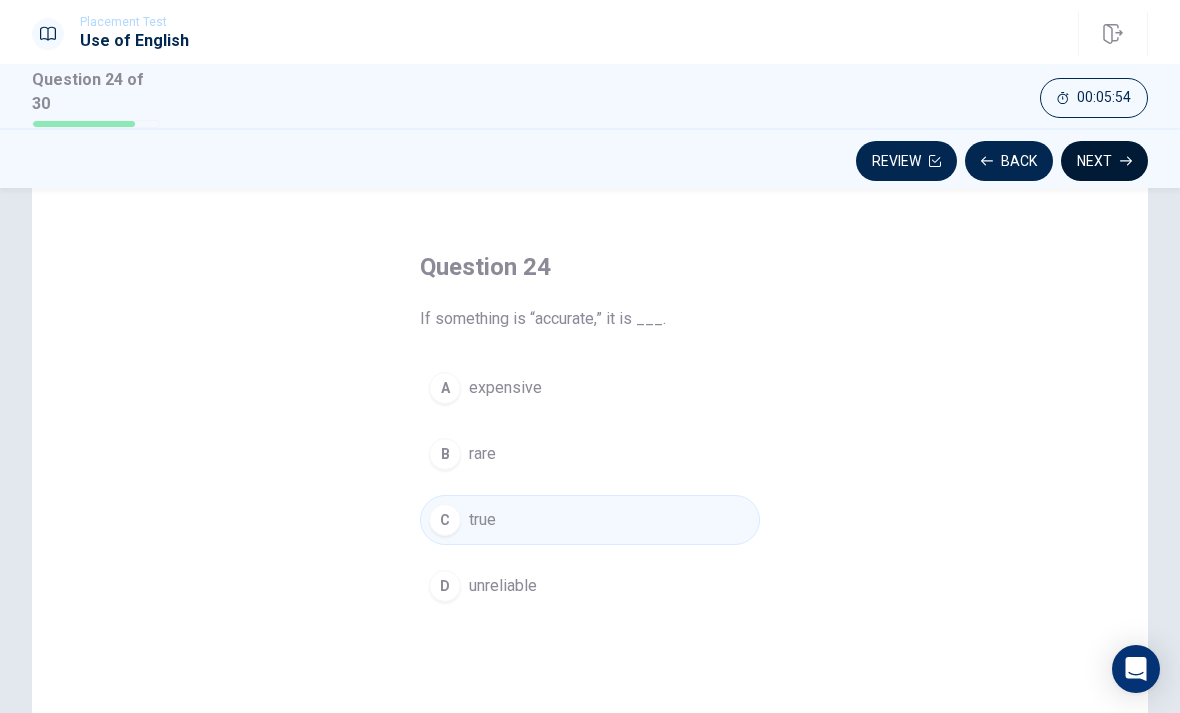 click on "Next" at bounding box center [1104, 161] 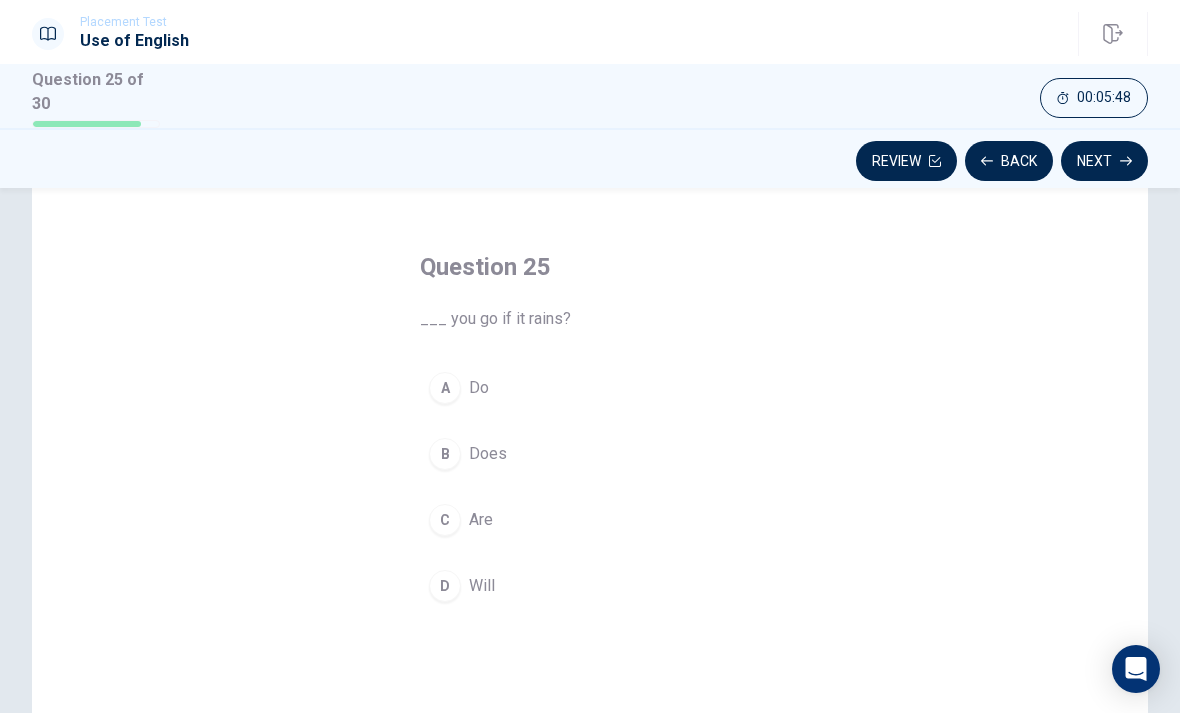 click on "D" at bounding box center [445, 586] 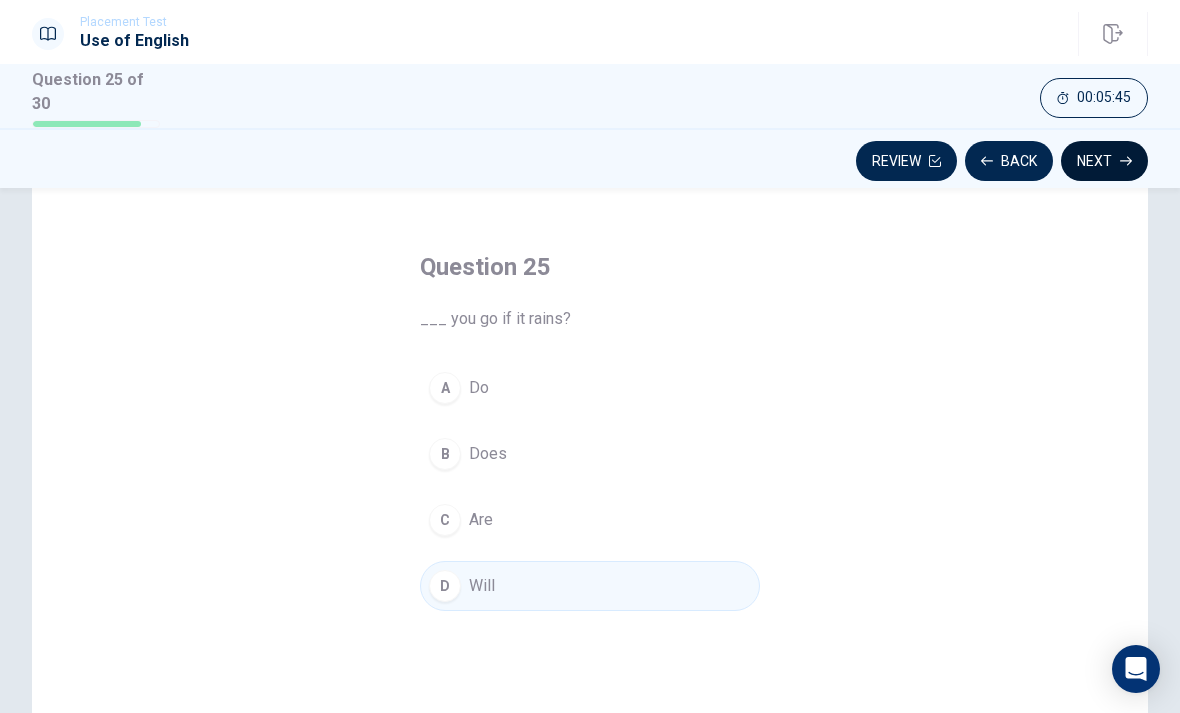 click on "Next" at bounding box center [1104, 161] 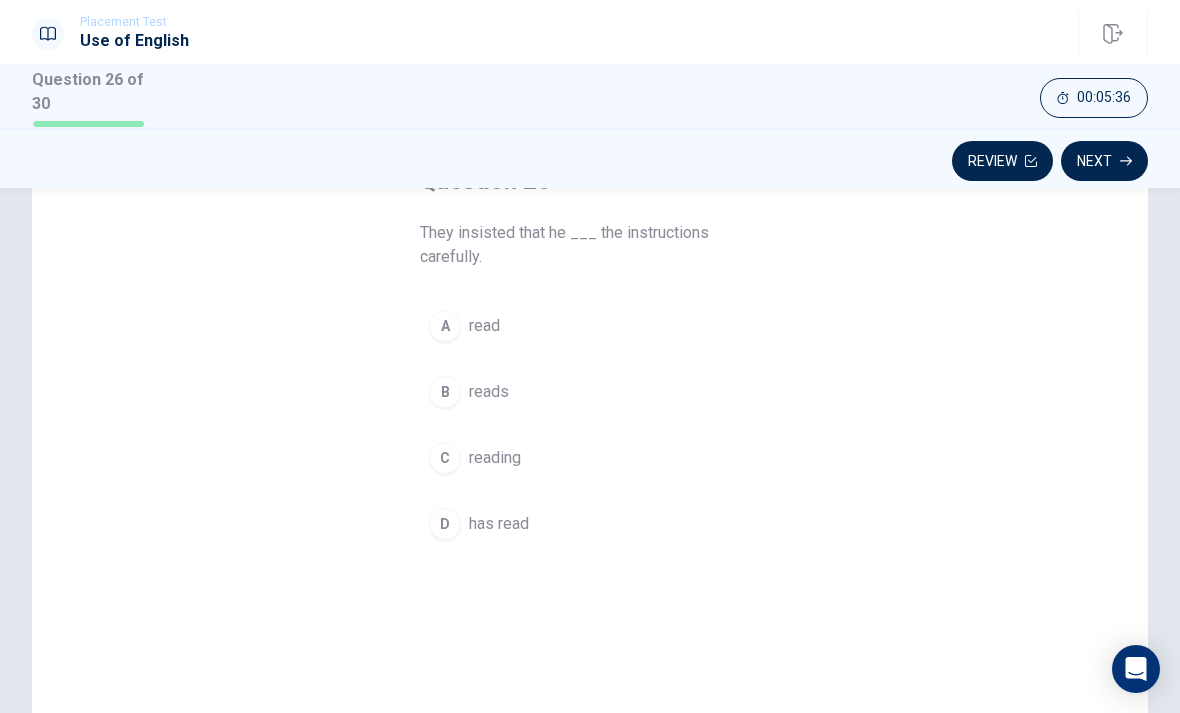 scroll, scrollTop: 144, scrollLeft: 0, axis: vertical 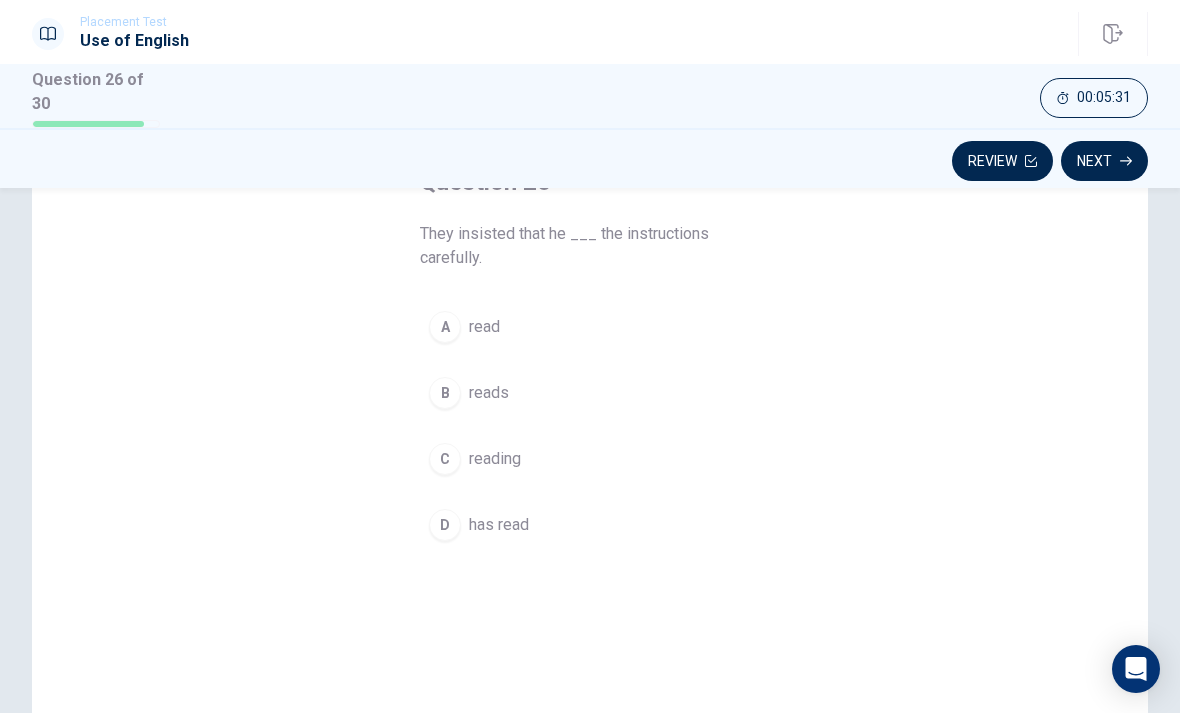 click on "A" at bounding box center [445, 327] 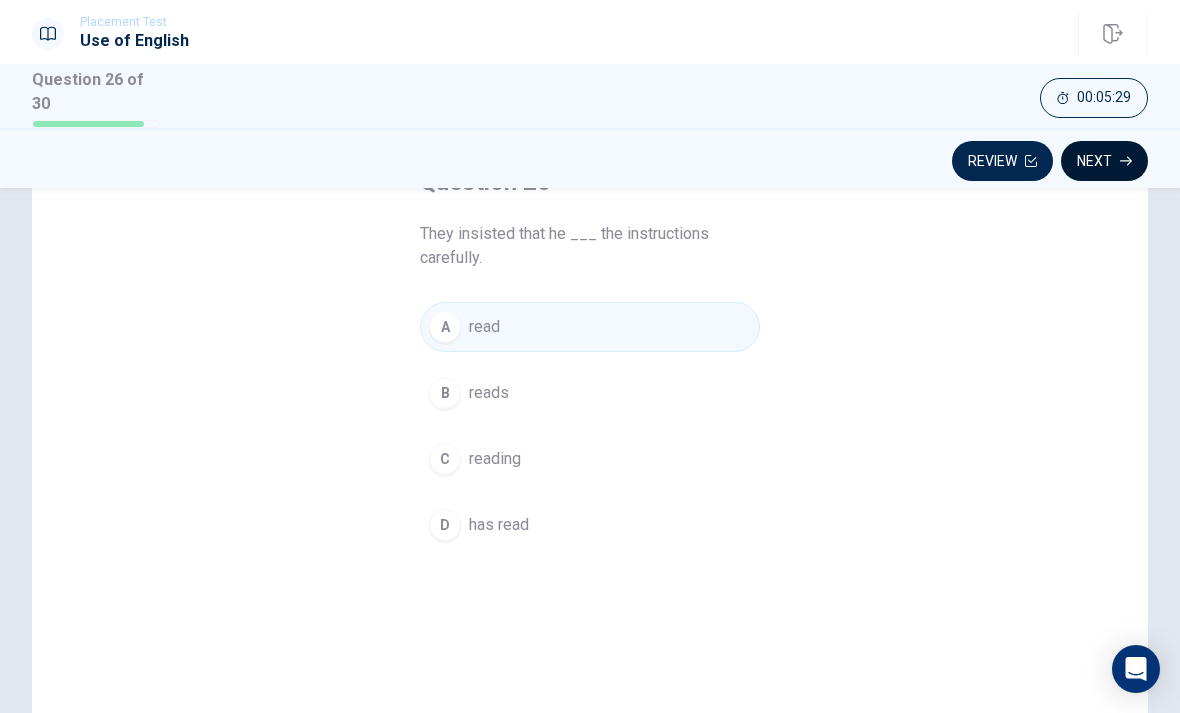 click on "Next" at bounding box center [1104, 161] 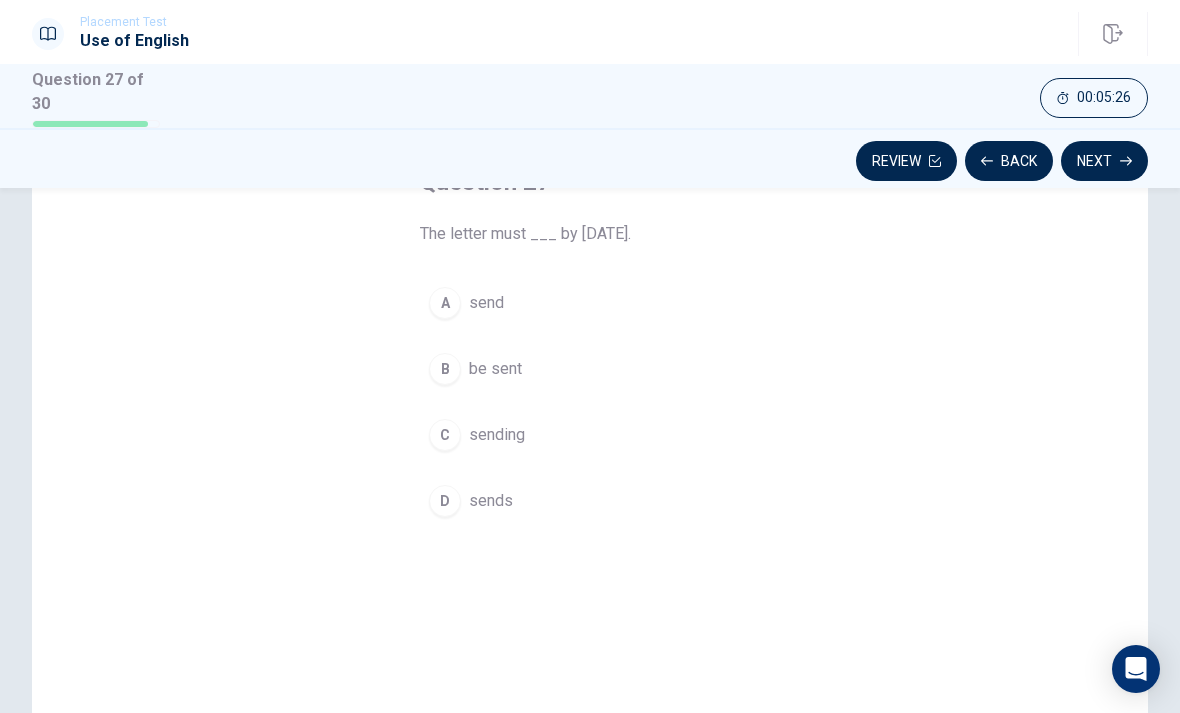 click on "B" at bounding box center [445, 369] 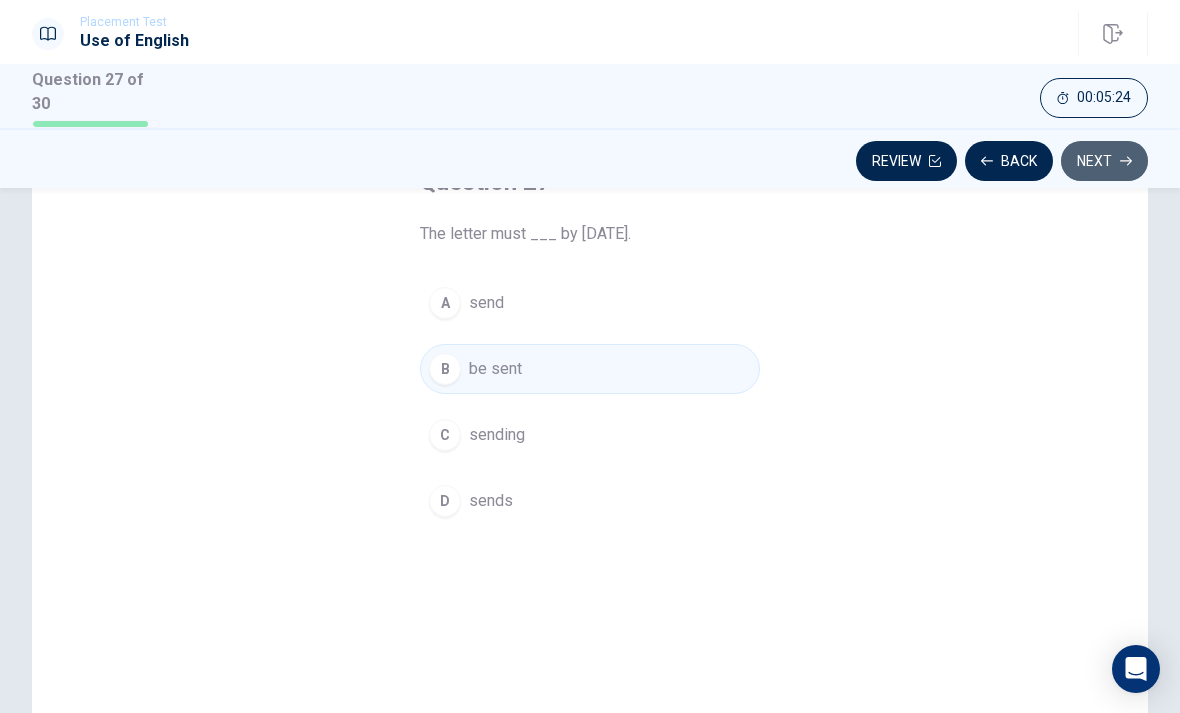 click on "Next" at bounding box center (1104, 161) 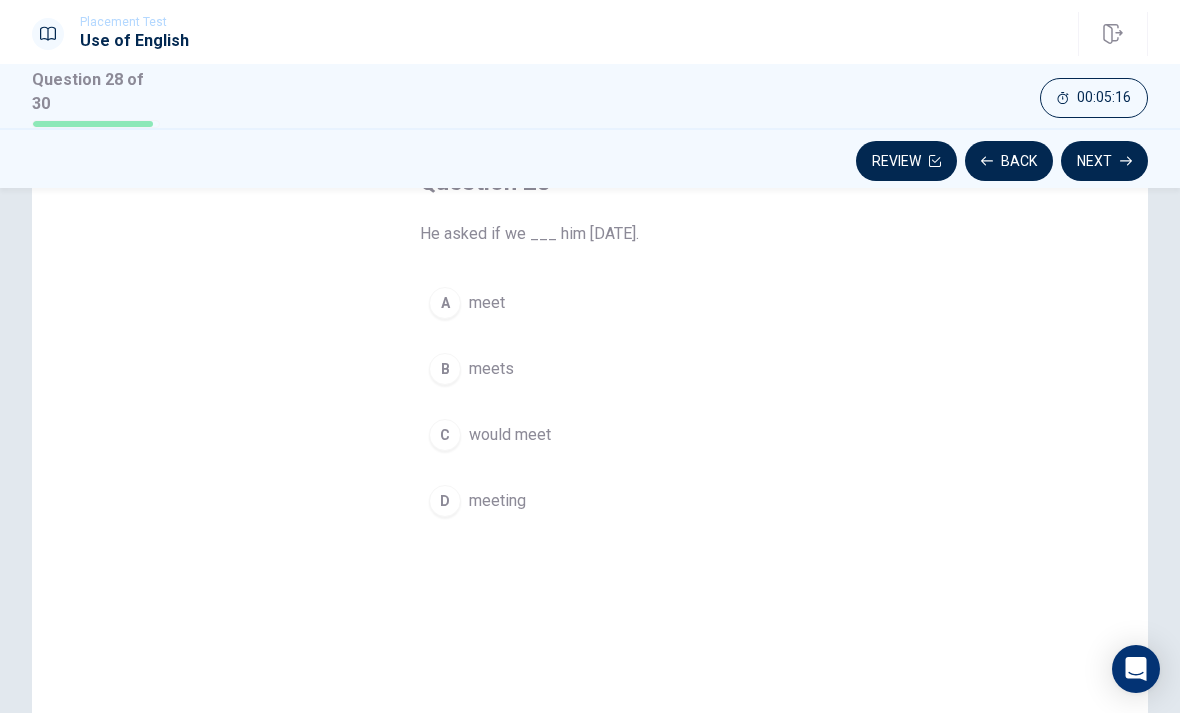 click on "C" at bounding box center (445, 435) 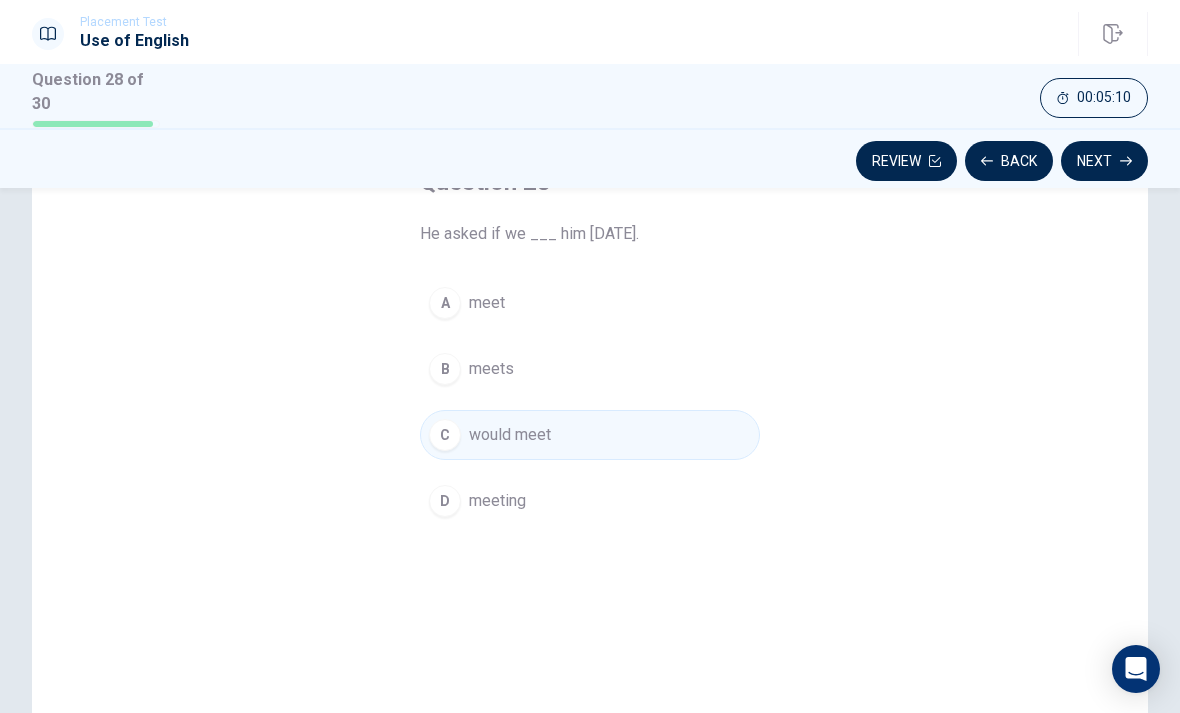 click on "A" at bounding box center (445, 303) 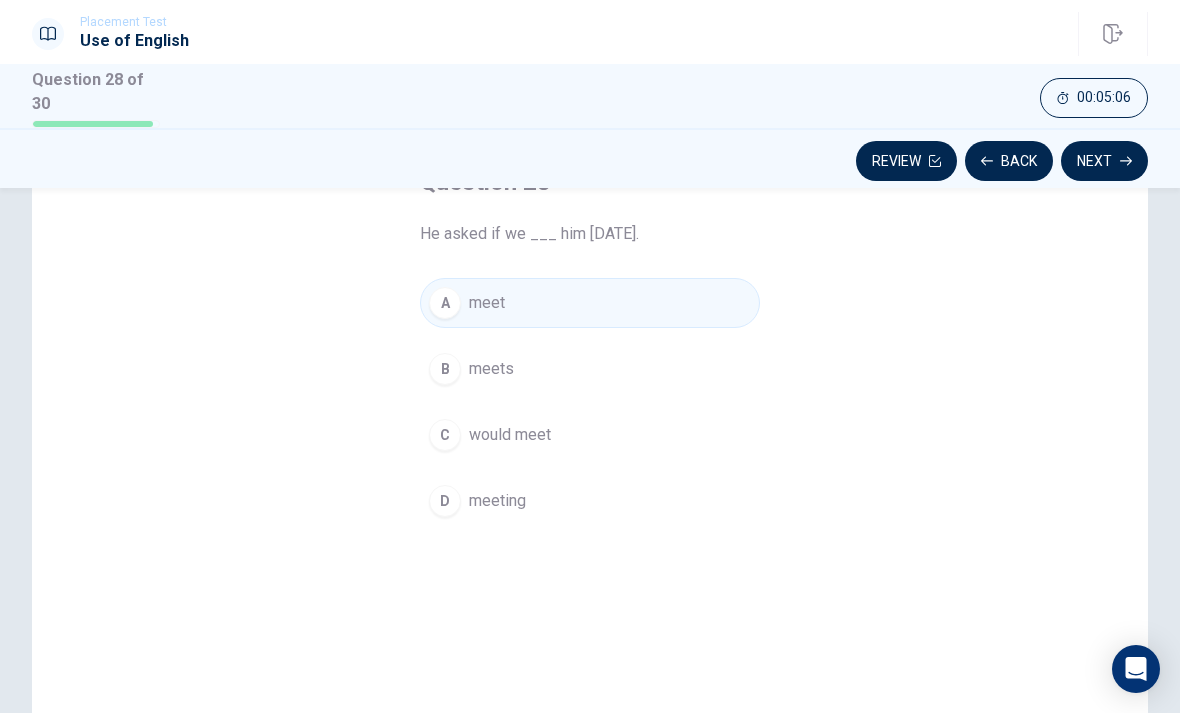 click on "C would meet" at bounding box center [590, 435] 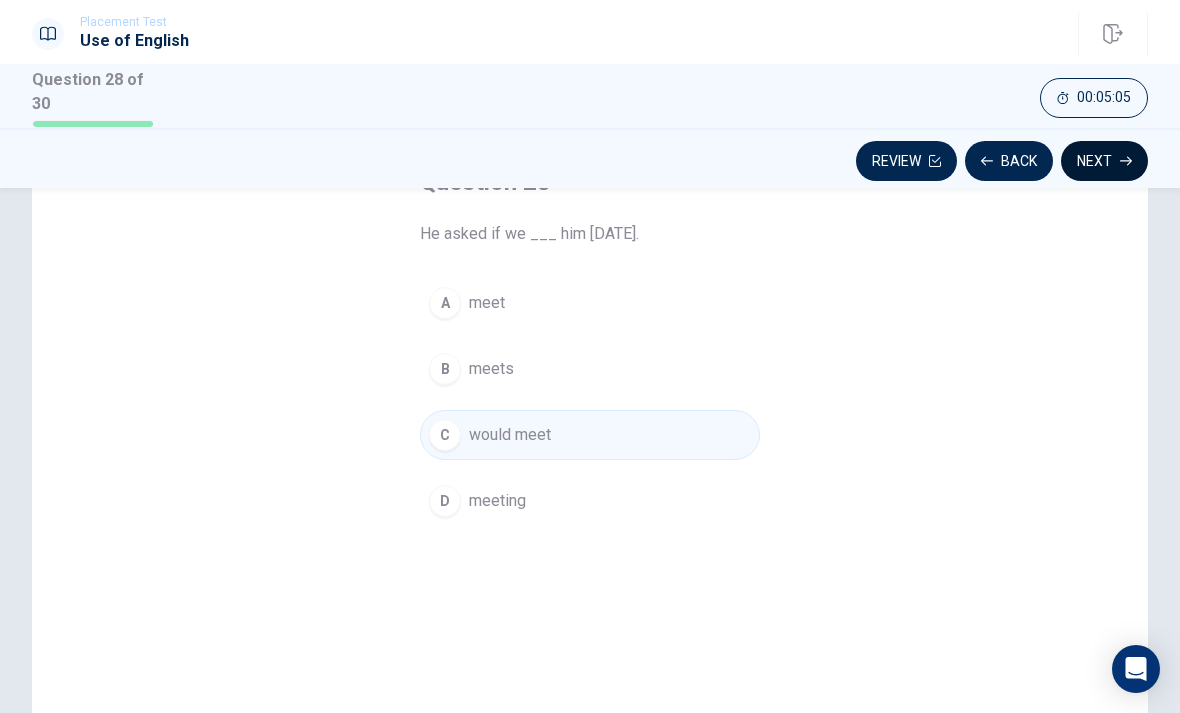 click 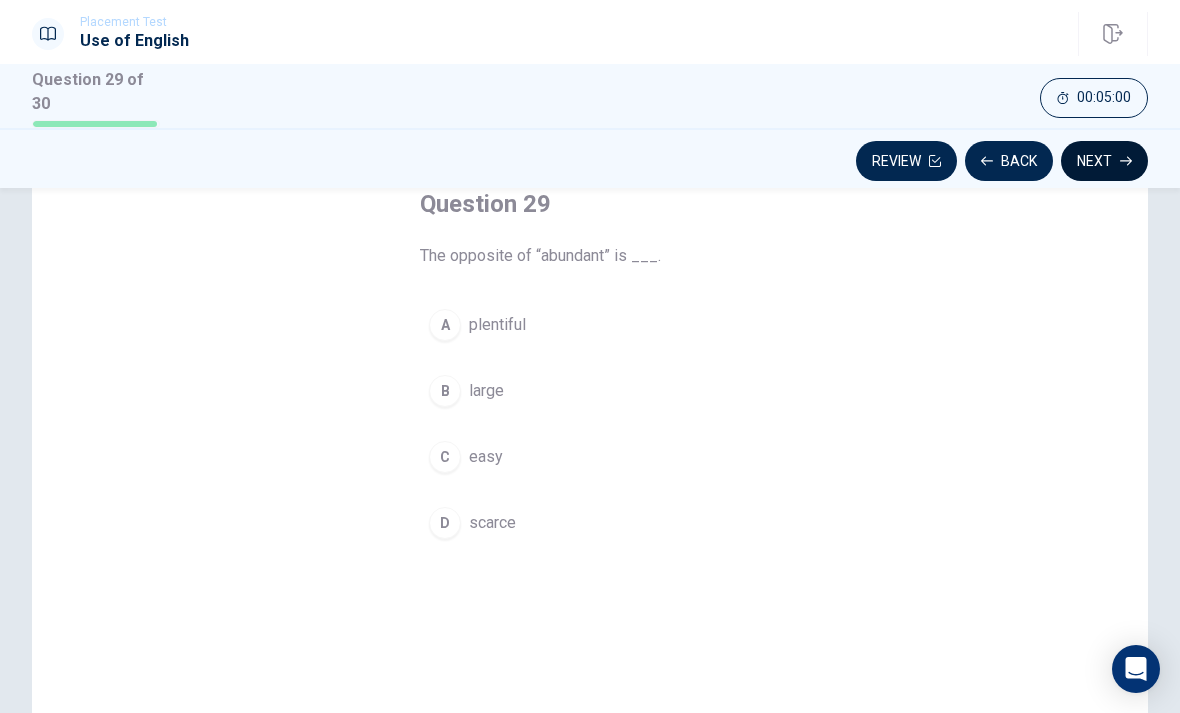 scroll, scrollTop: 121, scrollLeft: 0, axis: vertical 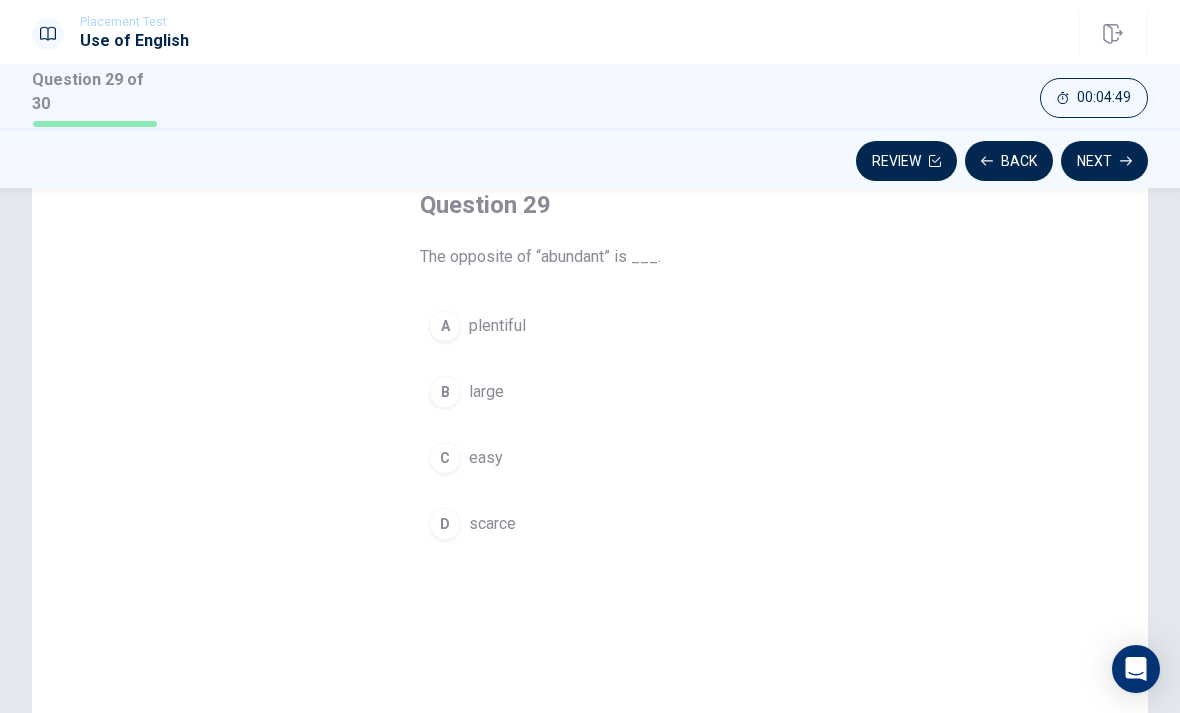 click on "easy" at bounding box center (486, 458) 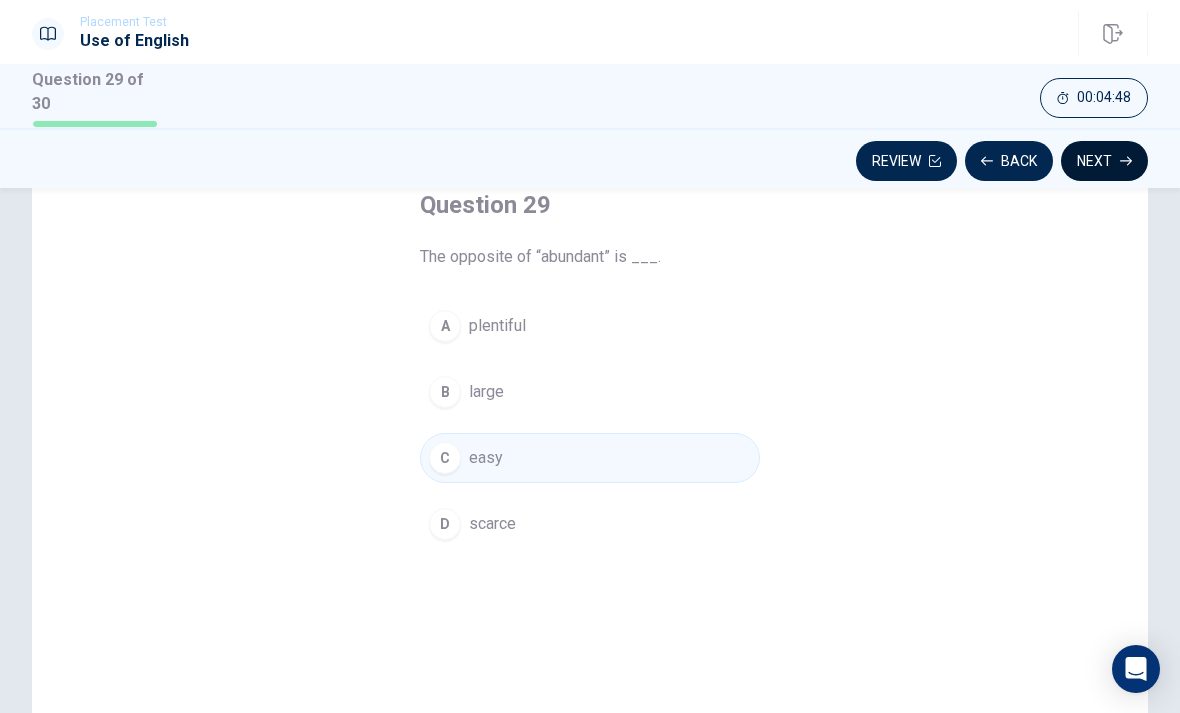 click 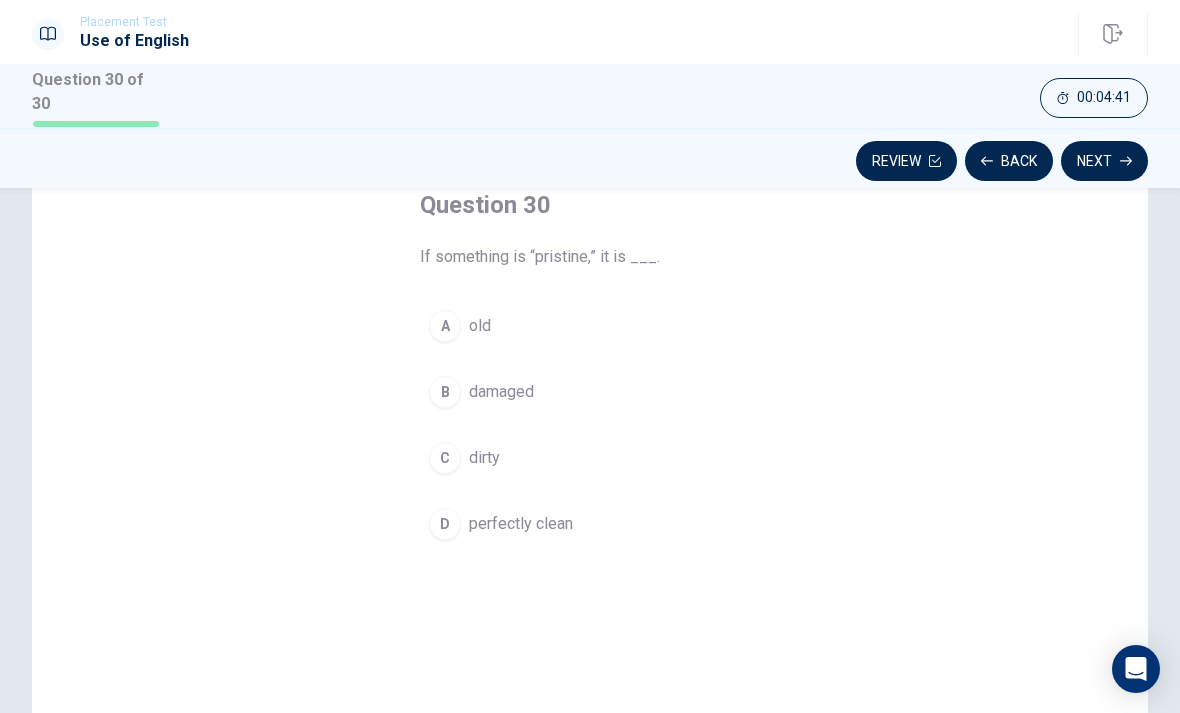 click on "D" at bounding box center (445, 524) 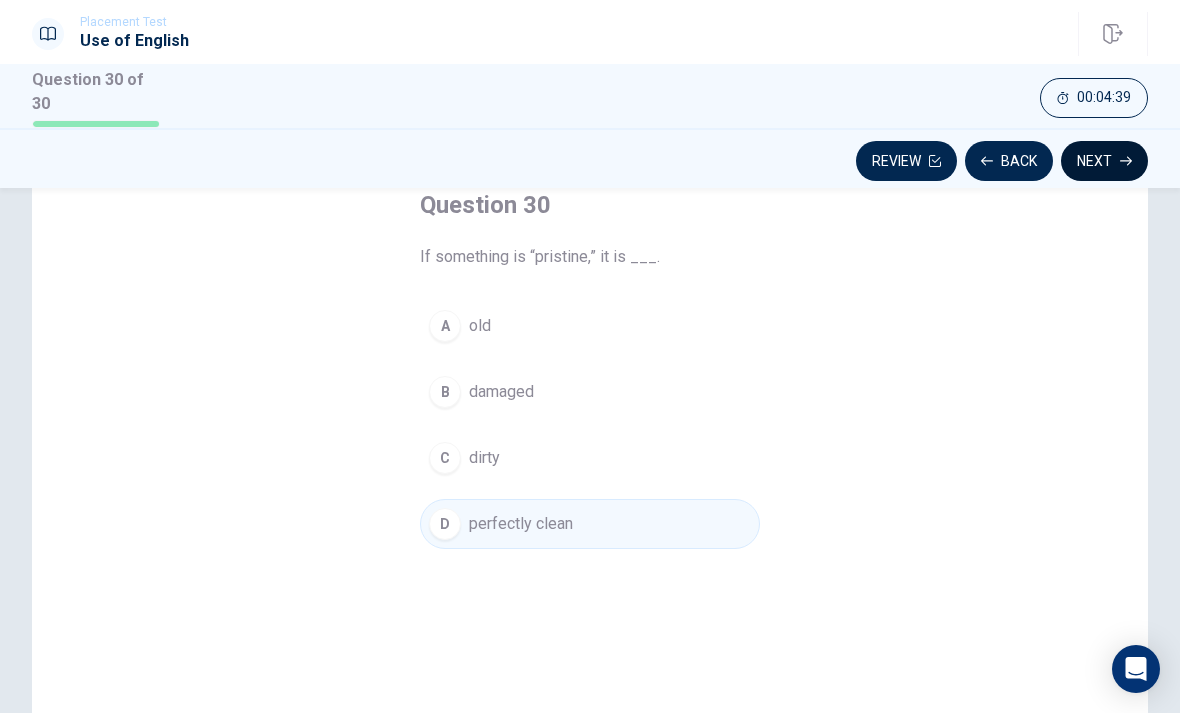 click on "Next" at bounding box center [1104, 161] 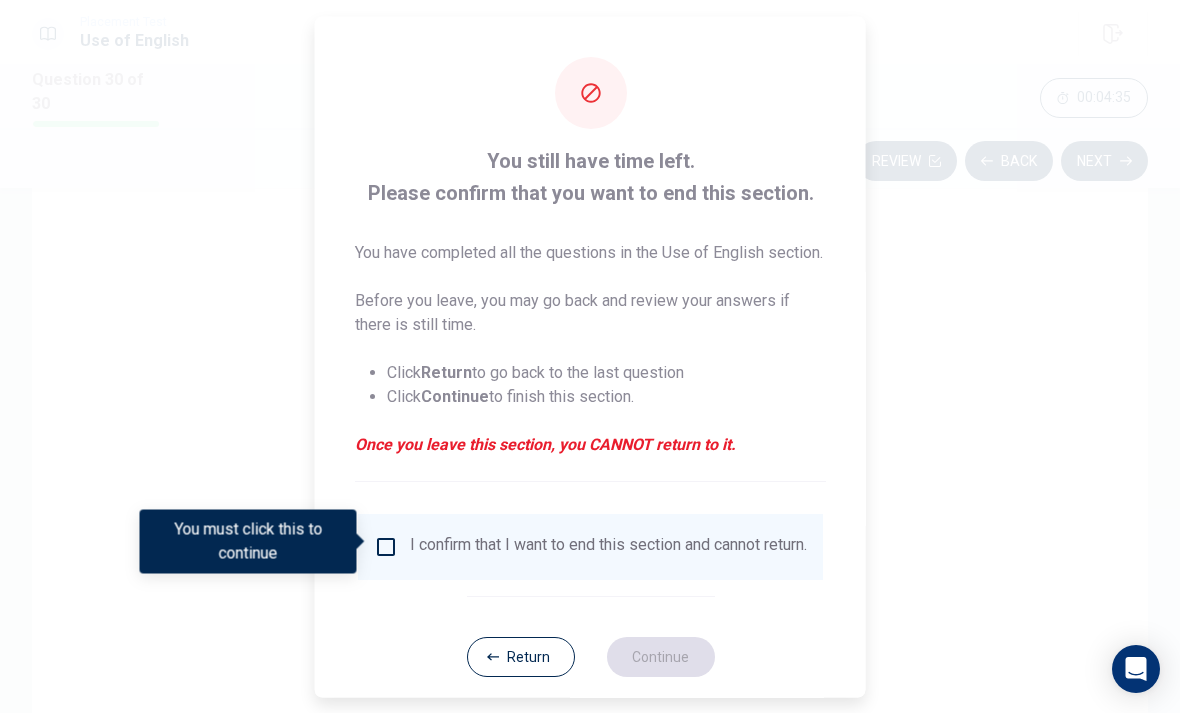 click at bounding box center [386, 546] 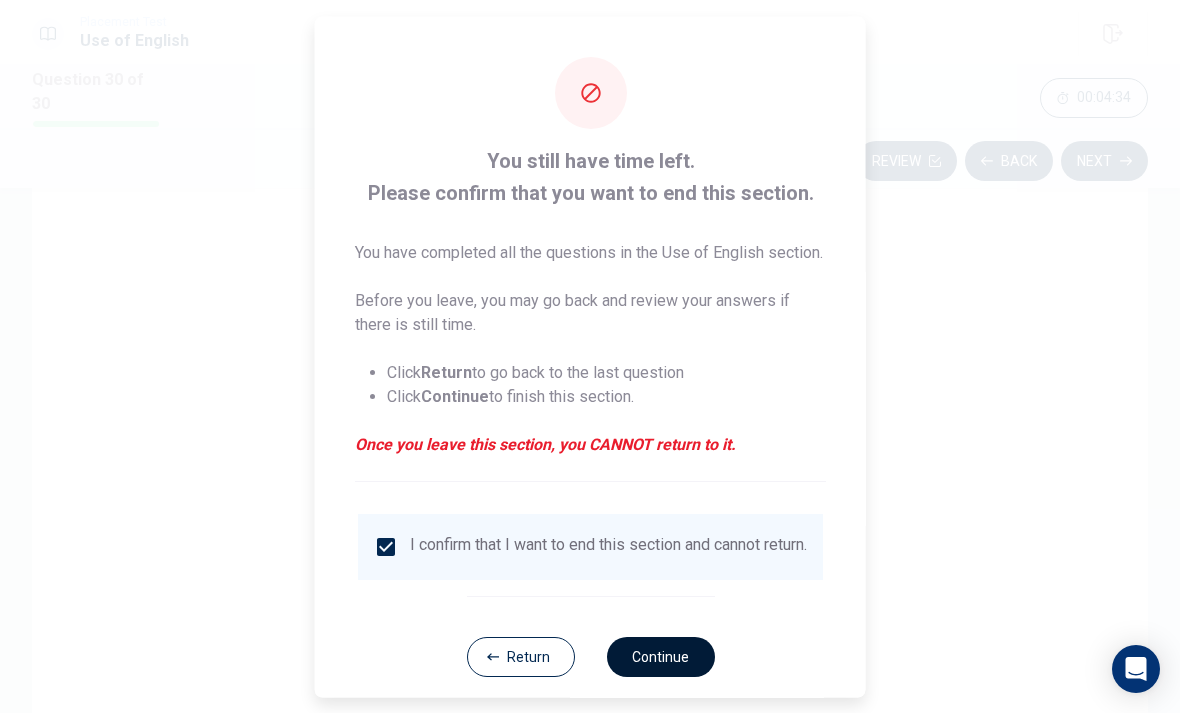 click on "Continue" at bounding box center [660, 656] 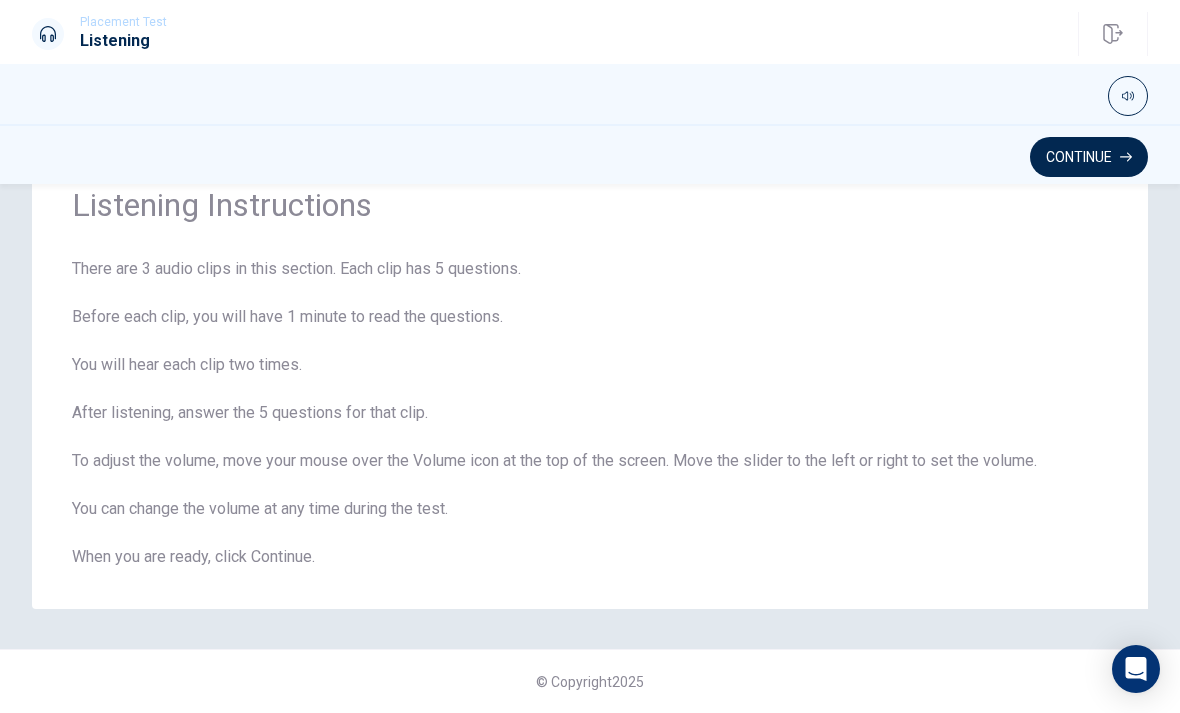 scroll, scrollTop: 79, scrollLeft: 0, axis: vertical 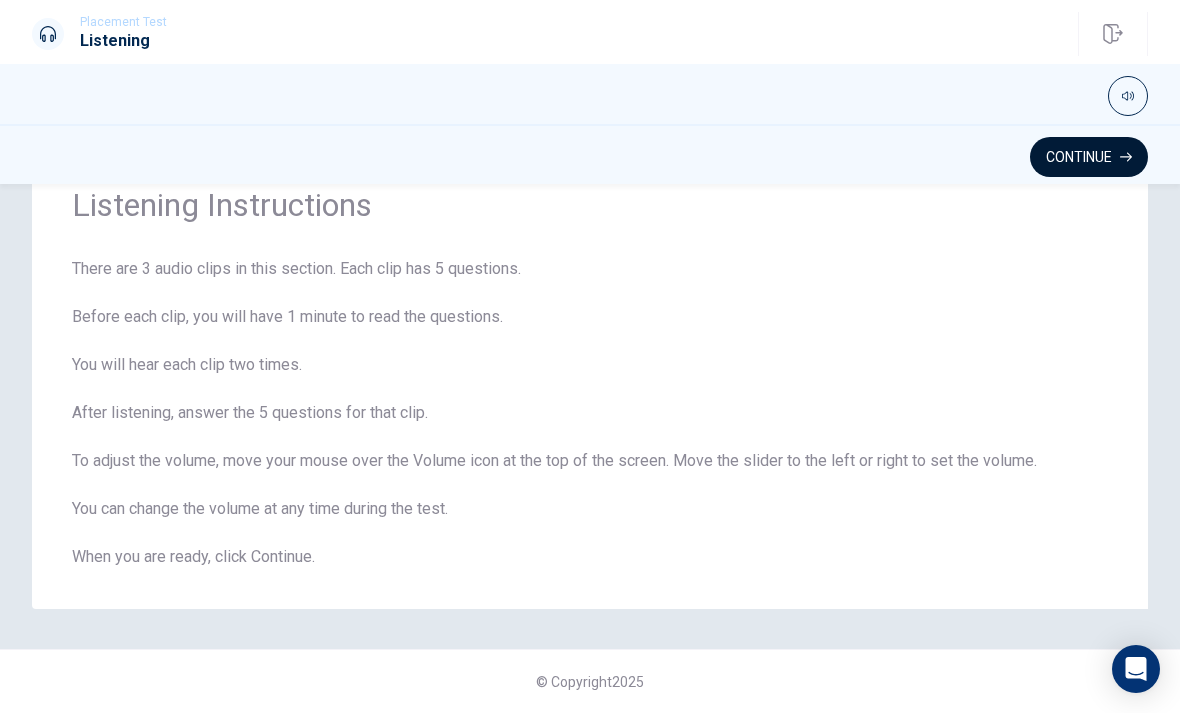 click on "Continue" at bounding box center [1089, 157] 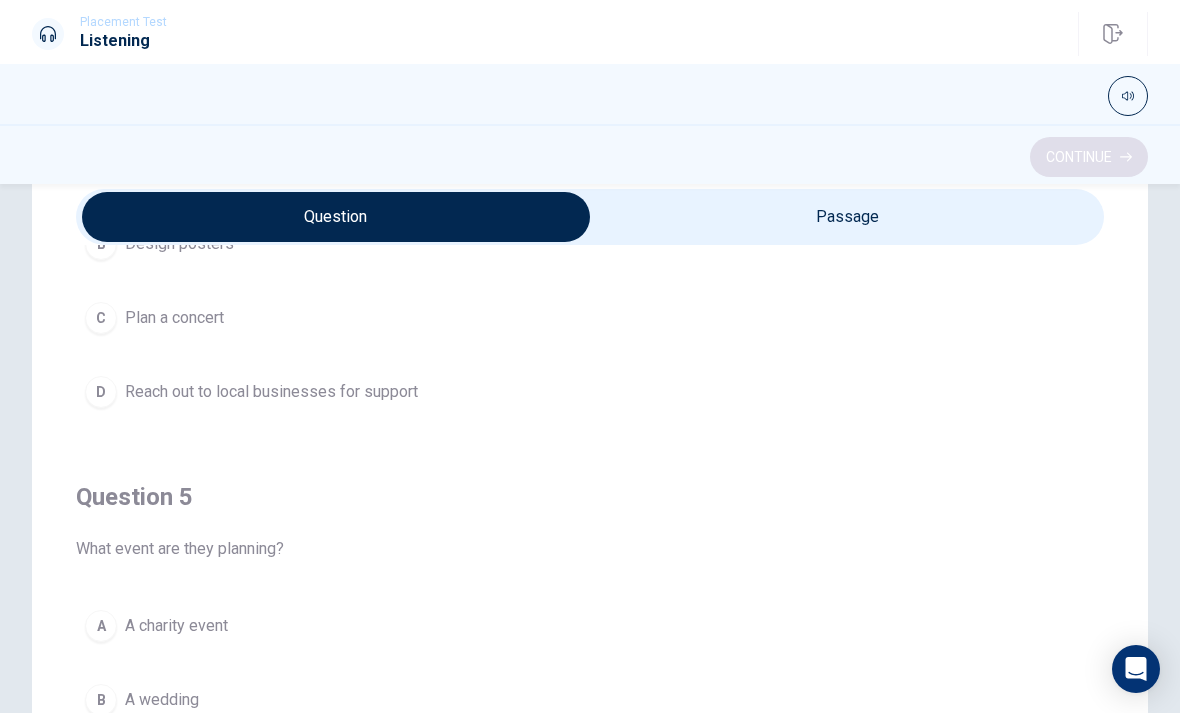 scroll, scrollTop: 1620, scrollLeft: 0, axis: vertical 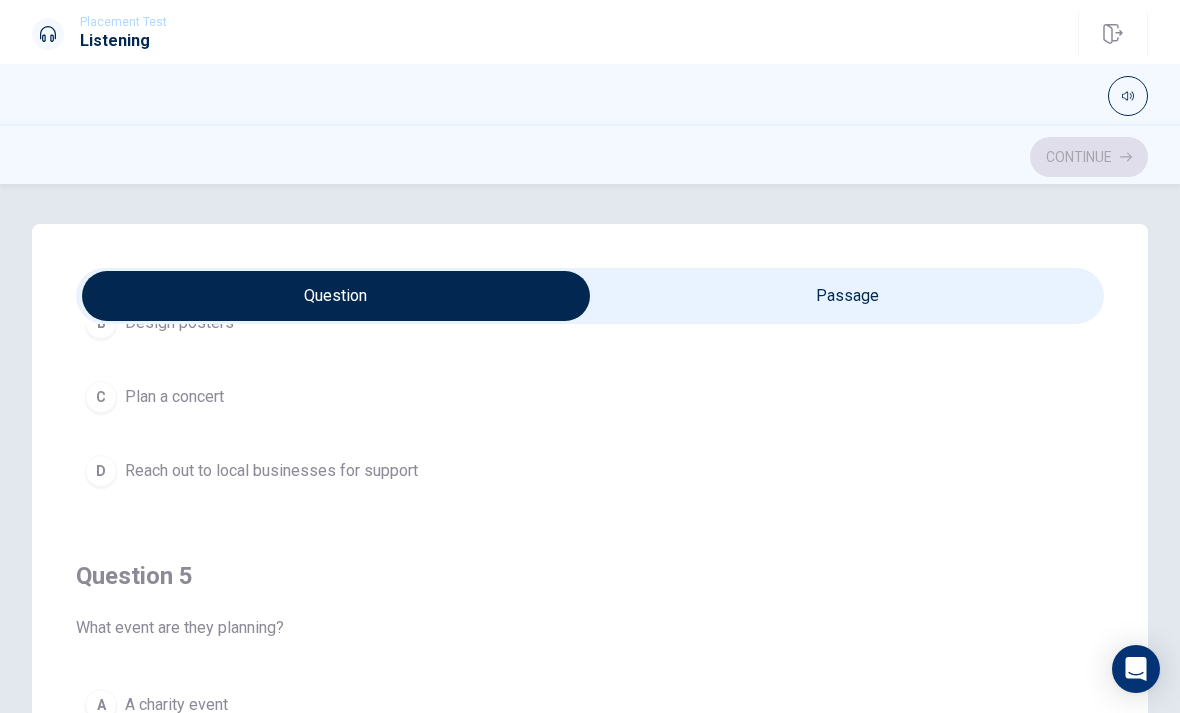click on "A Start hiring employees B Design posters C Plan a concert D Reach out to local businesses for support" at bounding box center (590, 360) 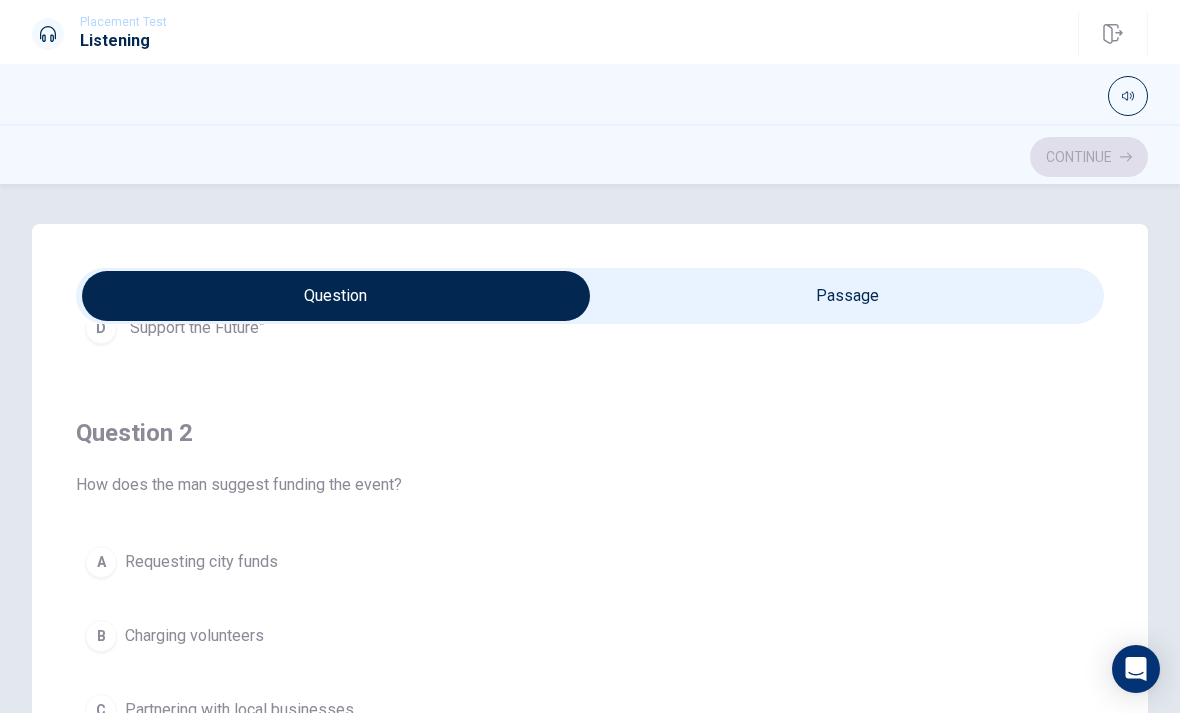 click at bounding box center (336, 296) 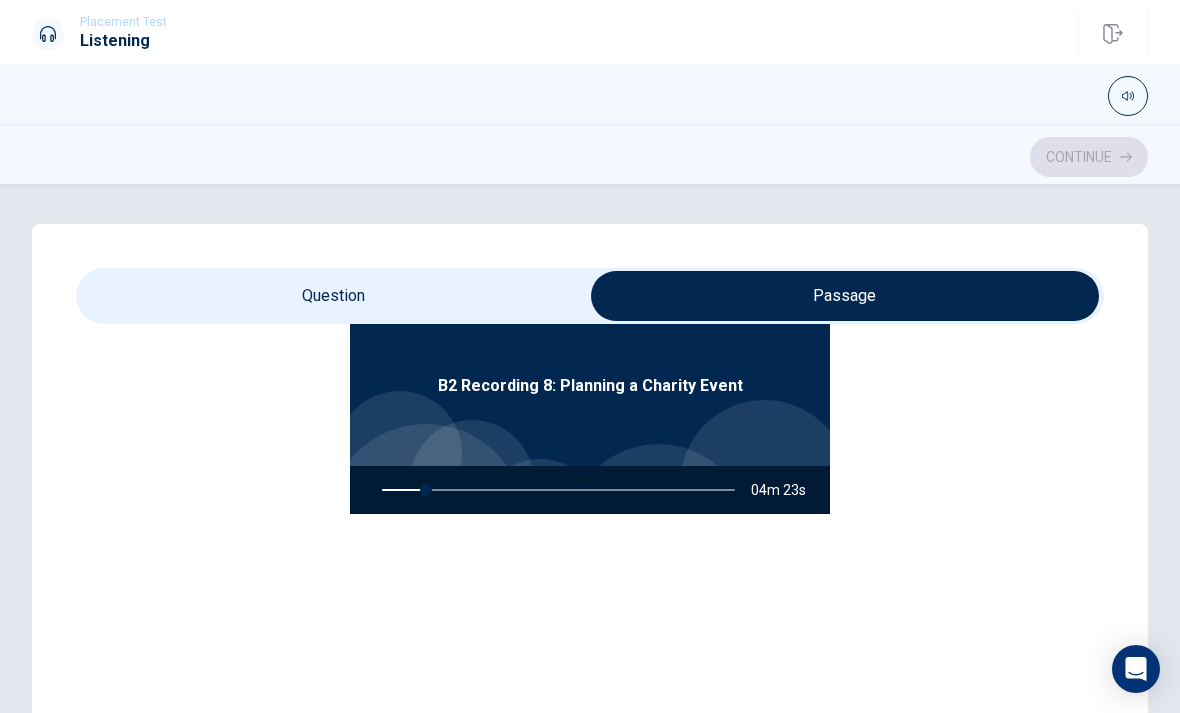 scroll, scrollTop: 112, scrollLeft: 0, axis: vertical 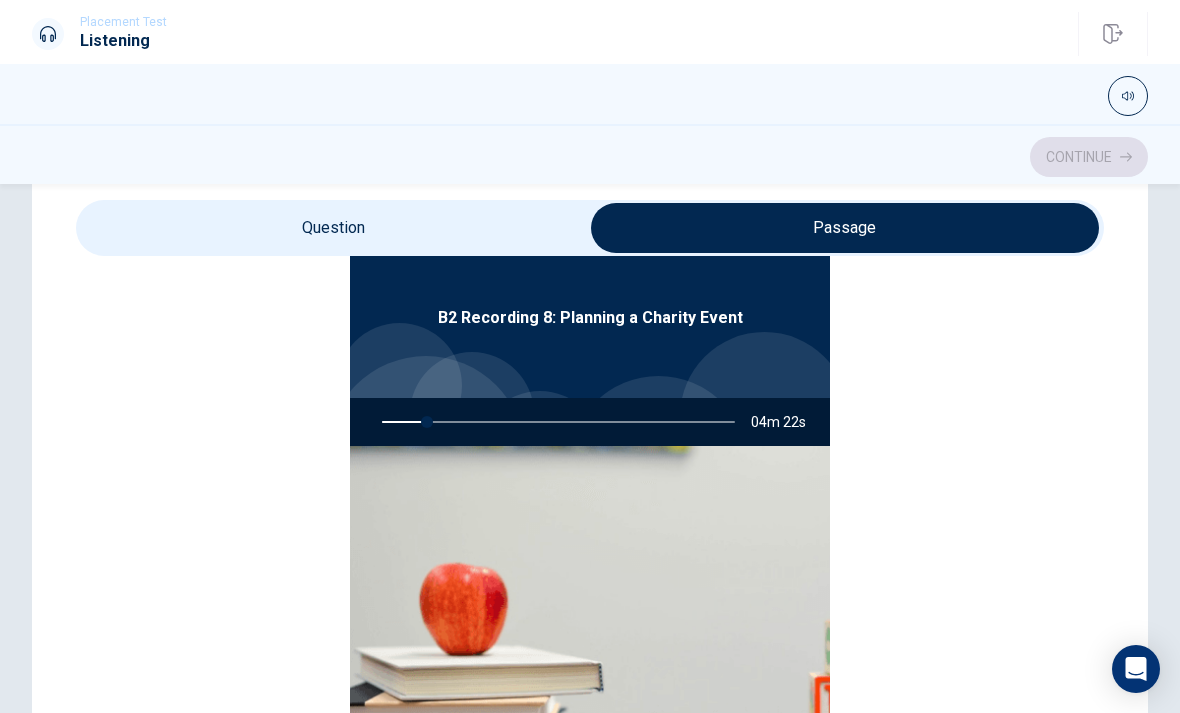 type on "13" 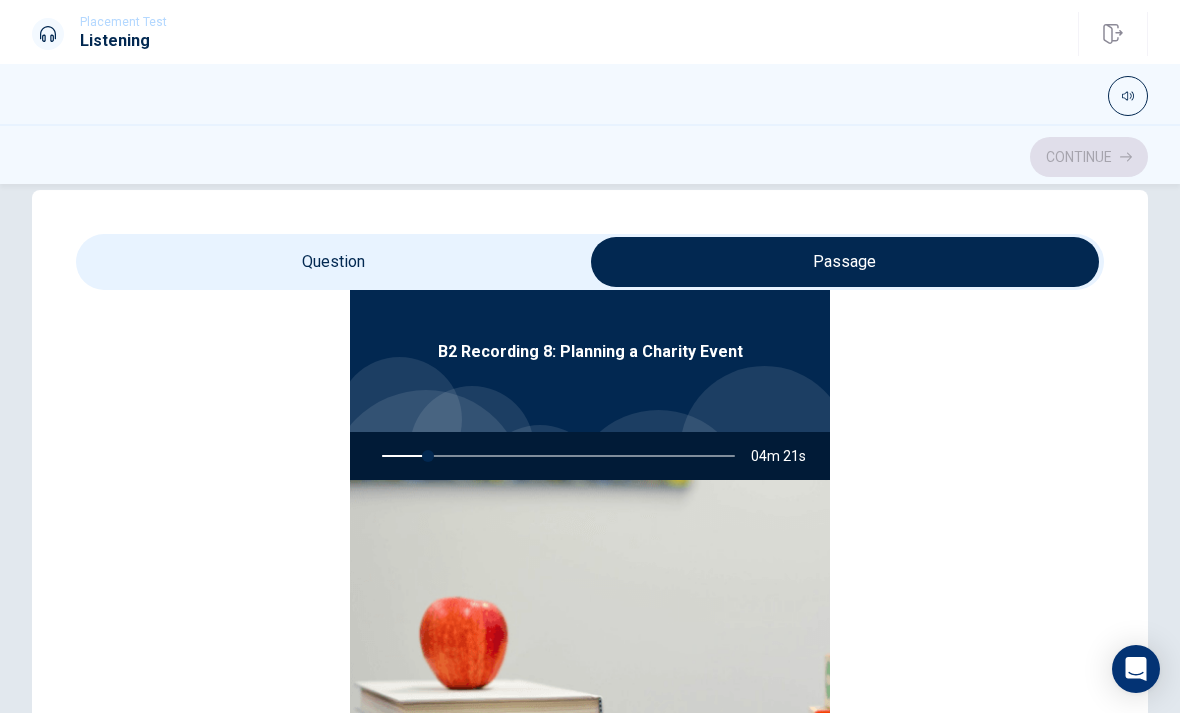 scroll, scrollTop: 28, scrollLeft: 0, axis: vertical 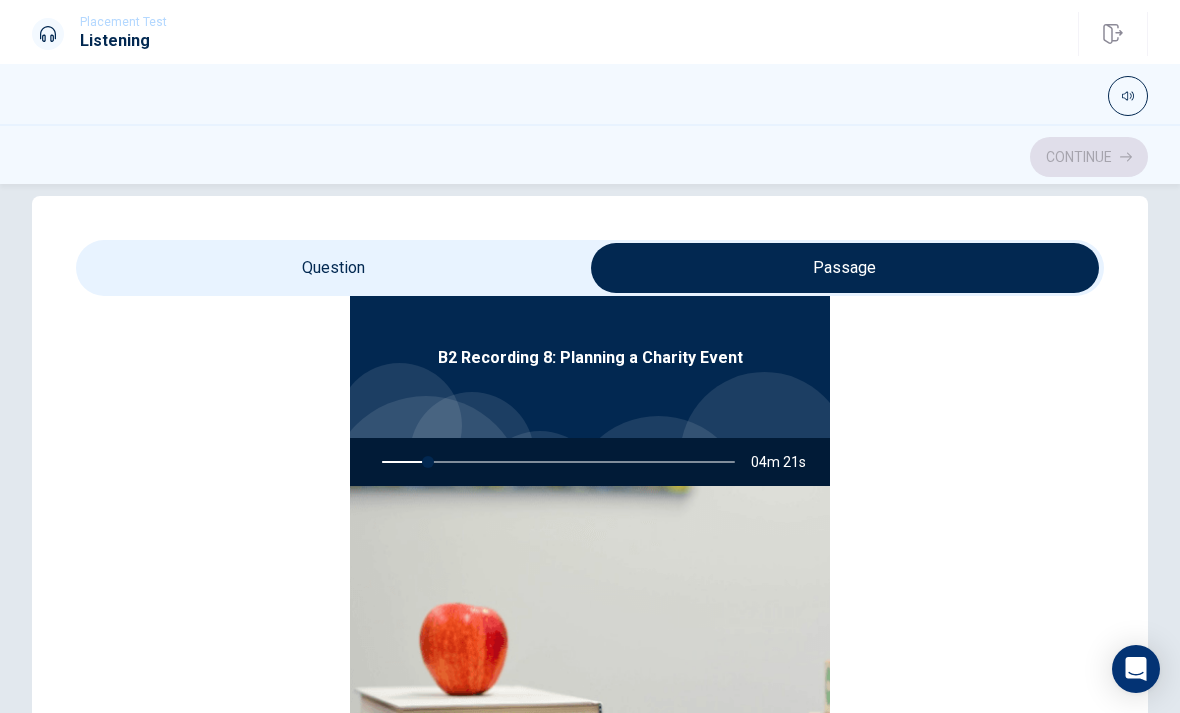 click at bounding box center [845, 268] 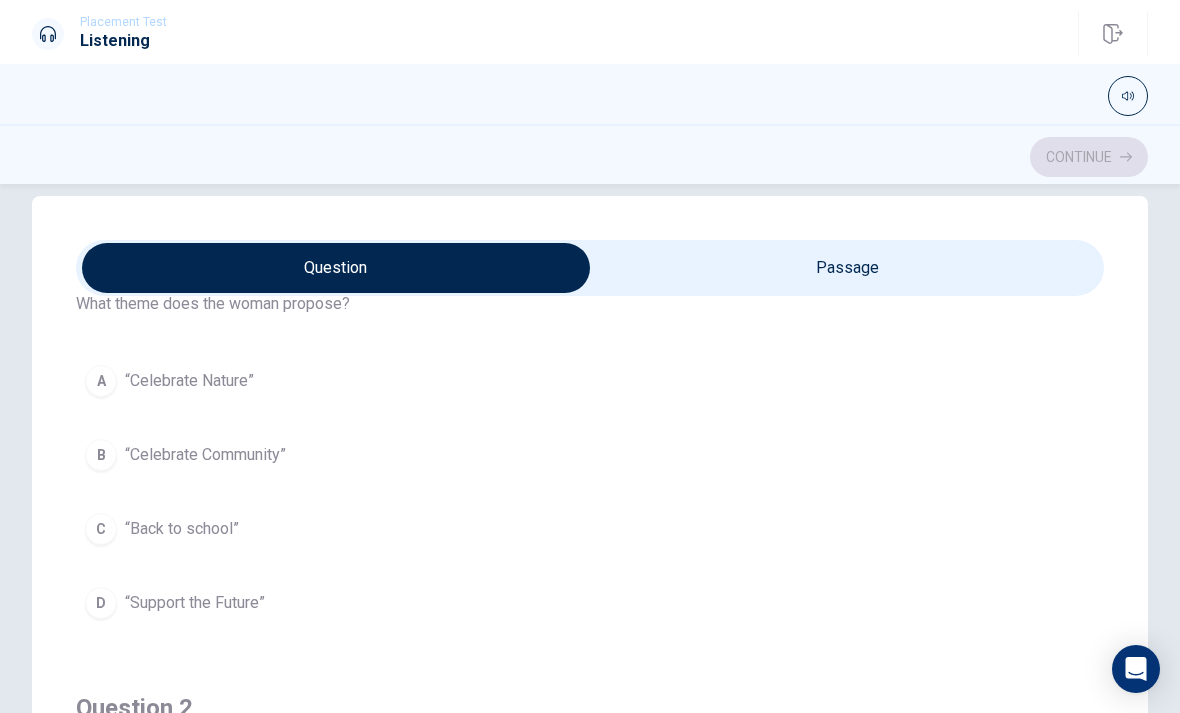 scroll, scrollTop: 89, scrollLeft: 0, axis: vertical 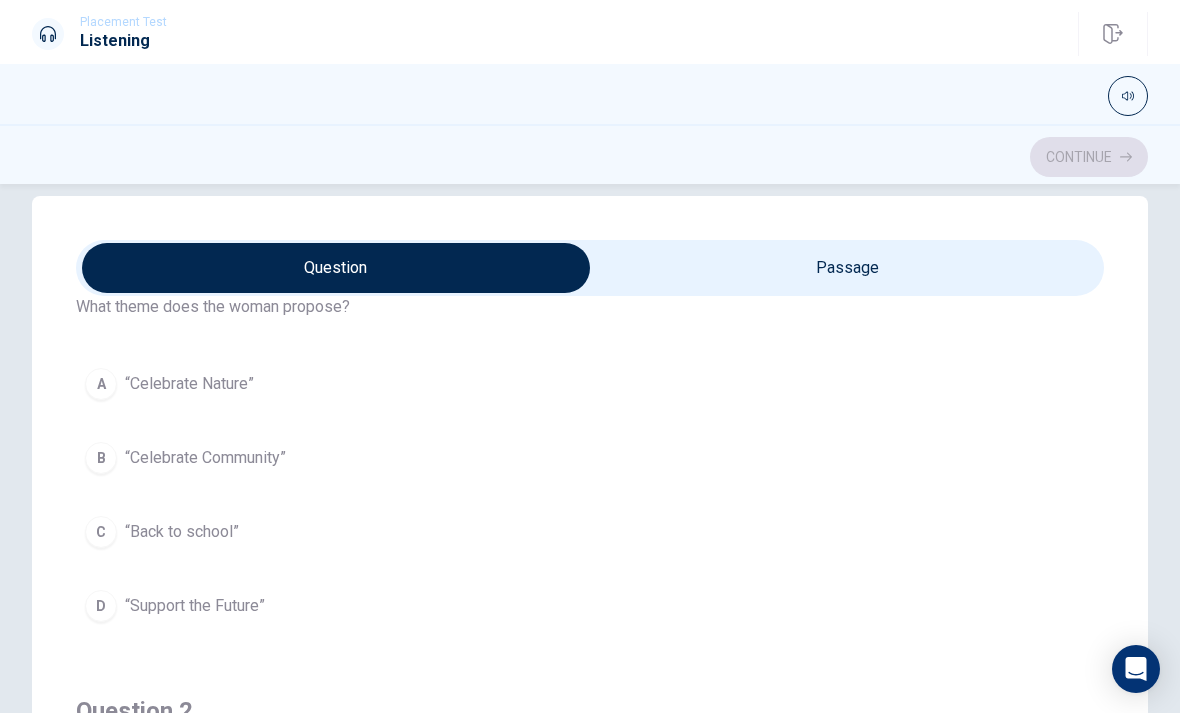 click on "B “Celebrate Community”" at bounding box center (590, 458) 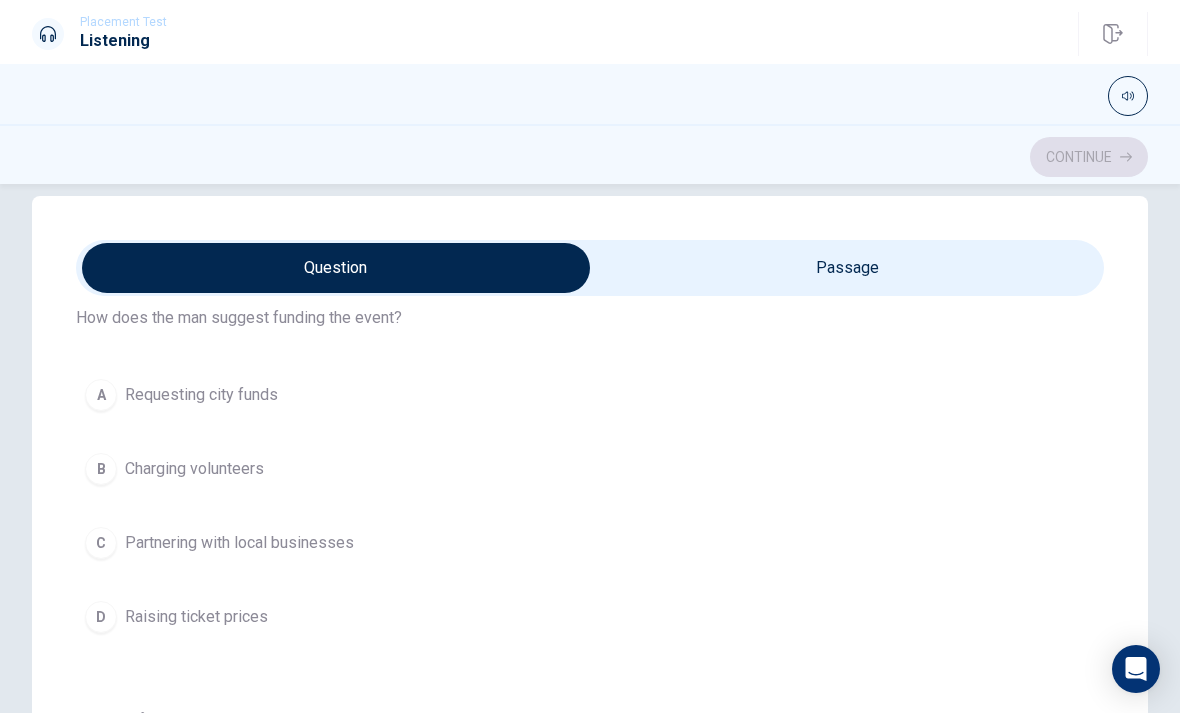 scroll, scrollTop: 535, scrollLeft: 0, axis: vertical 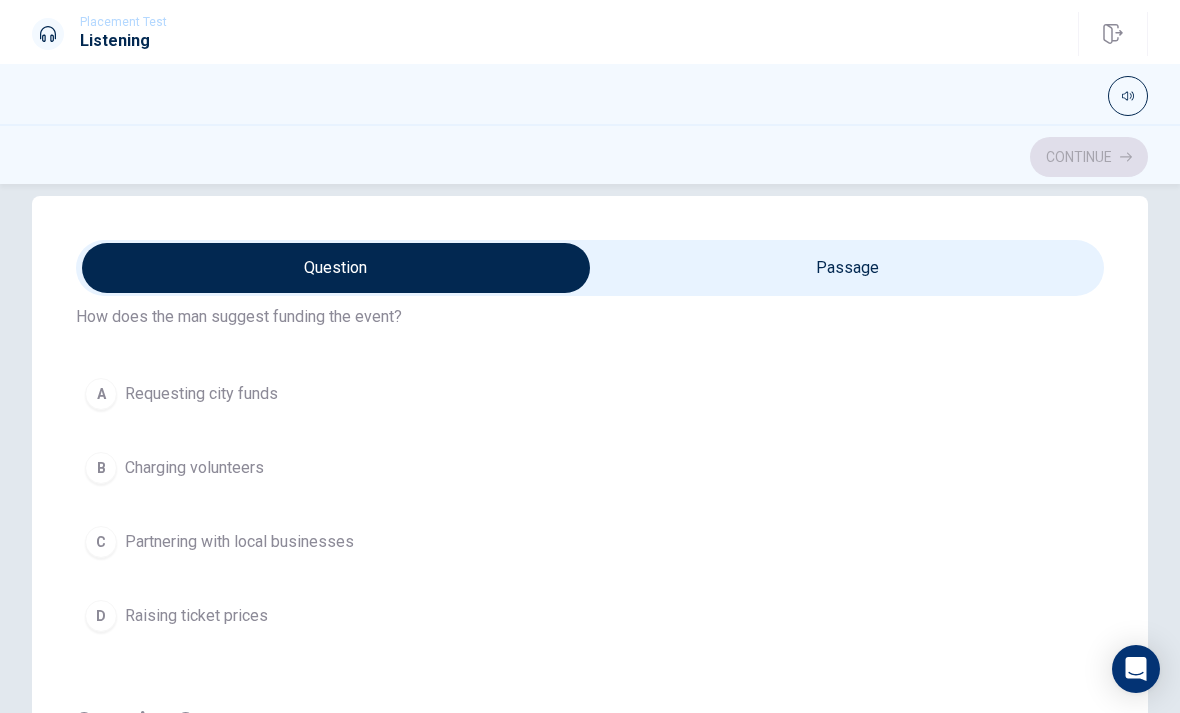 click on "Charging volunteers" at bounding box center [194, 468] 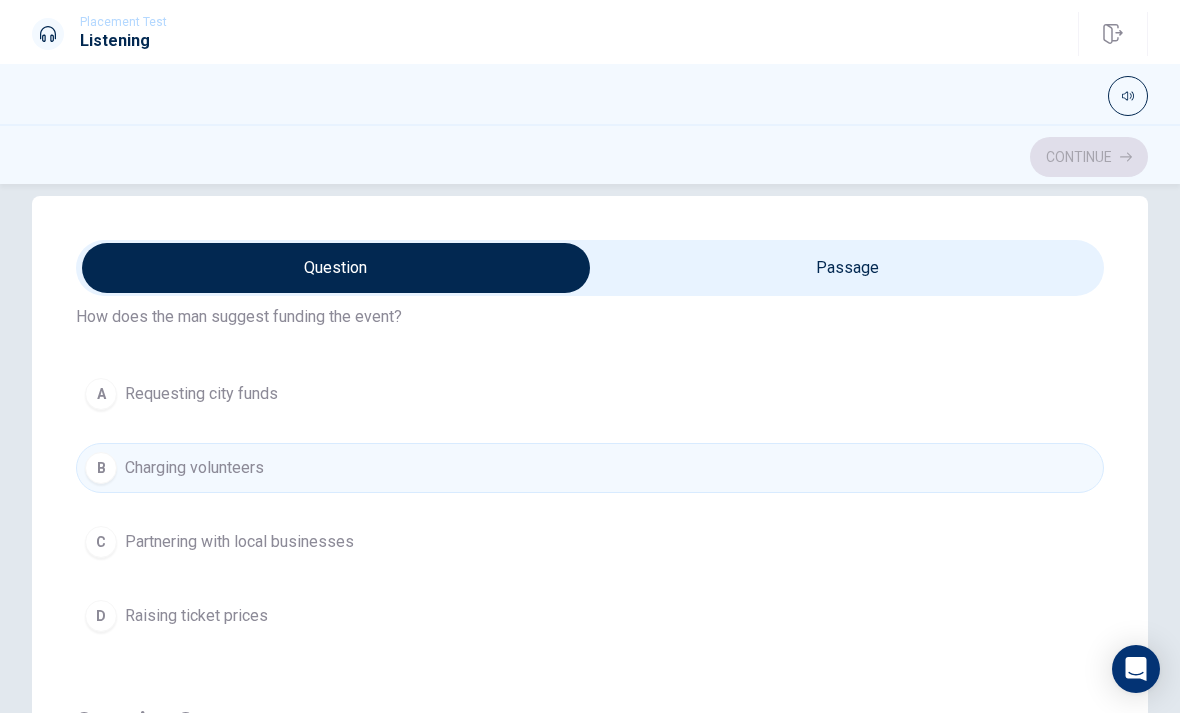 click on "Partnering with local businesses" at bounding box center (239, 542) 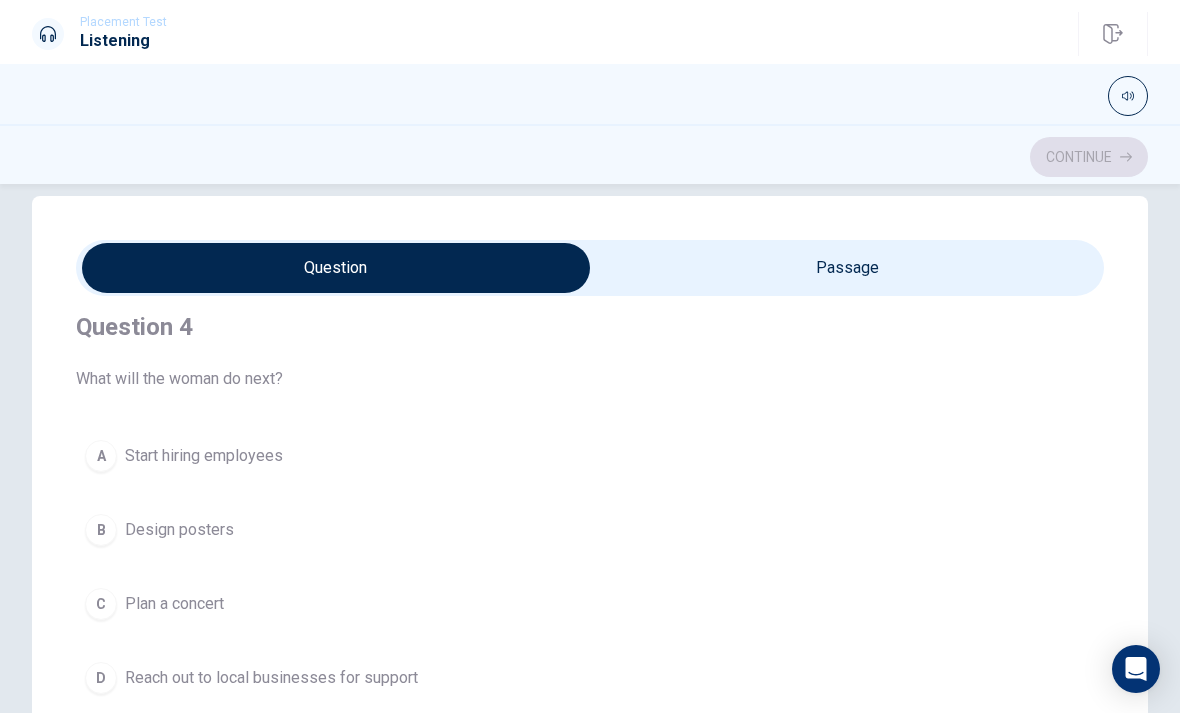 scroll, scrollTop: 1384, scrollLeft: 0, axis: vertical 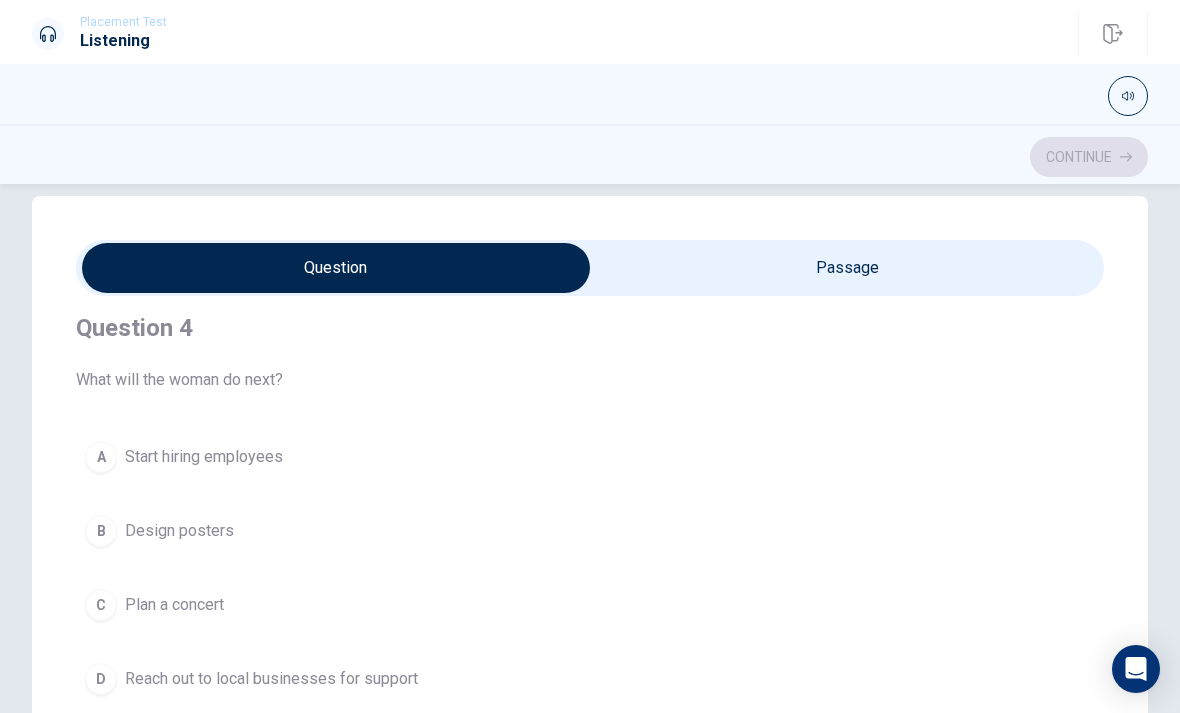 click on "D" at bounding box center [101, 679] 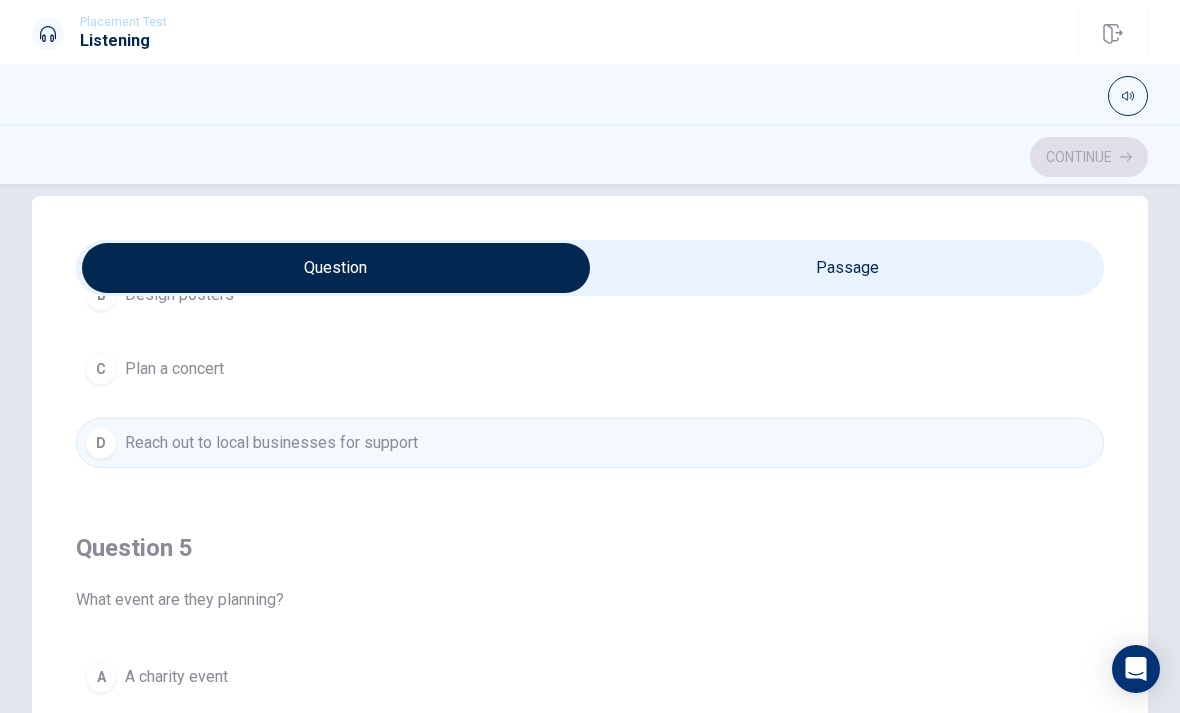 scroll, scrollTop: 1620, scrollLeft: 0, axis: vertical 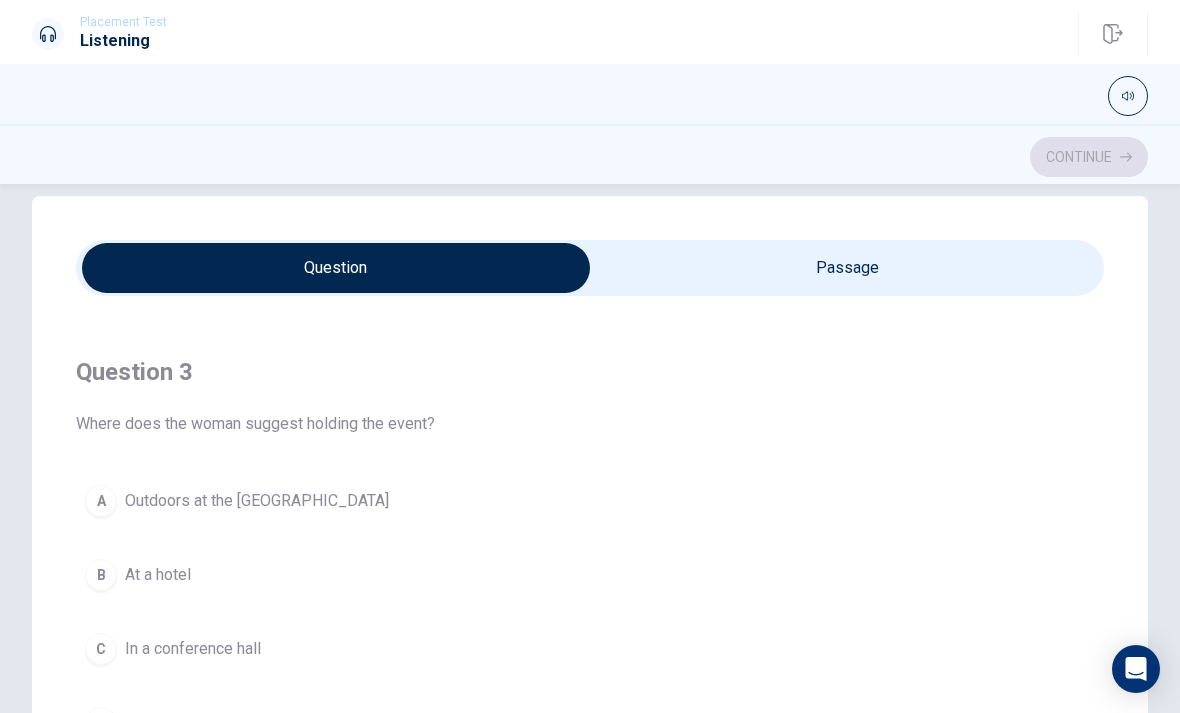 click on "A Outdoors at the [GEOGRAPHIC_DATA]" at bounding box center (590, 501) 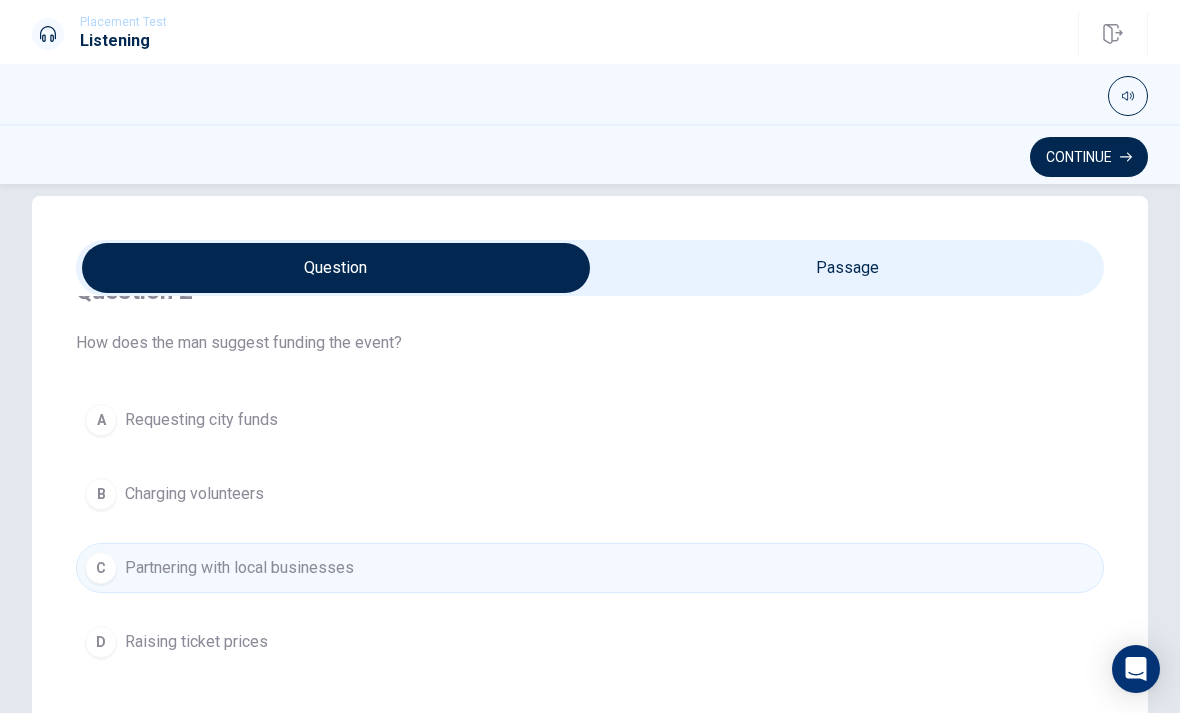 scroll, scrollTop: 509, scrollLeft: 0, axis: vertical 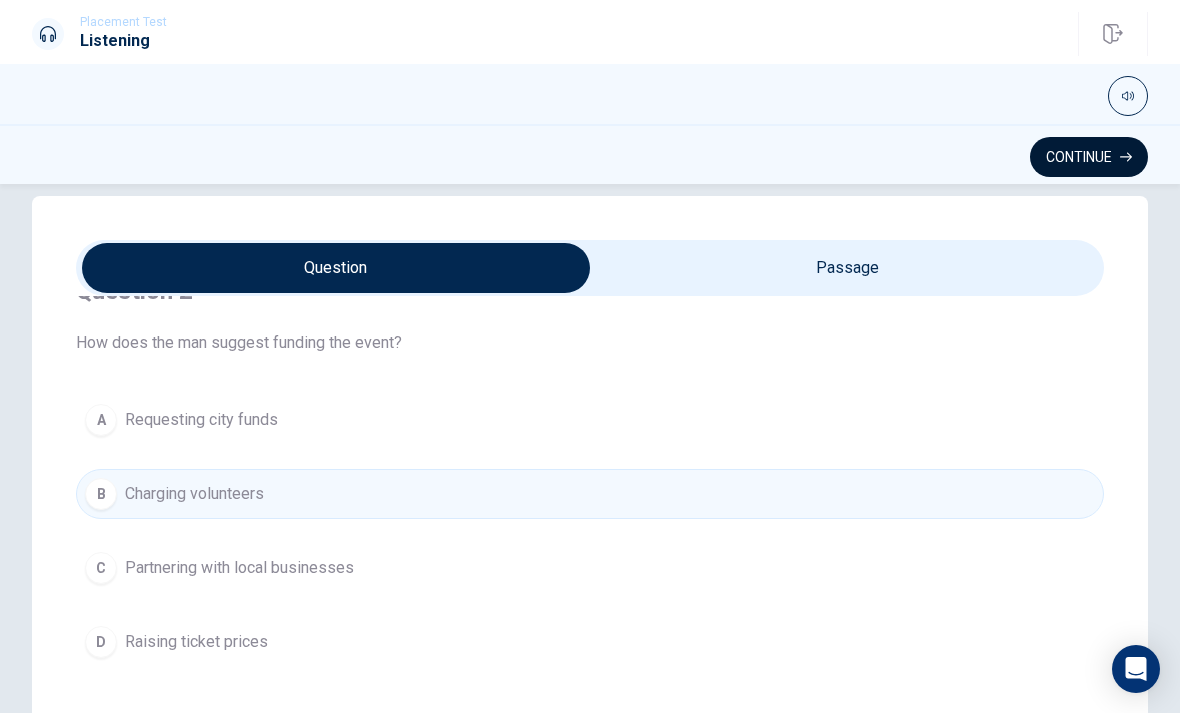 click on "Continue" at bounding box center [1089, 157] 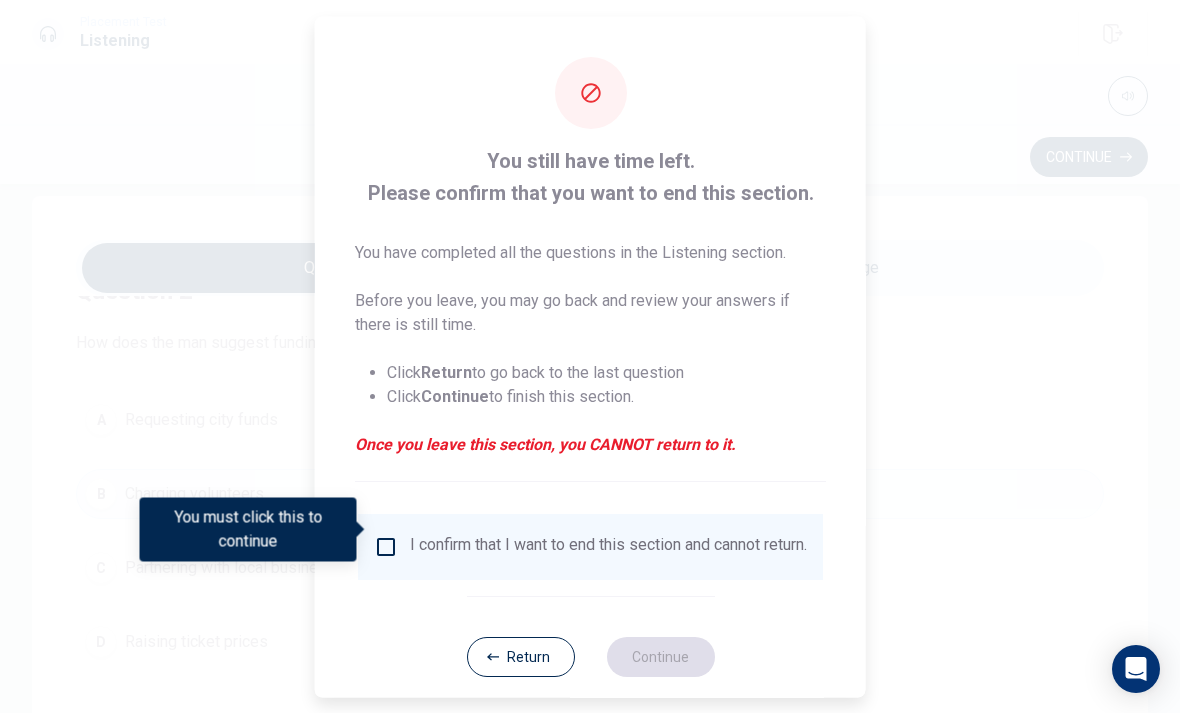 click on "I confirm that I want to end this section and cannot return." at bounding box center (590, 546) 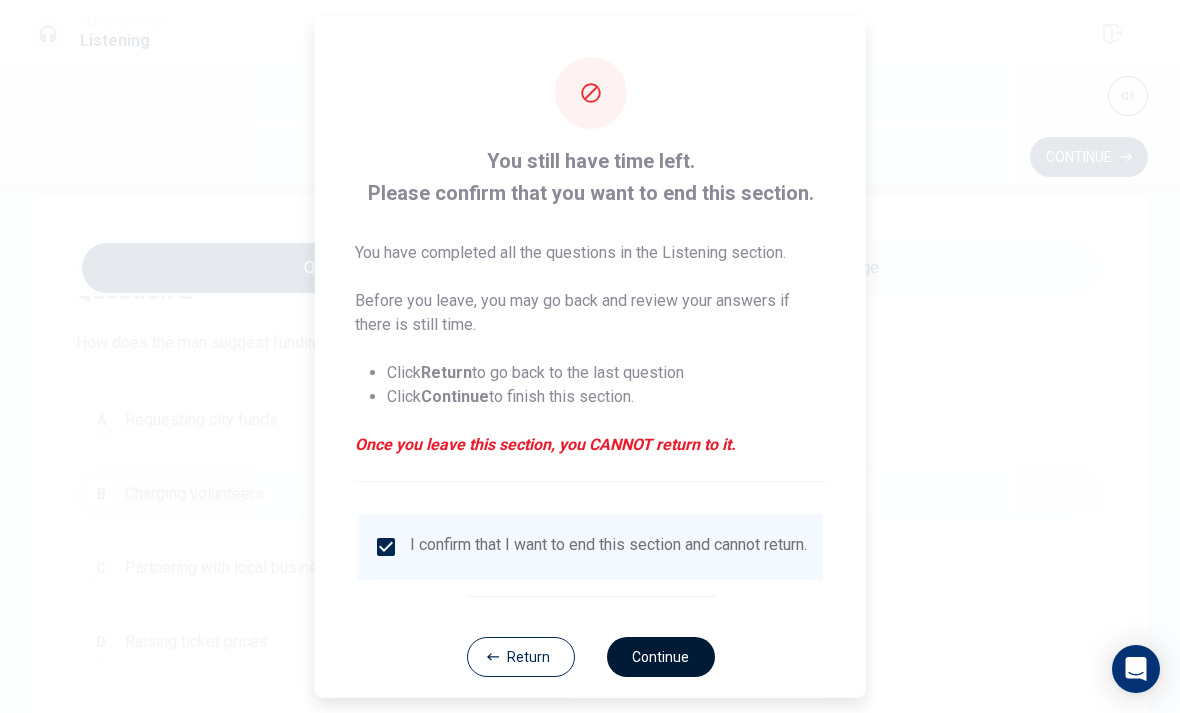 click on "Continue" at bounding box center [660, 656] 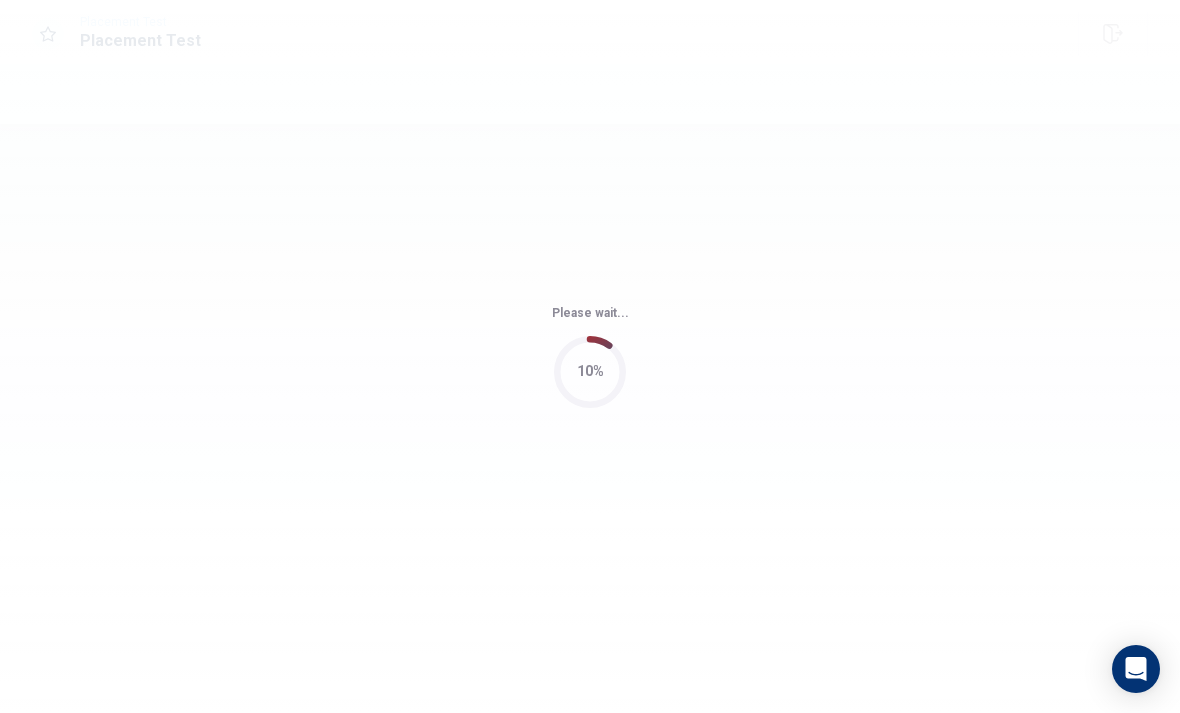 scroll, scrollTop: 0, scrollLeft: 0, axis: both 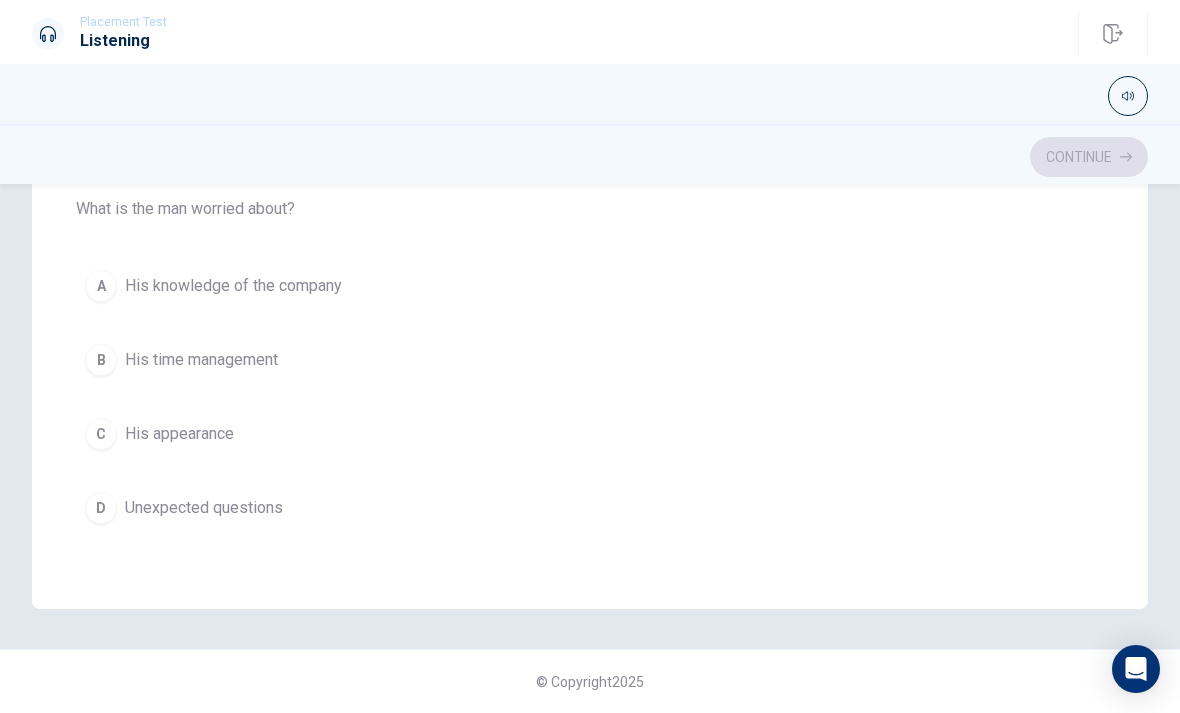 click on "A His knowledge of the company B His time management C His appearance D Unexpected questions" at bounding box center [590, 397] 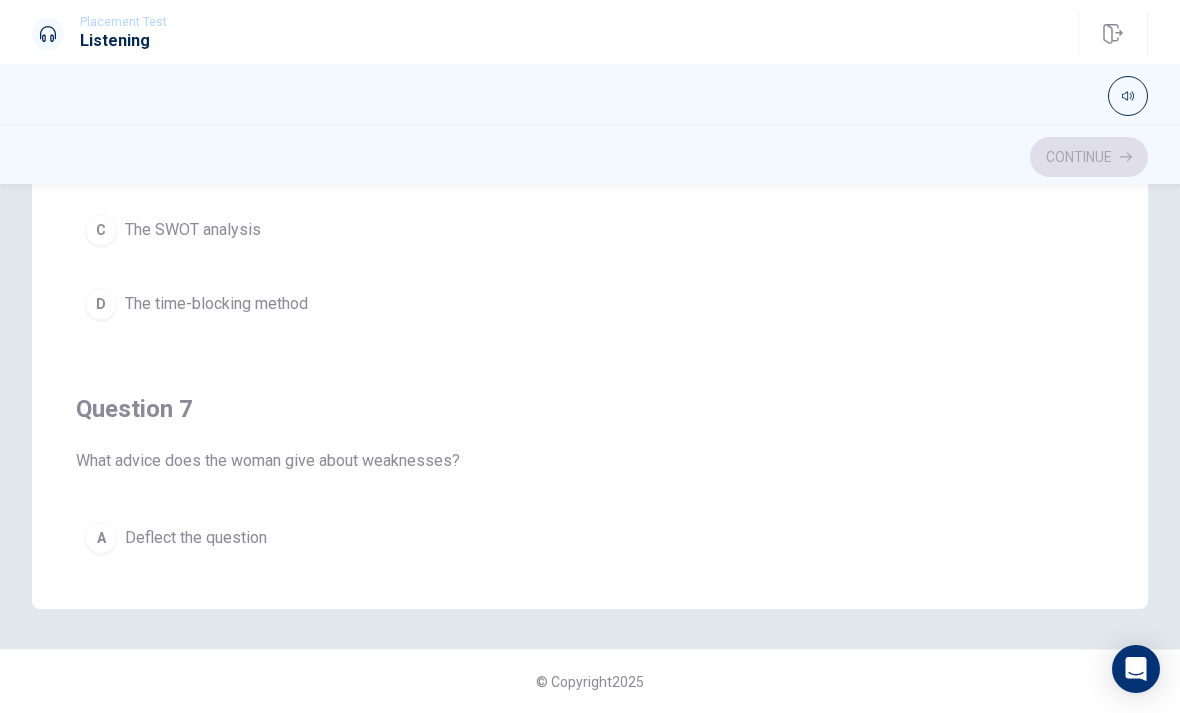 scroll, scrollTop: 0, scrollLeft: 0, axis: both 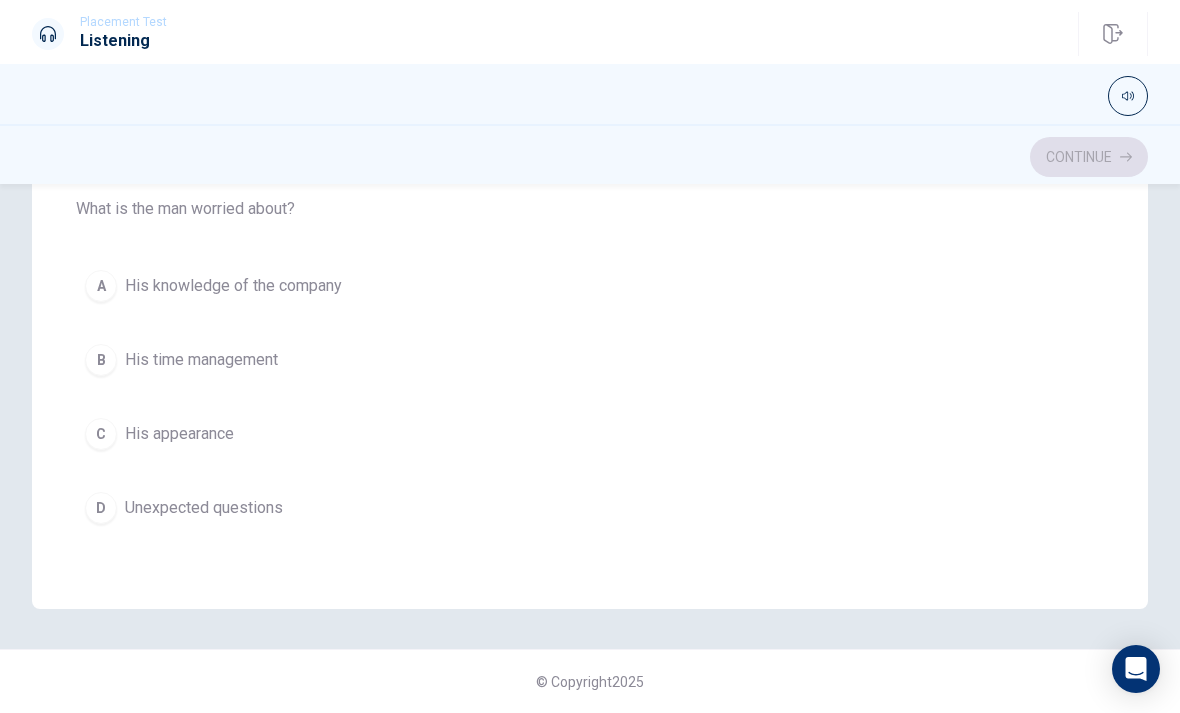 click on "His appearance" at bounding box center [179, 434] 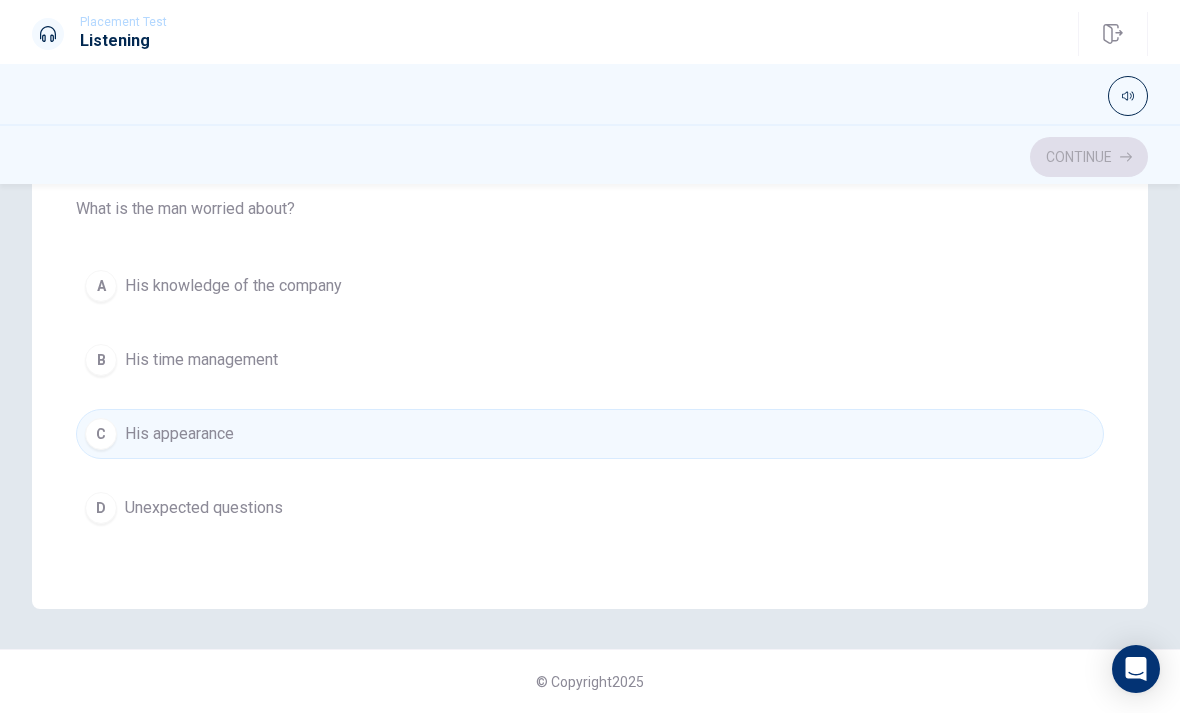 click on "Unexpected questions" at bounding box center [204, 508] 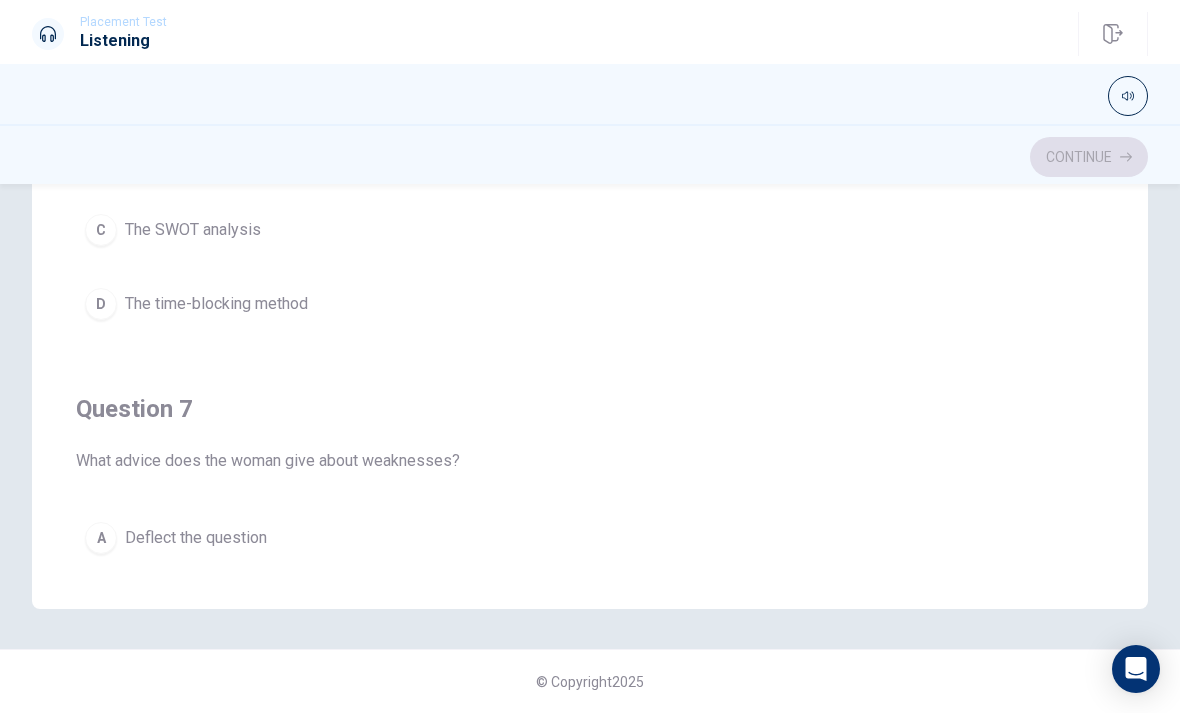 scroll, scrollTop: 0, scrollLeft: 0, axis: both 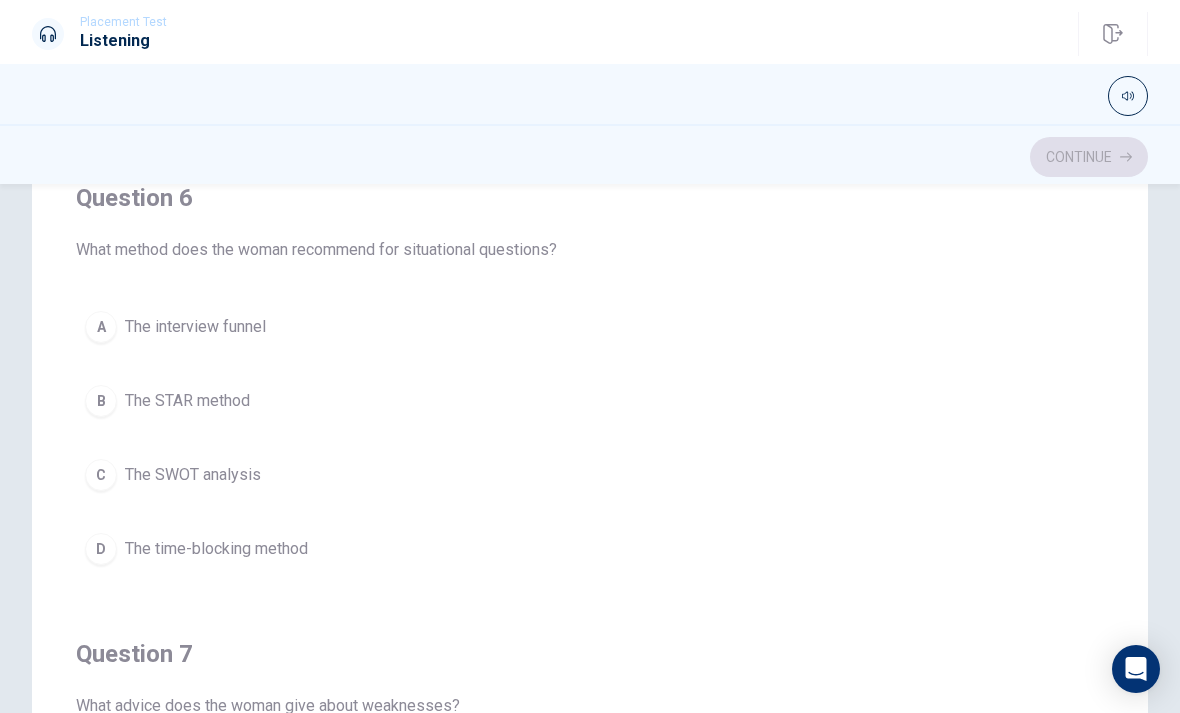 click on "B The STAR method" at bounding box center (590, 401) 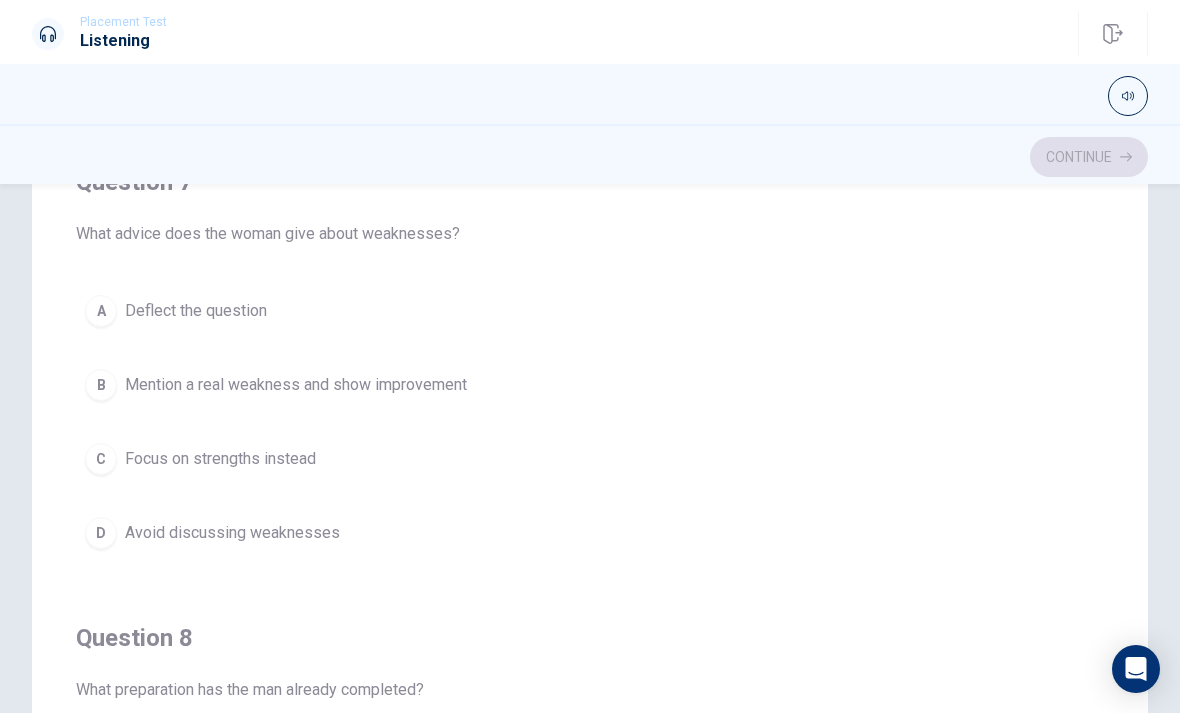 scroll, scrollTop: 473, scrollLeft: 0, axis: vertical 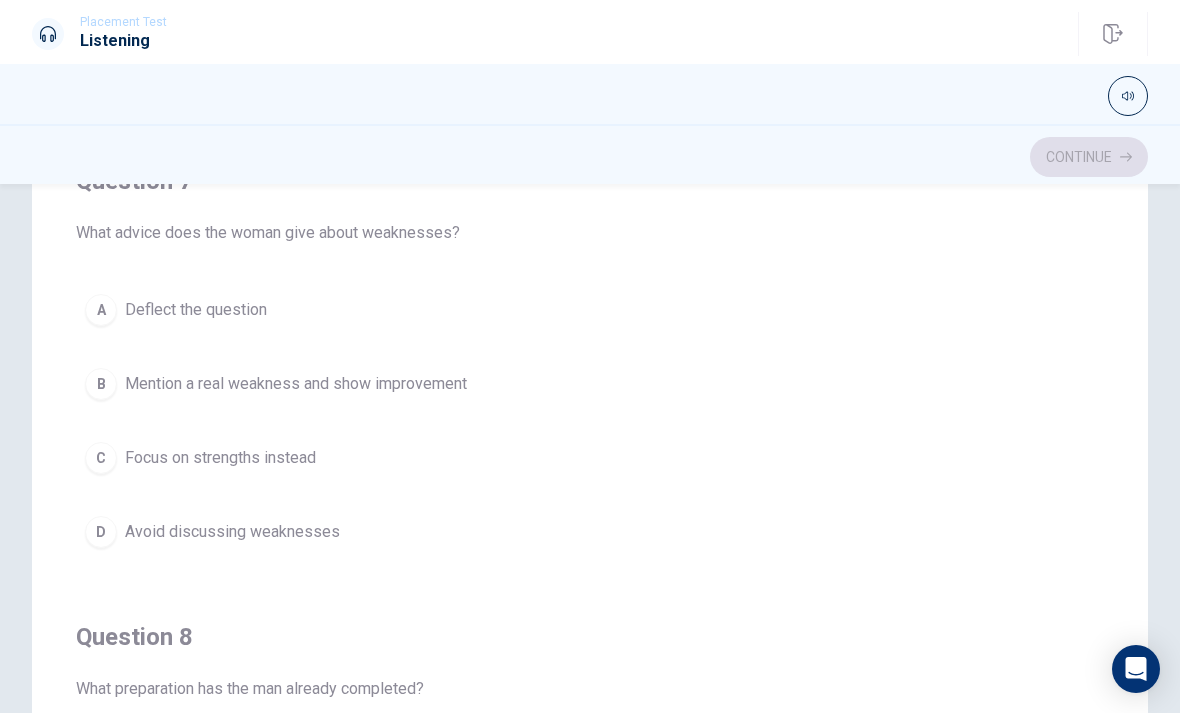 click on "B" at bounding box center [101, 384] 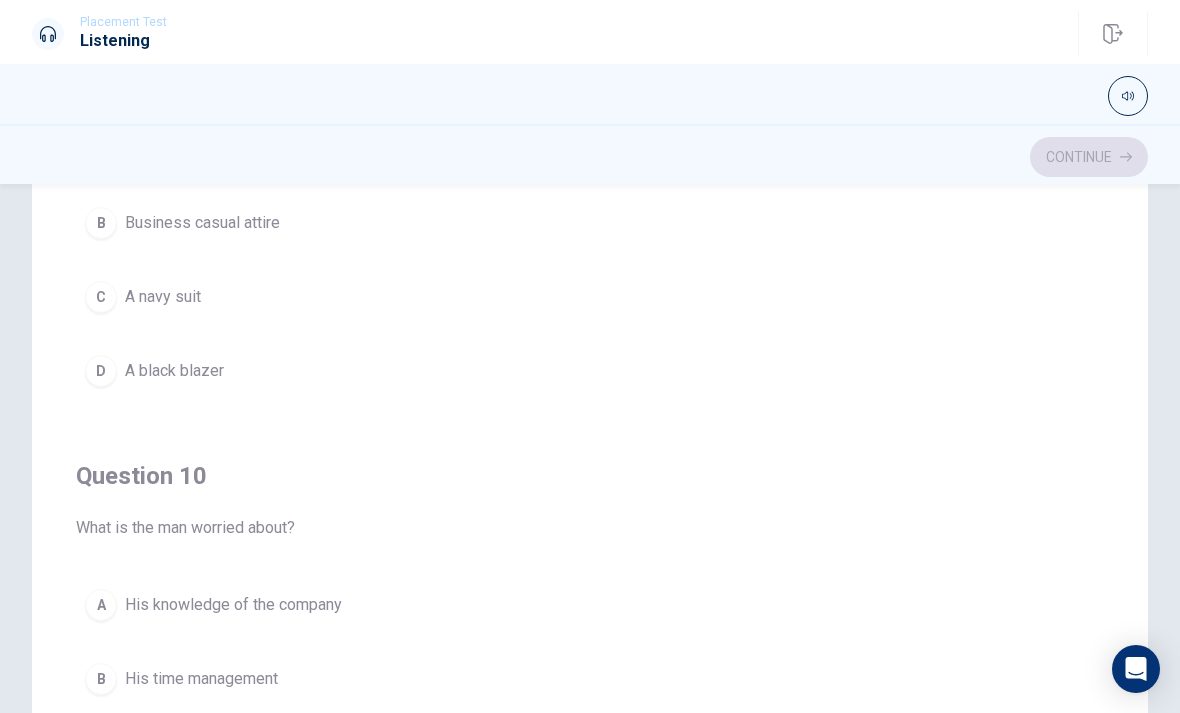 scroll, scrollTop: 1545, scrollLeft: 0, axis: vertical 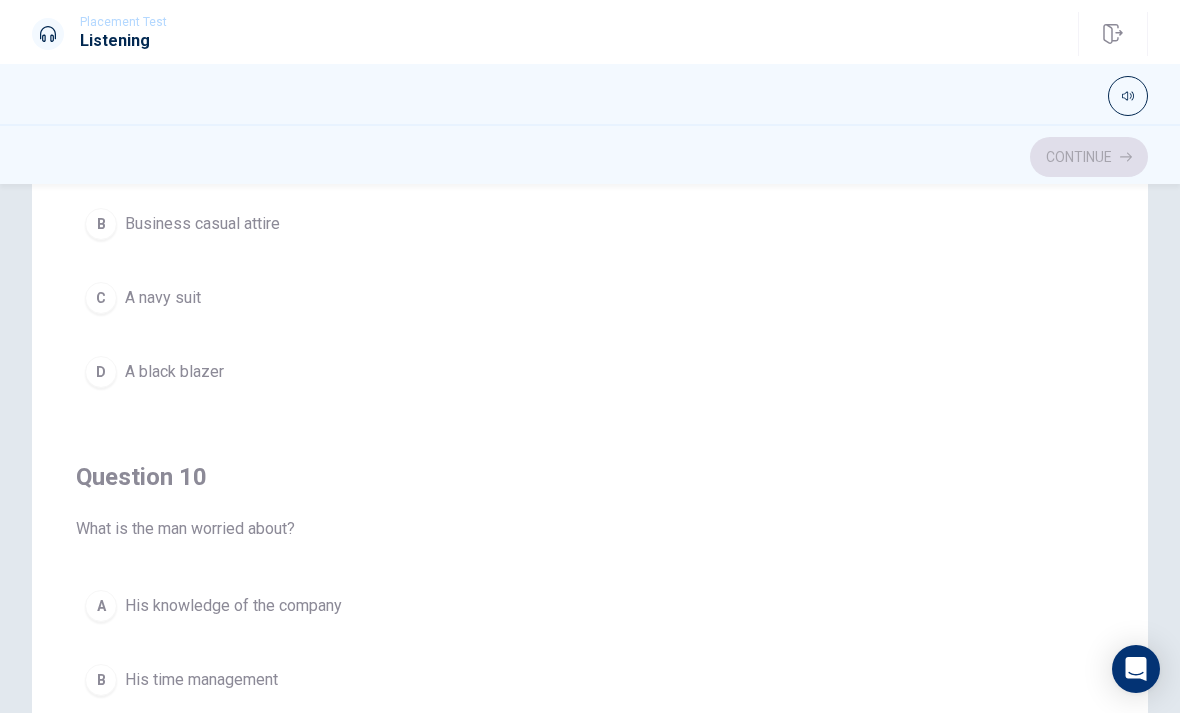 click on "C" at bounding box center [101, 298] 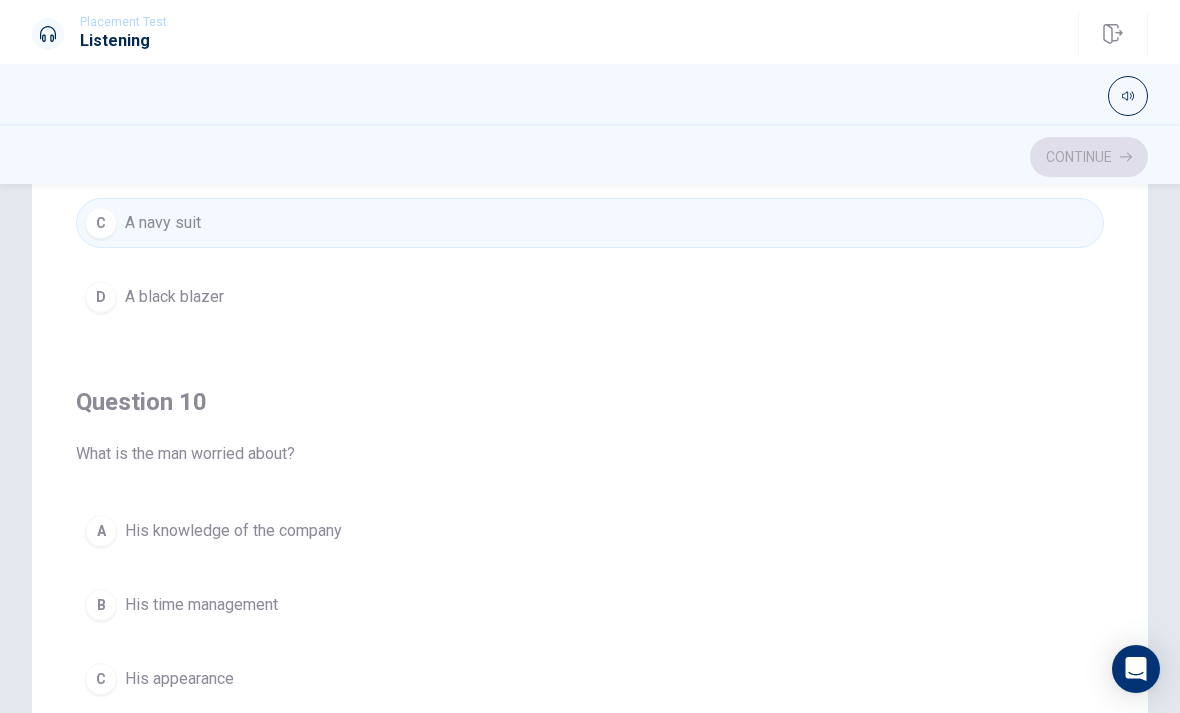 scroll, scrollTop: 1620, scrollLeft: 0, axis: vertical 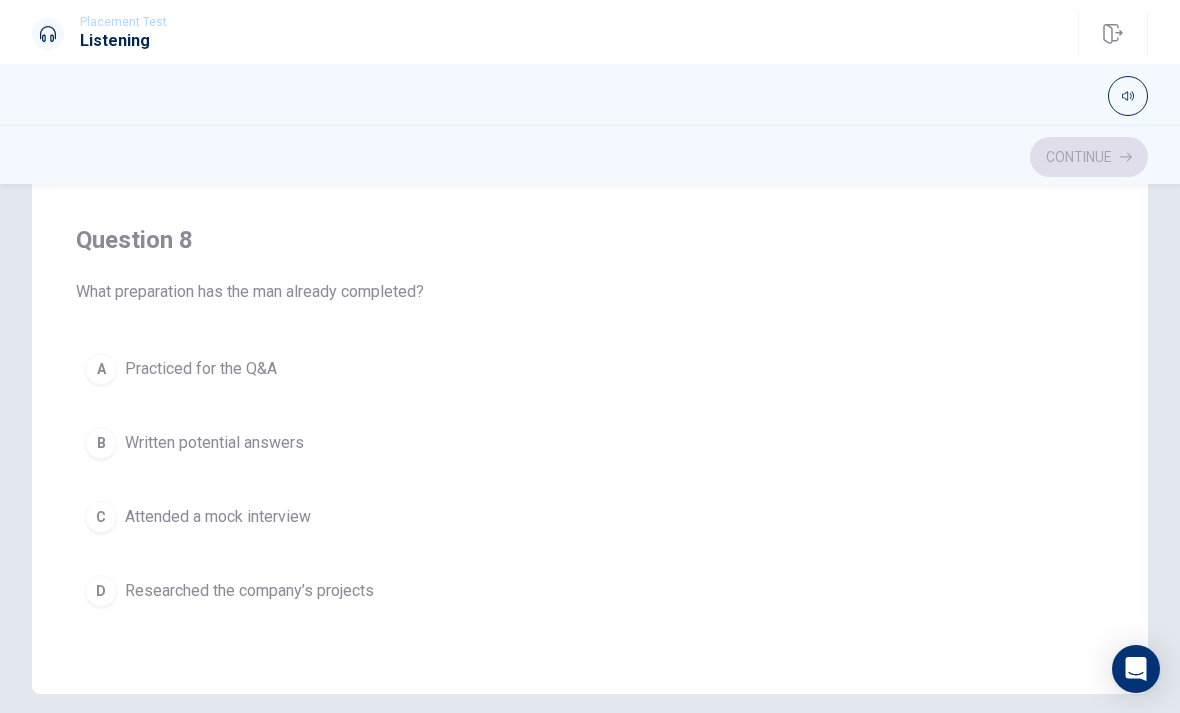 click on "Researched the company’s projects" at bounding box center (249, 591) 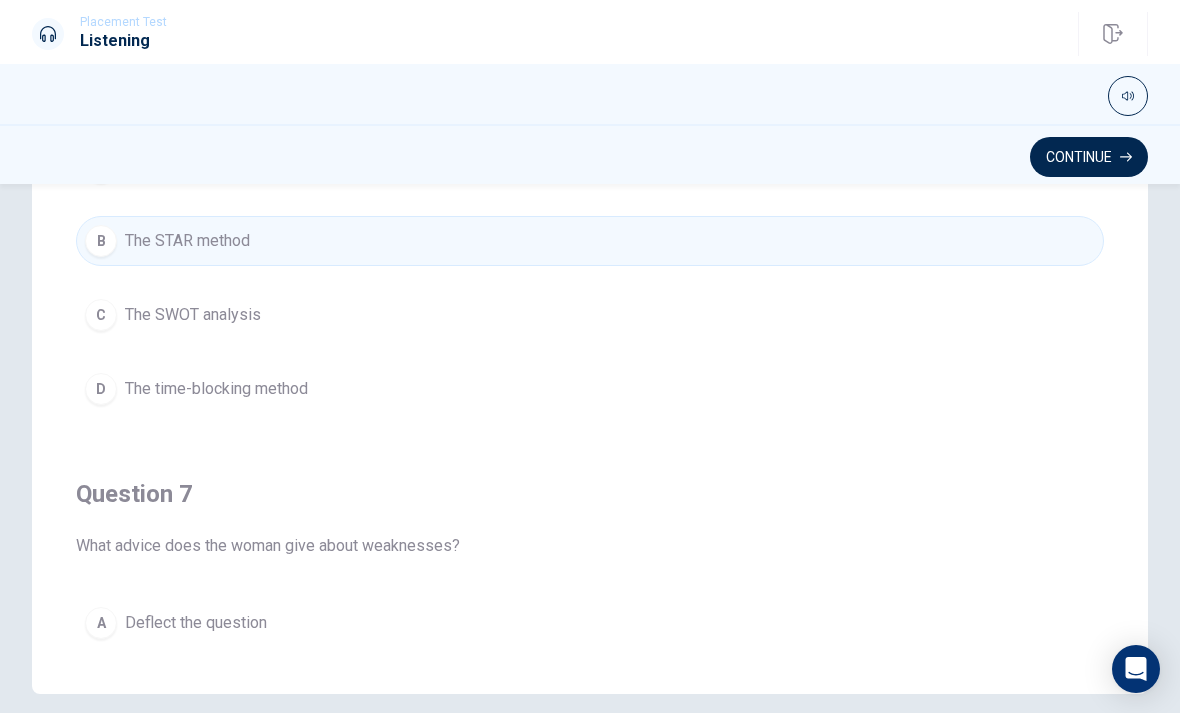 scroll, scrollTop: 0, scrollLeft: 0, axis: both 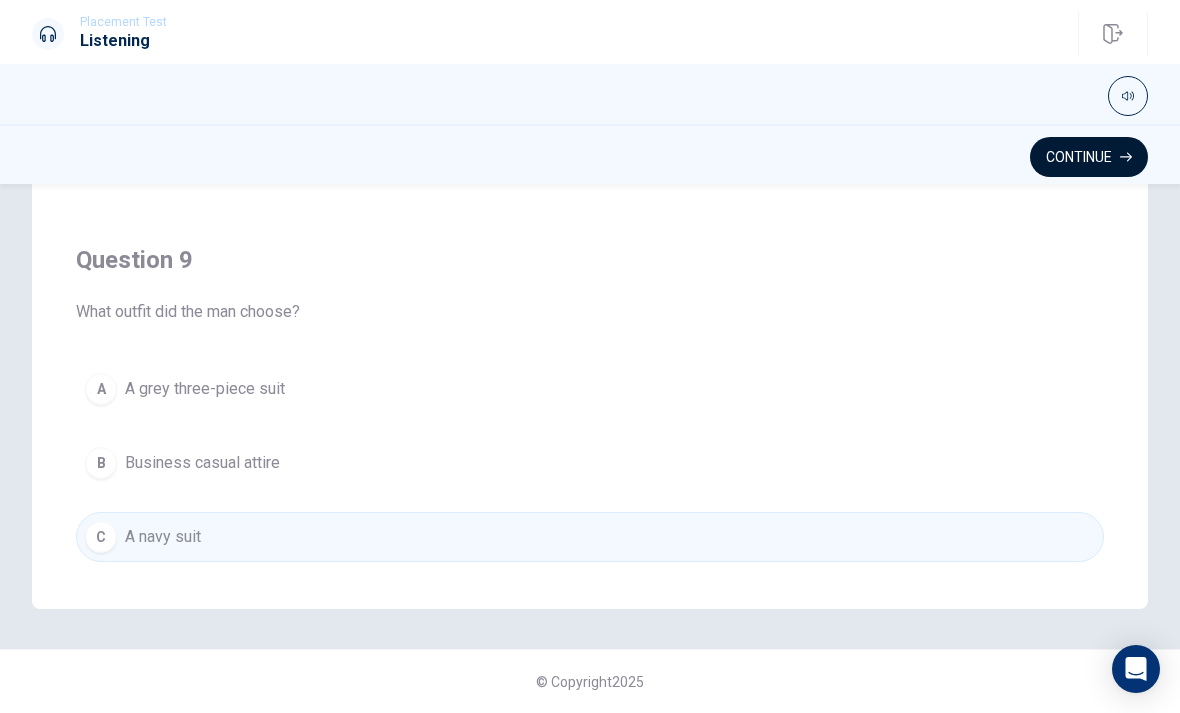 click on "Continue" at bounding box center (1089, 157) 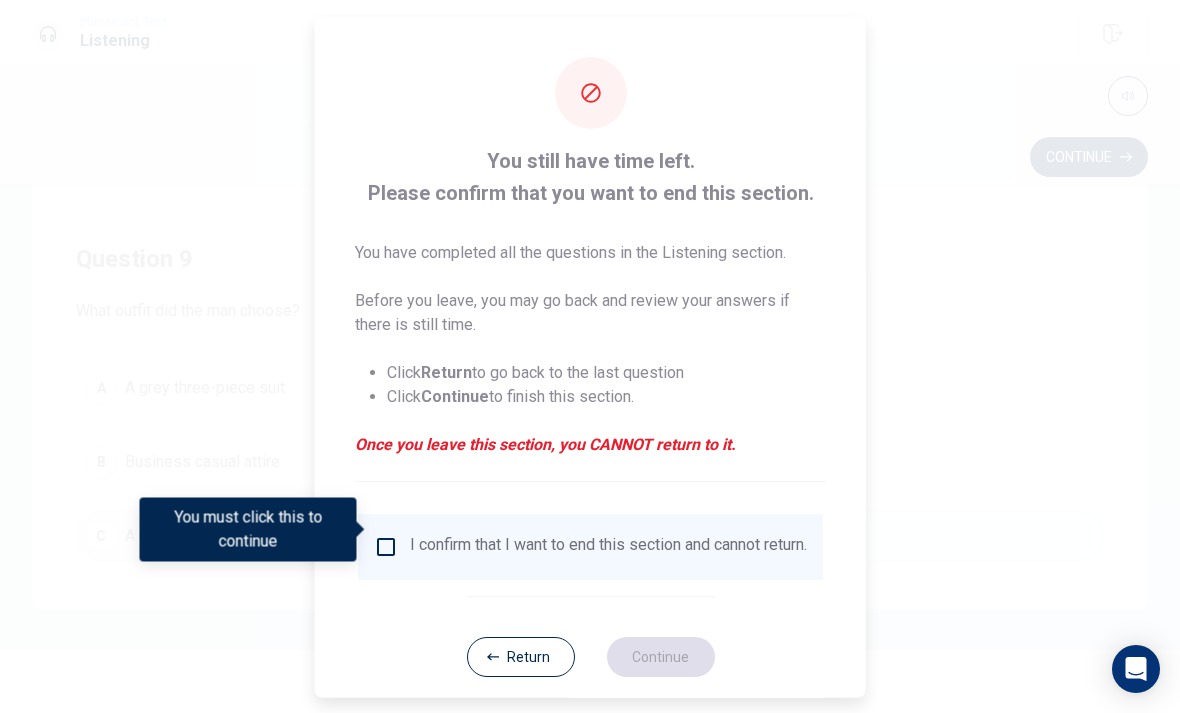click at bounding box center [386, 546] 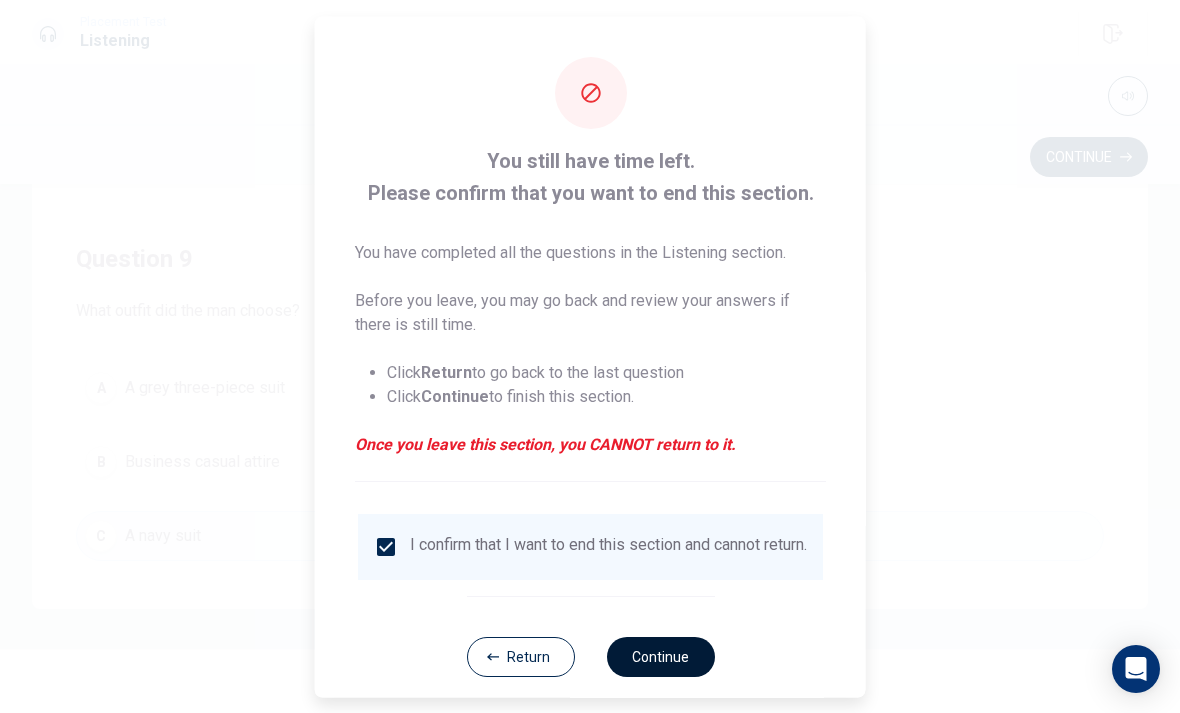 click on "Continue" at bounding box center [660, 656] 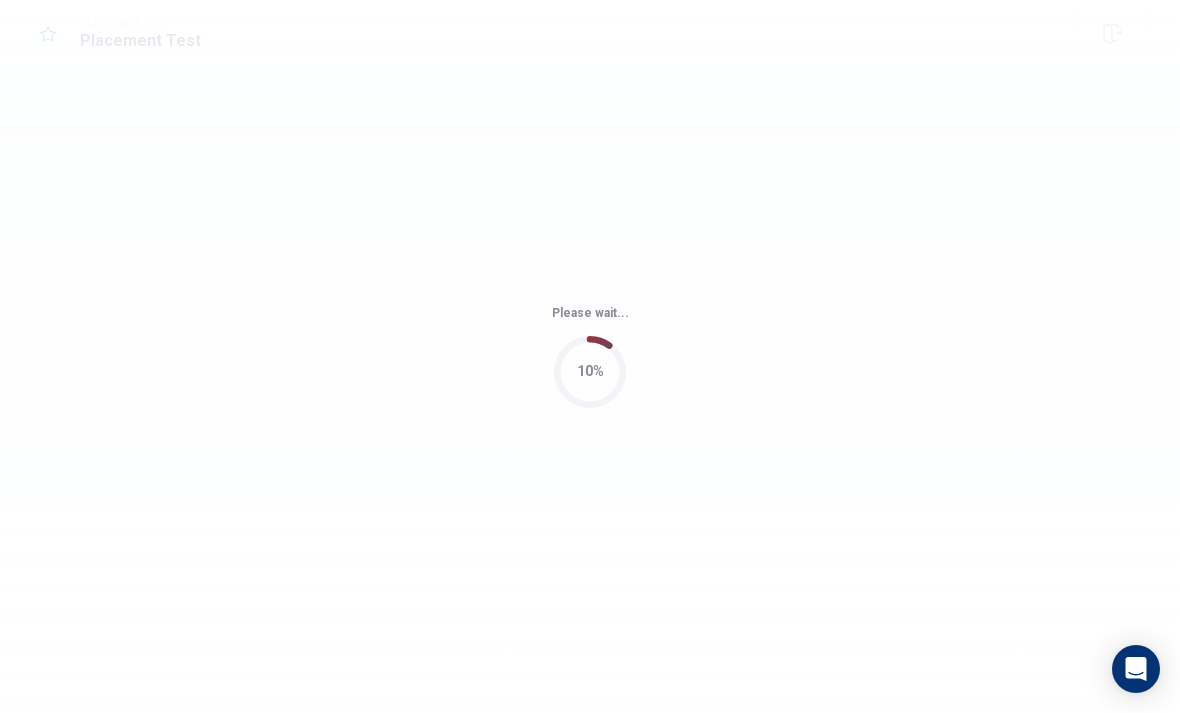 scroll, scrollTop: 0, scrollLeft: 0, axis: both 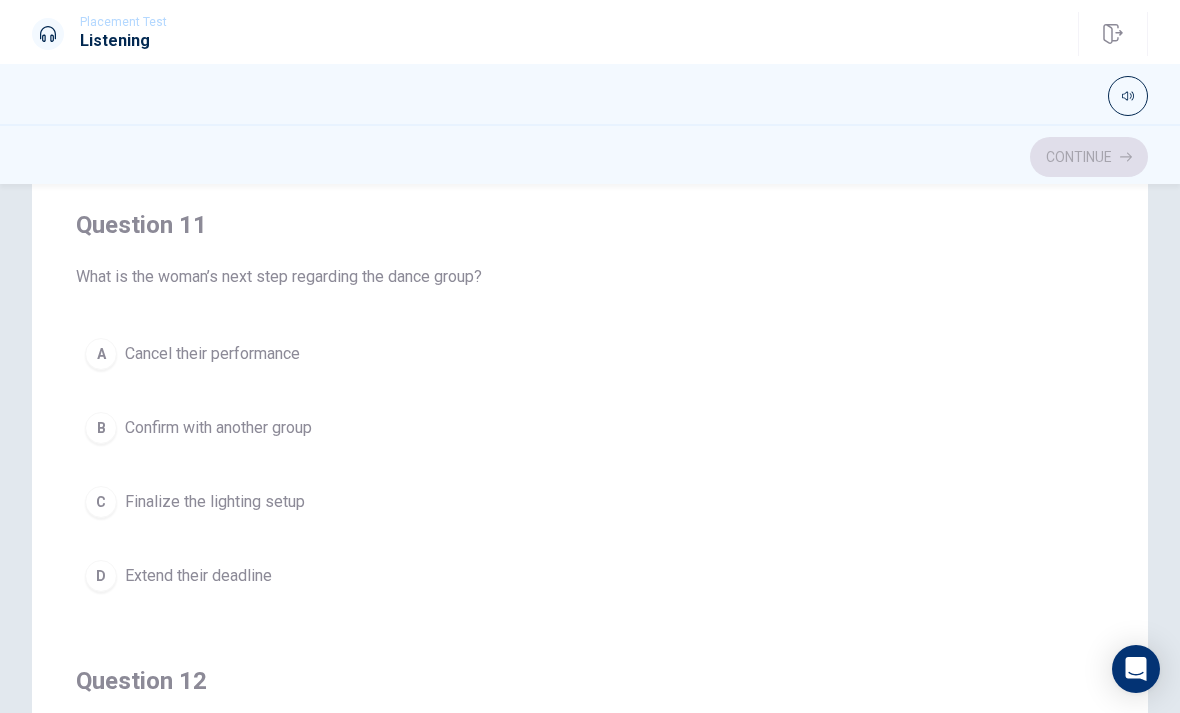 click on "B Confirm with another group" at bounding box center (590, 428) 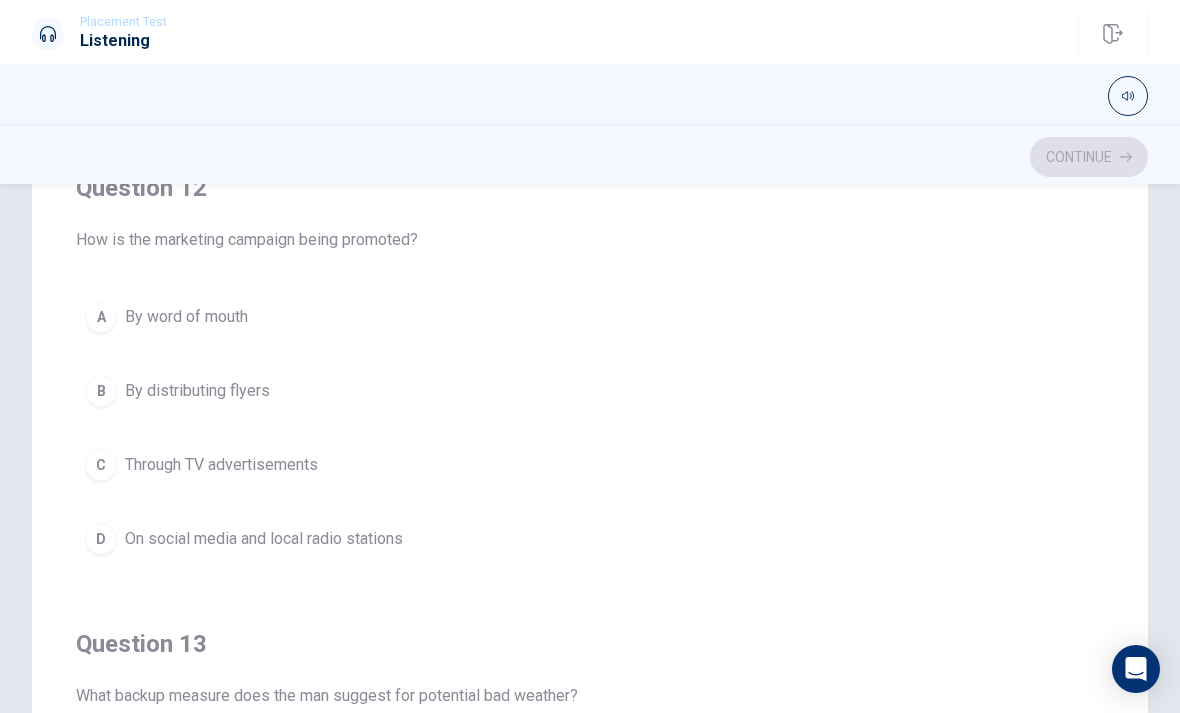 scroll, scrollTop: 494, scrollLeft: 0, axis: vertical 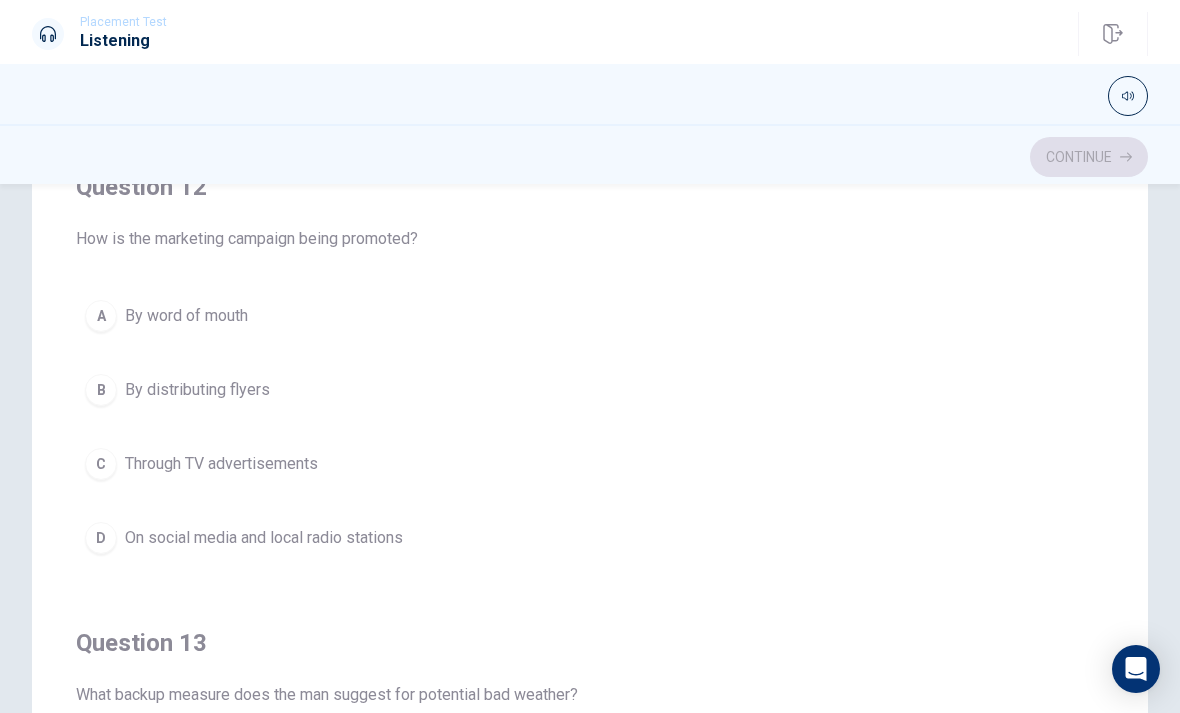 click on "On social media and local radio stations" at bounding box center (264, 538) 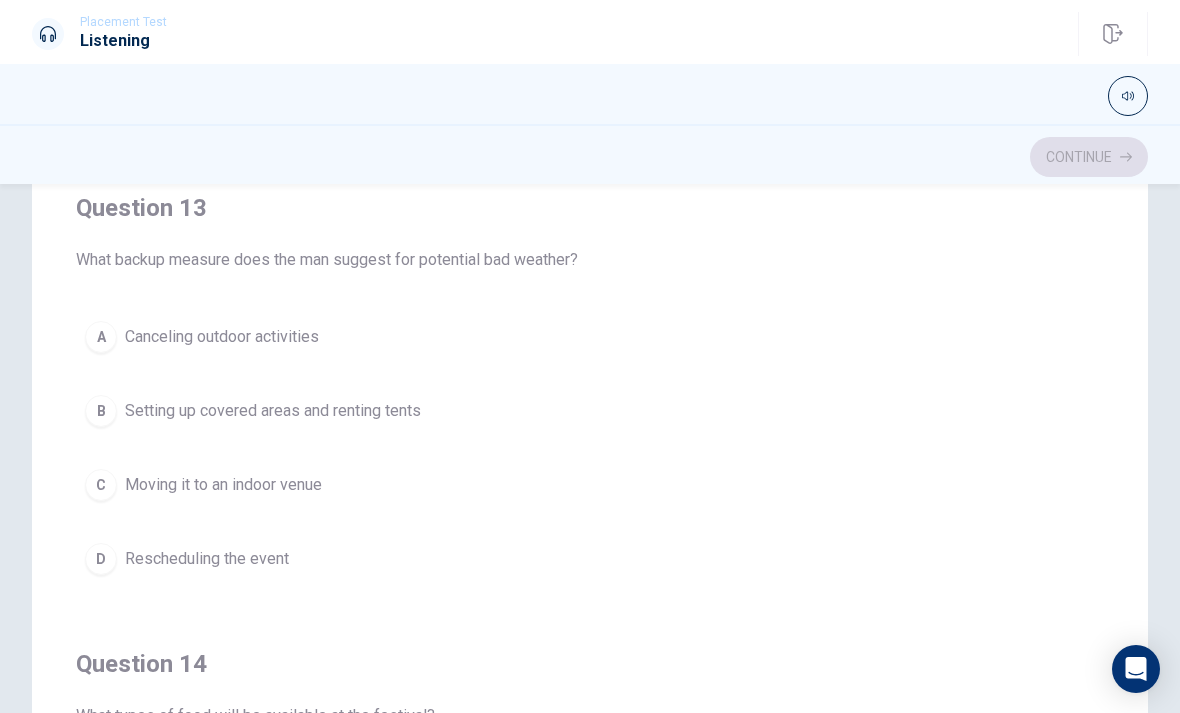 scroll, scrollTop: 930, scrollLeft: 0, axis: vertical 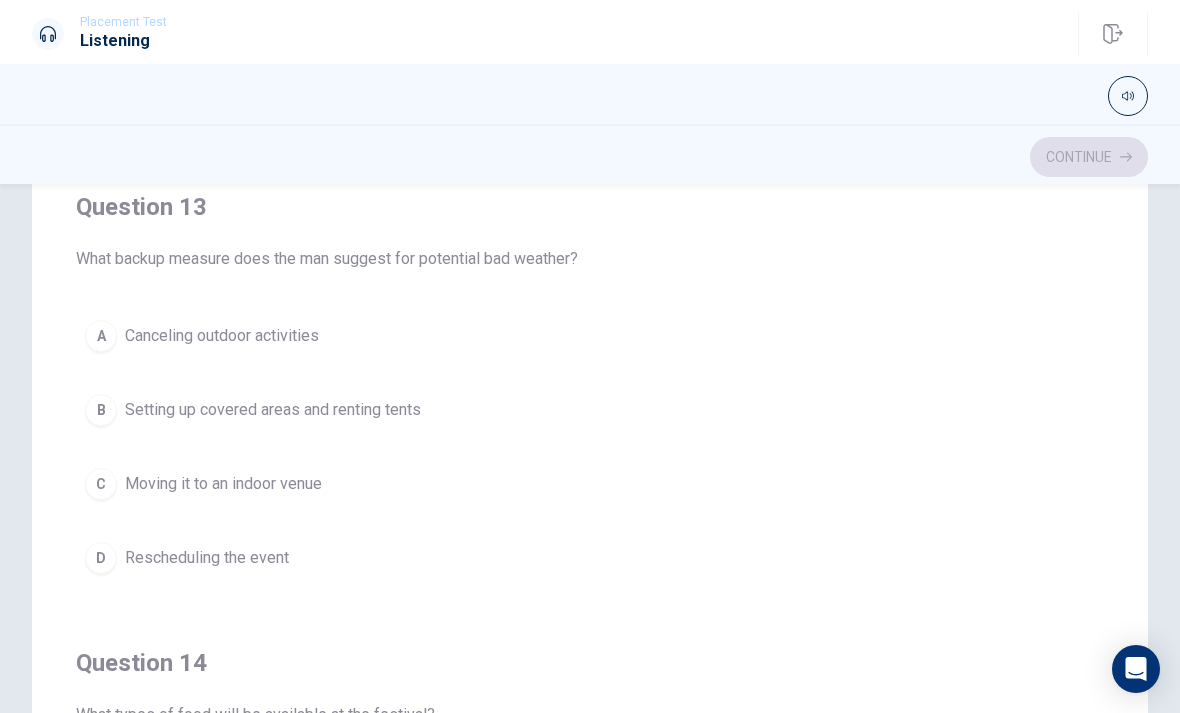click on "B" at bounding box center [101, 410] 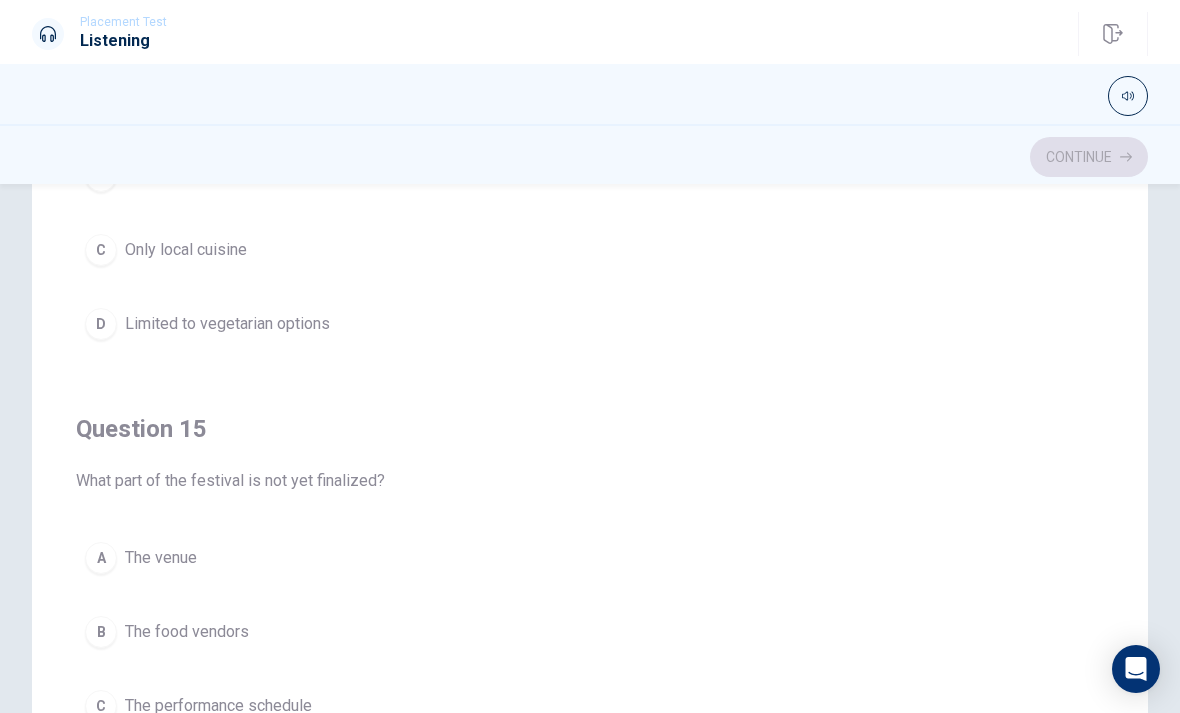 scroll, scrollTop: 1620, scrollLeft: 0, axis: vertical 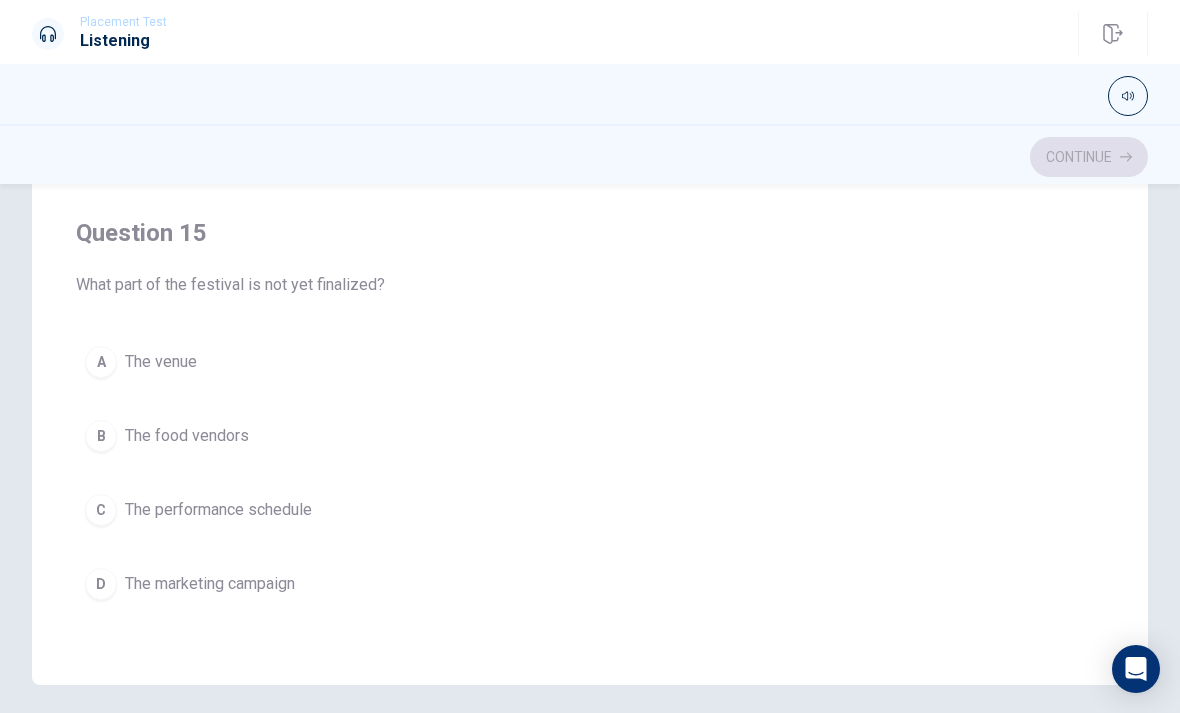 click on "The performance schedule" at bounding box center [218, 510] 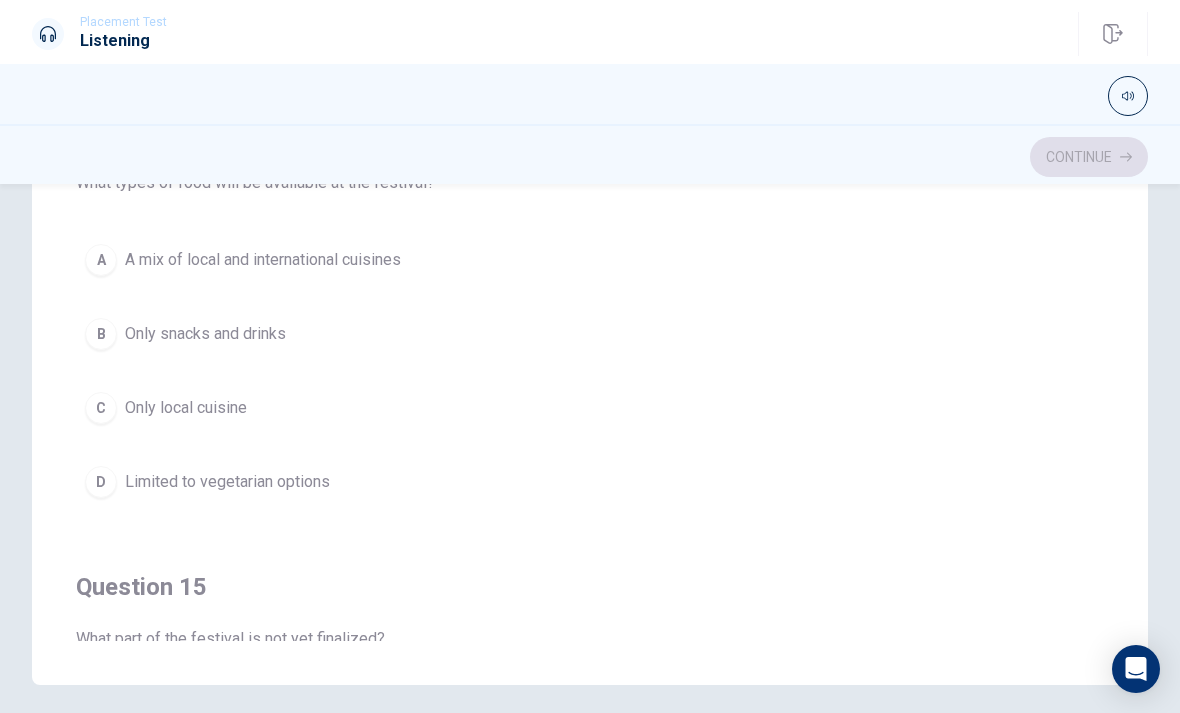 scroll, scrollTop: 1267, scrollLeft: 0, axis: vertical 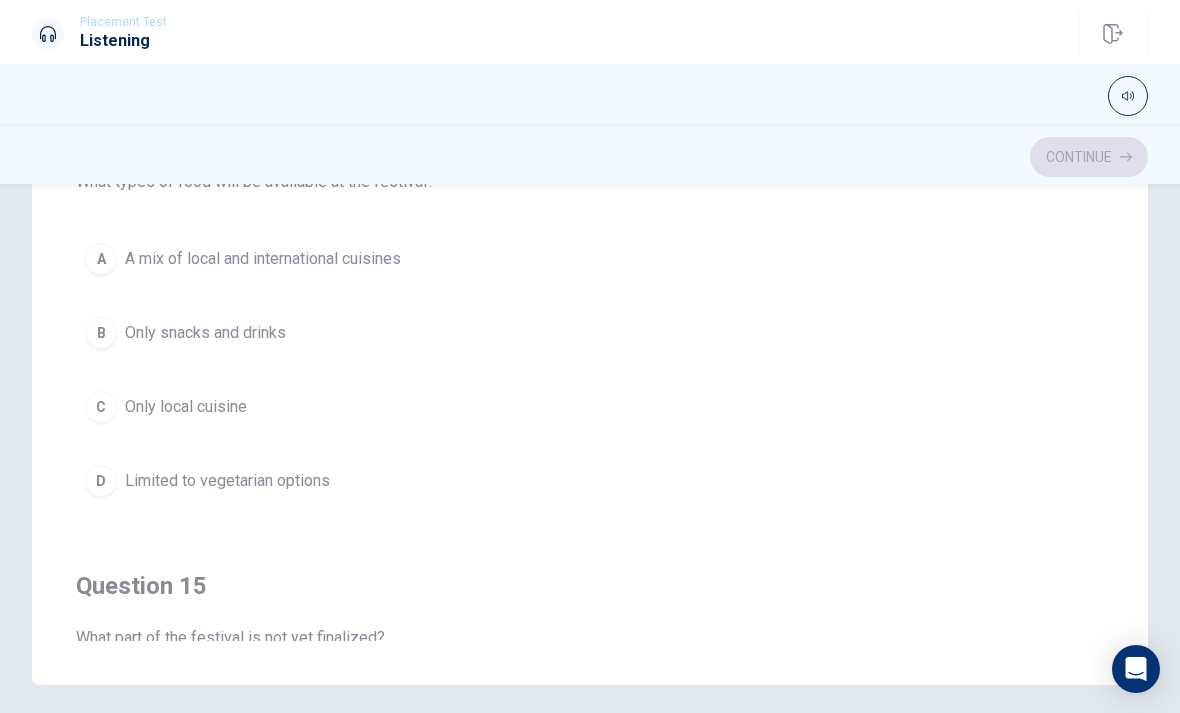 click on "A mix of local and international cuisines" at bounding box center [263, 259] 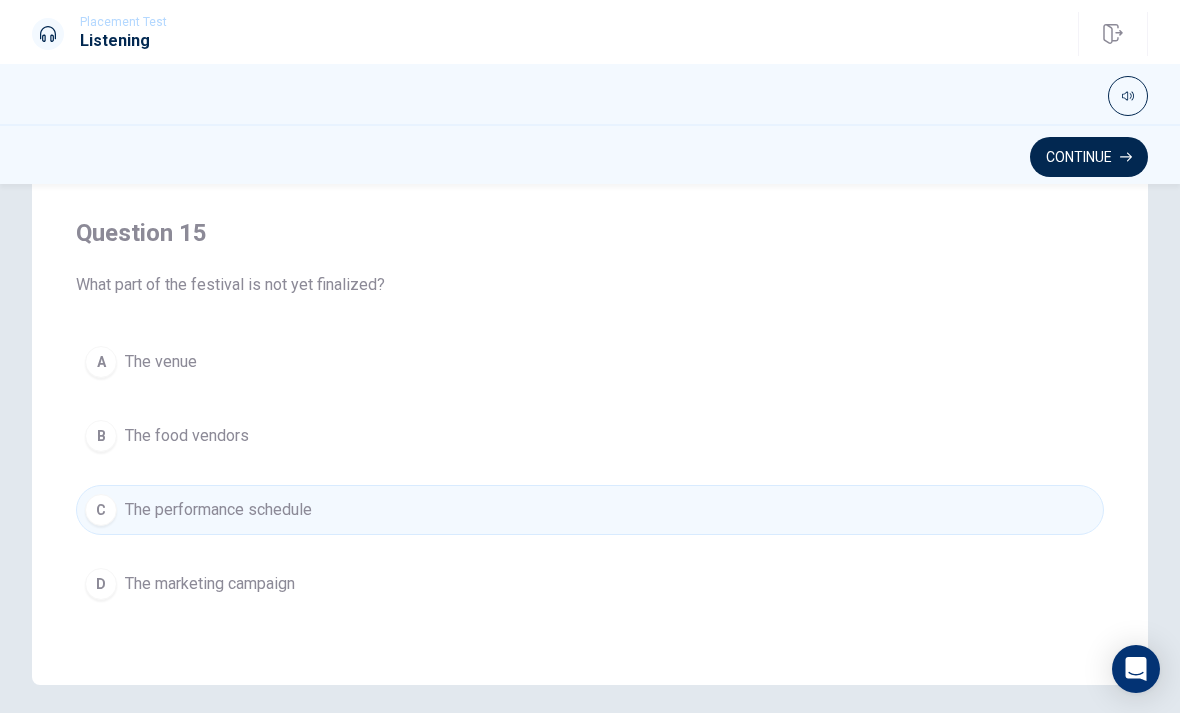 scroll, scrollTop: 1620, scrollLeft: 0, axis: vertical 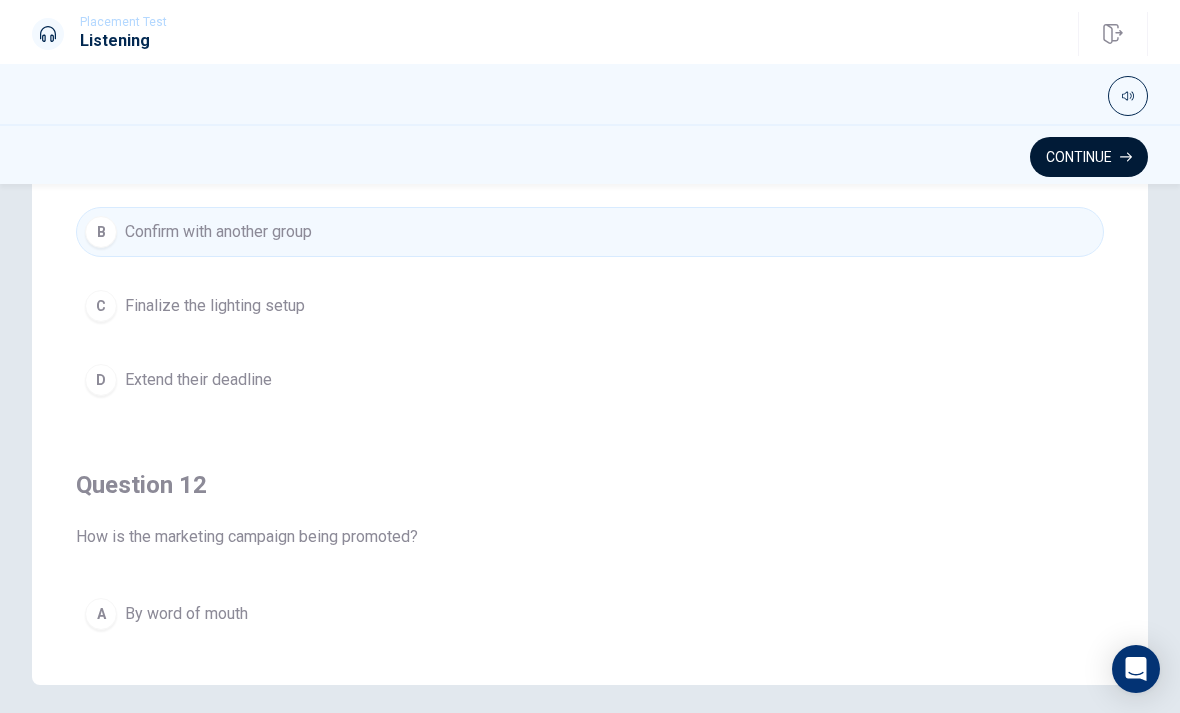 click on "Continue" at bounding box center [1089, 157] 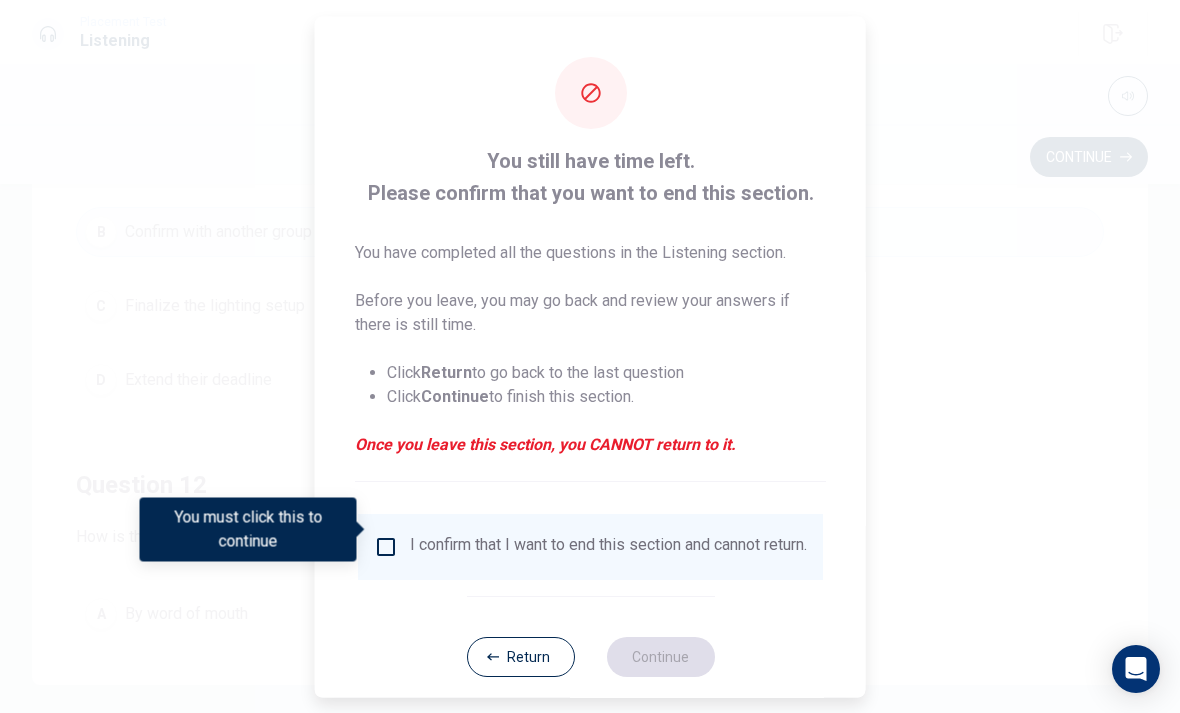 click on "I confirm that I want to end this section and cannot return." at bounding box center [608, 546] 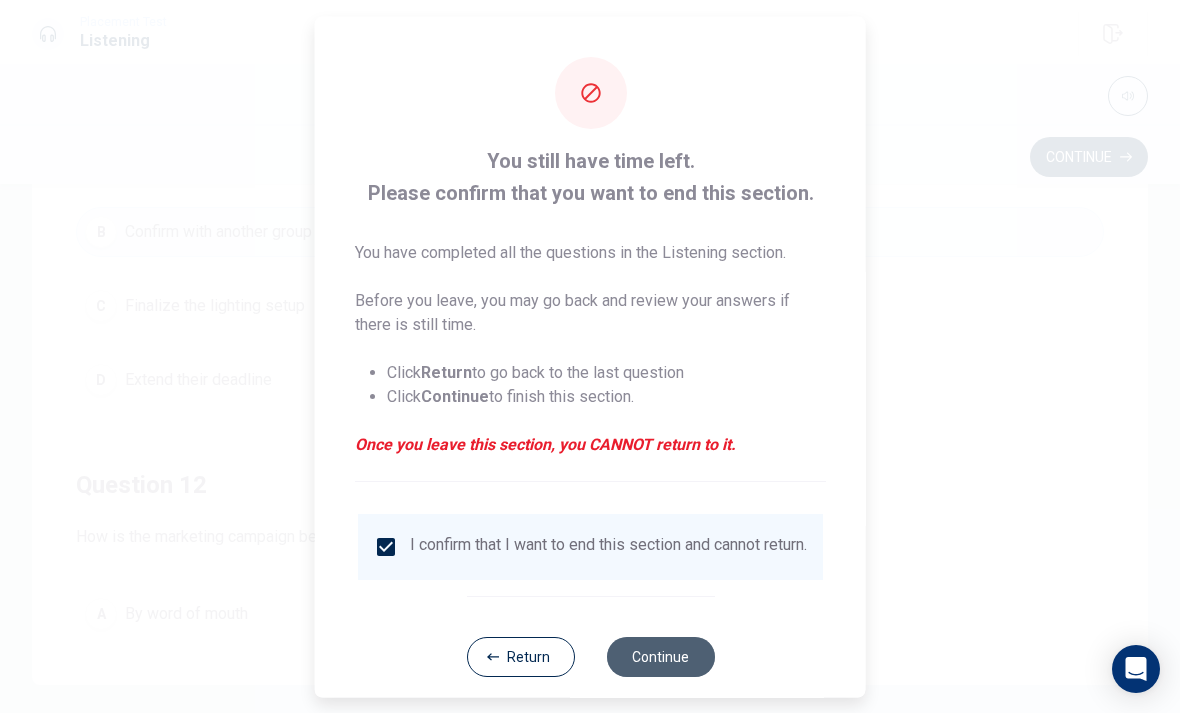 click on "Continue" at bounding box center [660, 656] 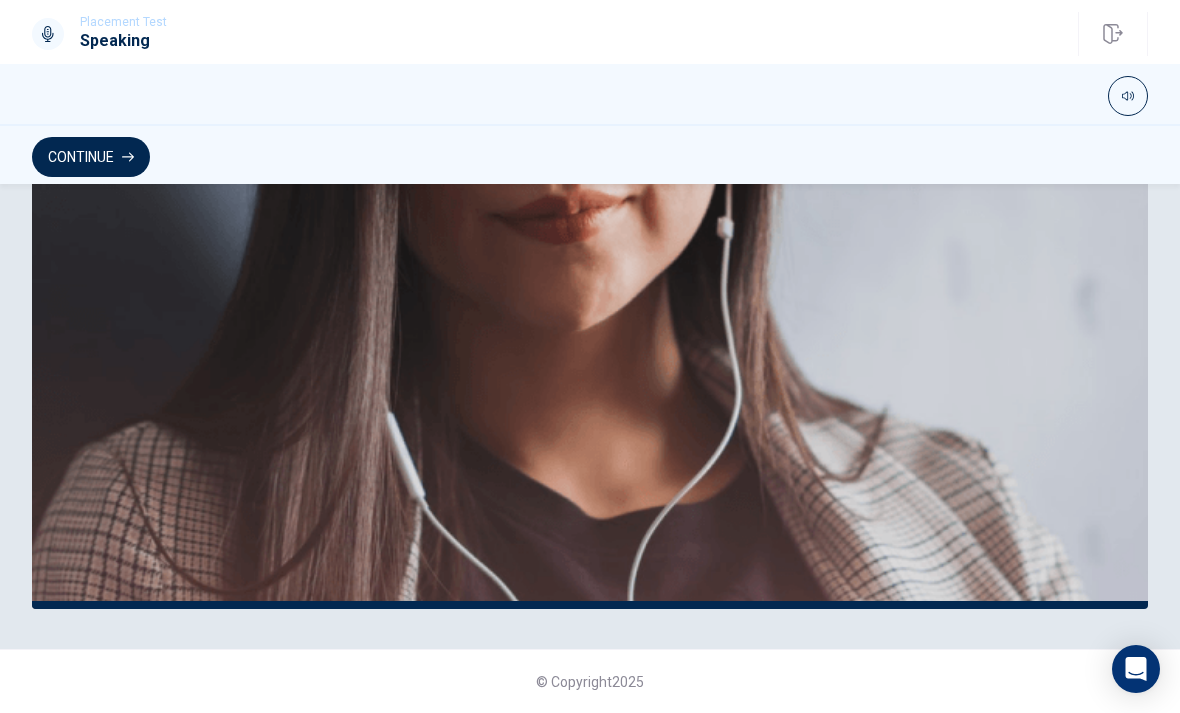 scroll, scrollTop: 487, scrollLeft: 0, axis: vertical 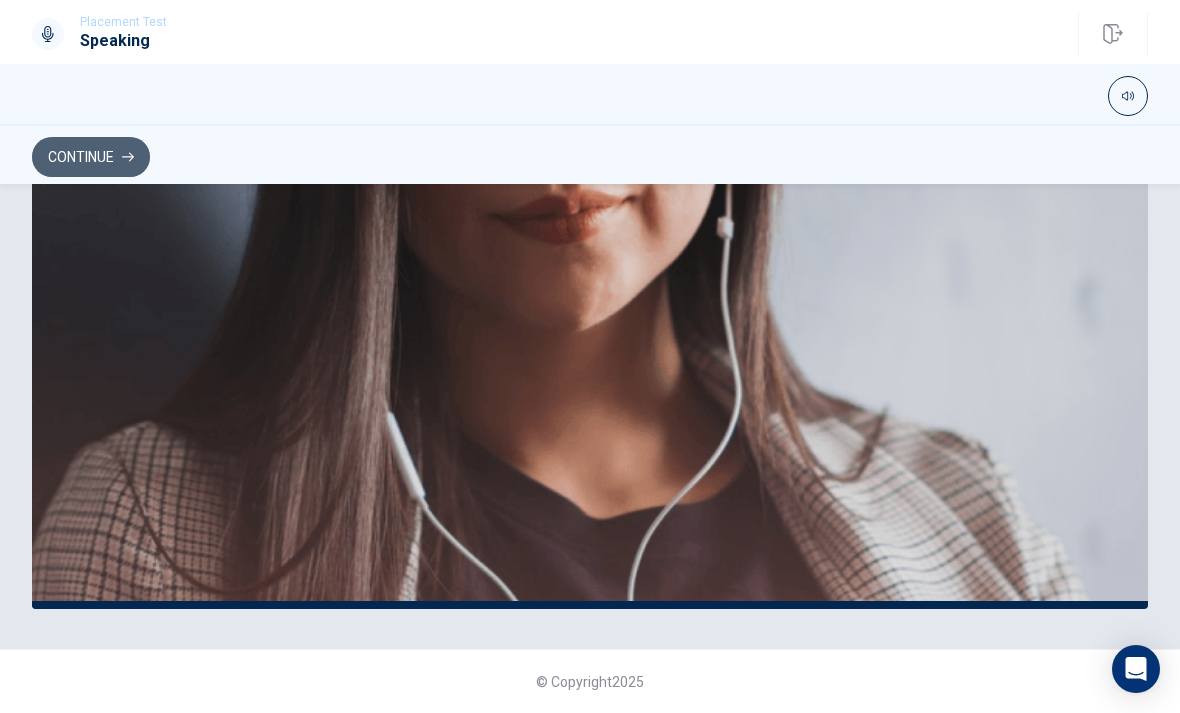 click on "Continue" at bounding box center (91, 157) 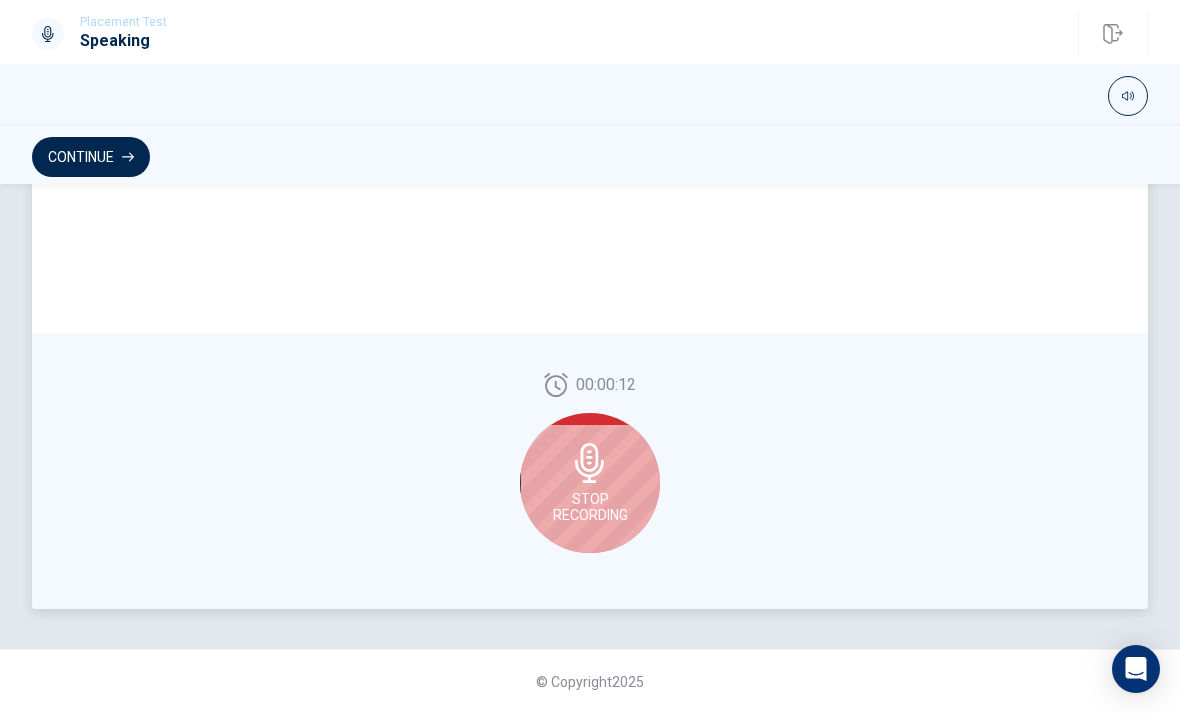 click on "Stop   Recording" at bounding box center (590, 507) 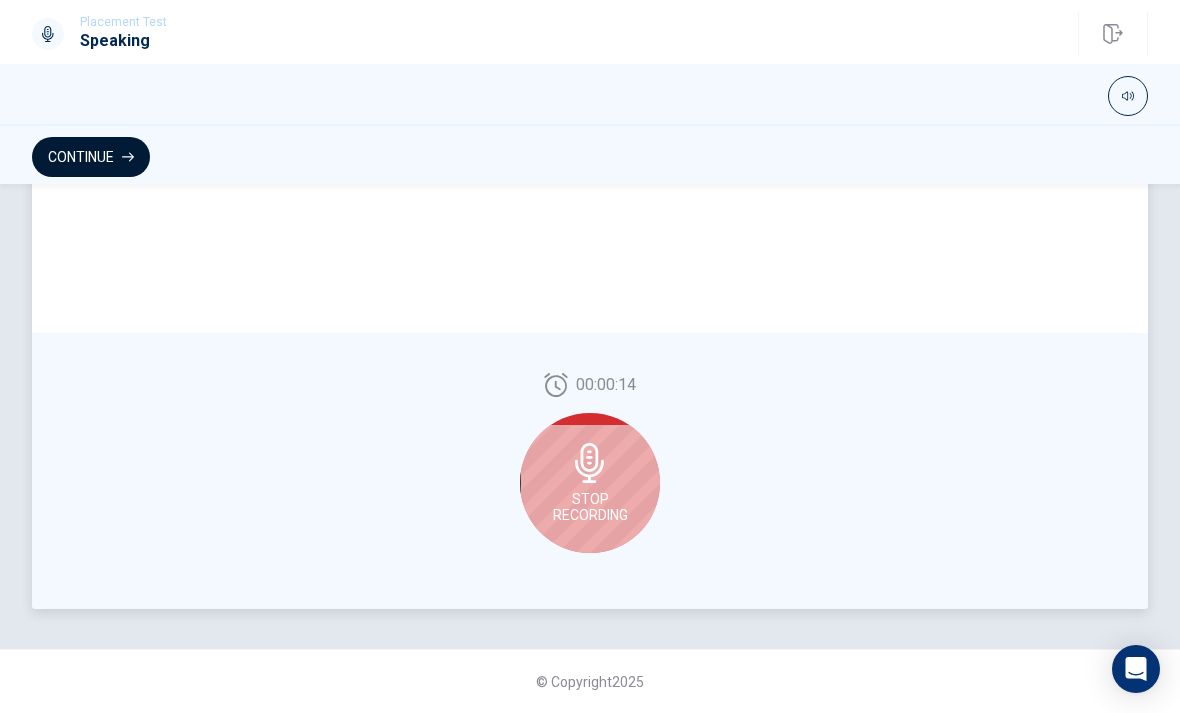 click on "Continue" at bounding box center [91, 157] 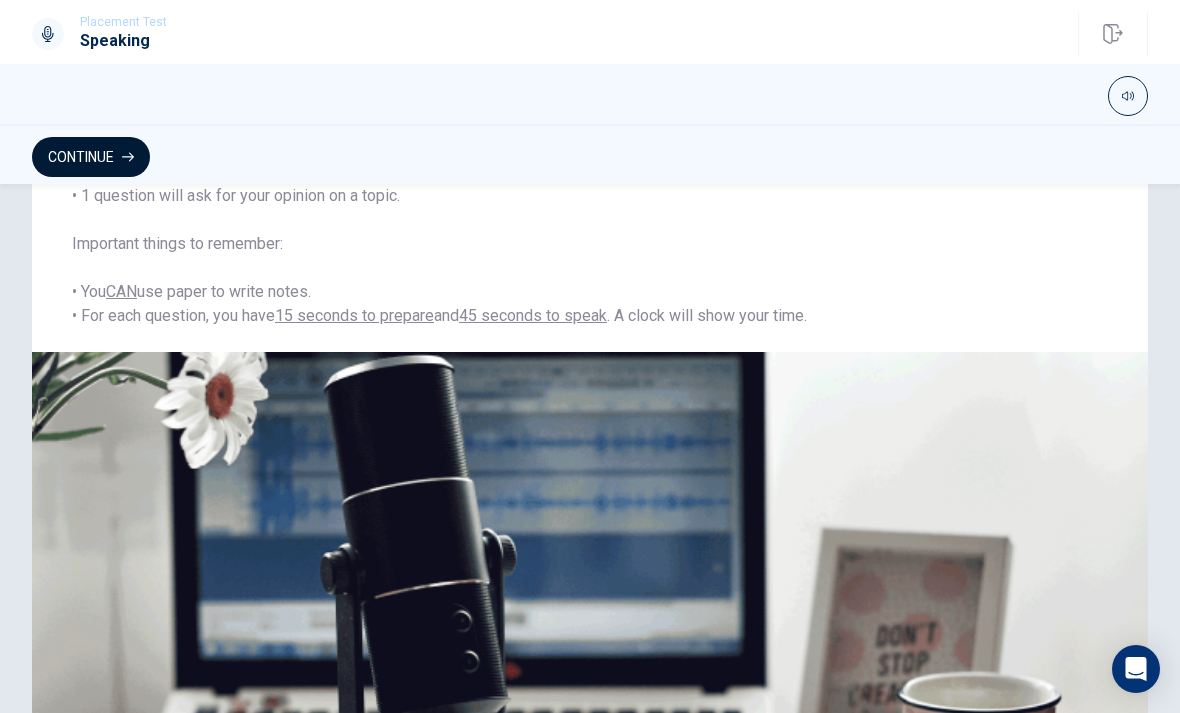scroll, scrollTop: 270, scrollLeft: 0, axis: vertical 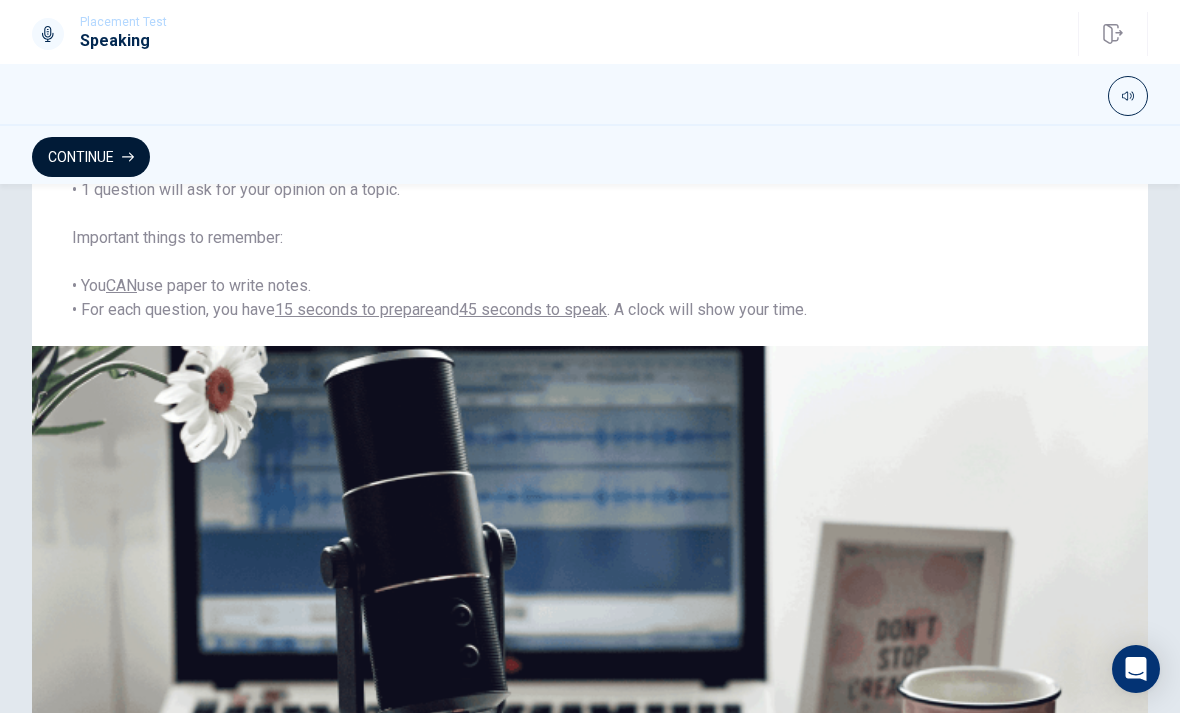 click on "Continue" at bounding box center [91, 157] 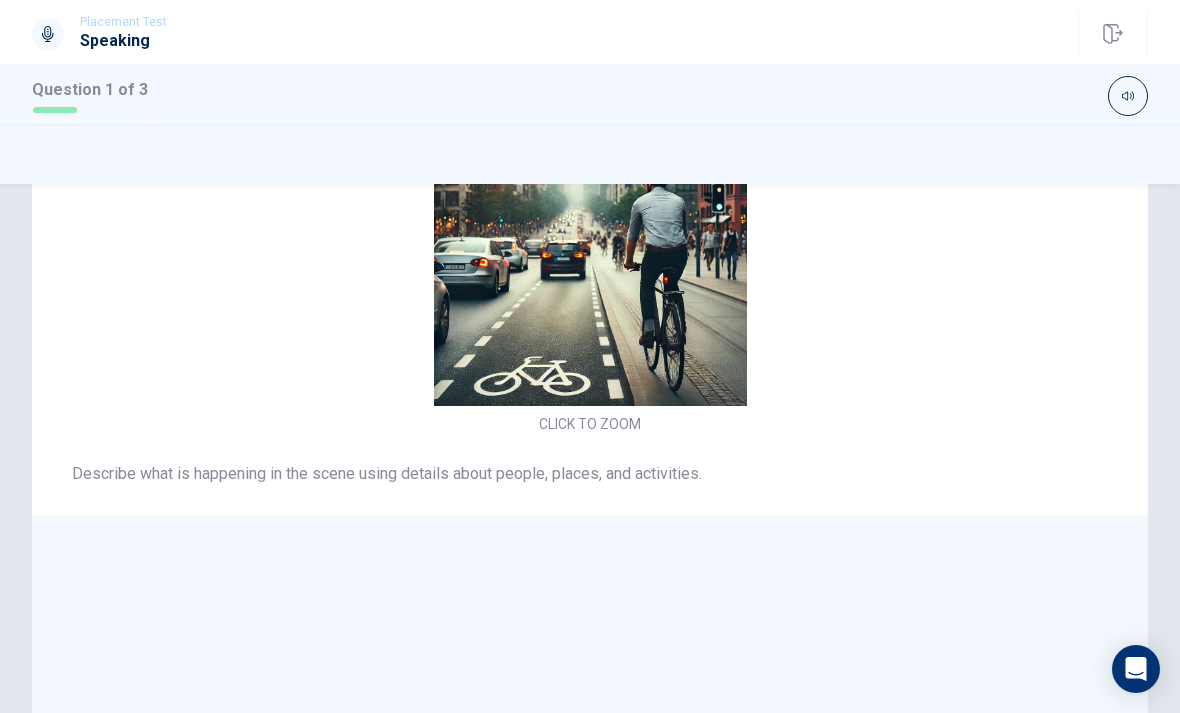 scroll, scrollTop: 93, scrollLeft: 0, axis: vertical 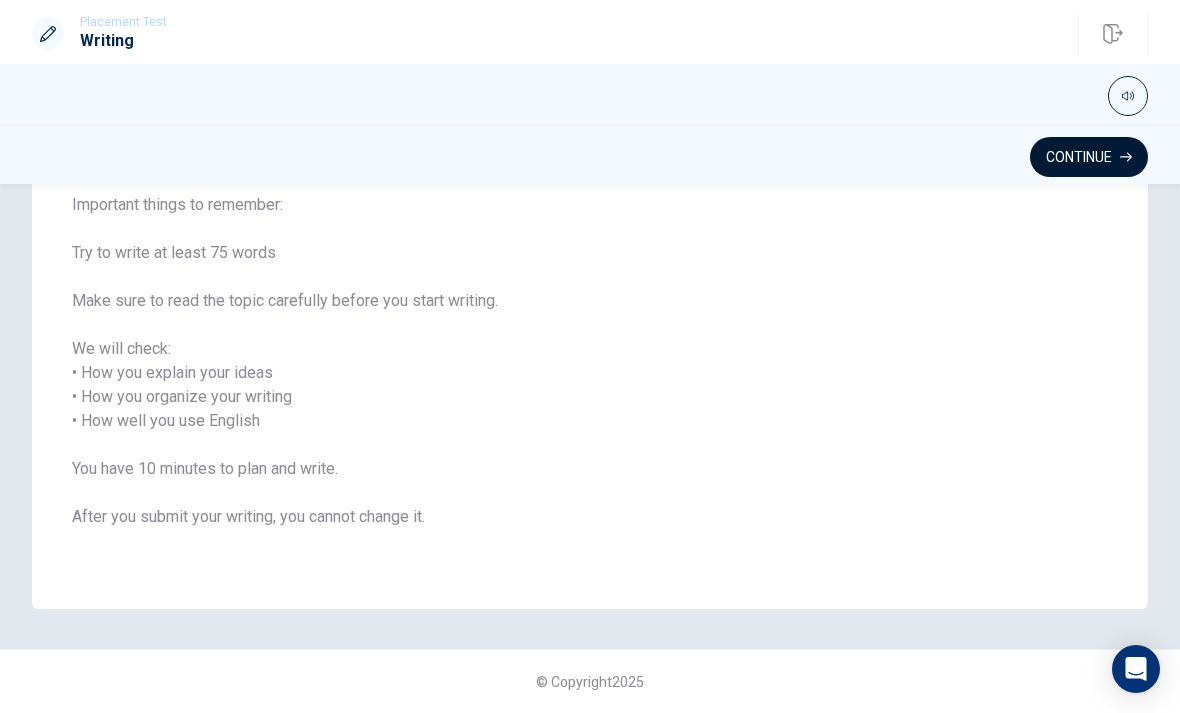 click on "Continue" at bounding box center (1089, 157) 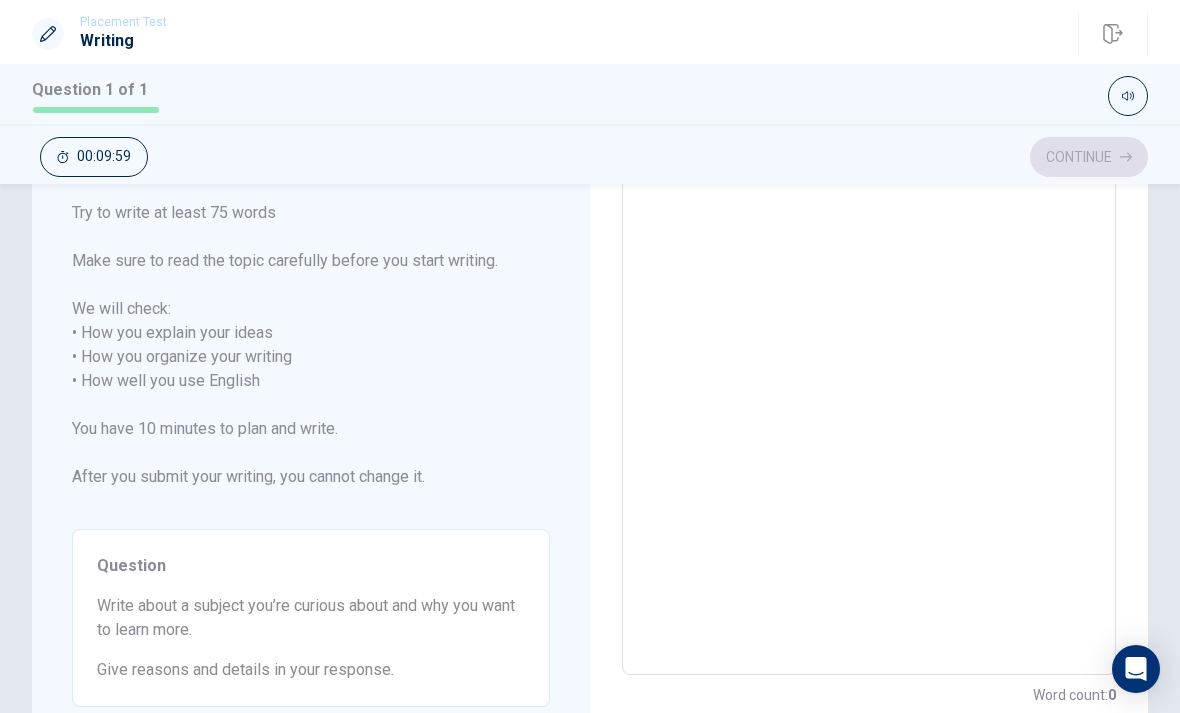 click at bounding box center (869, 381) 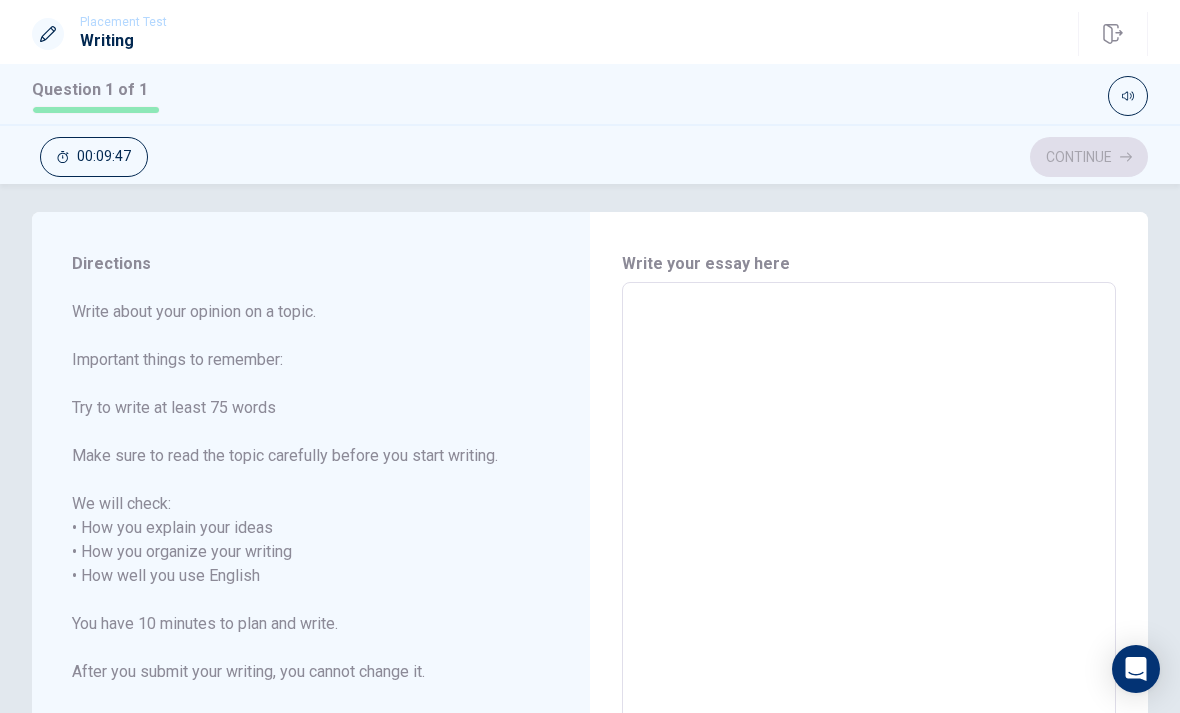 scroll, scrollTop: 25, scrollLeft: 0, axis: vertical 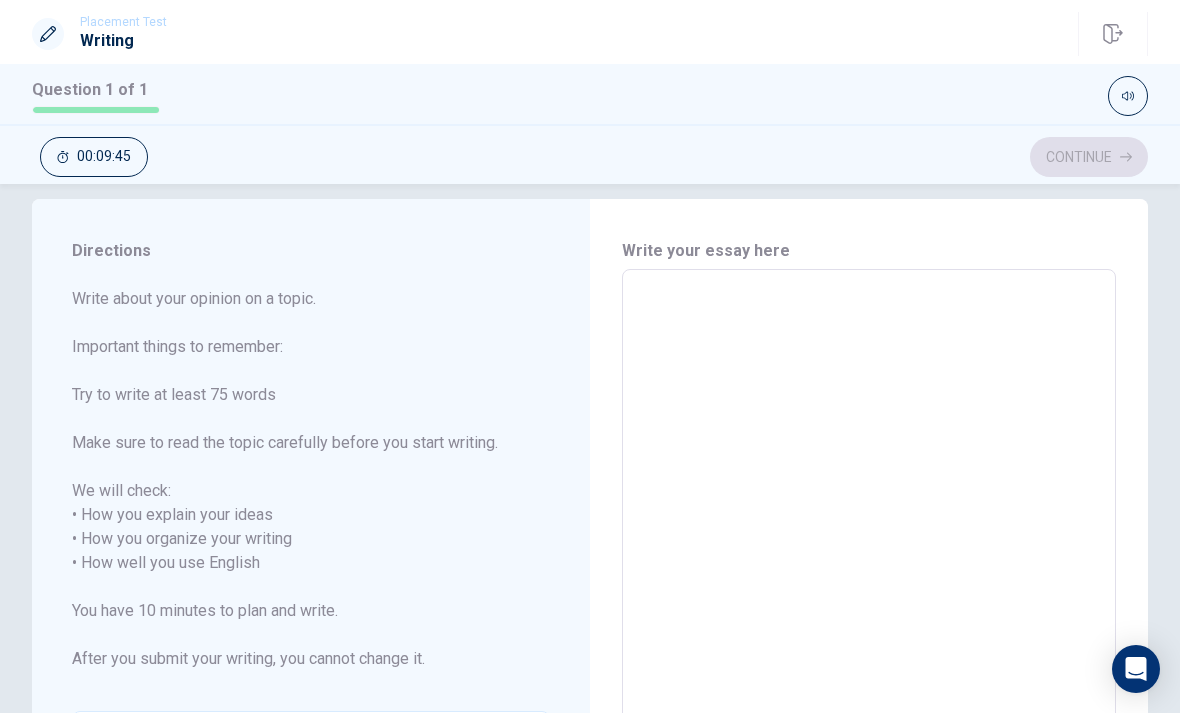 type on "I" 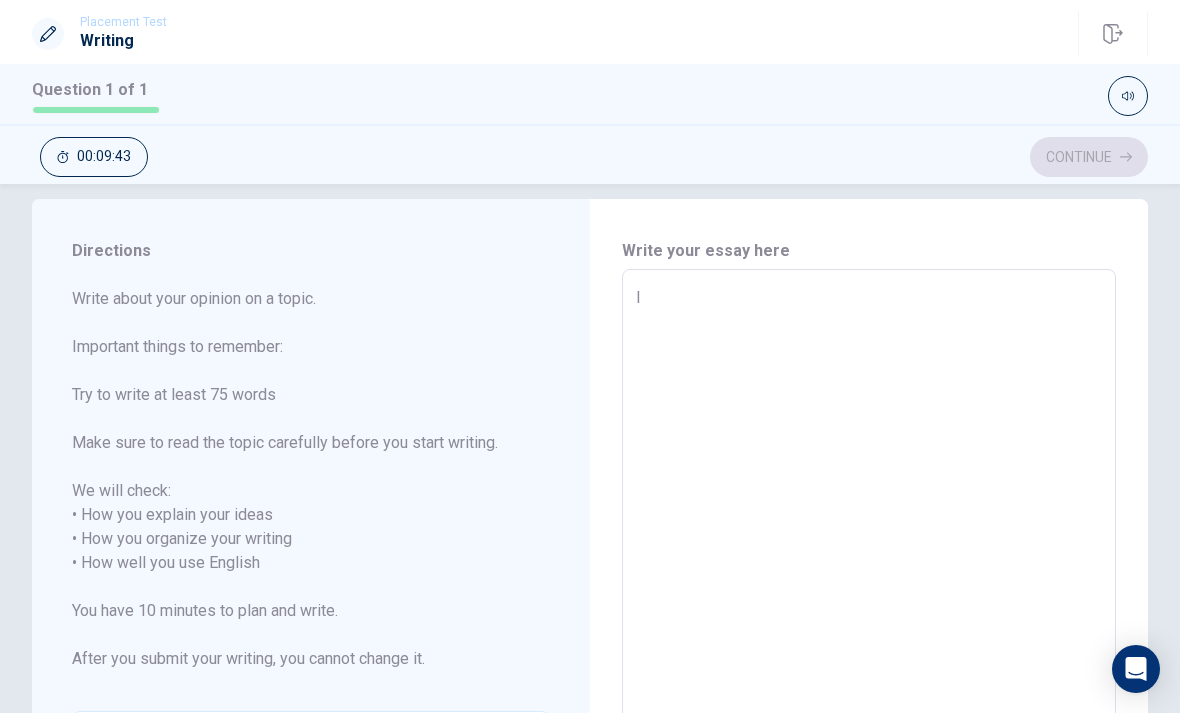 type on "x" 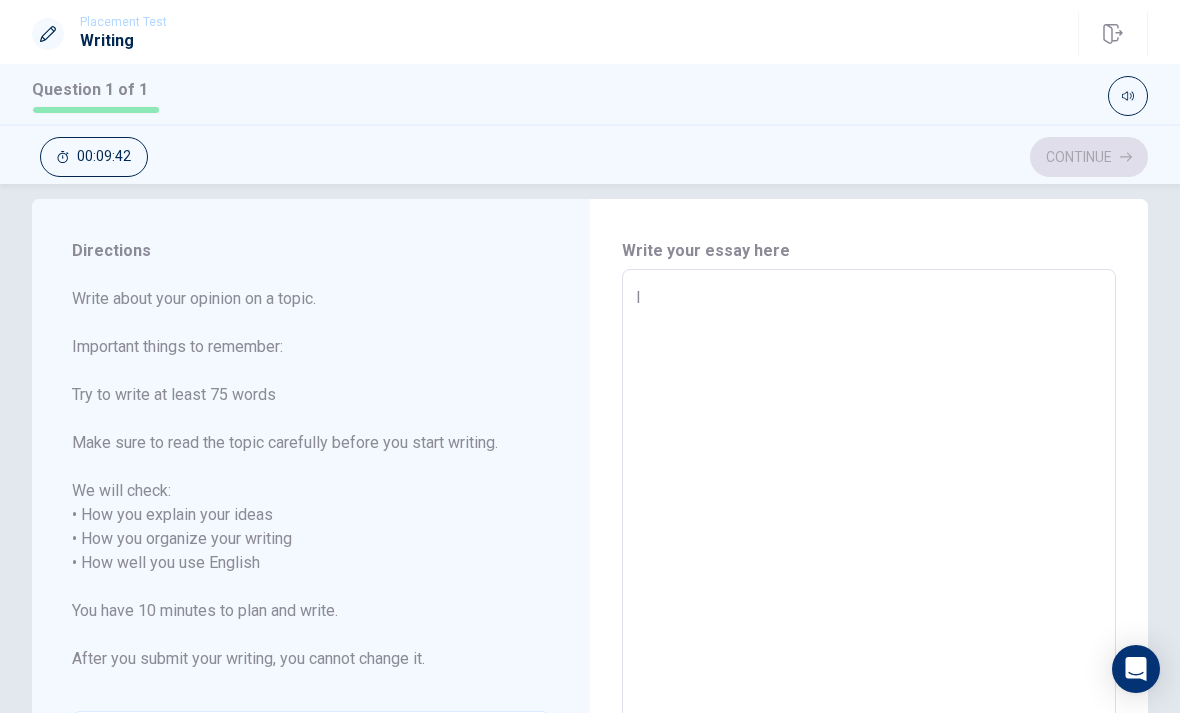 type on "I'" 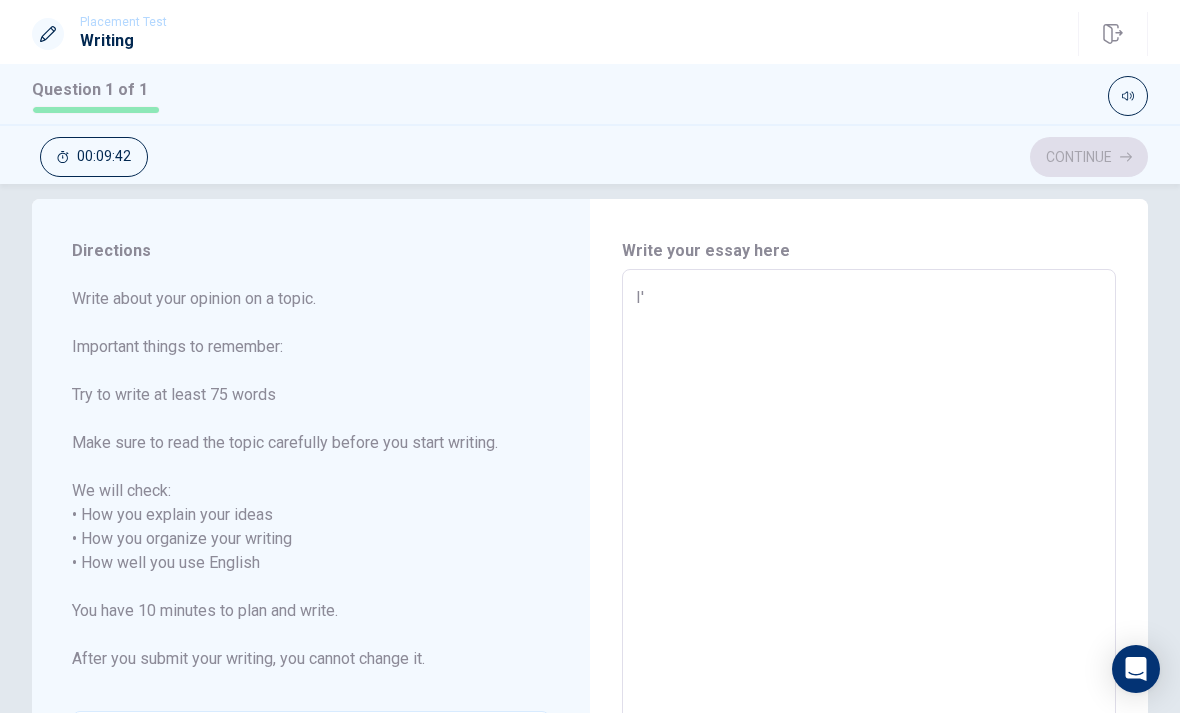 type on "x" 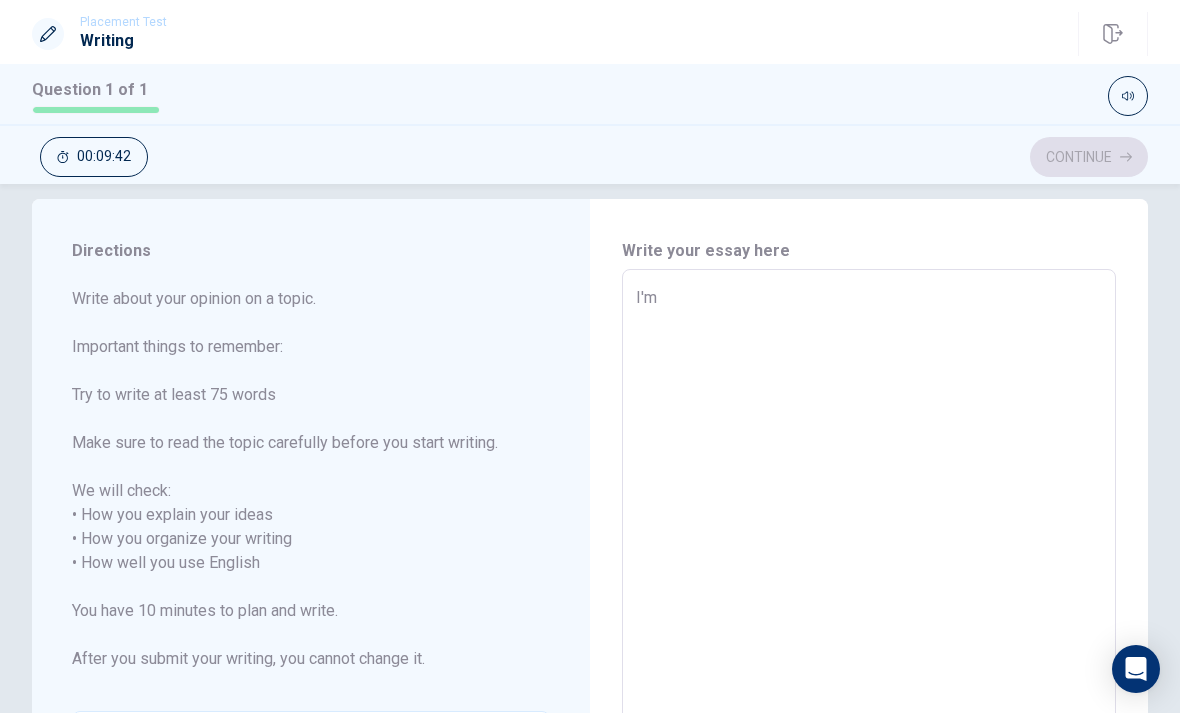 type on "x" 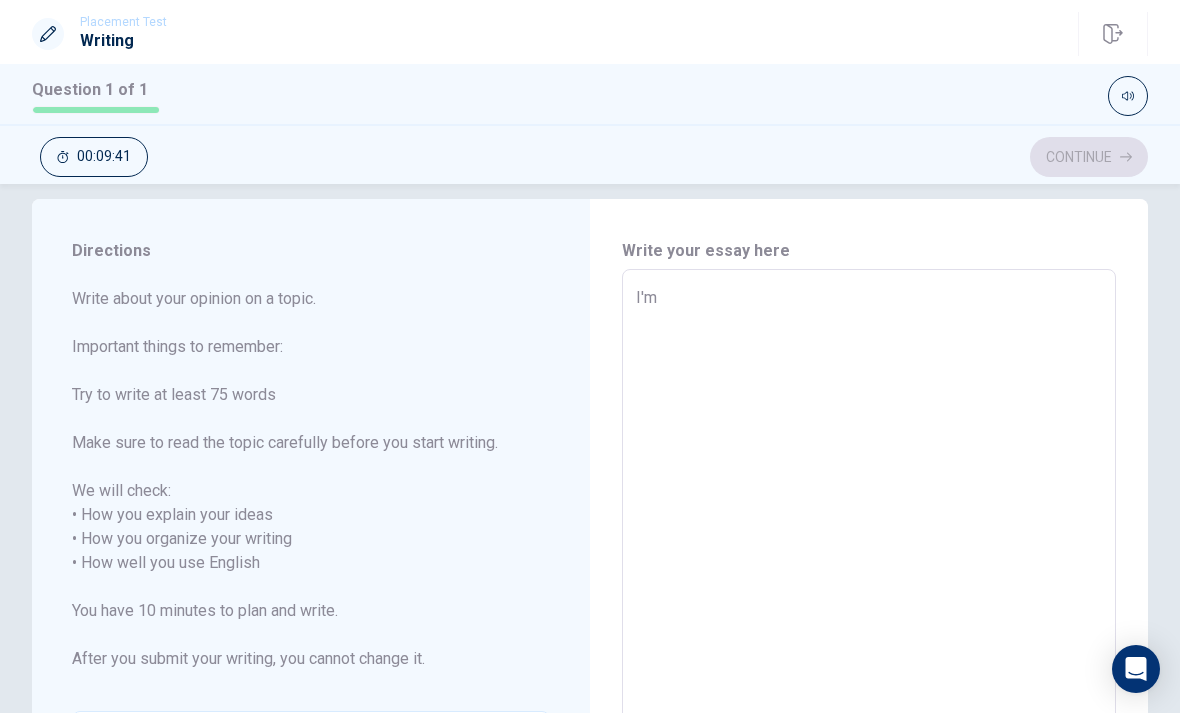 type on "x" 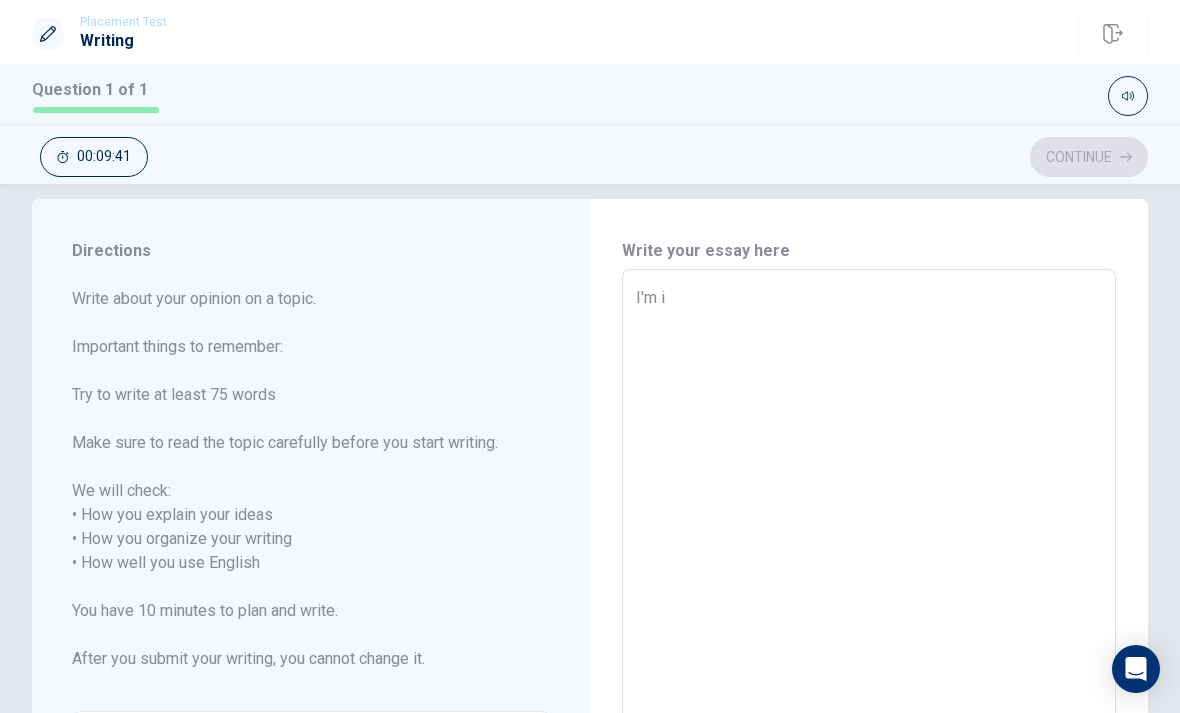 type on "x" 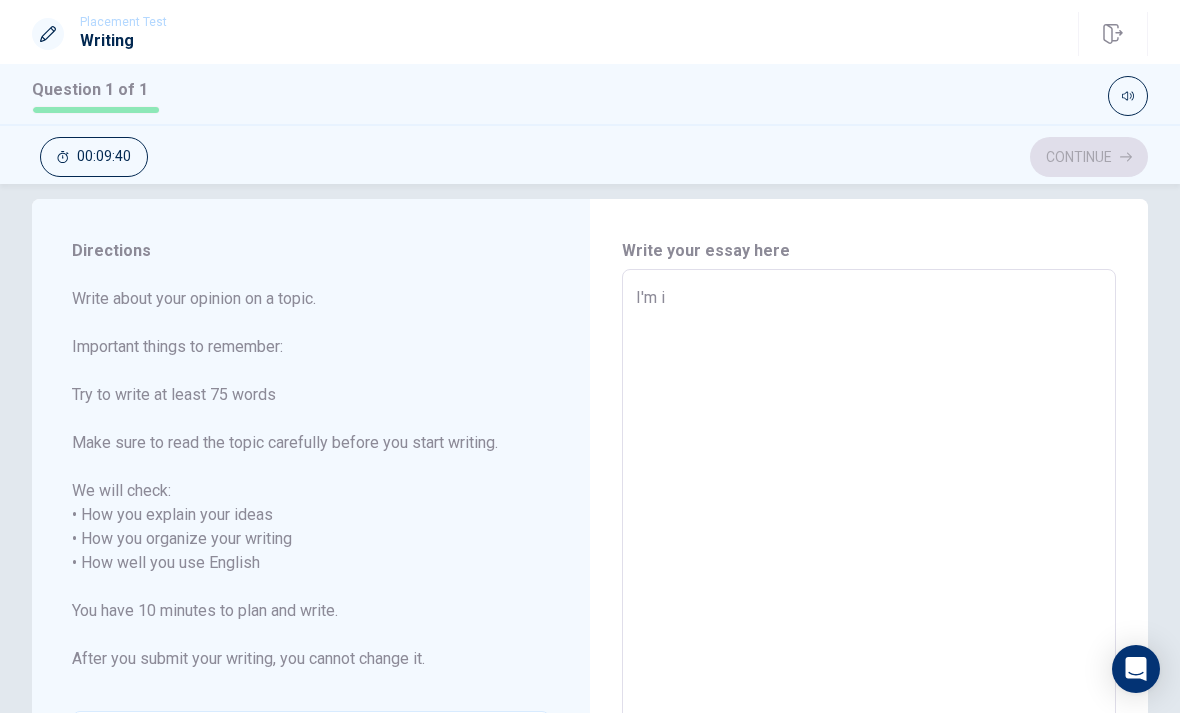 type on "I'm in" 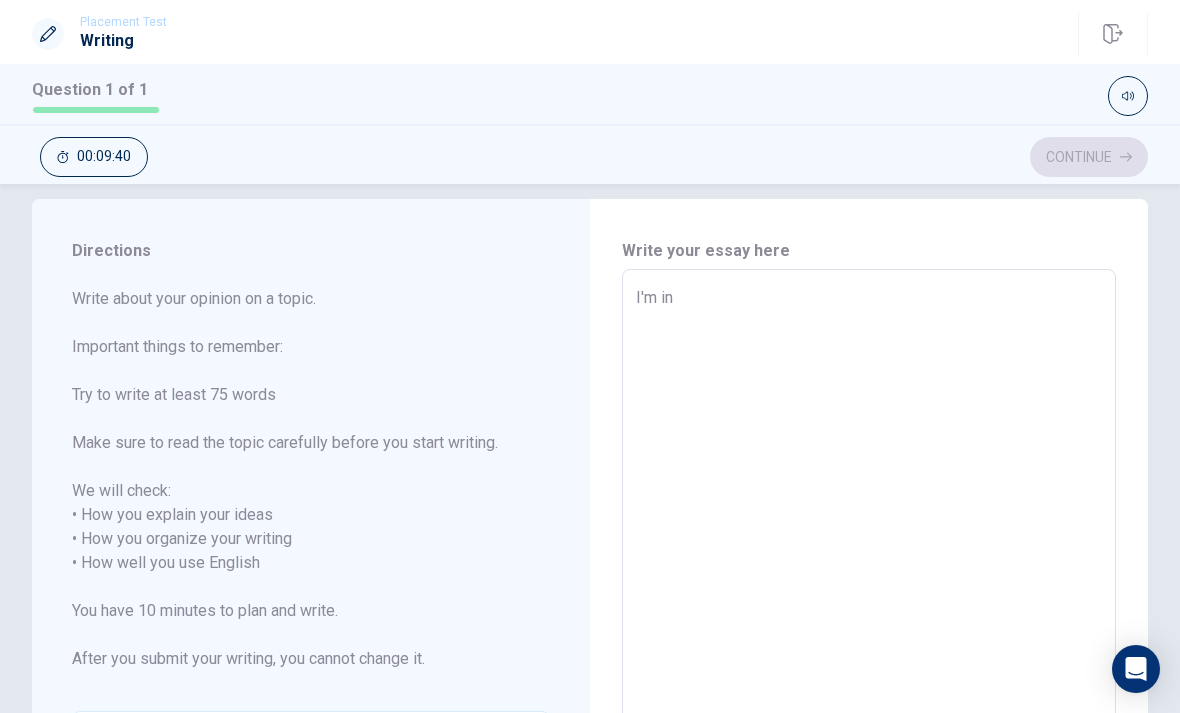 type on "x" 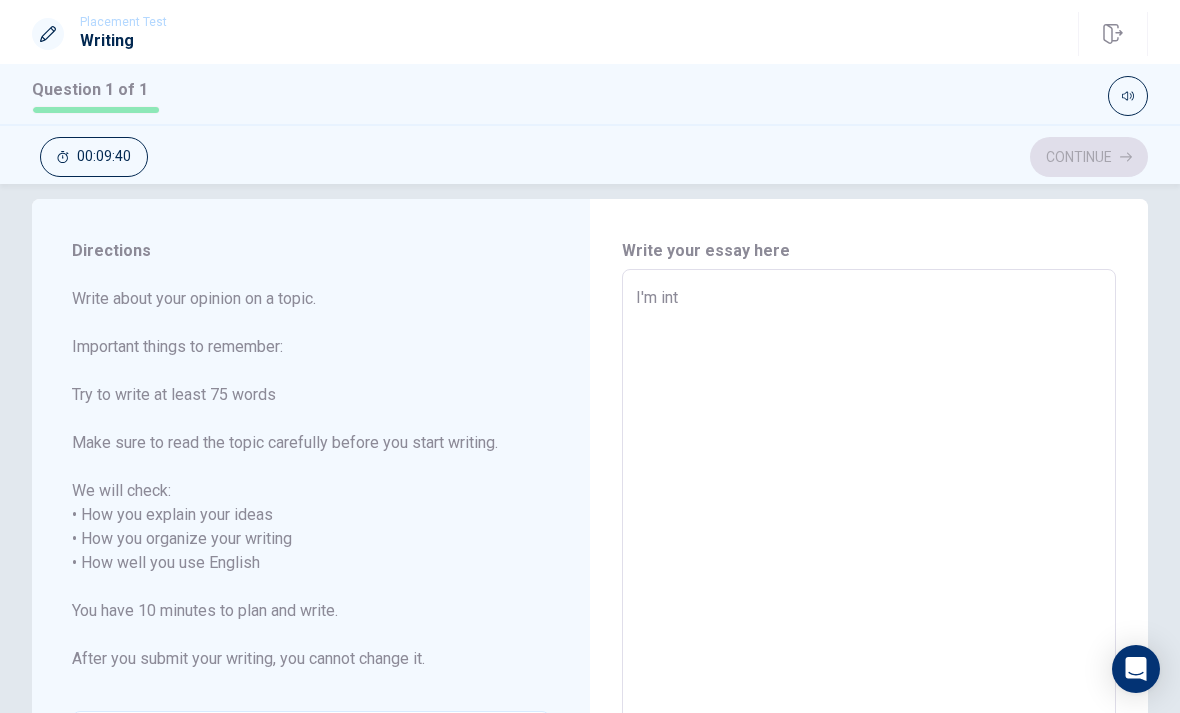 type on "x" 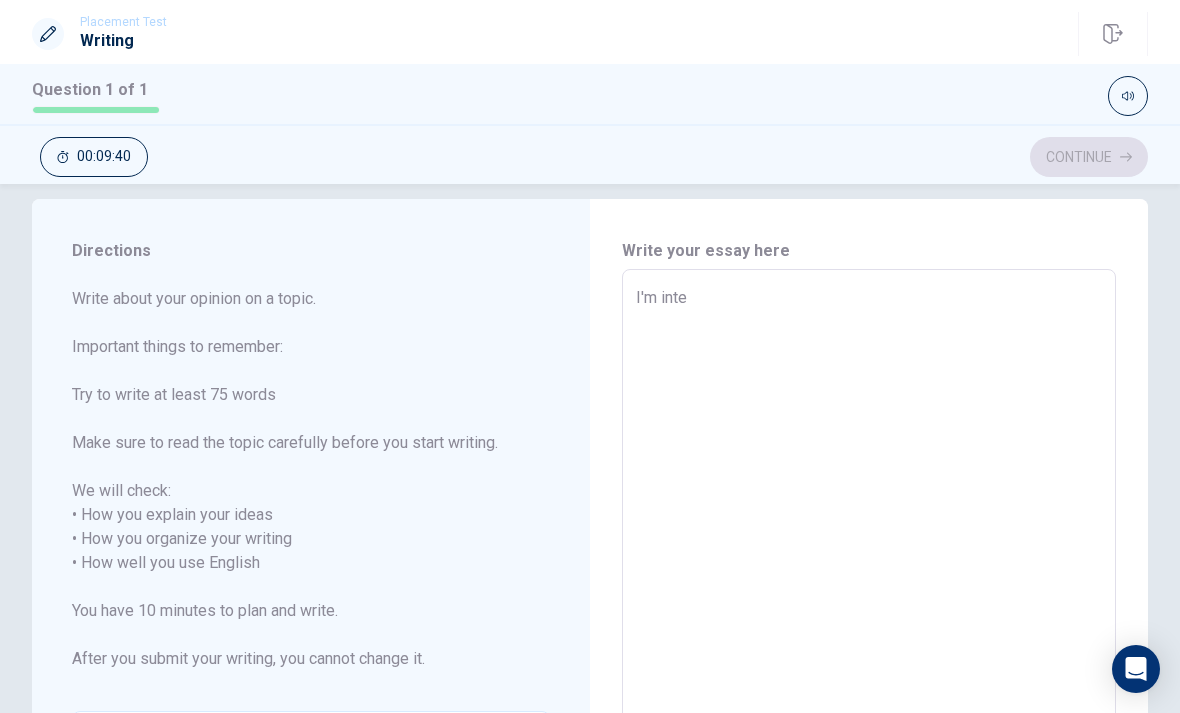 type on "x" 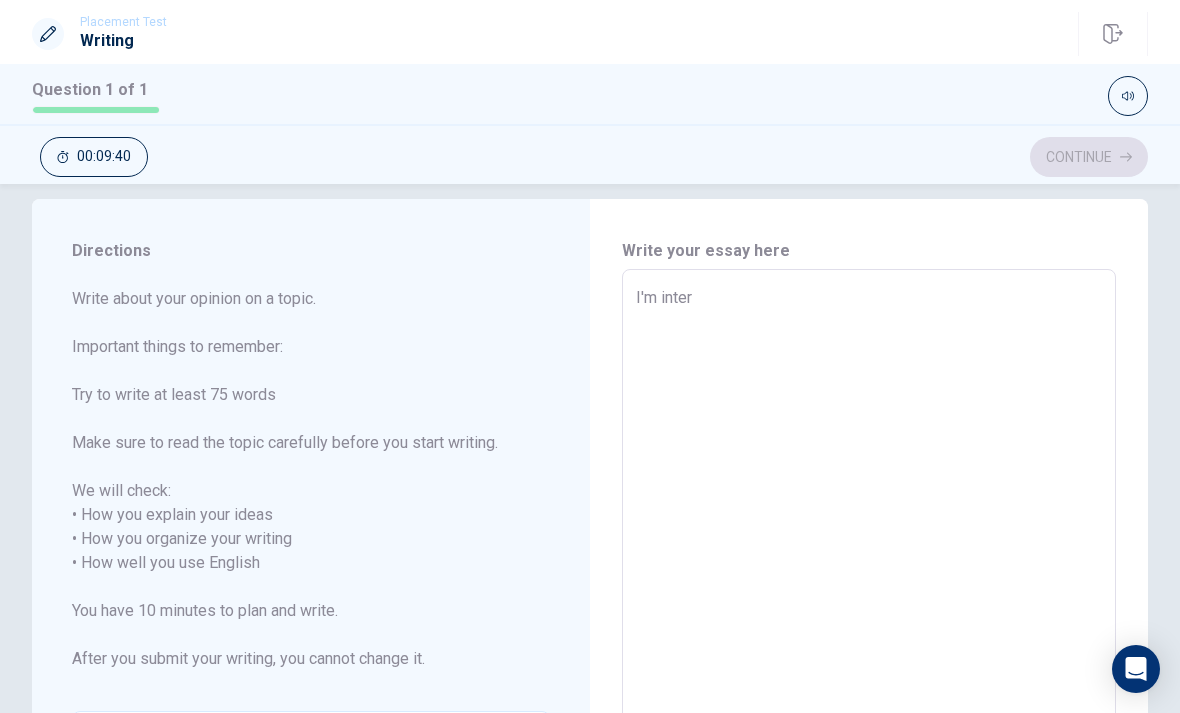 type on "x" 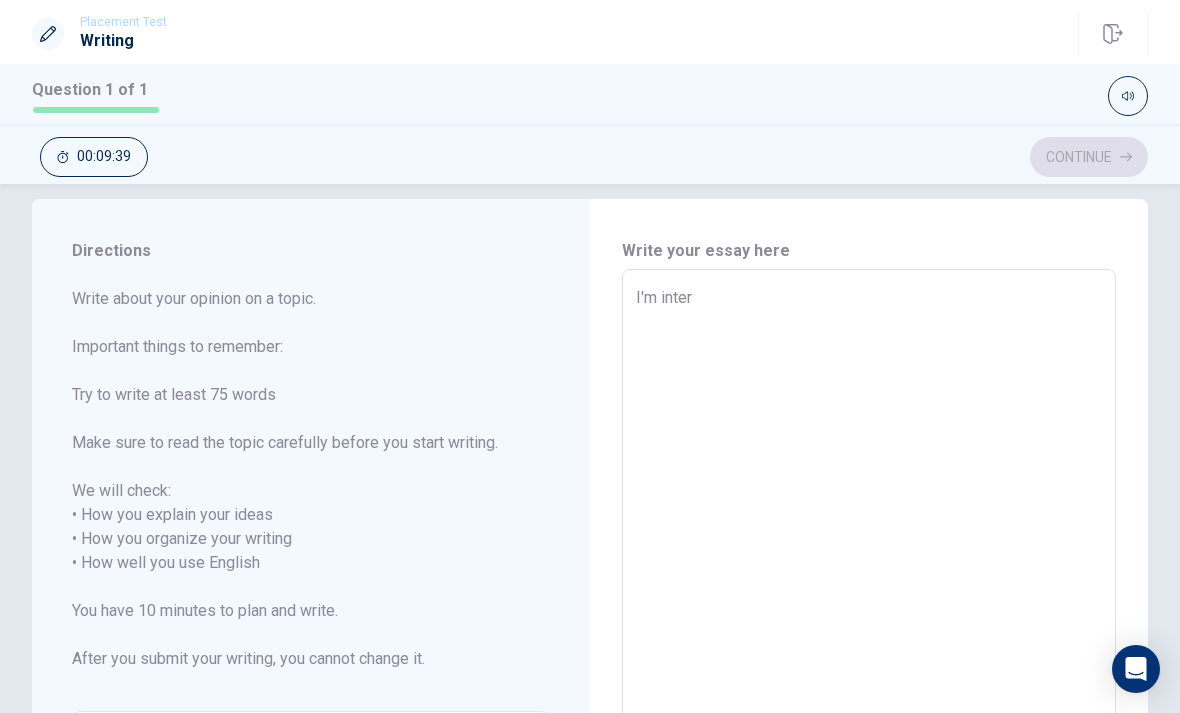 type on "I'm inters" 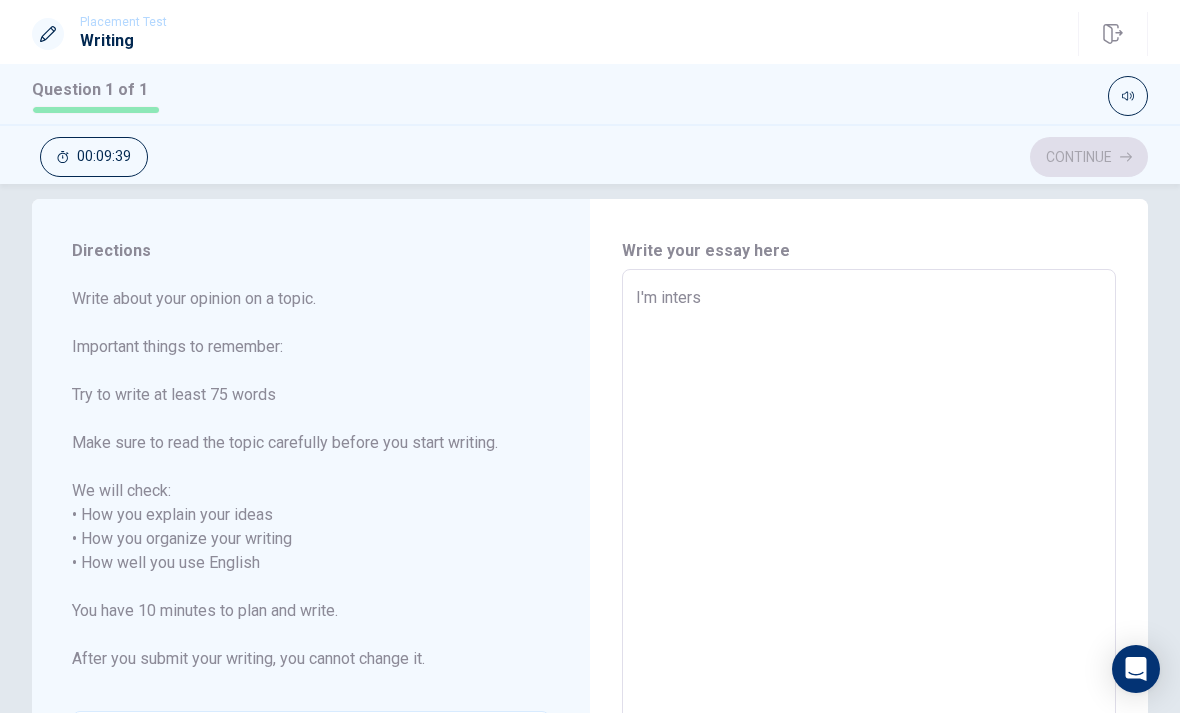 type on "x" 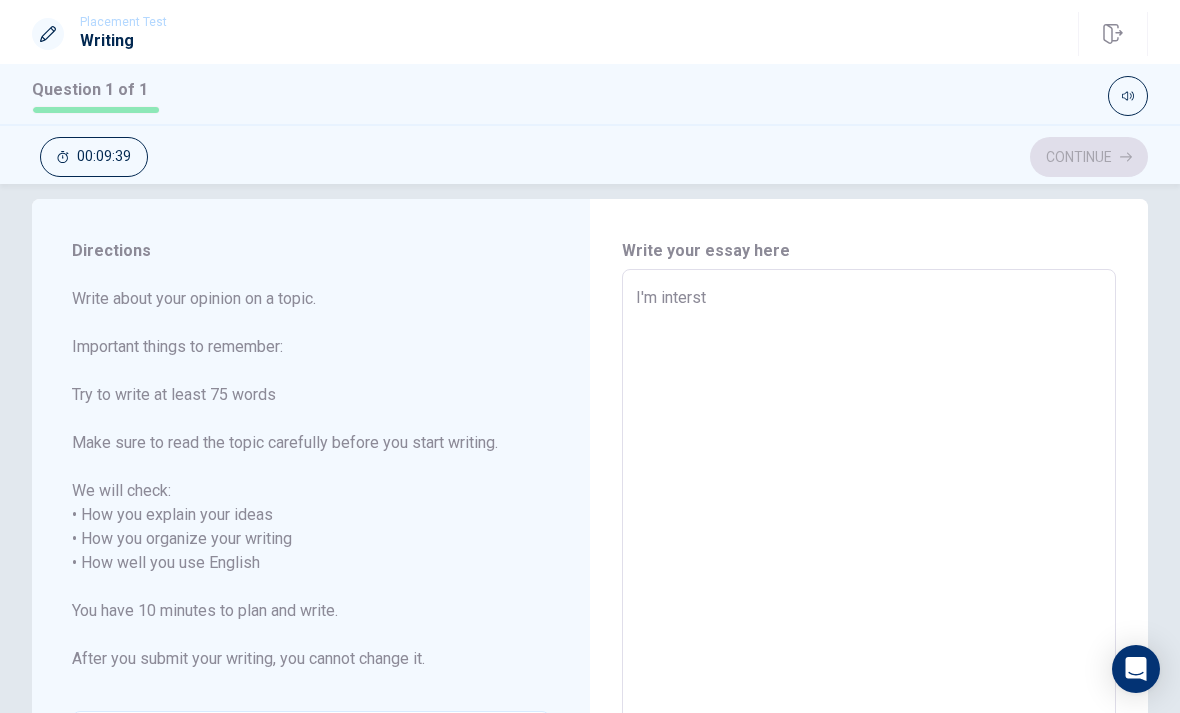 type on "x" 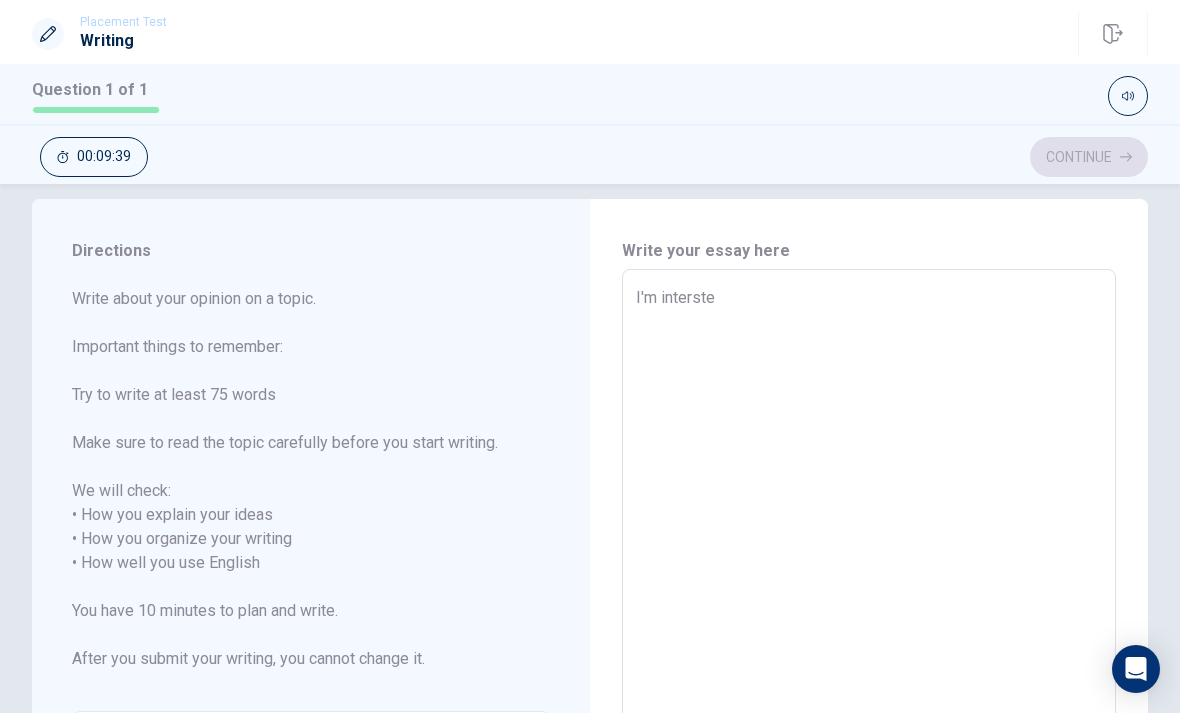 type on "x" 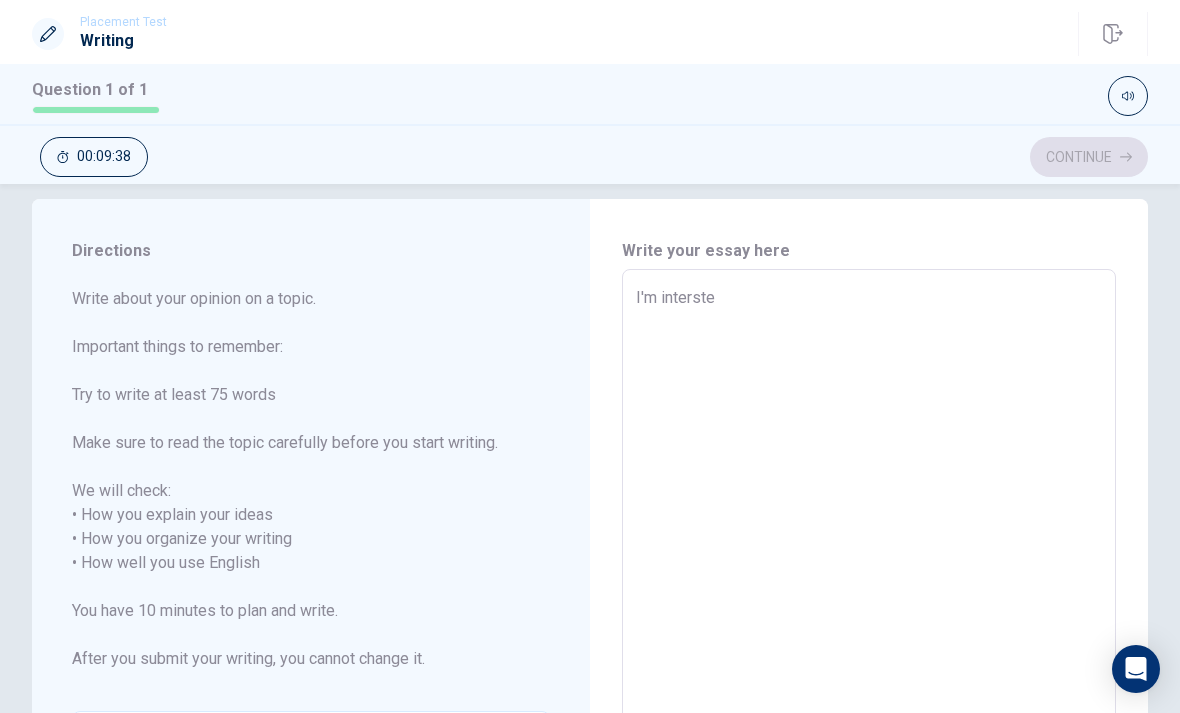type on "I'm intersted" 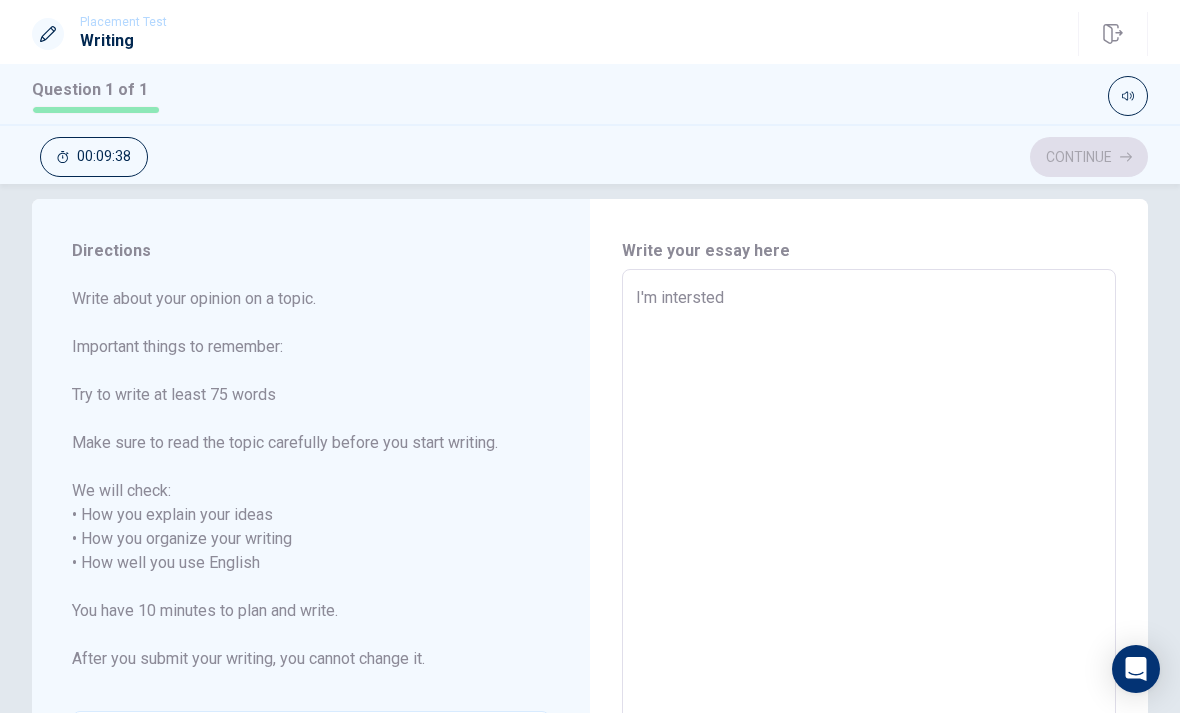 type on "x" 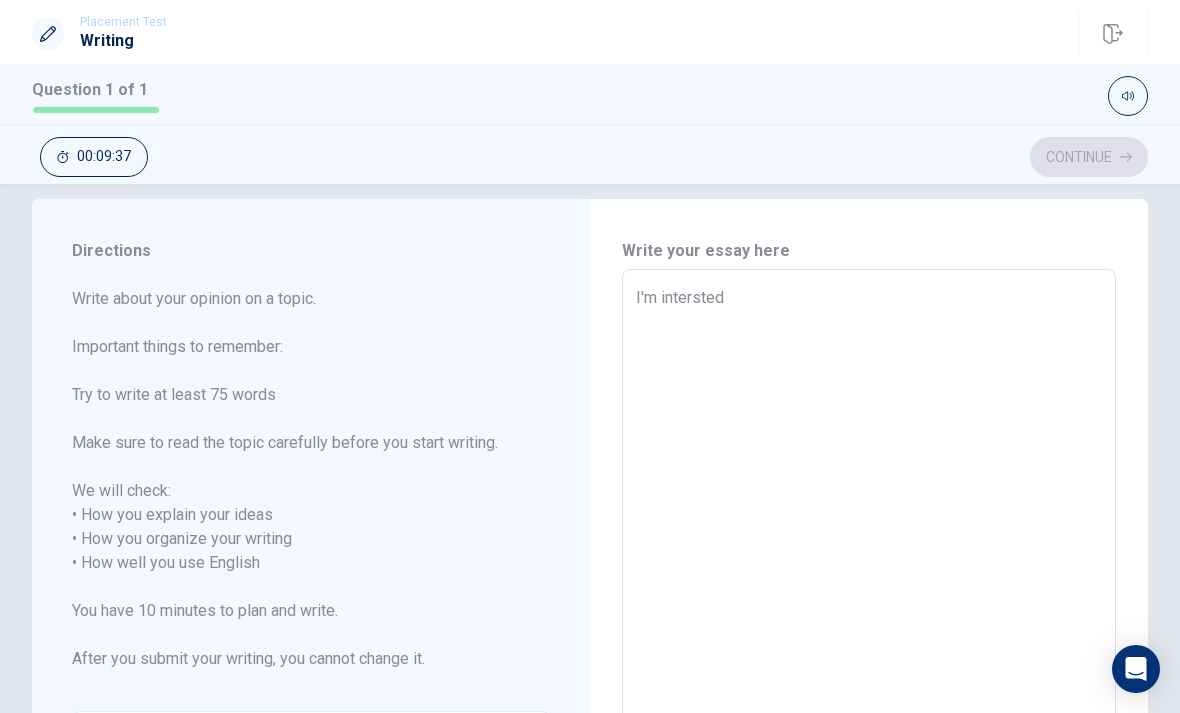 type on "I'm intersted i" 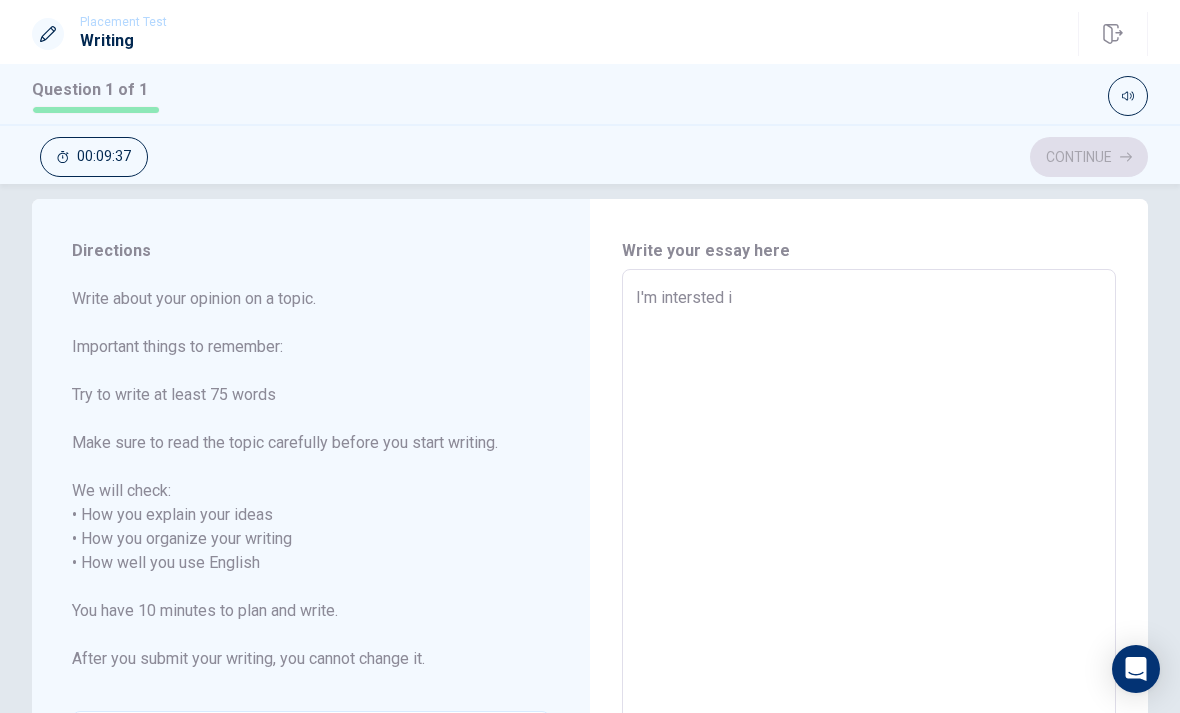type on "x" 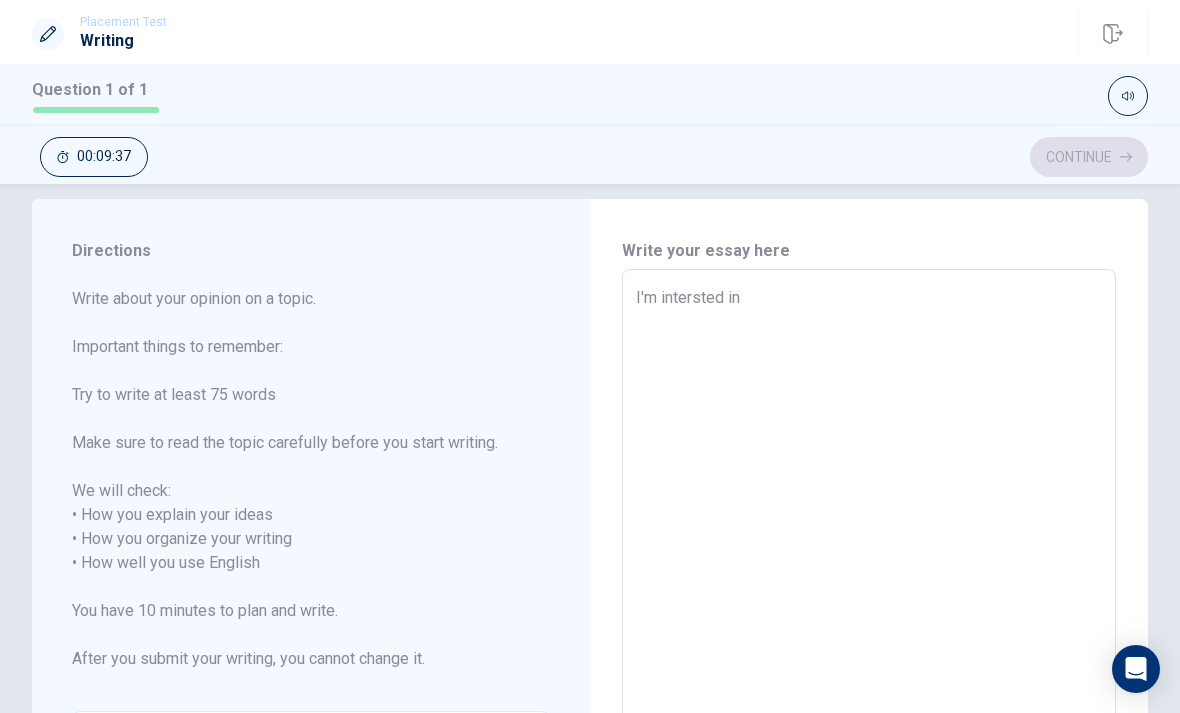 type on "x" 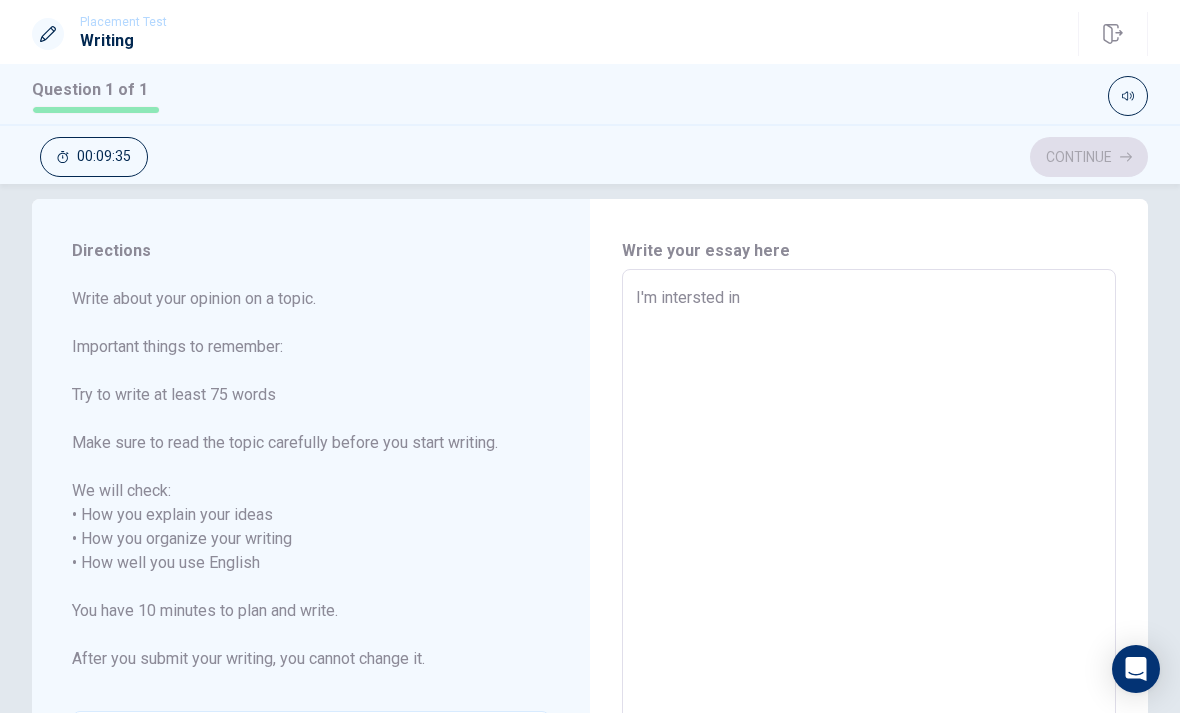 type on "x" 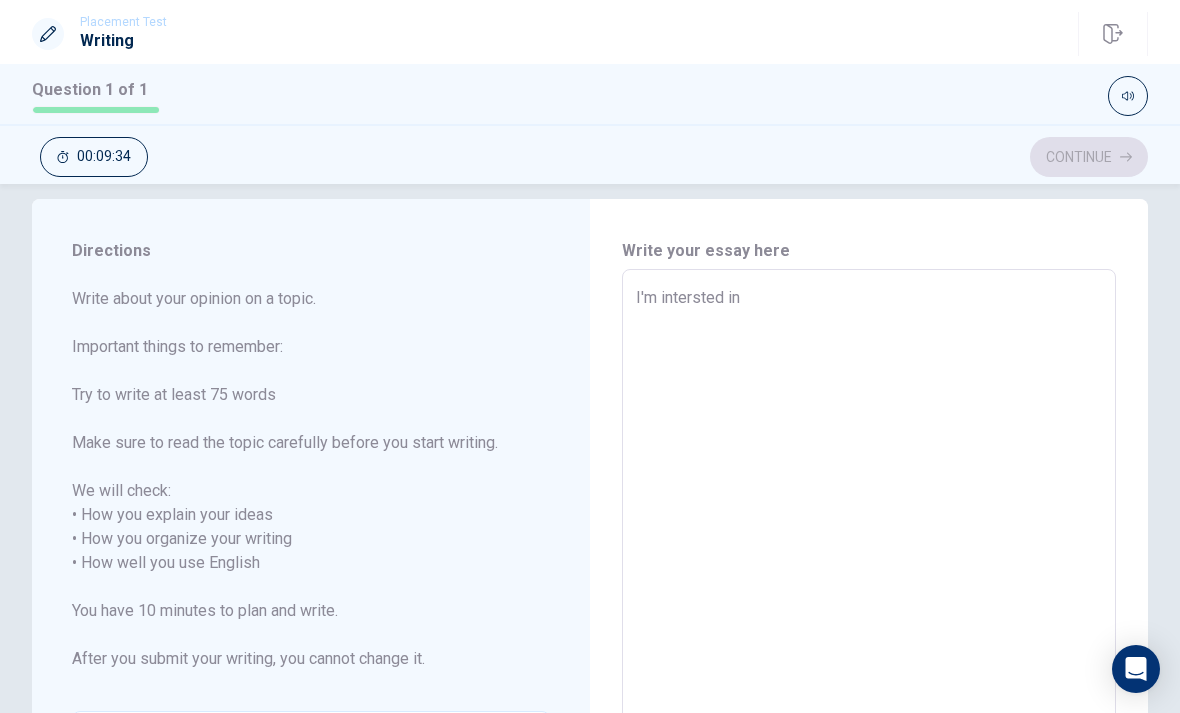 type on "I'm intersted in E" 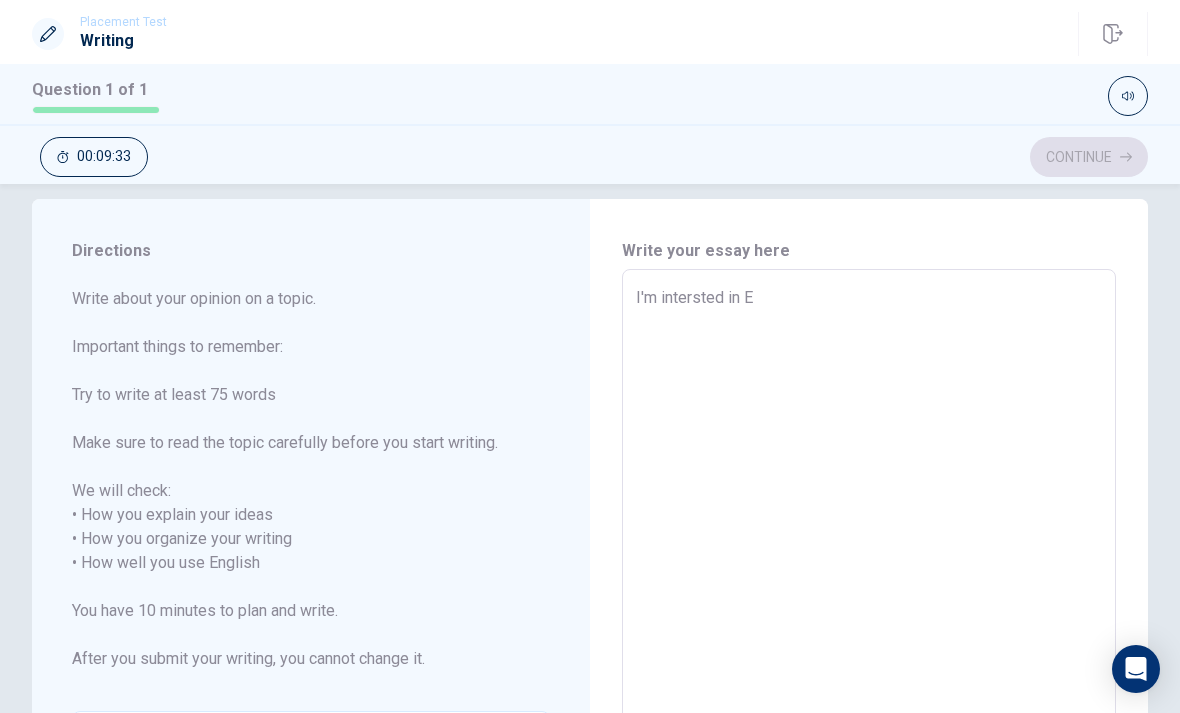 type on "x" 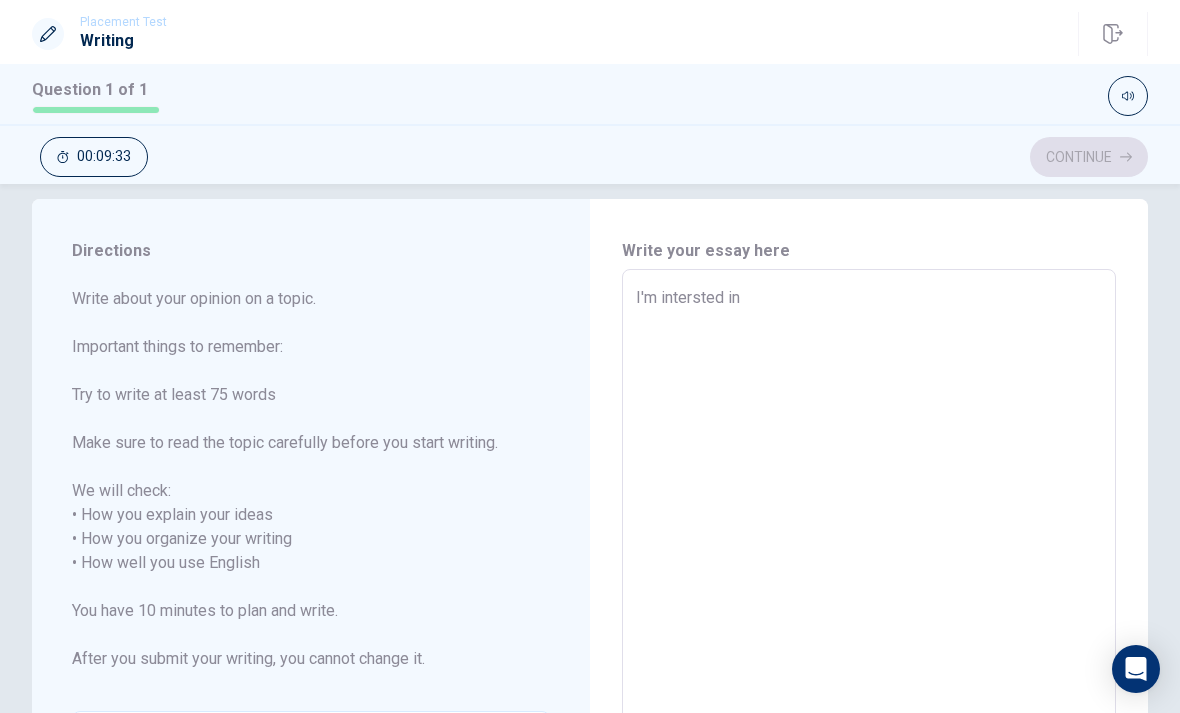 type on "x" 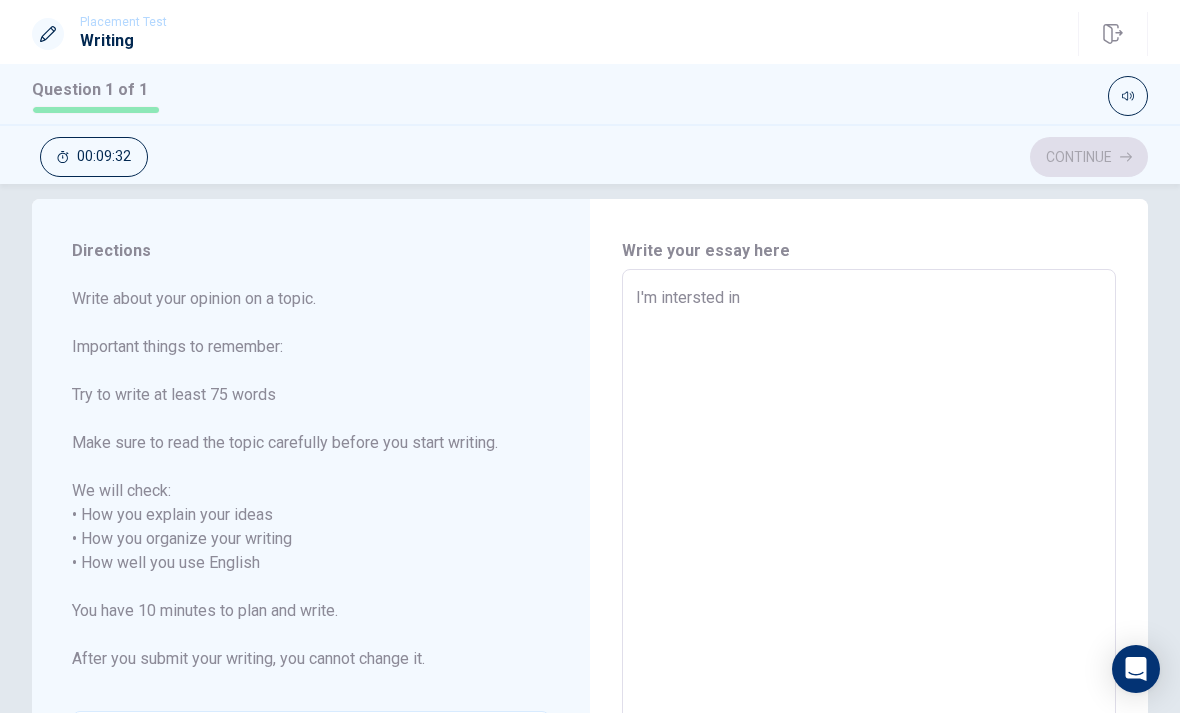 type on "I'm intersted in O" 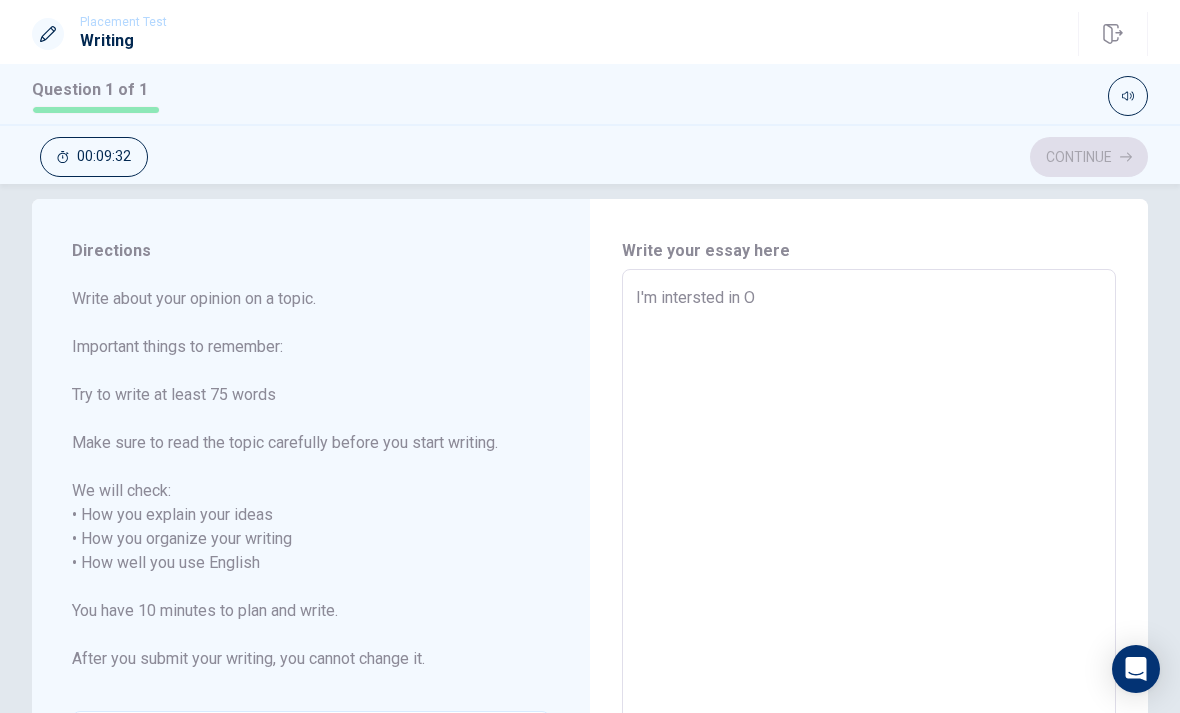 type on "x" 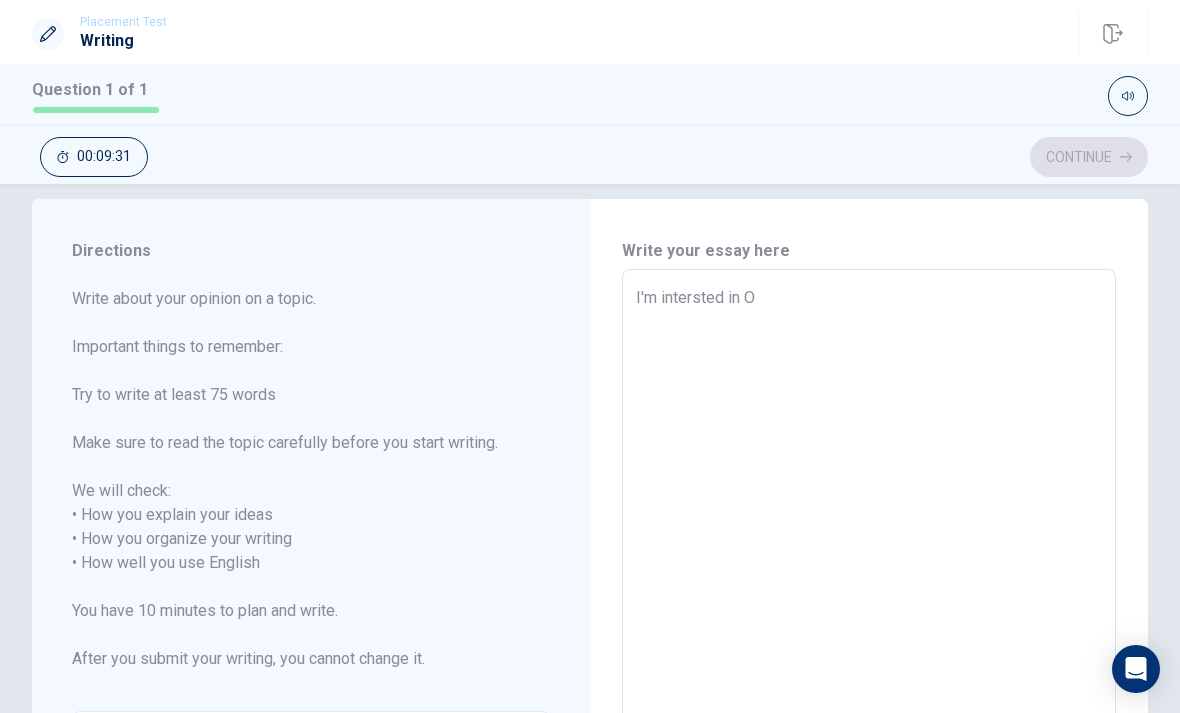 type on "I'm intersted in [GEOGRAPHIC_DATA]" 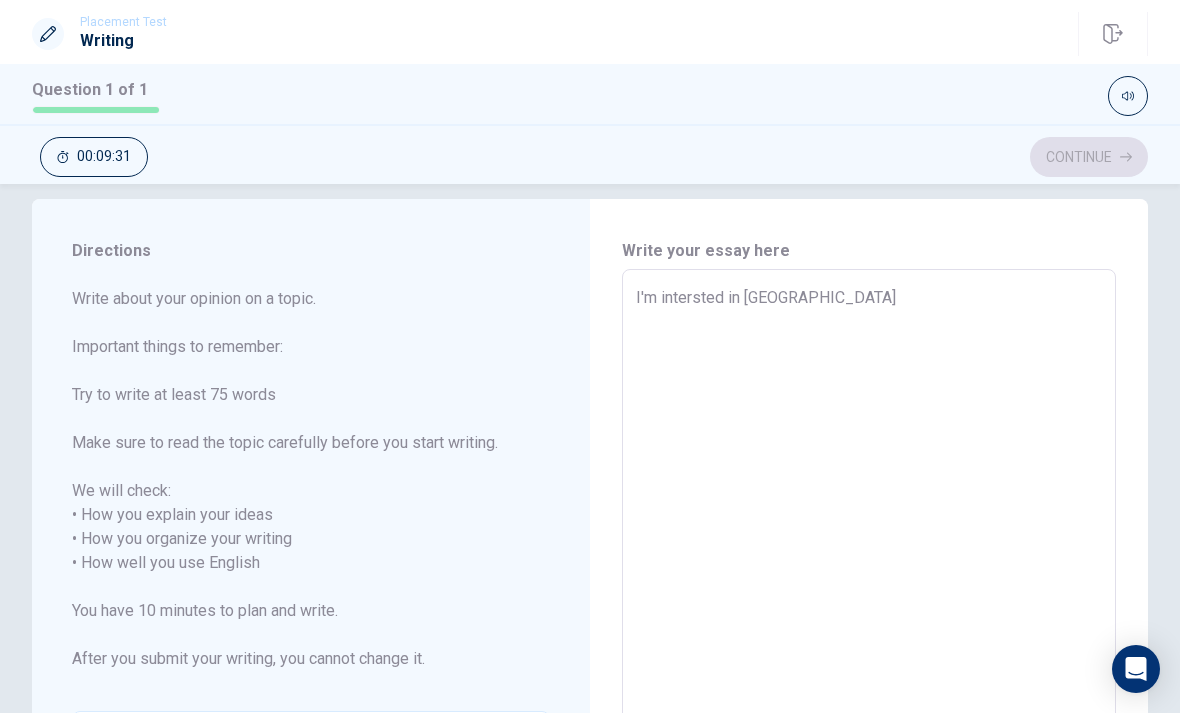 type on "x" 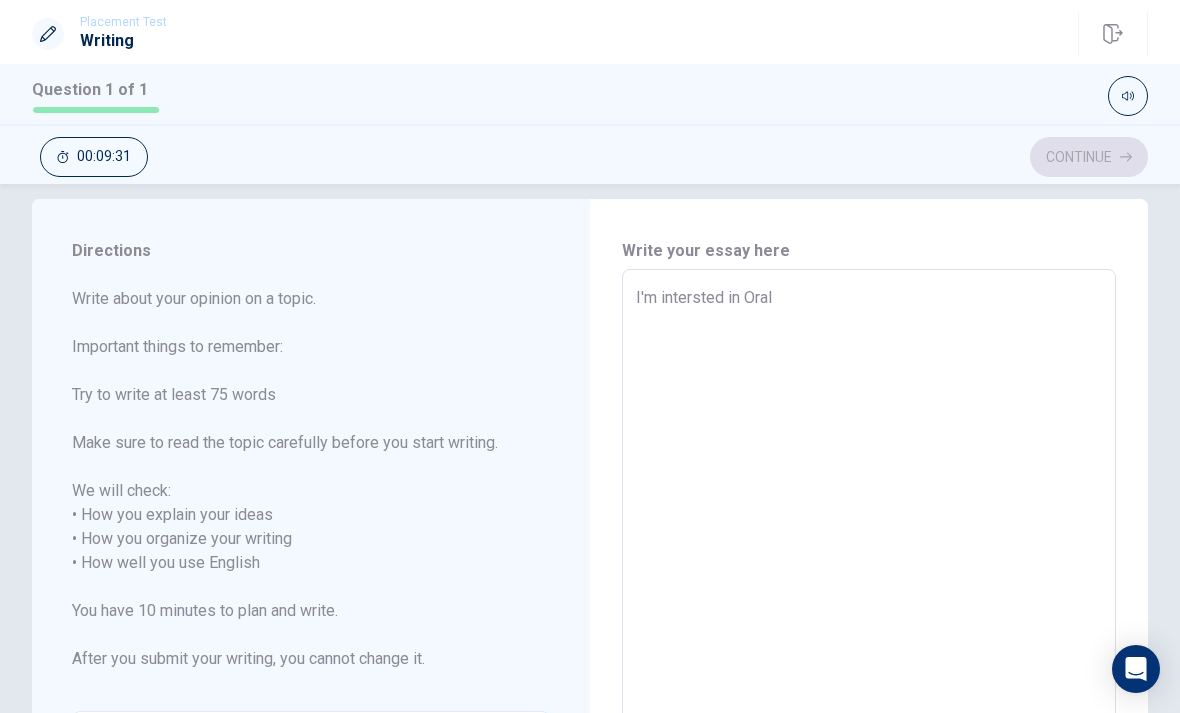 type on "x" 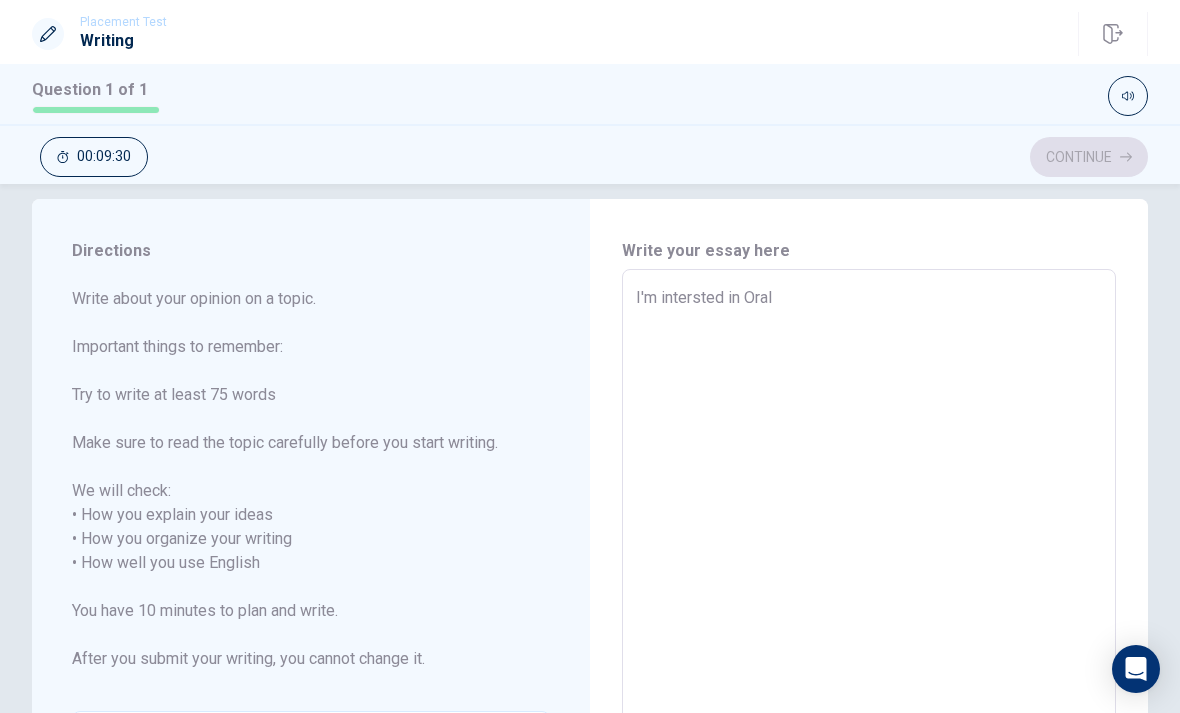 type on "I'm intersted in Oral" 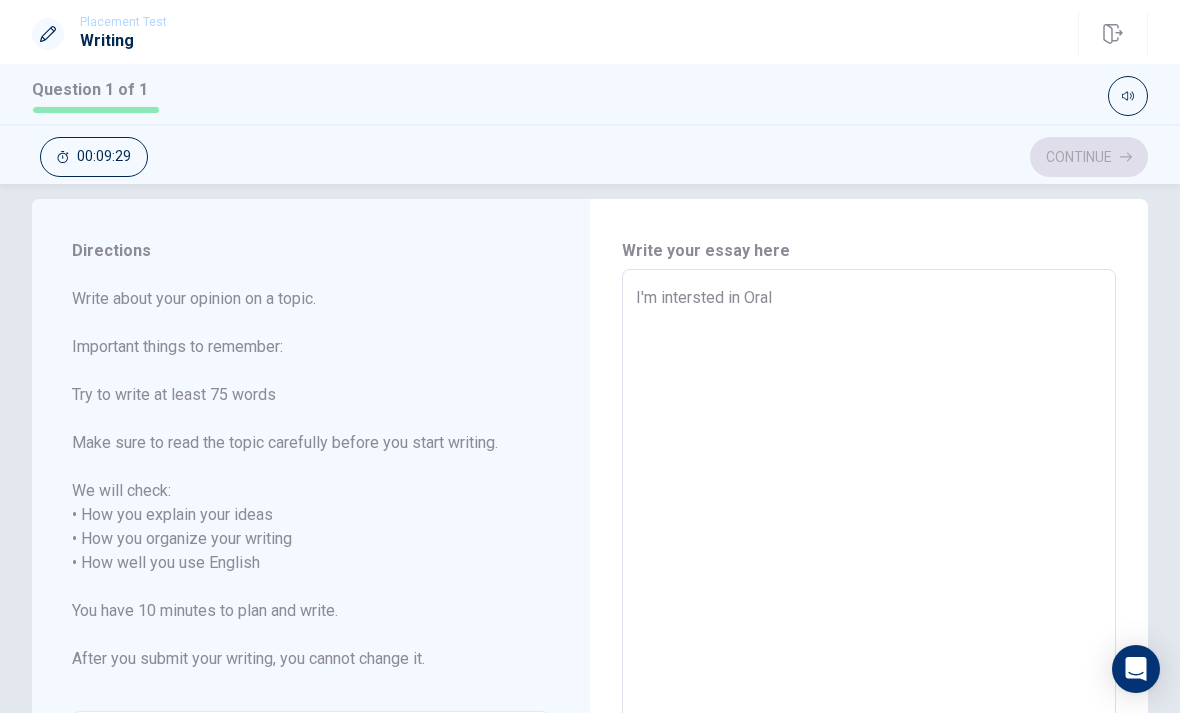 type on "I'm intersted in Oral C" 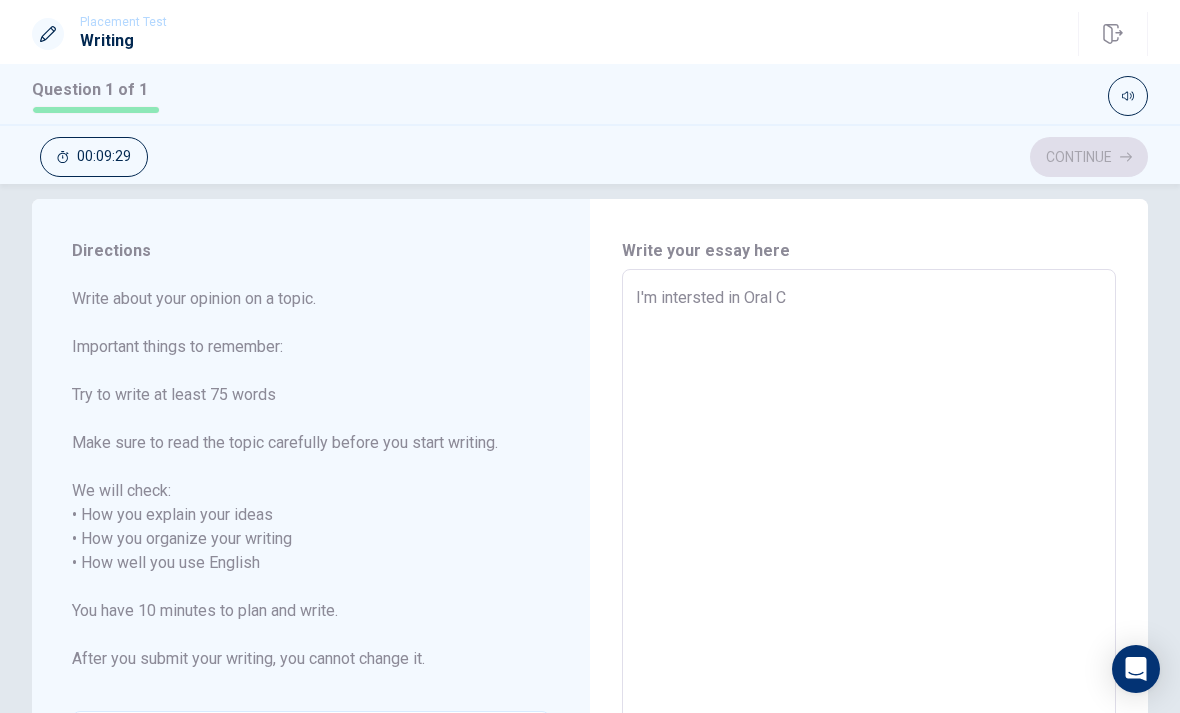 type on "x" 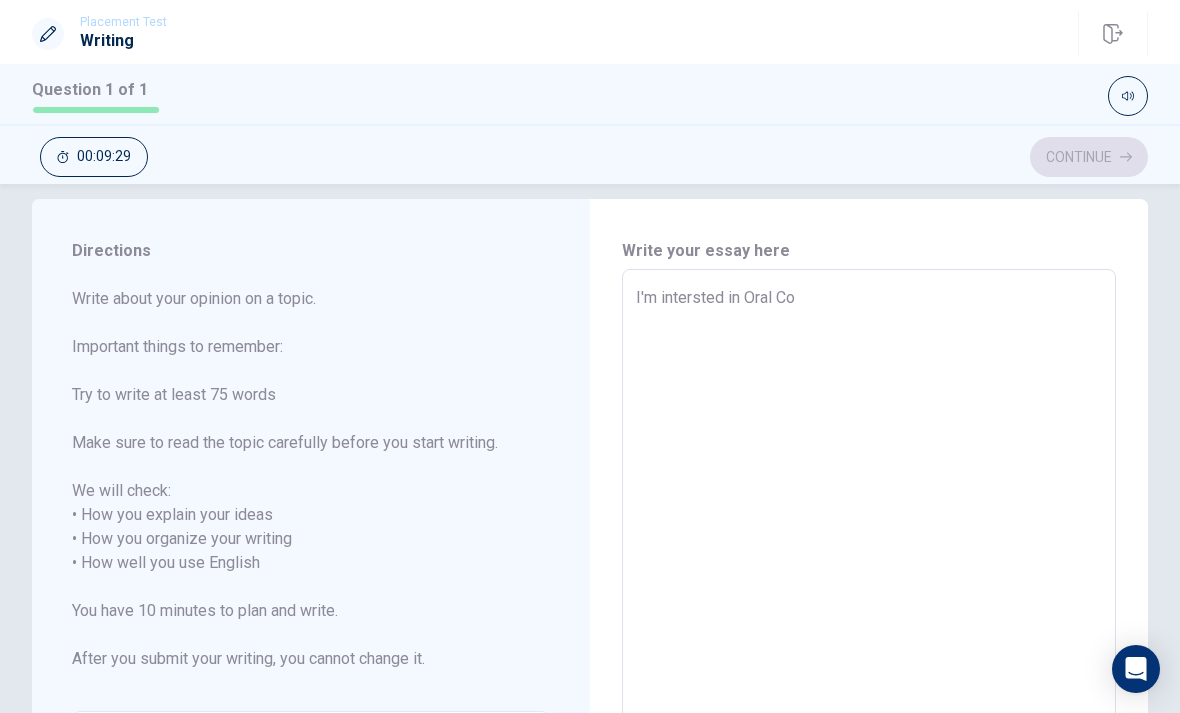 type on "x" 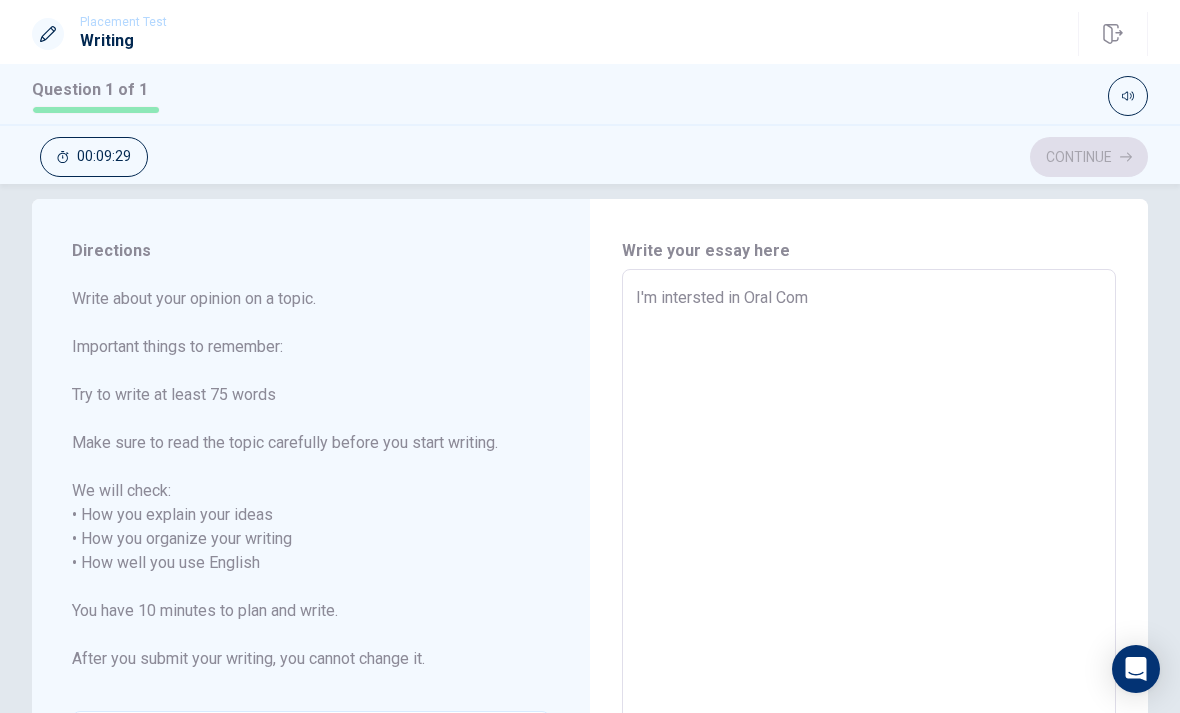 type on "x" 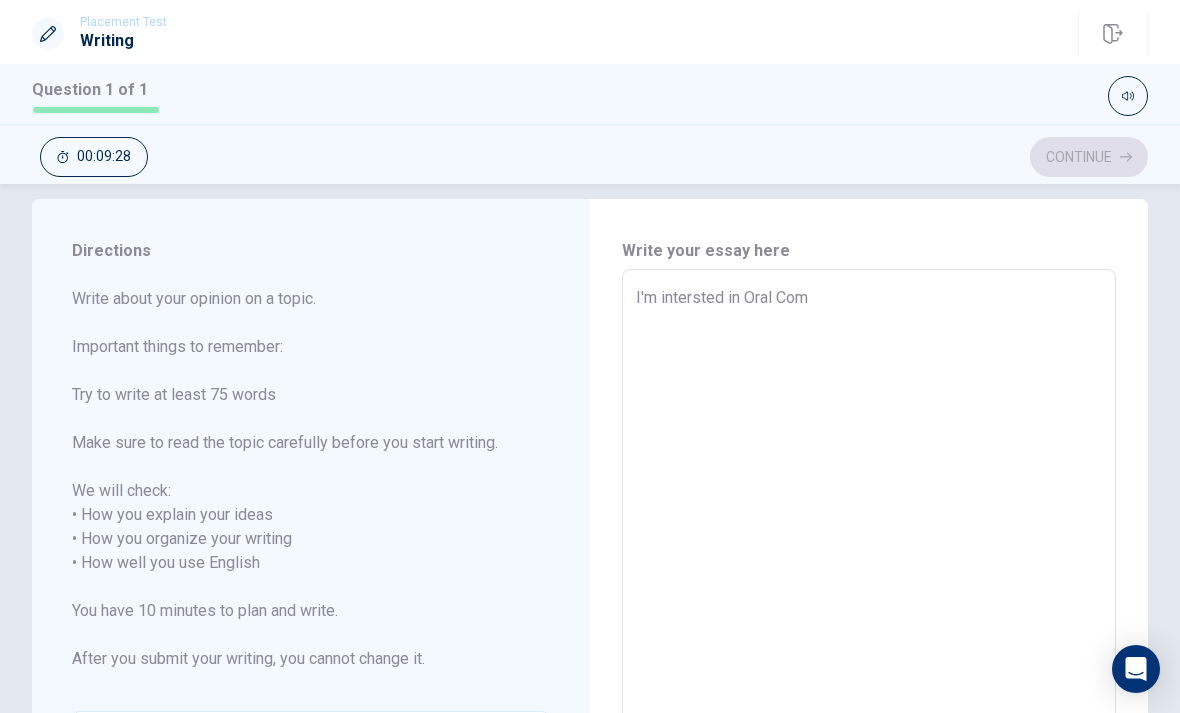 type on "I'm intersted in Oral Comm" 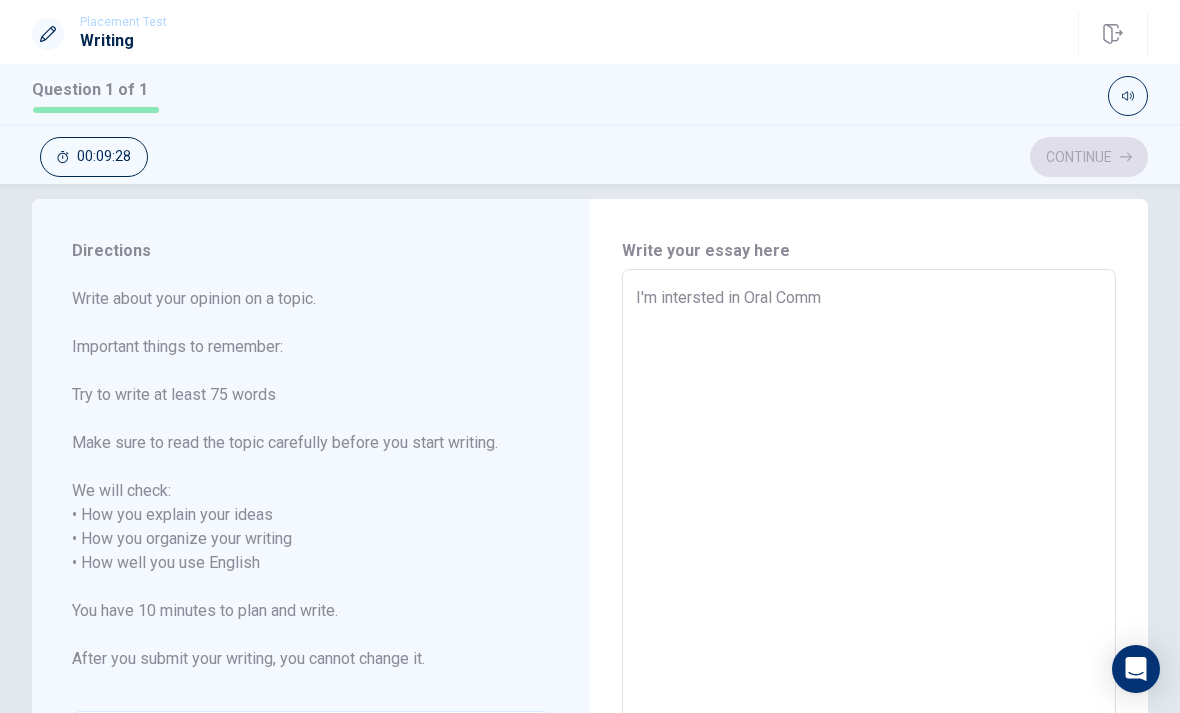 type on "x" 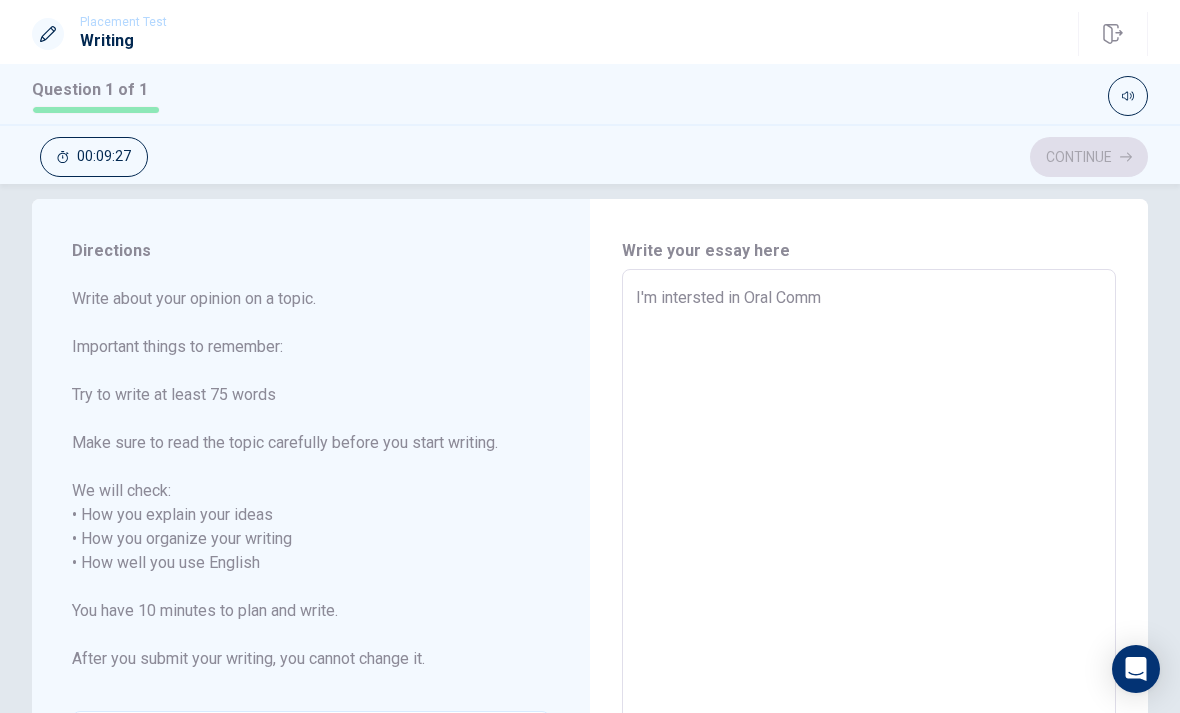 type on "I'm intersted in Oral Commu" 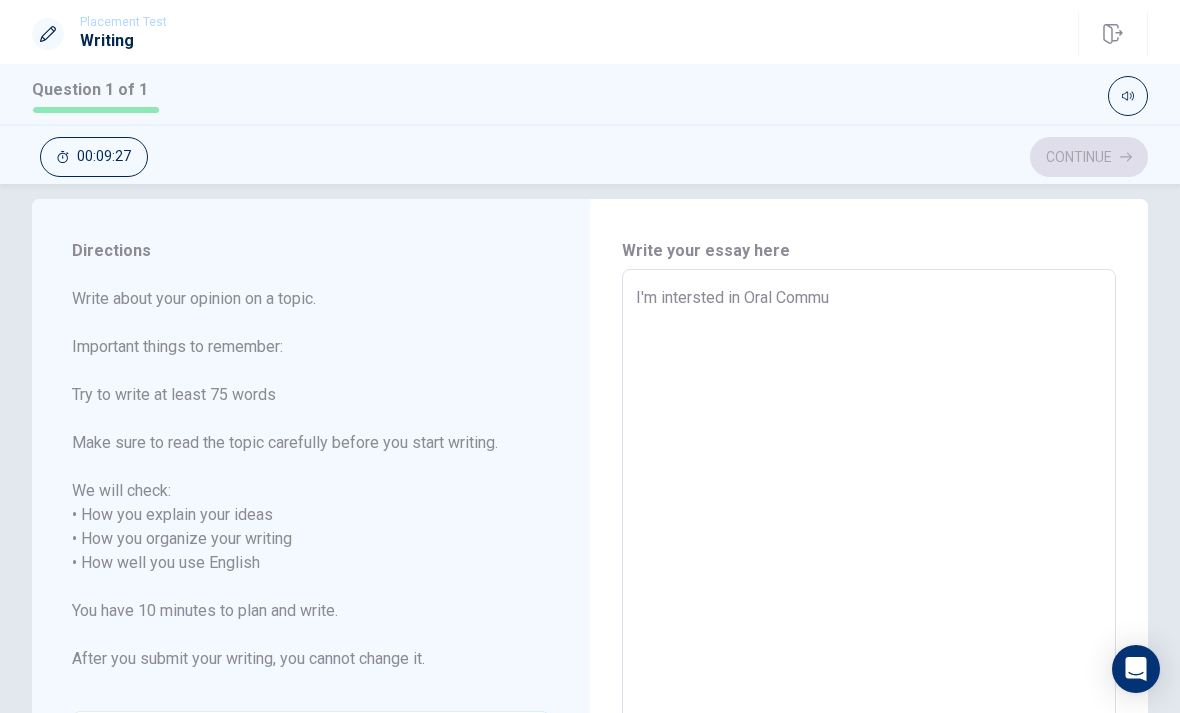 type on "x" 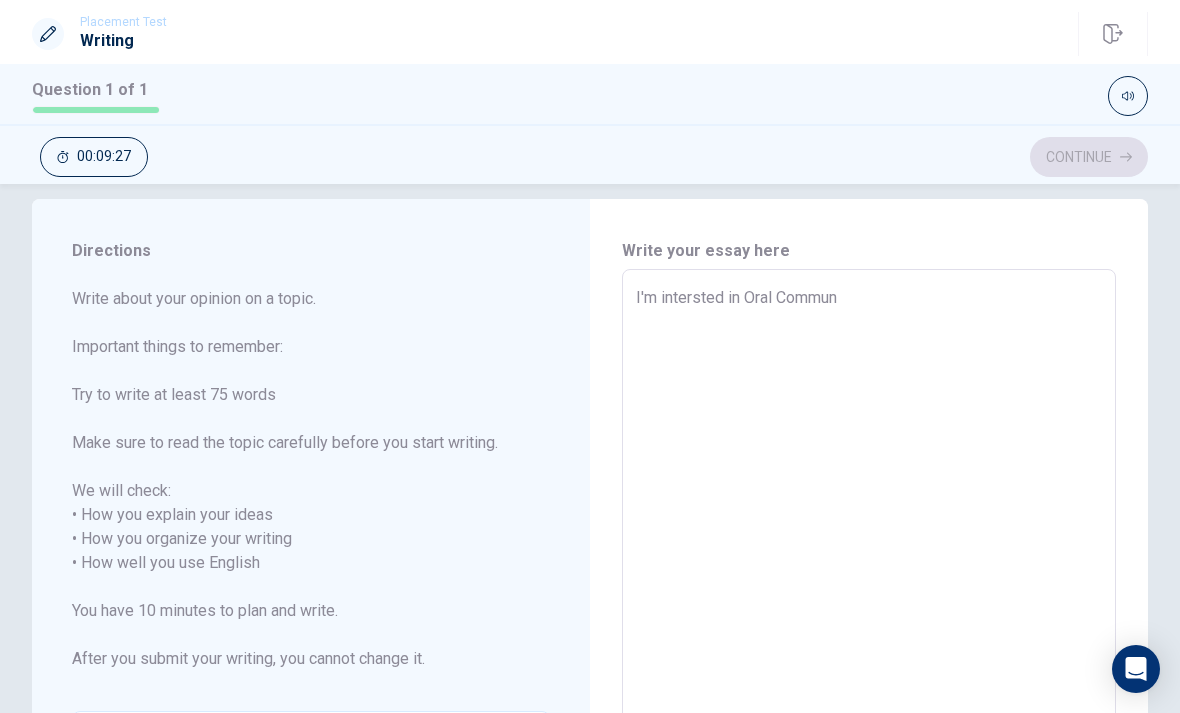 type on "x" 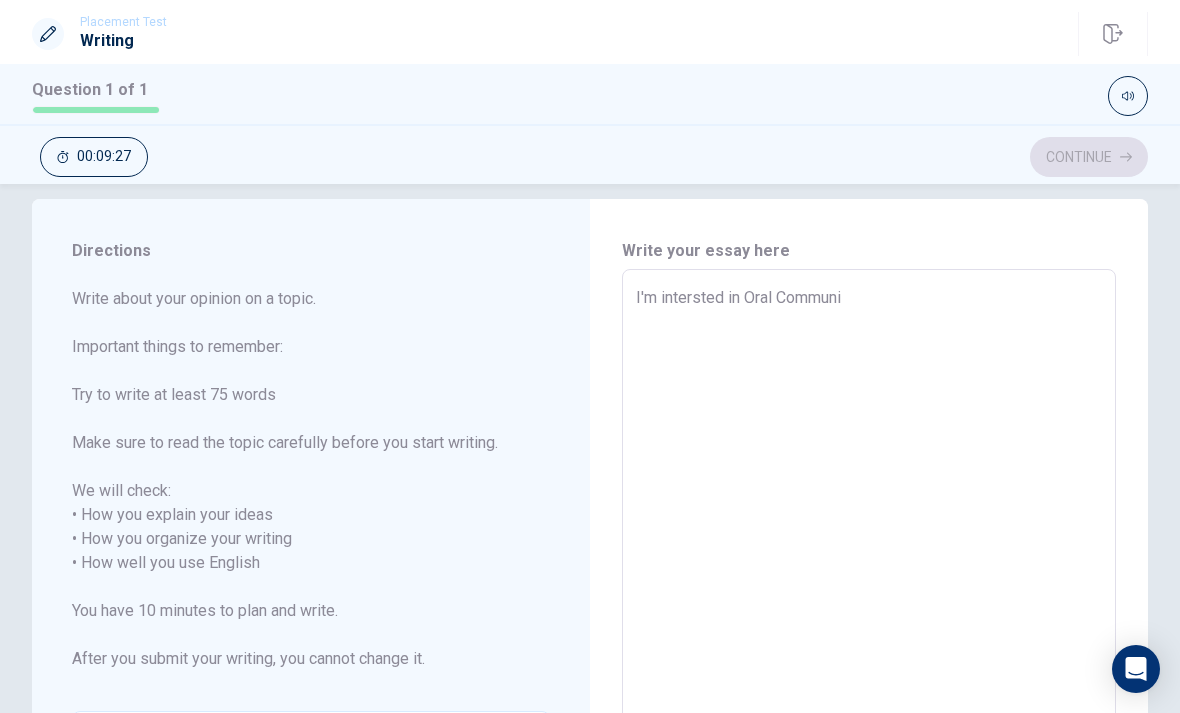 type on "x" 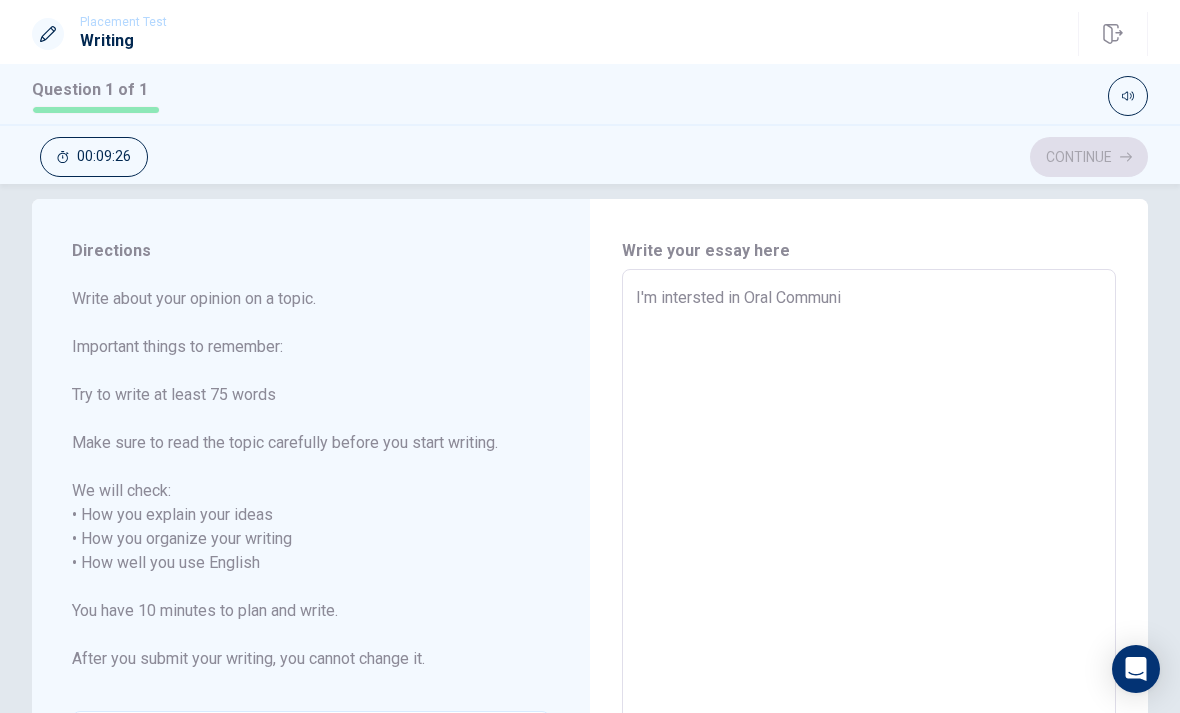 type on "I'm intersted in Oral Communiv" 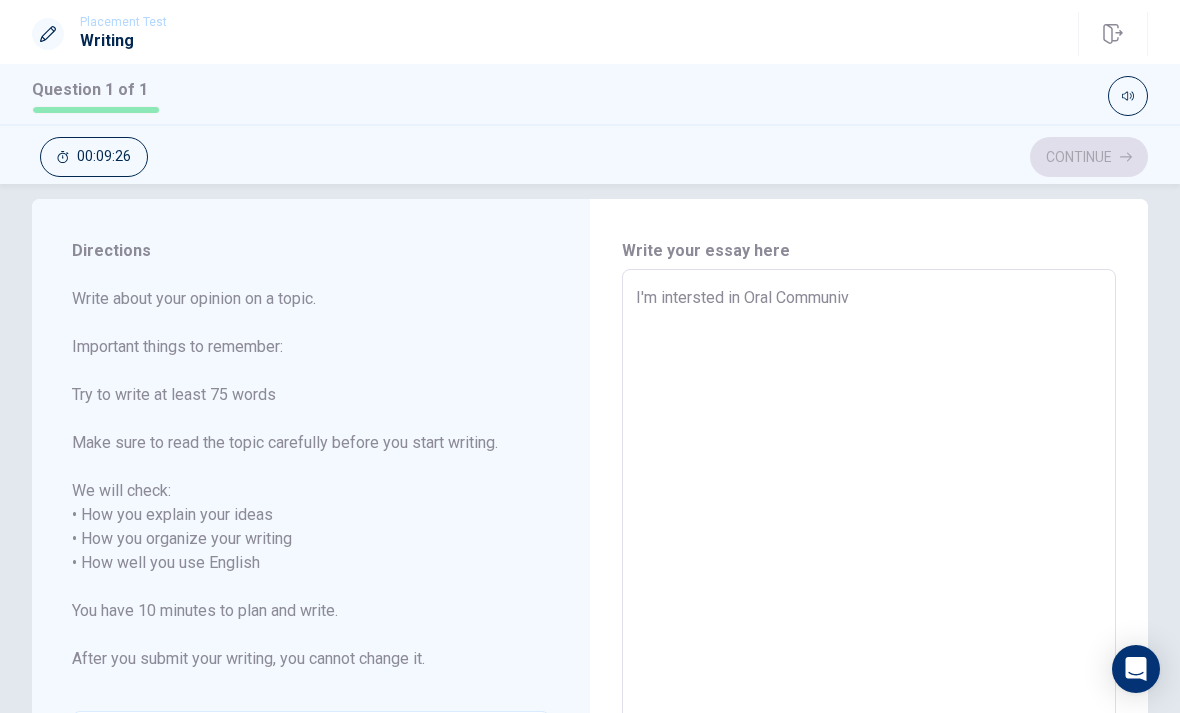 type on "x" 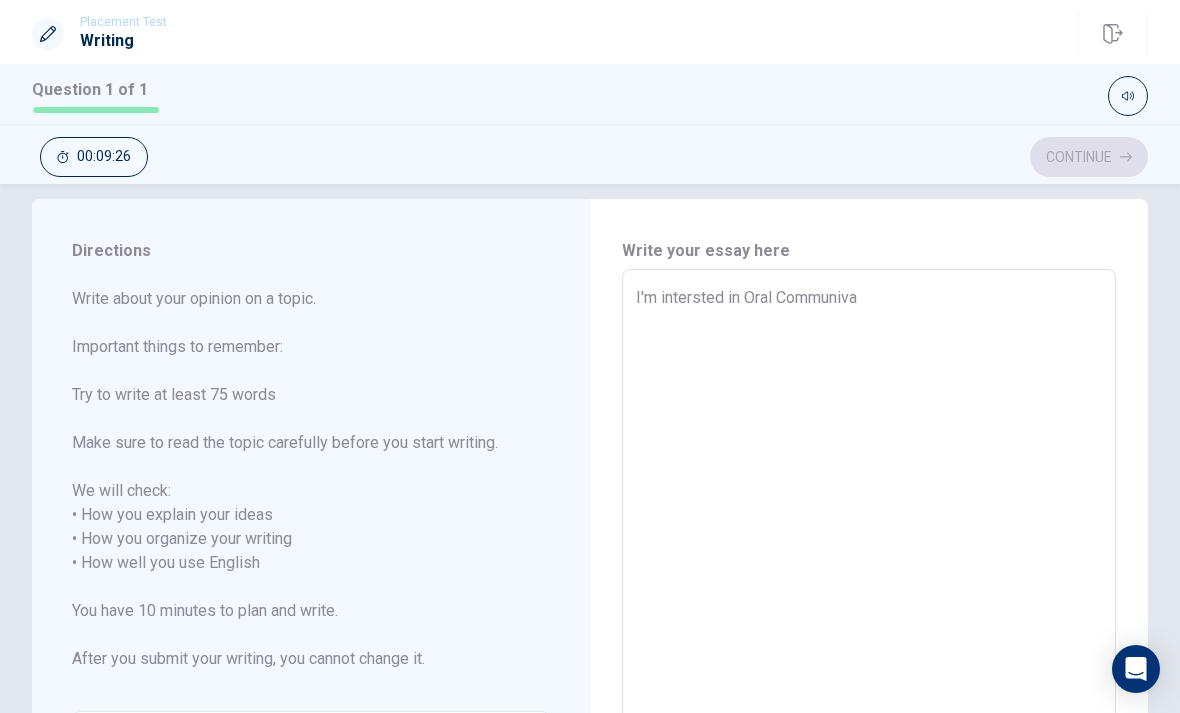 type on "x" 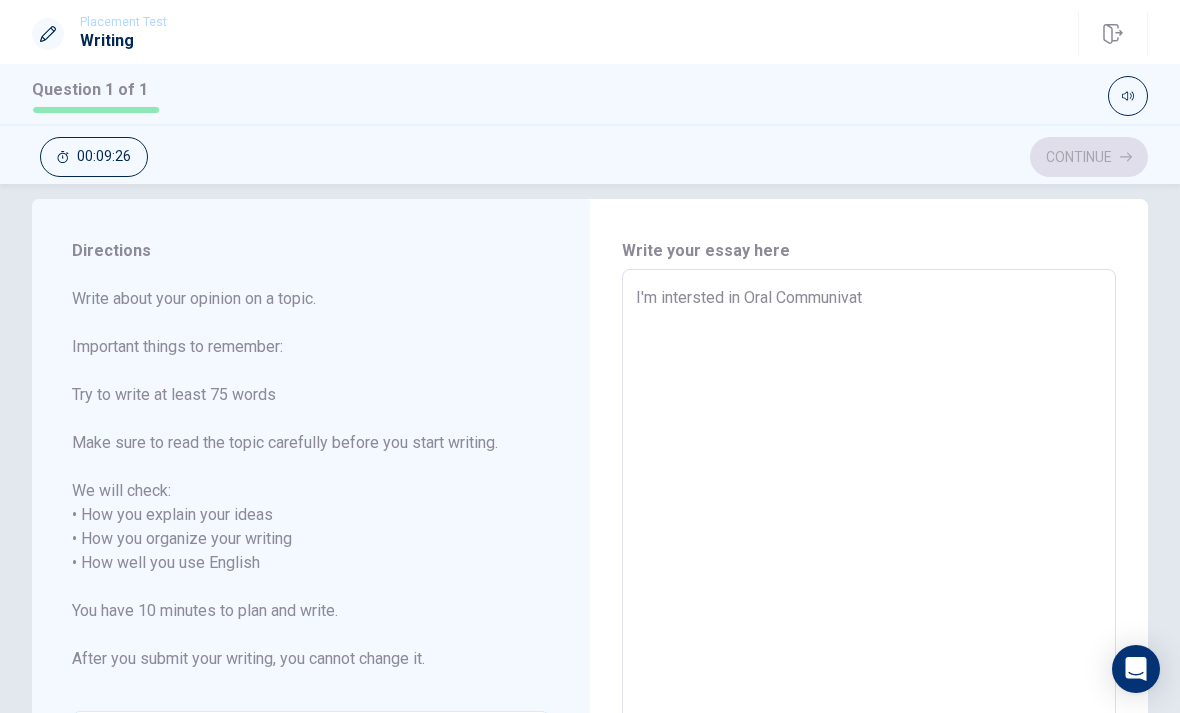 type on "x" 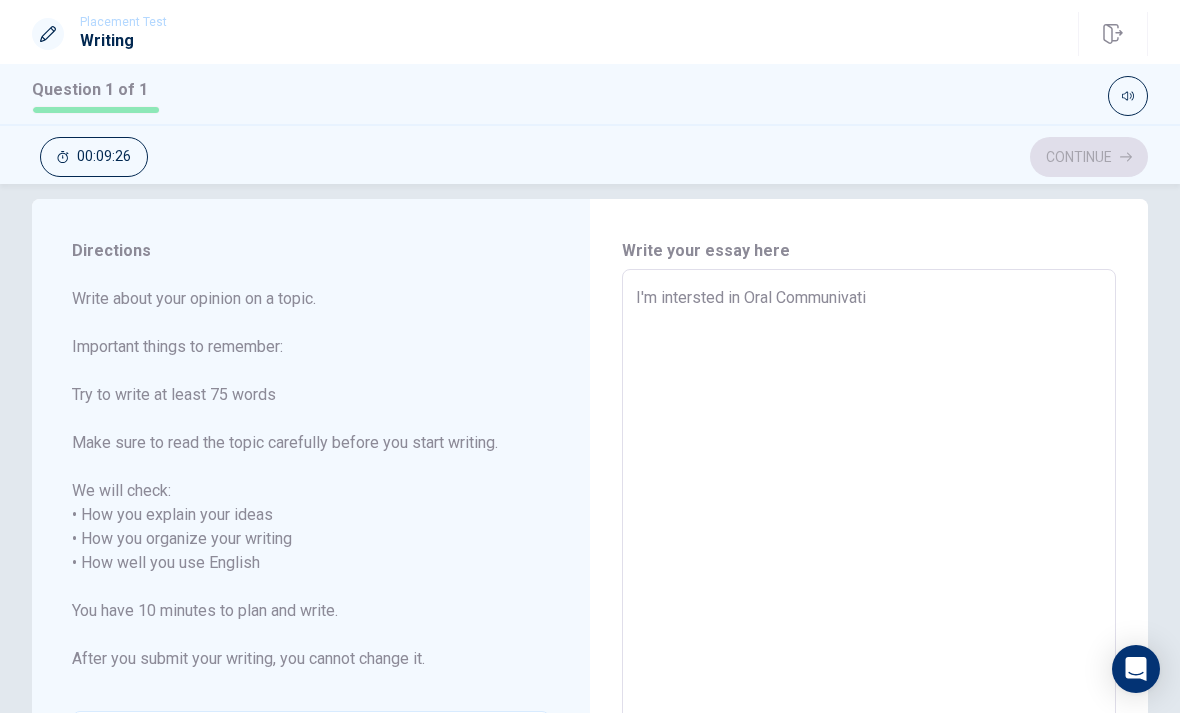 type on "x" 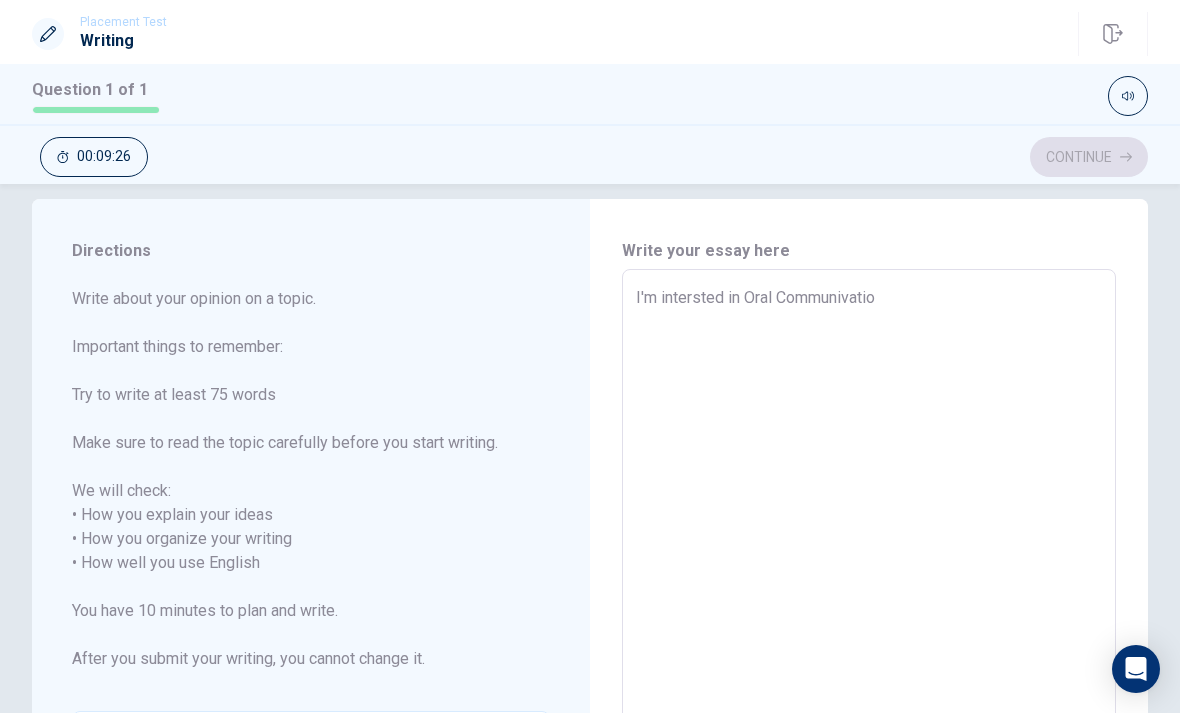 type on "x" 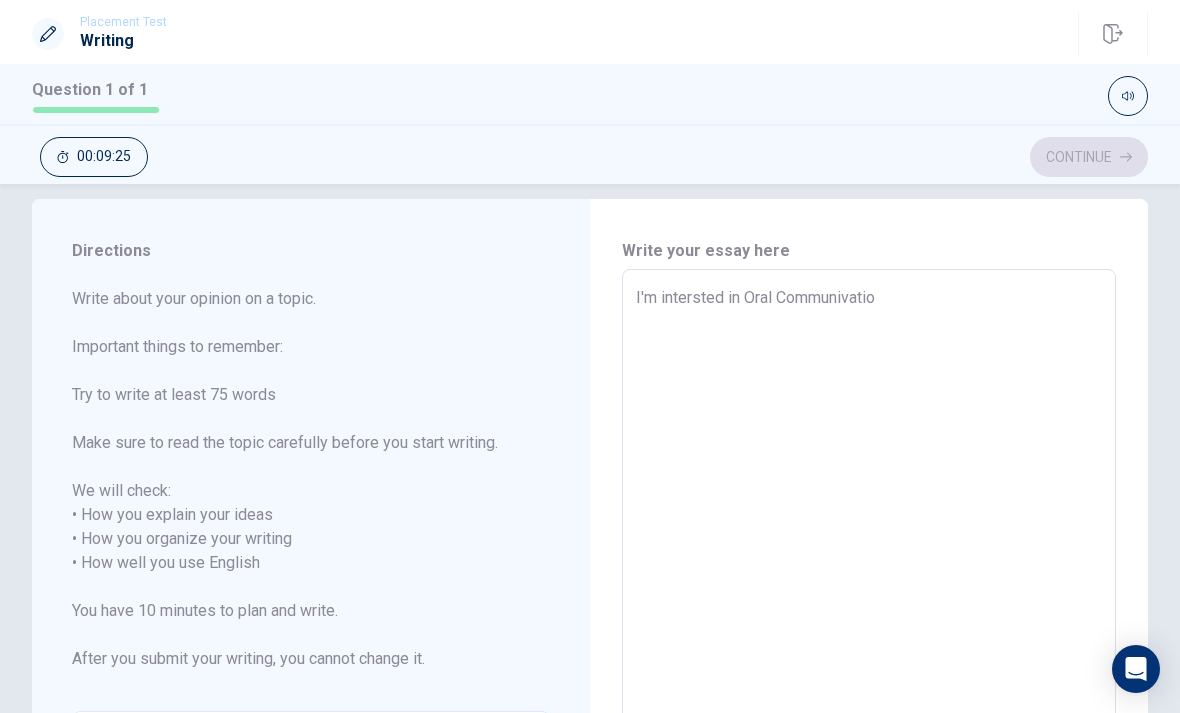 type on "I'm intersted in Oral Communivation" 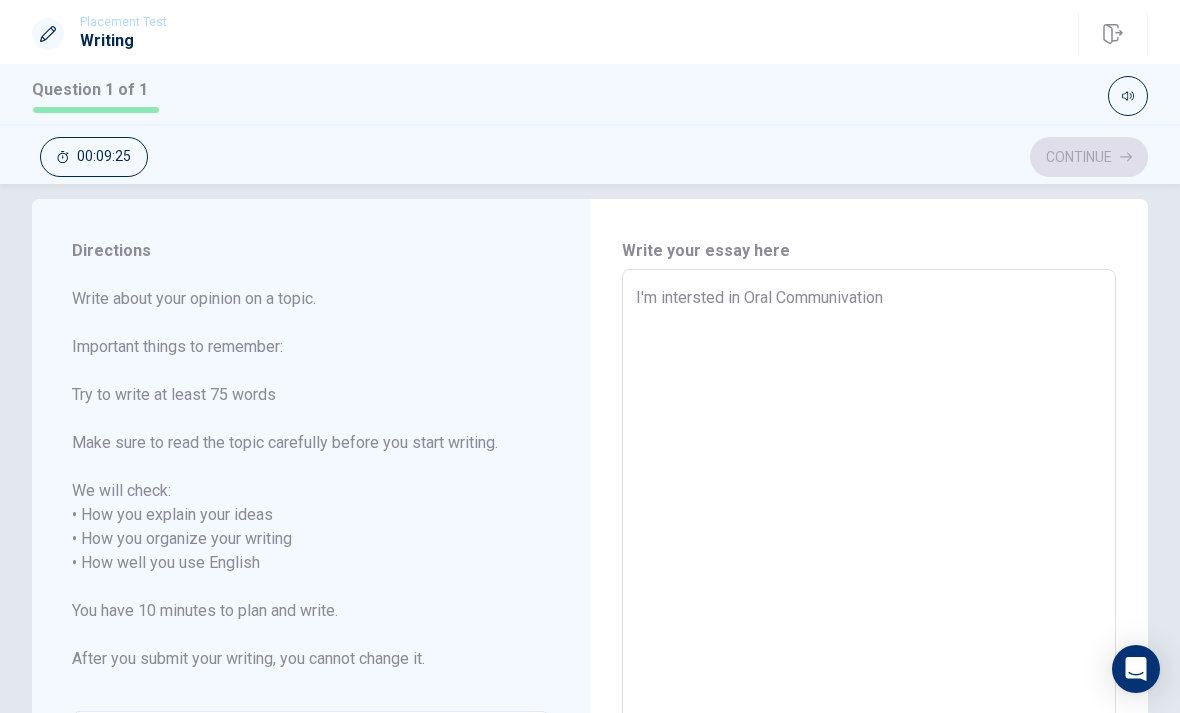 type on "x" 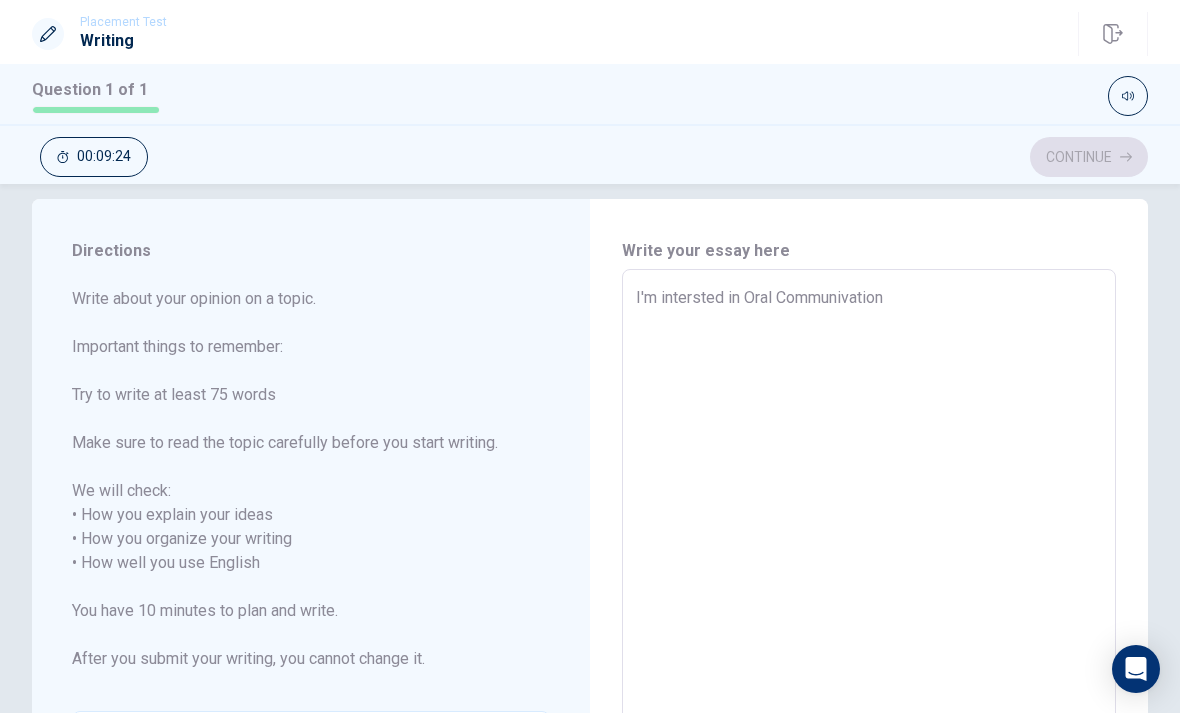 type on "I'm intersted in Oral Communivation" 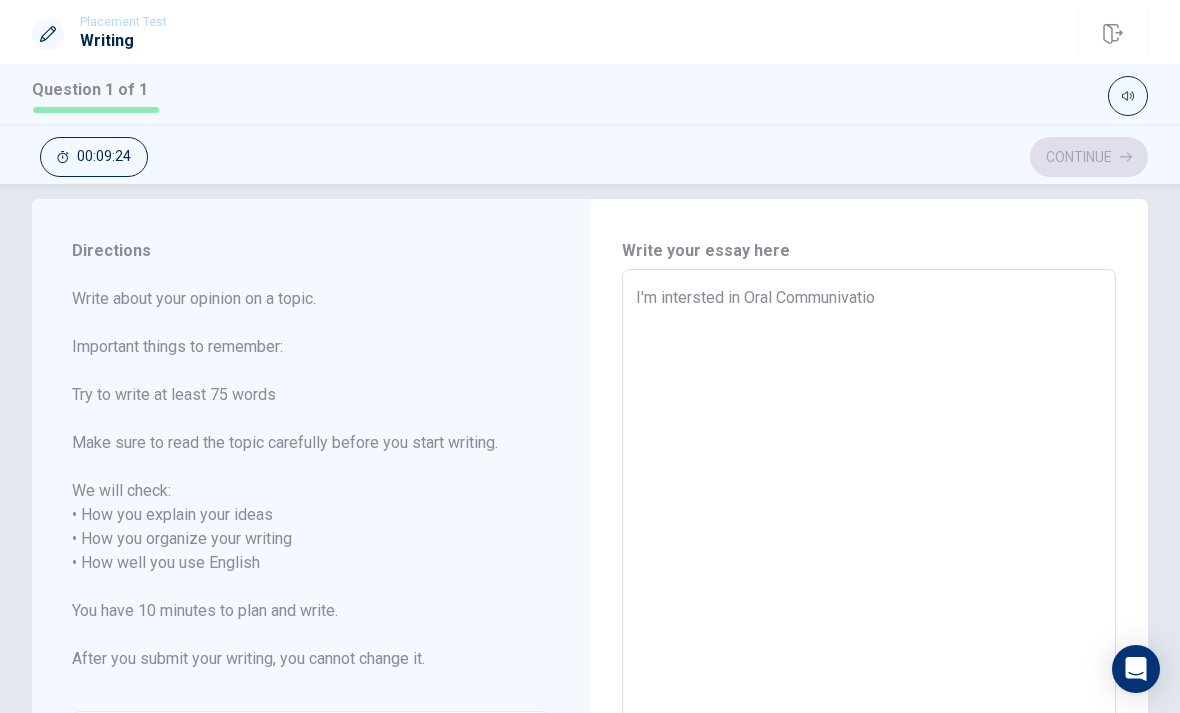 type on "x" 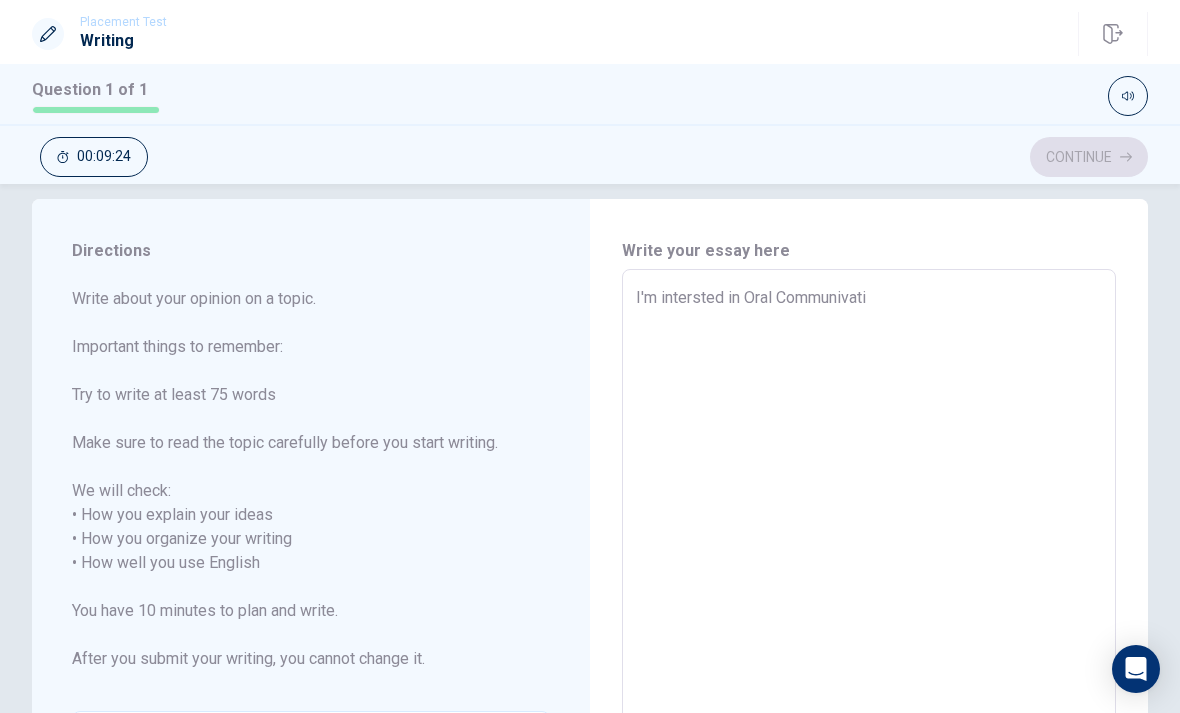 type on "x" 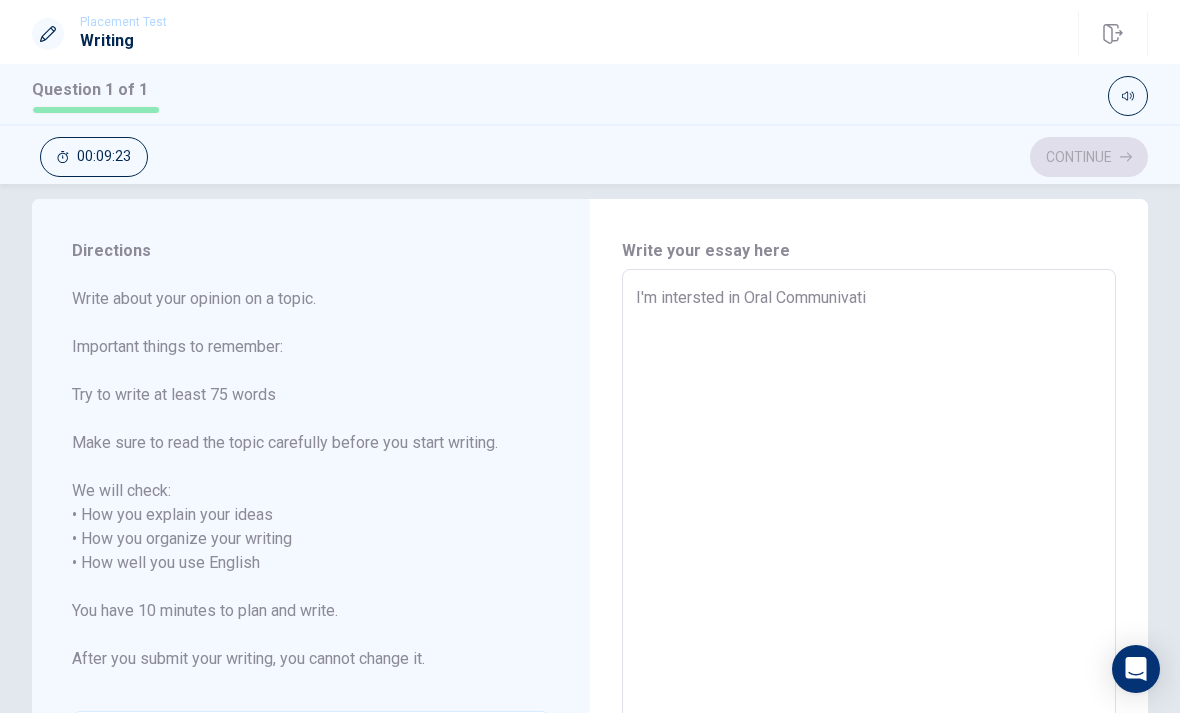 type on "I'm intersted in Oral Communivat" 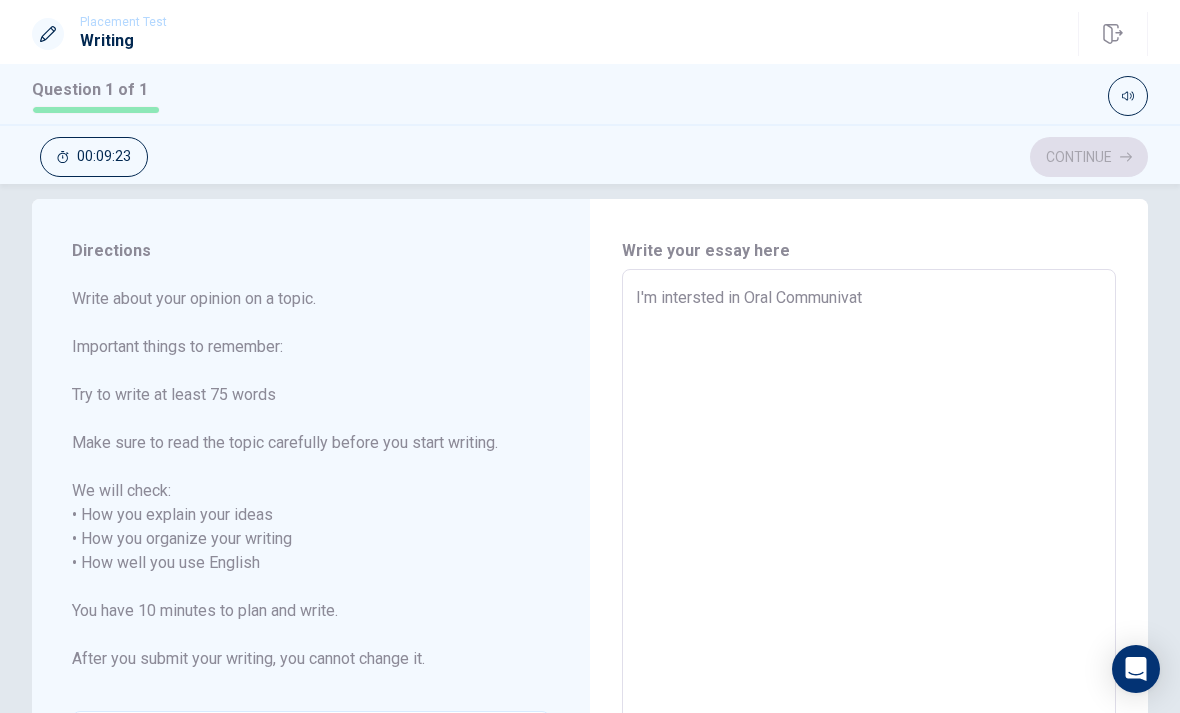 type on "x" 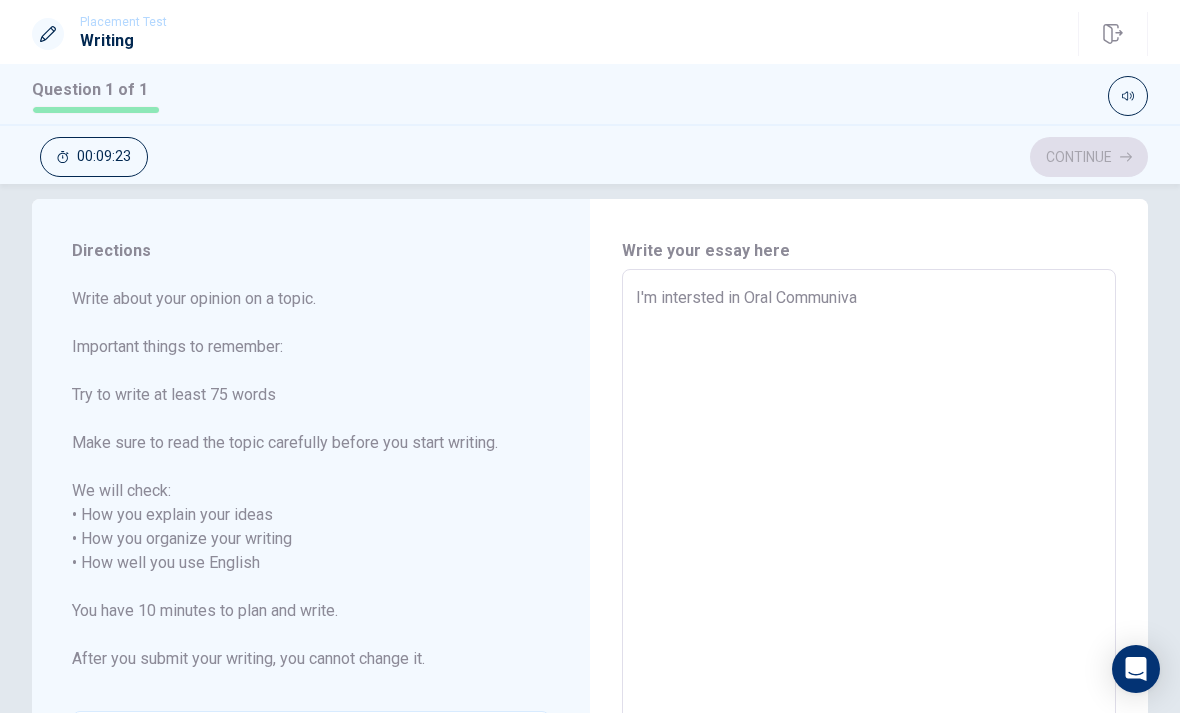 type on "x" 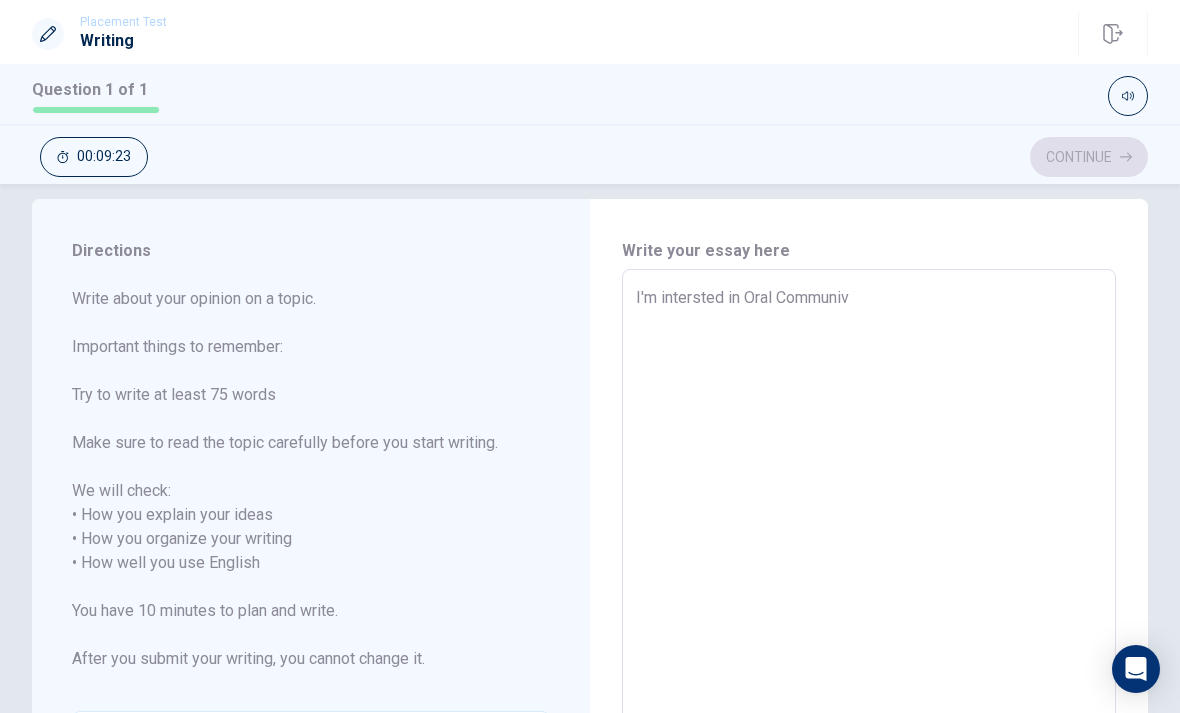 type on "x" 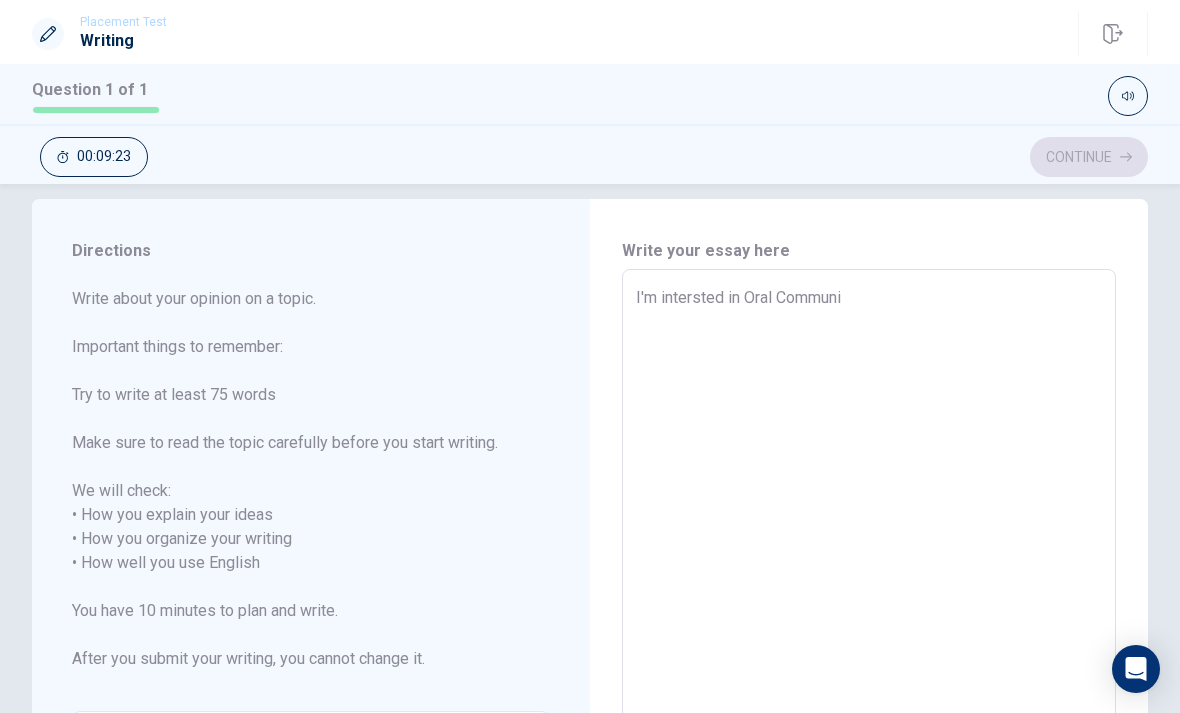 type on "x" 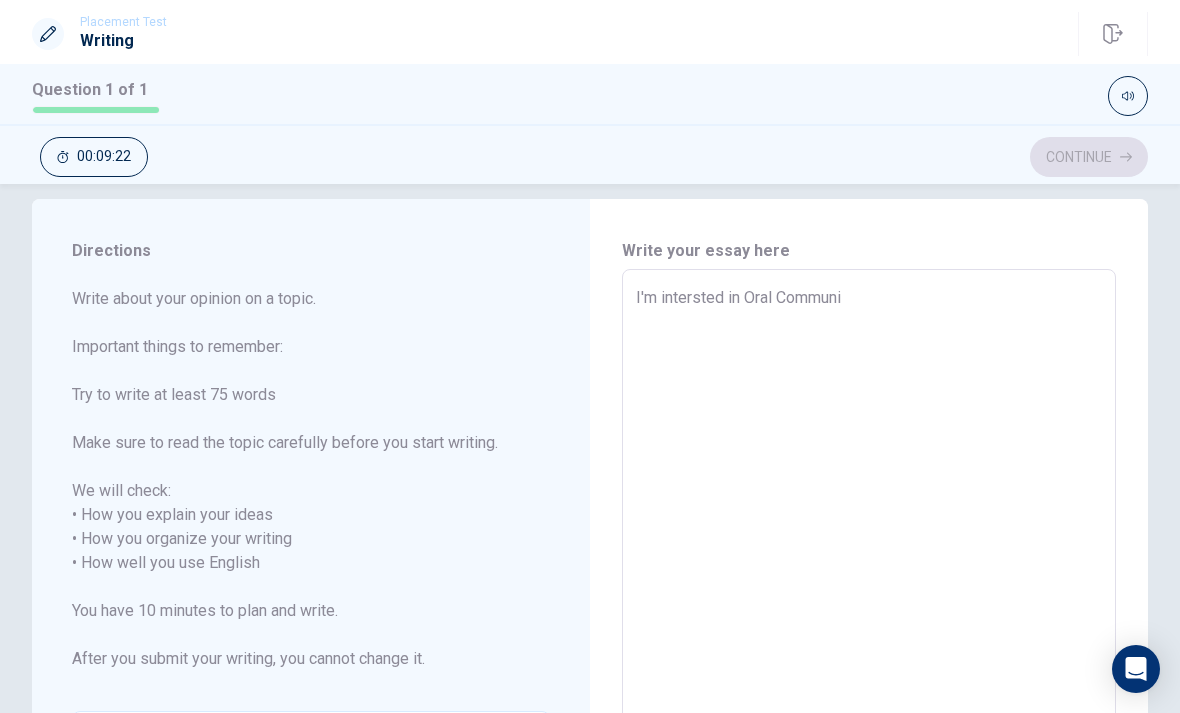 type on "I'm intersted in Oral Communic" 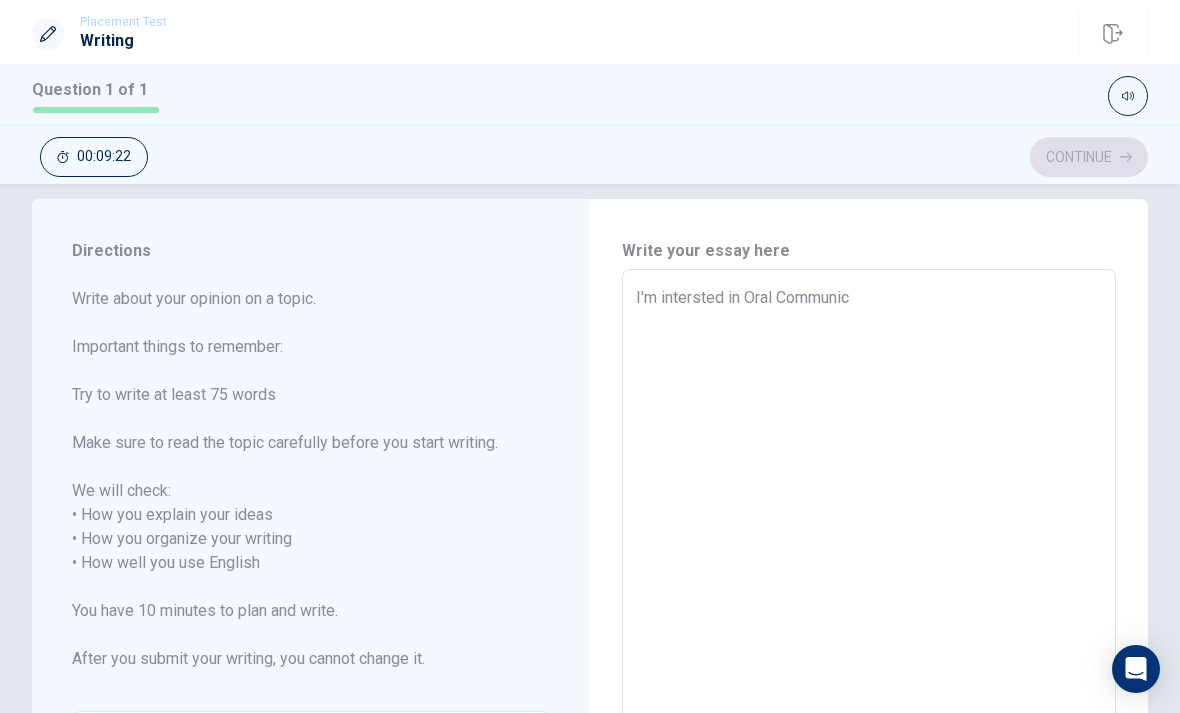 type on "x" 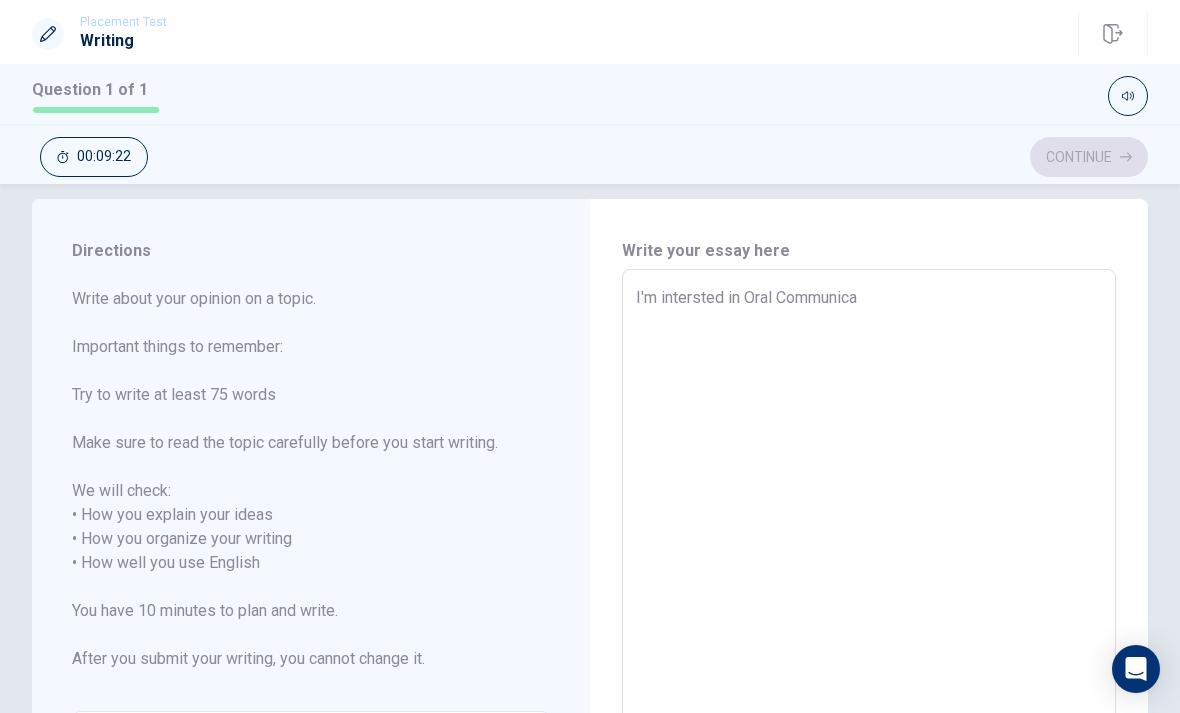 type on "x" 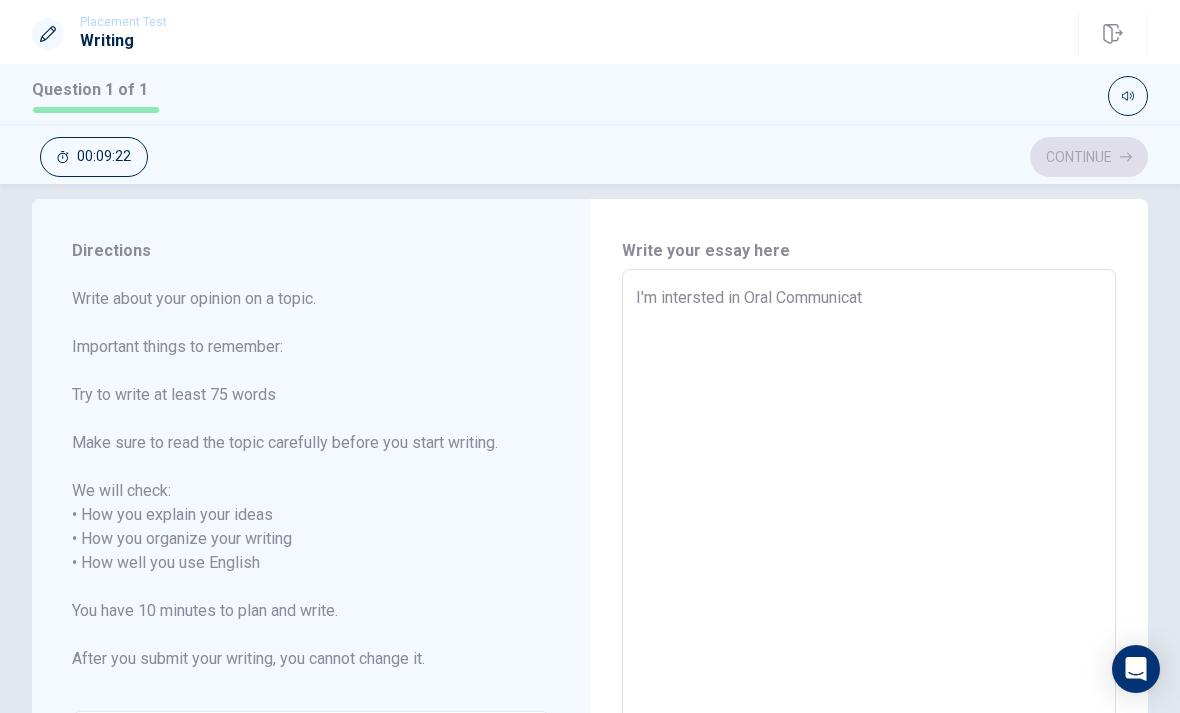 type on "x" 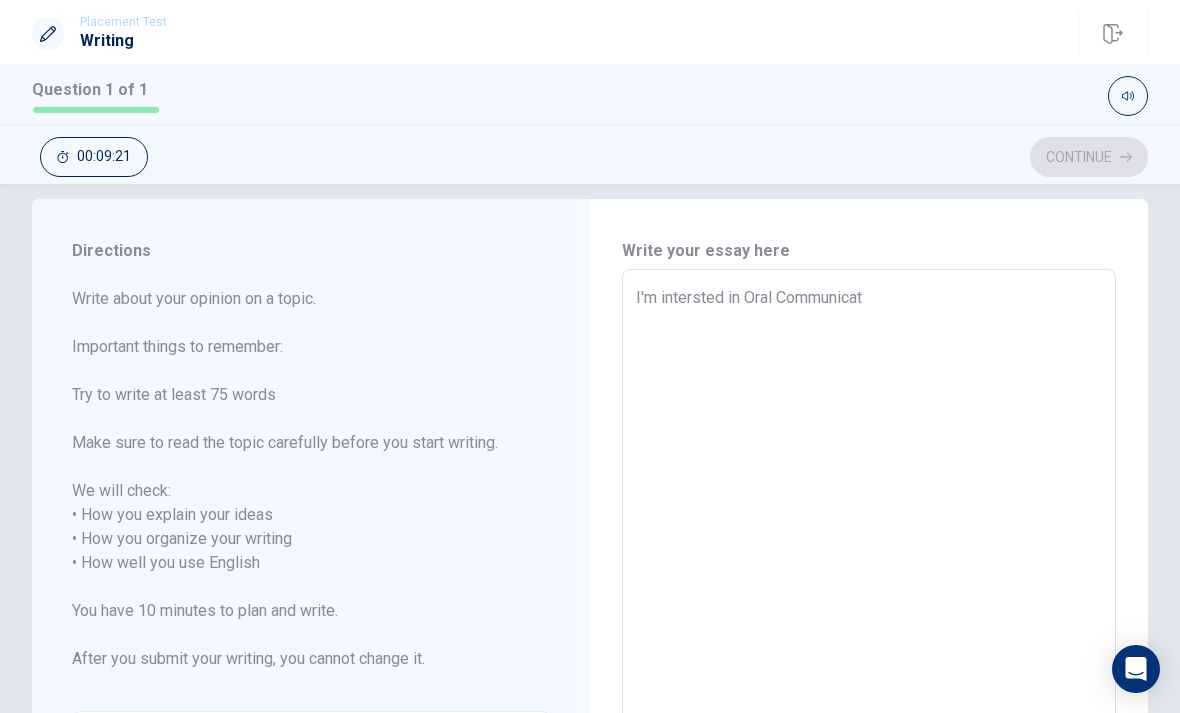 type on "I'm intersted in Oral Communicati" 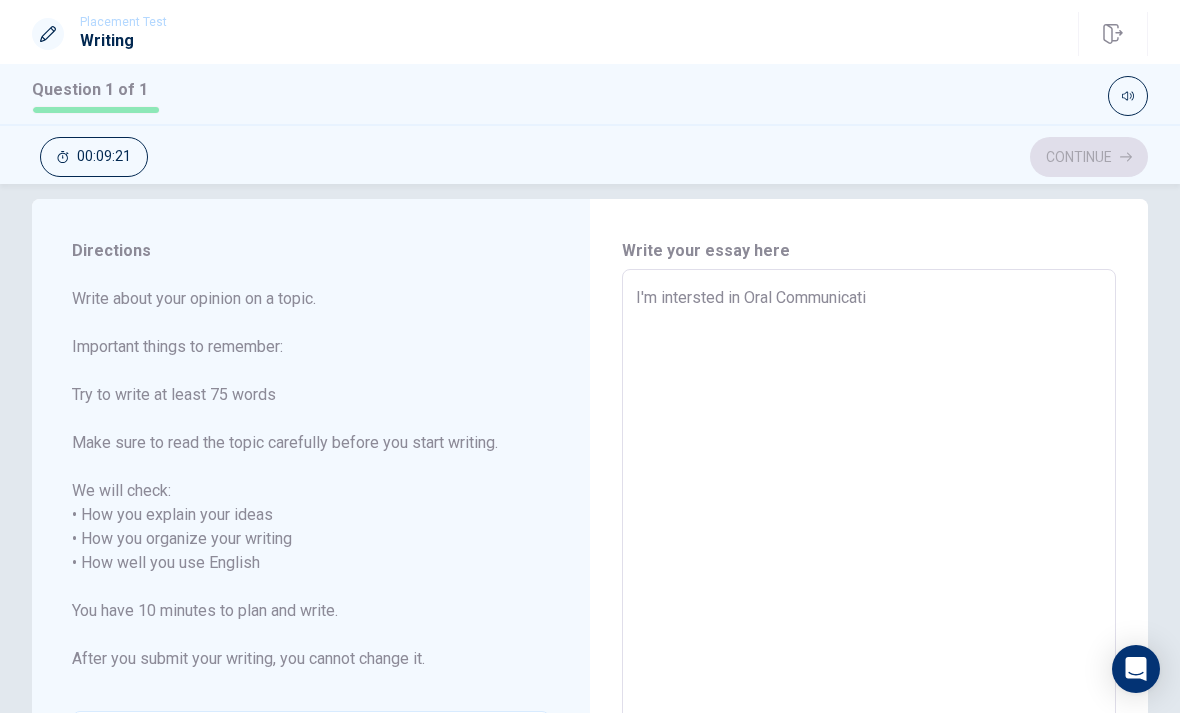 type on "x" 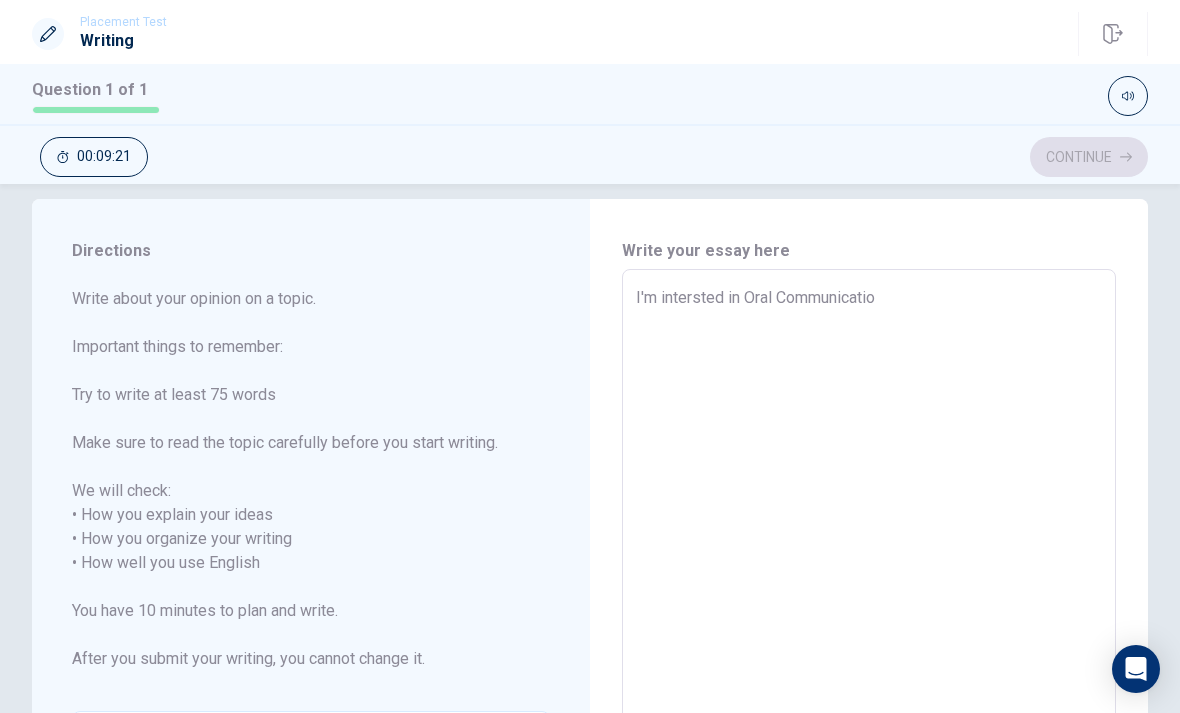 type on "x" 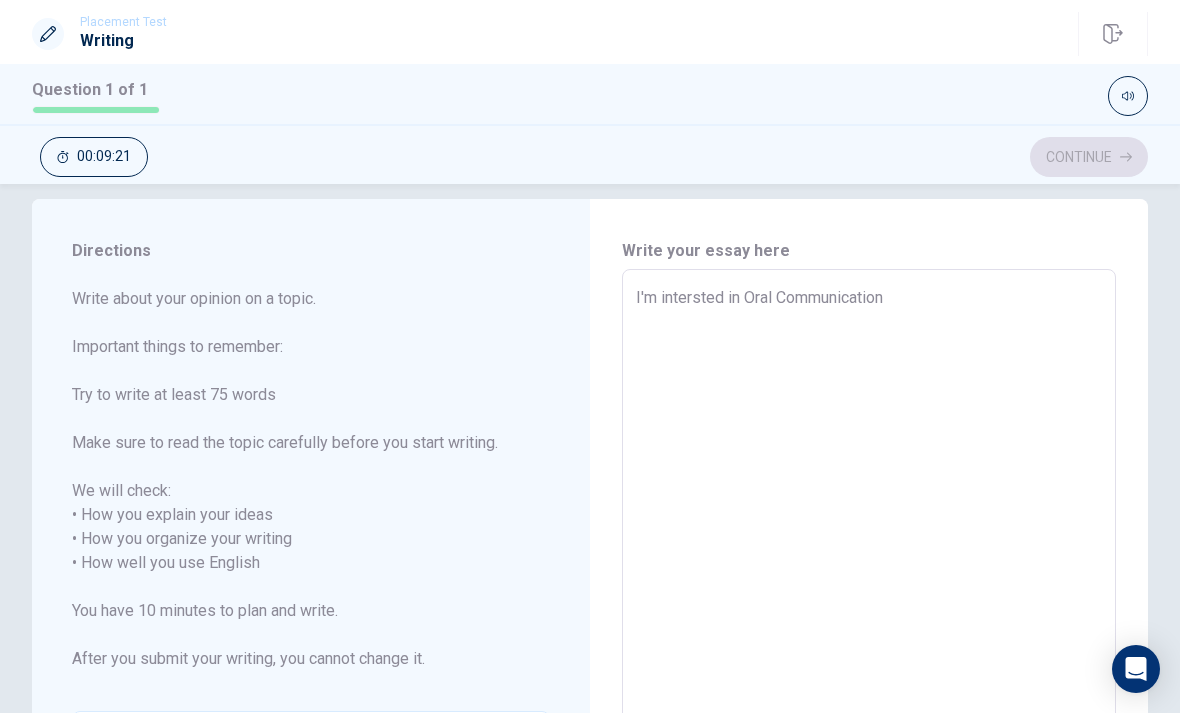 type on "x" 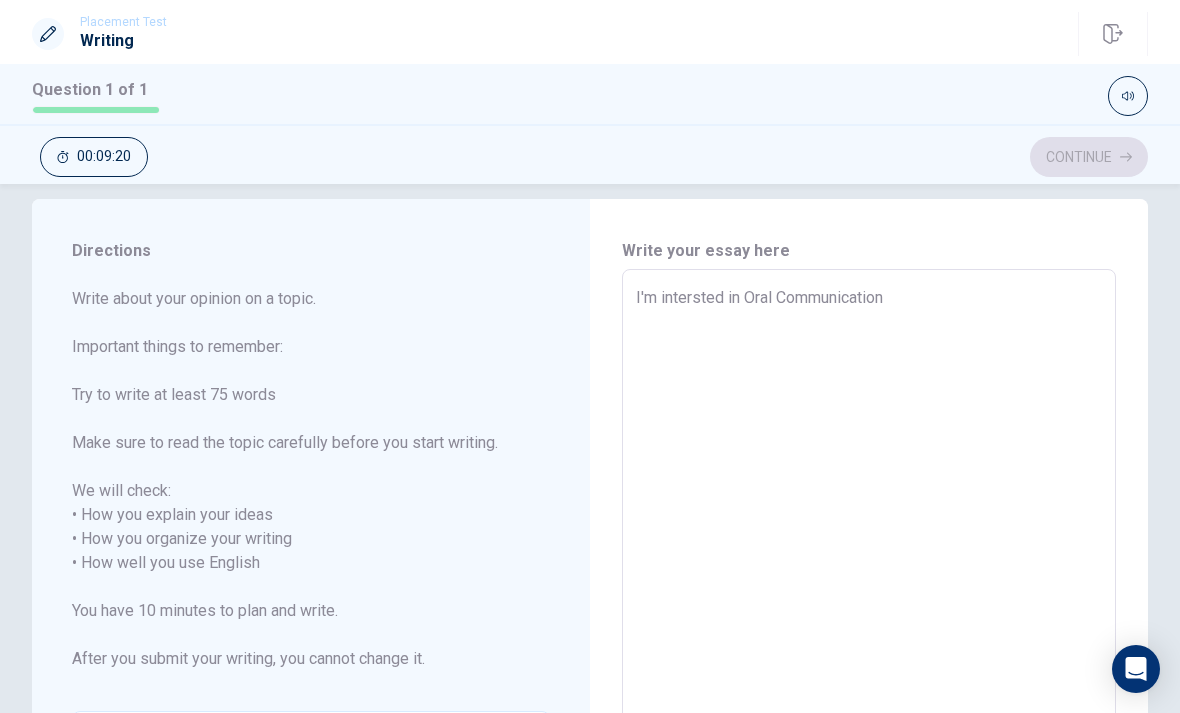 type on "I'm intersted in Oral Communication E" 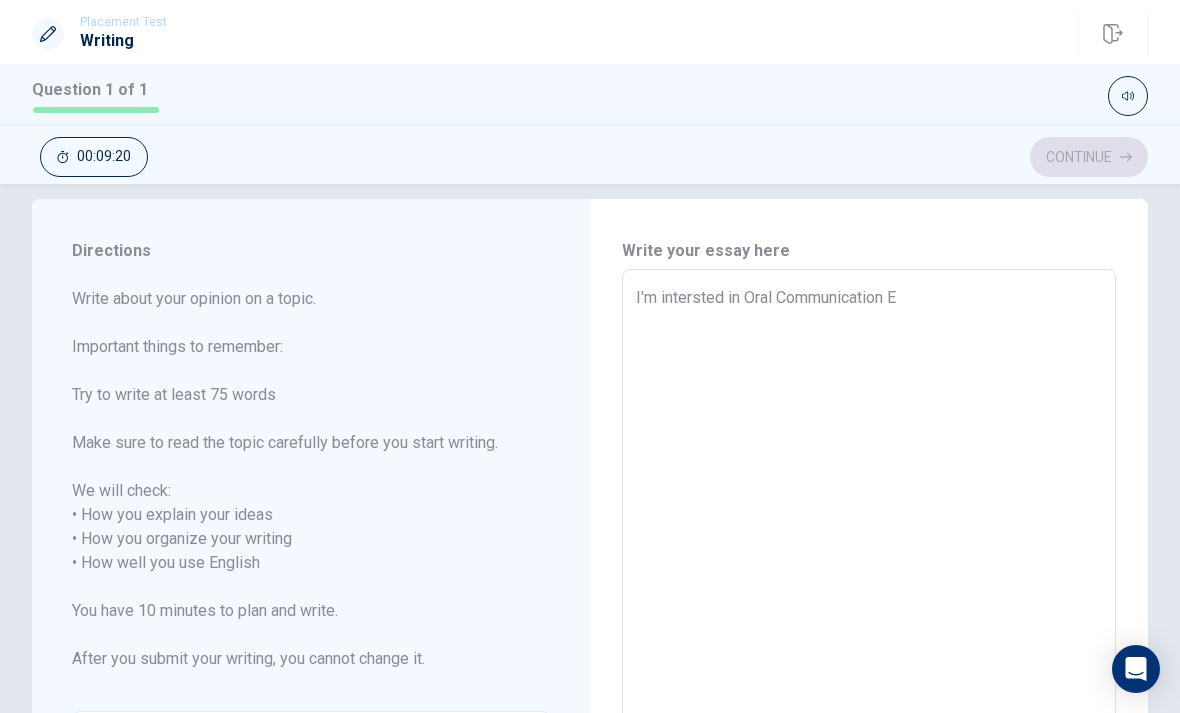 type on "x" 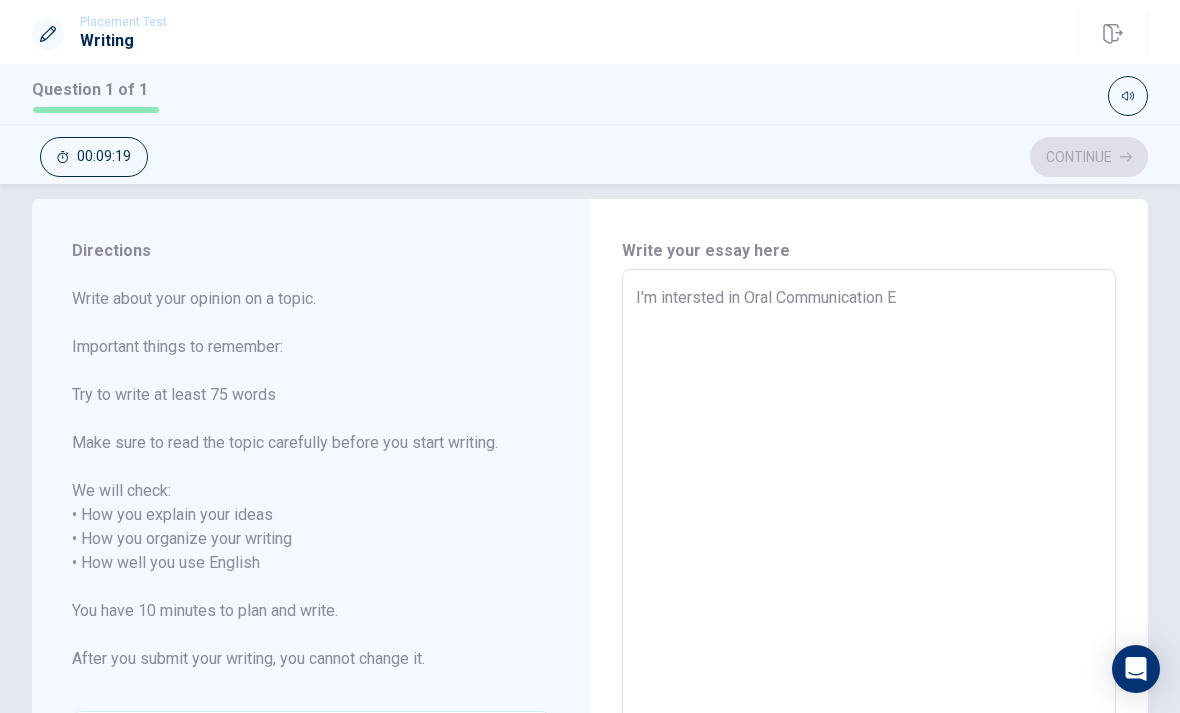 type on "I'm intersted in Oral Communication En" 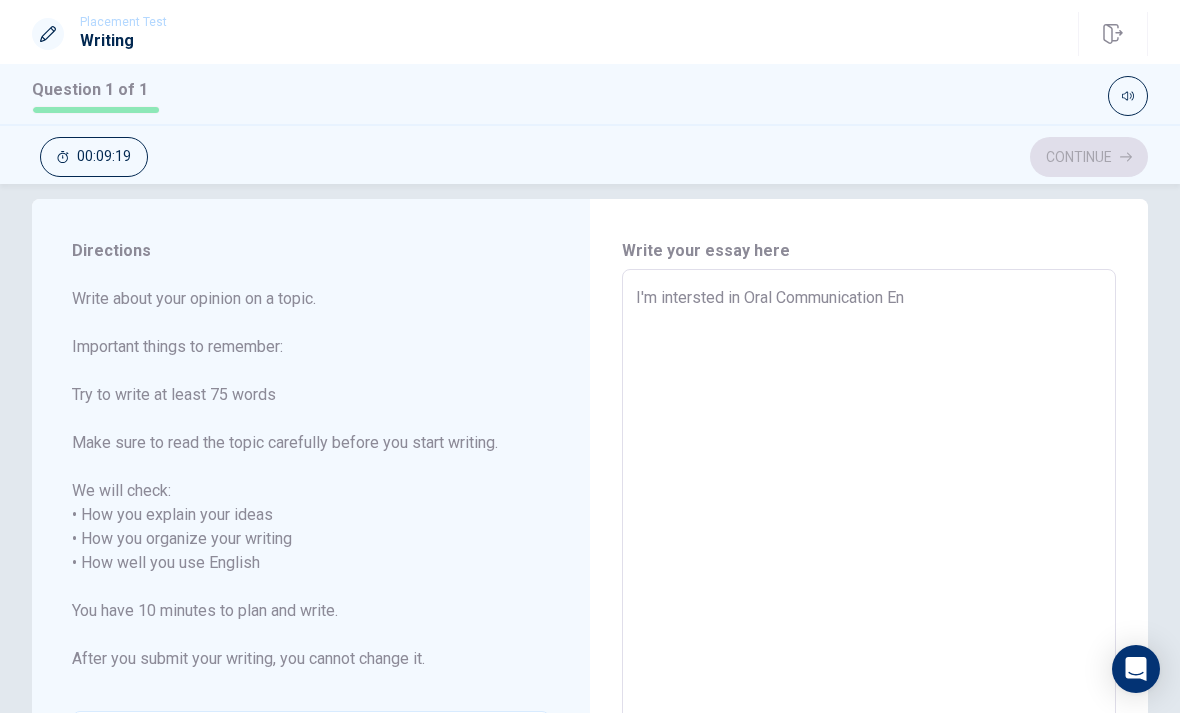 type on "x" 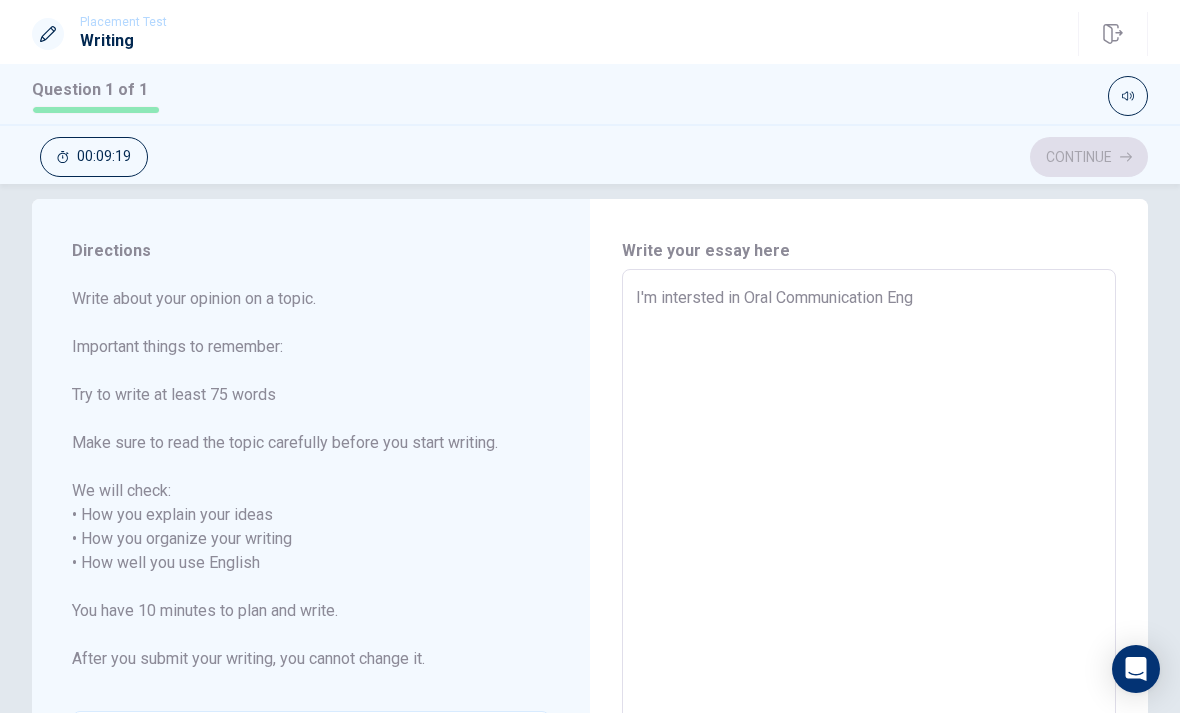 type on "x" 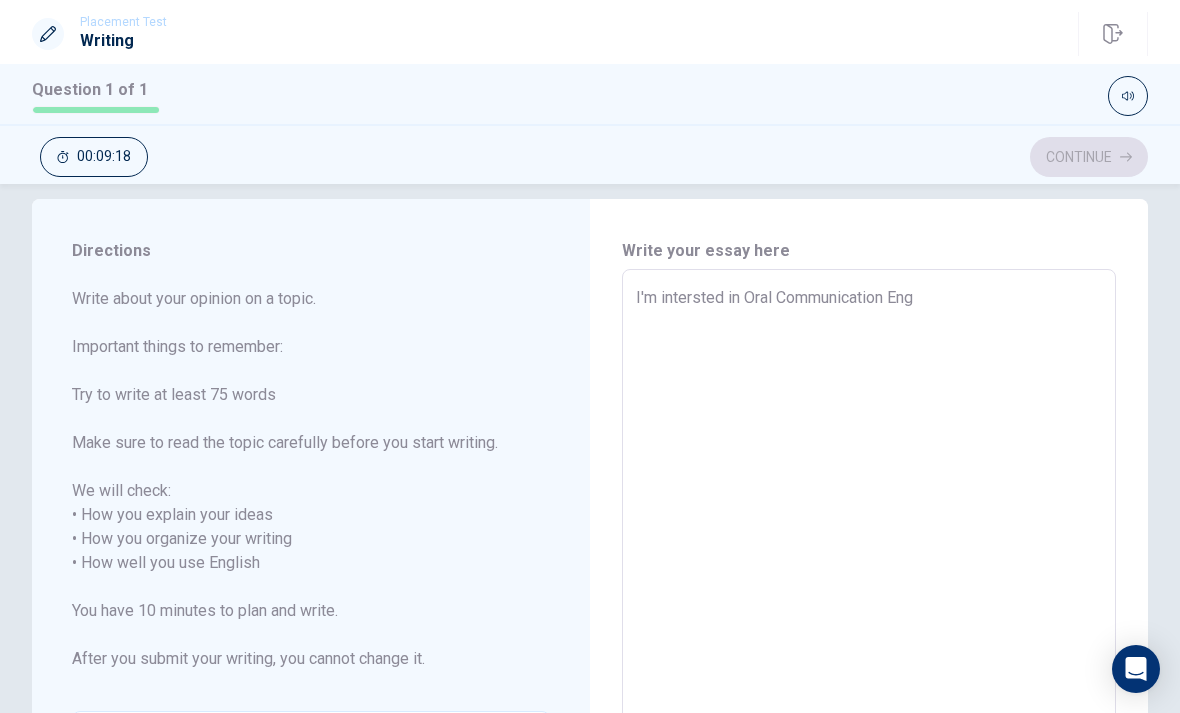 type on "I'm intersted in Oral Communication Engl" 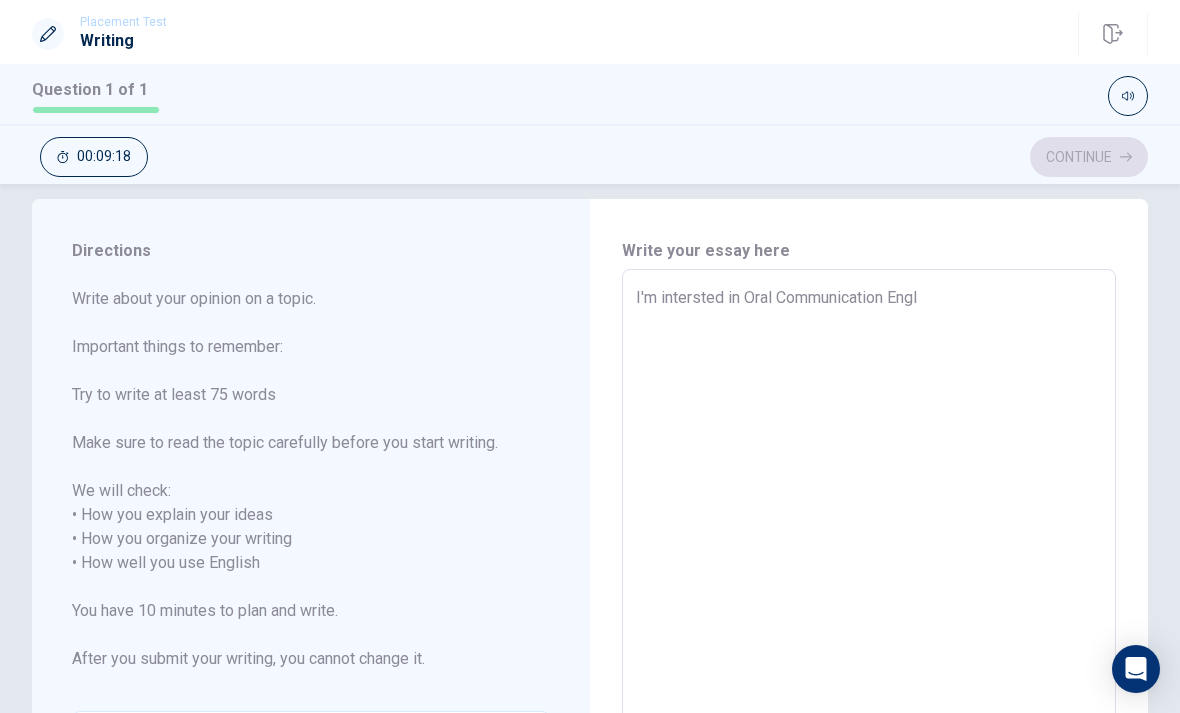 type on "x" 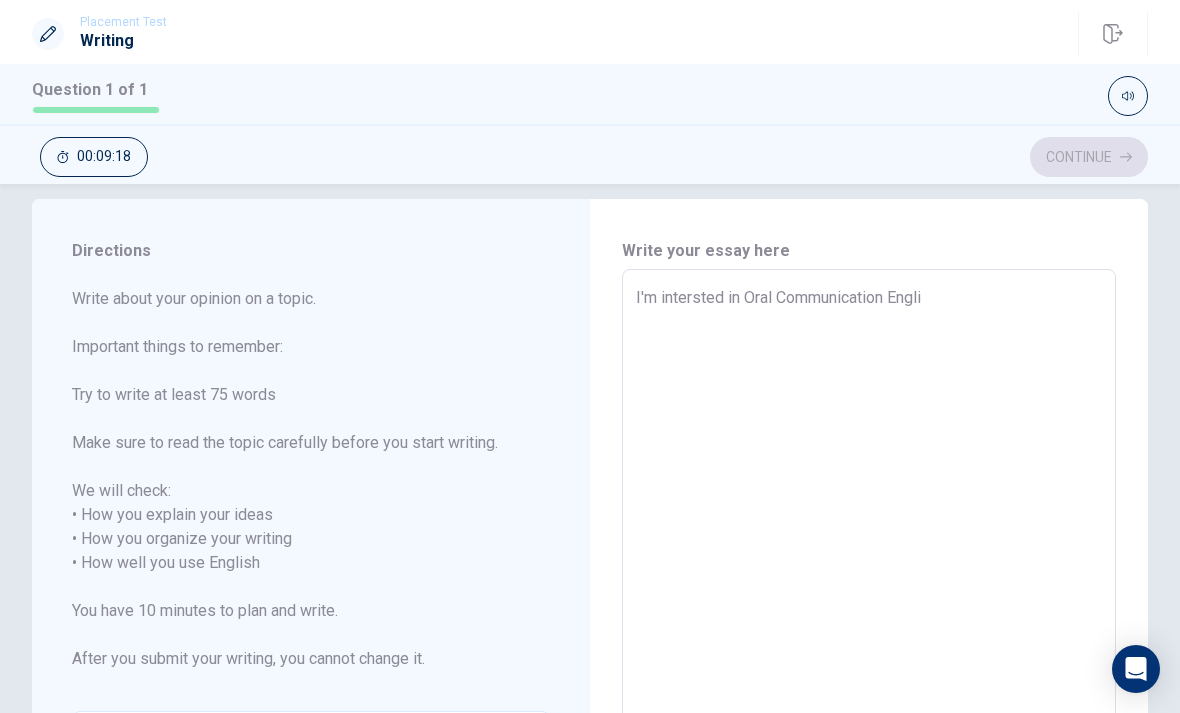type on "x" 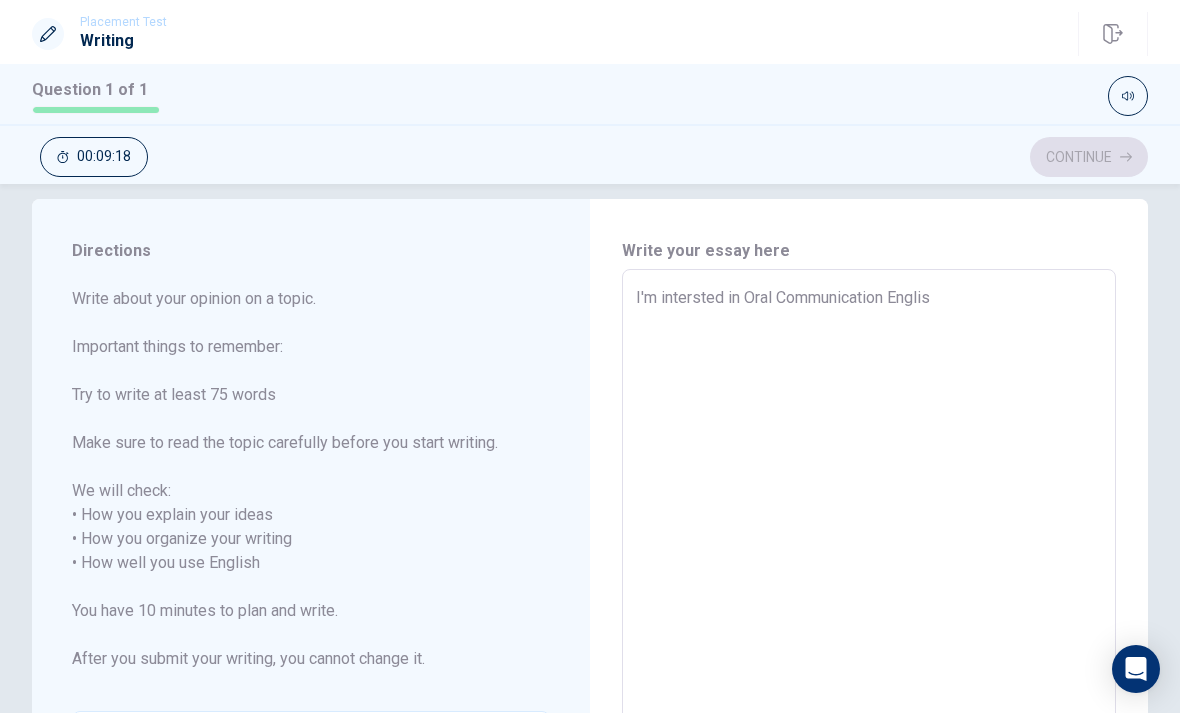 type on "x" 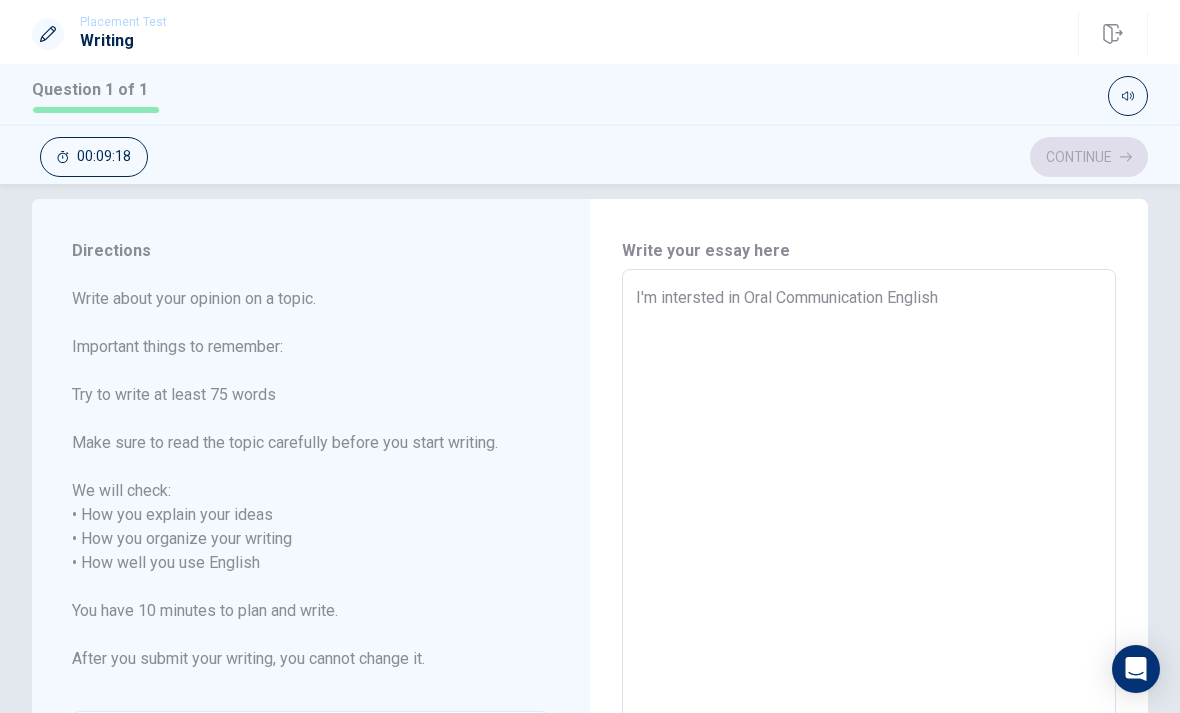 type on "x" 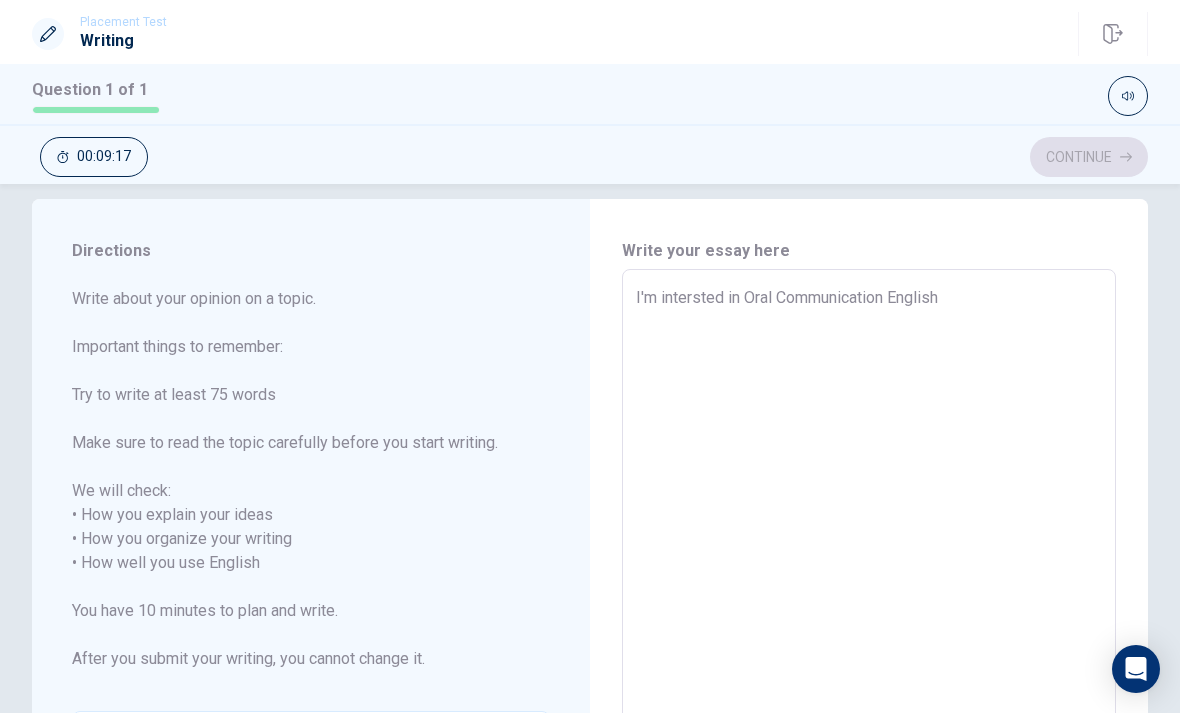 type on "I'm intersted in Oral Communication English." 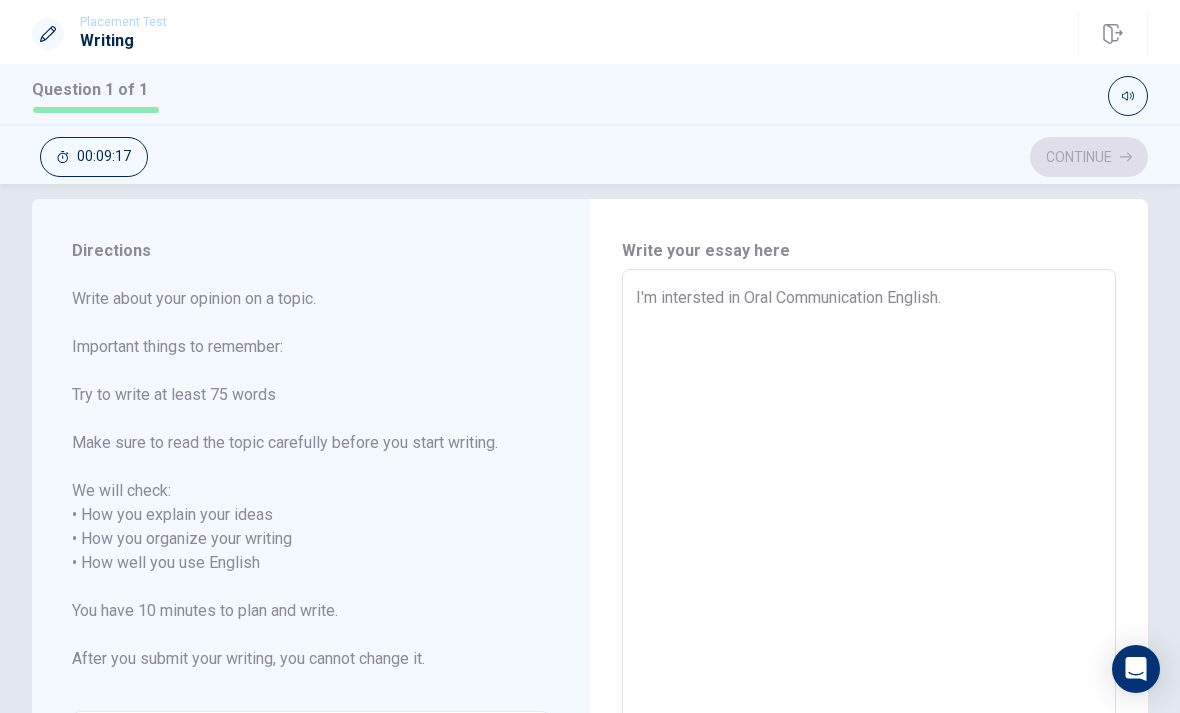 type on "x" 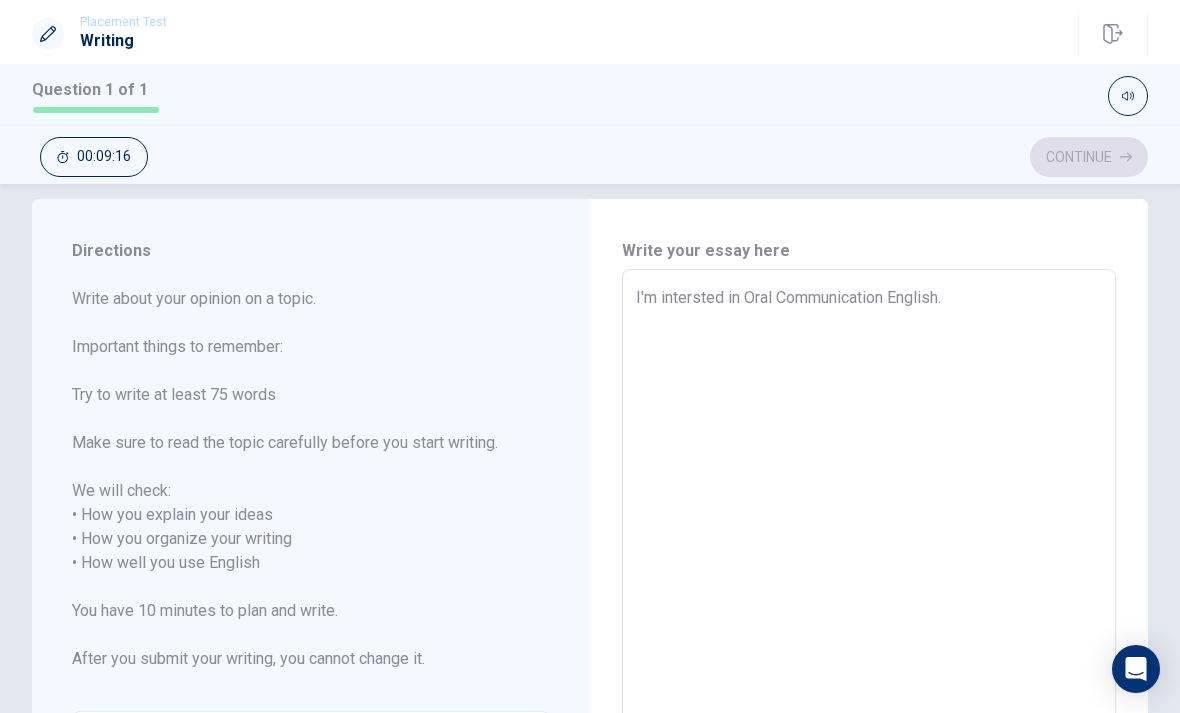 type on "I'm intersted in Oral Communication English. T" 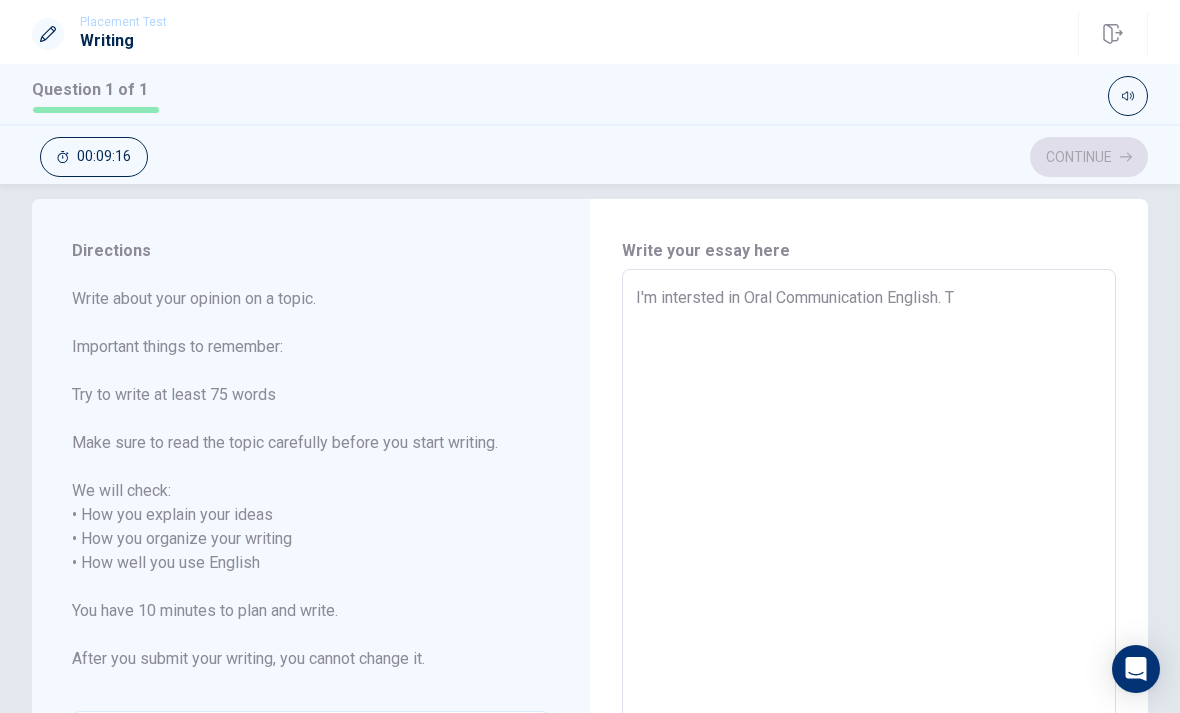 type on "x" 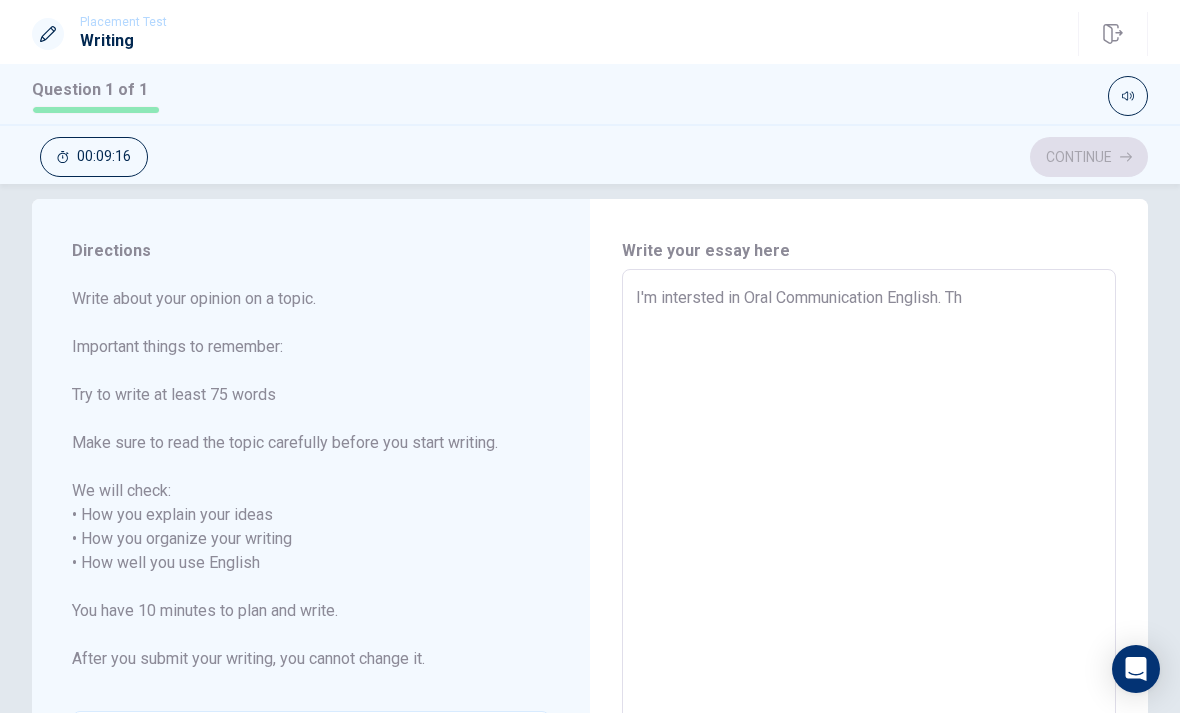type on "x" 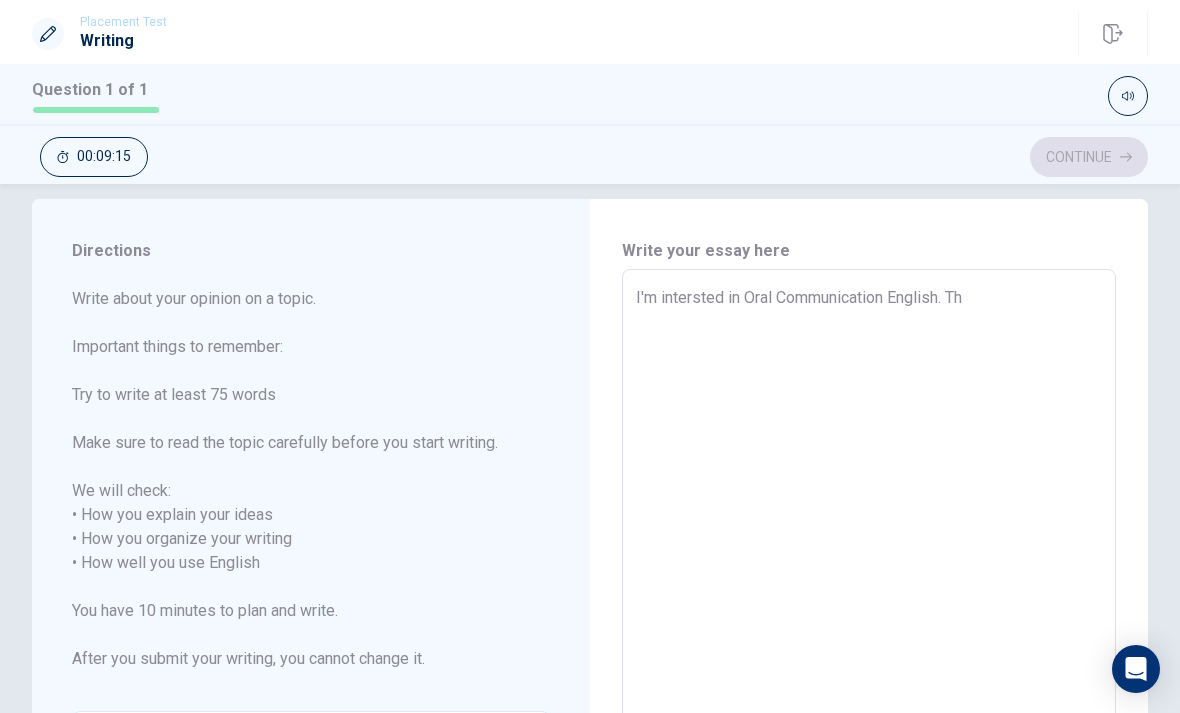 type on "I'm intersted in Oral Communication English. Thr" 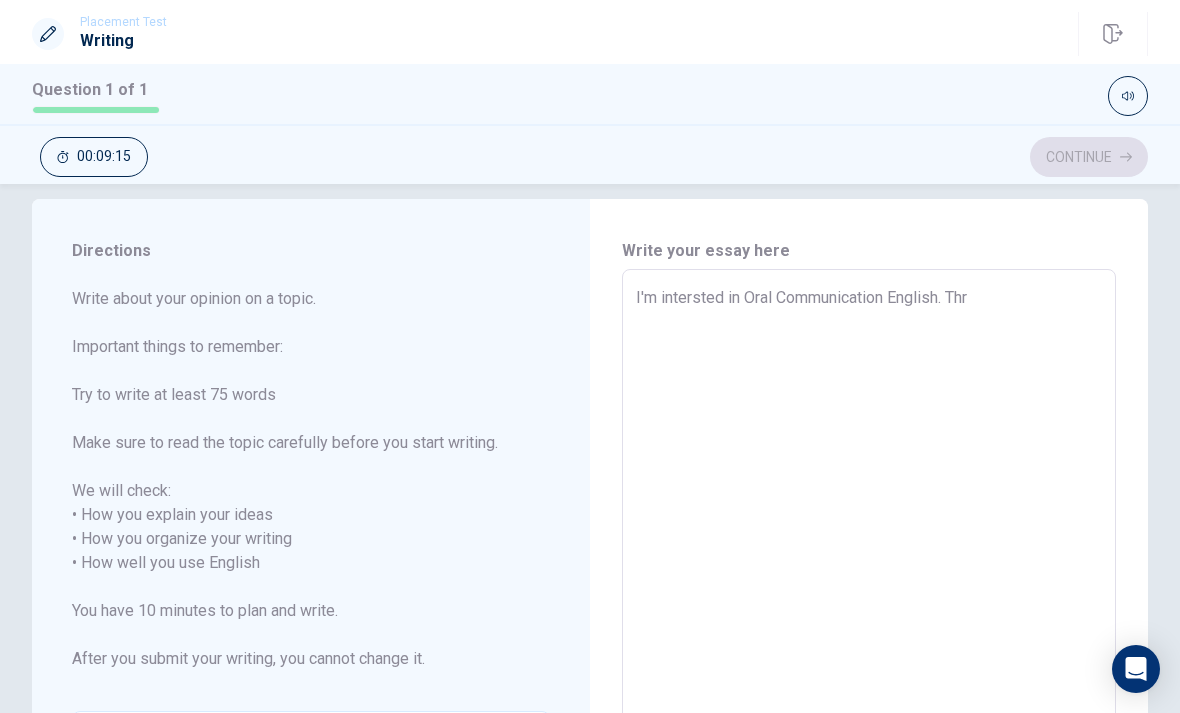 type on "x" 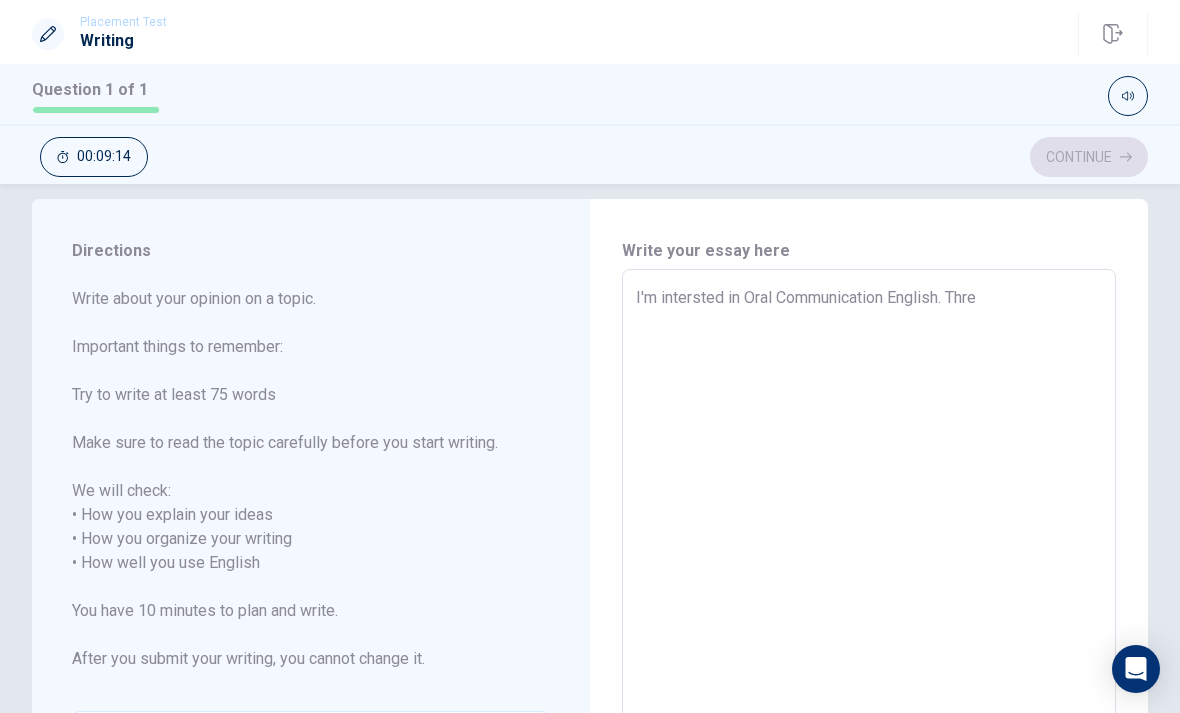 type on "x" 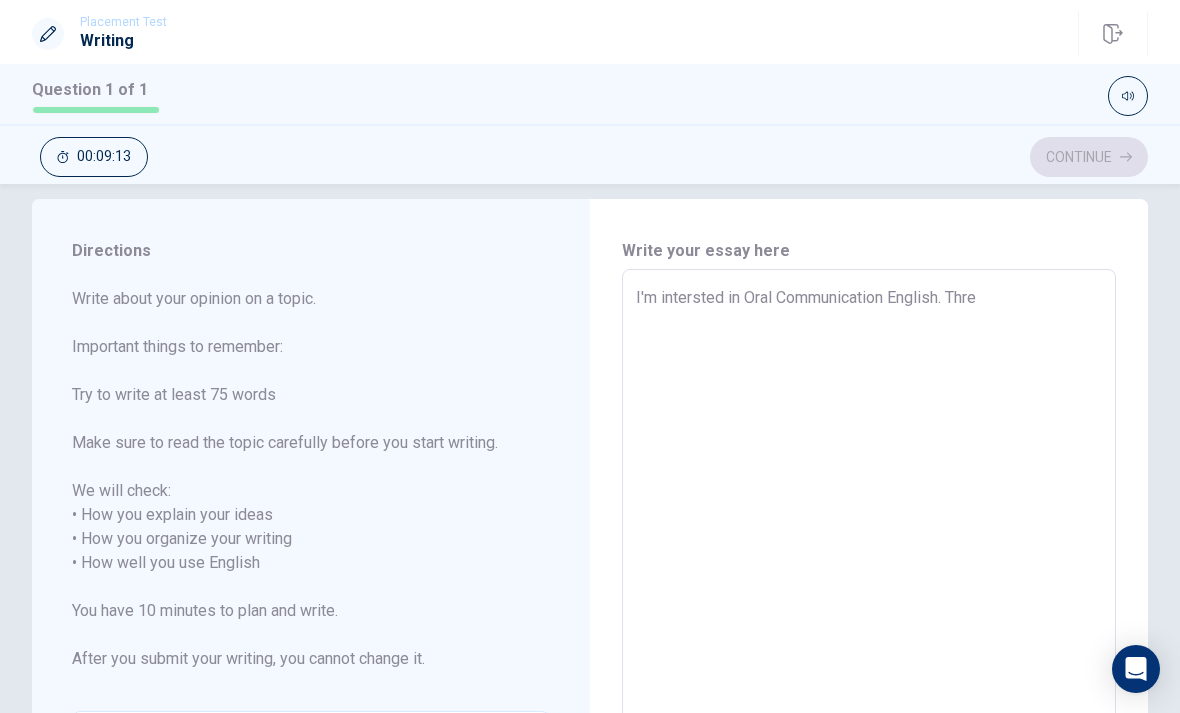type on "I'm intersted in Oral Communication English. Thr" 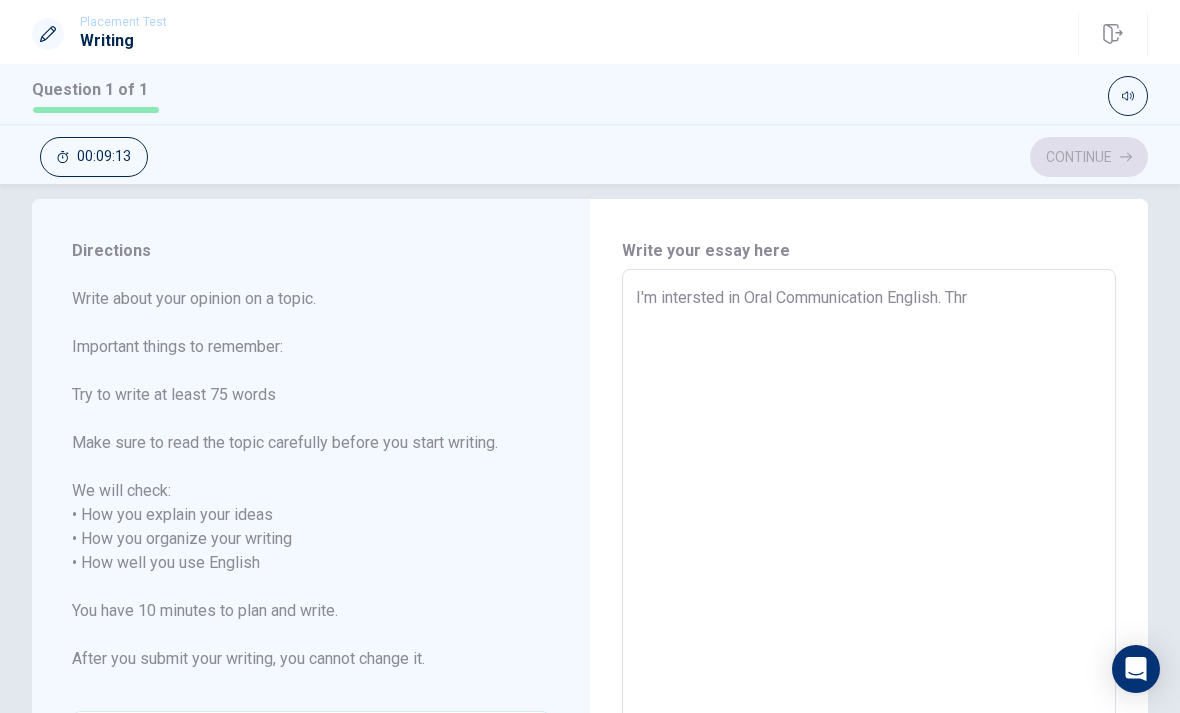 type on "x" 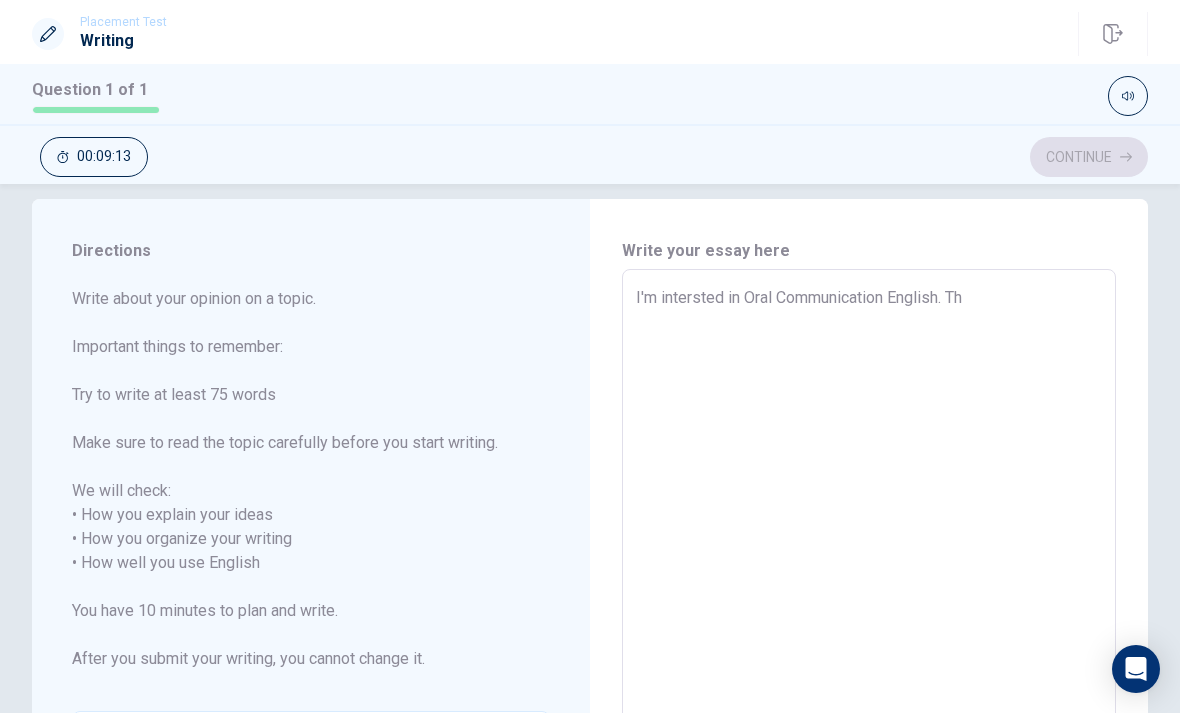 type on "x" 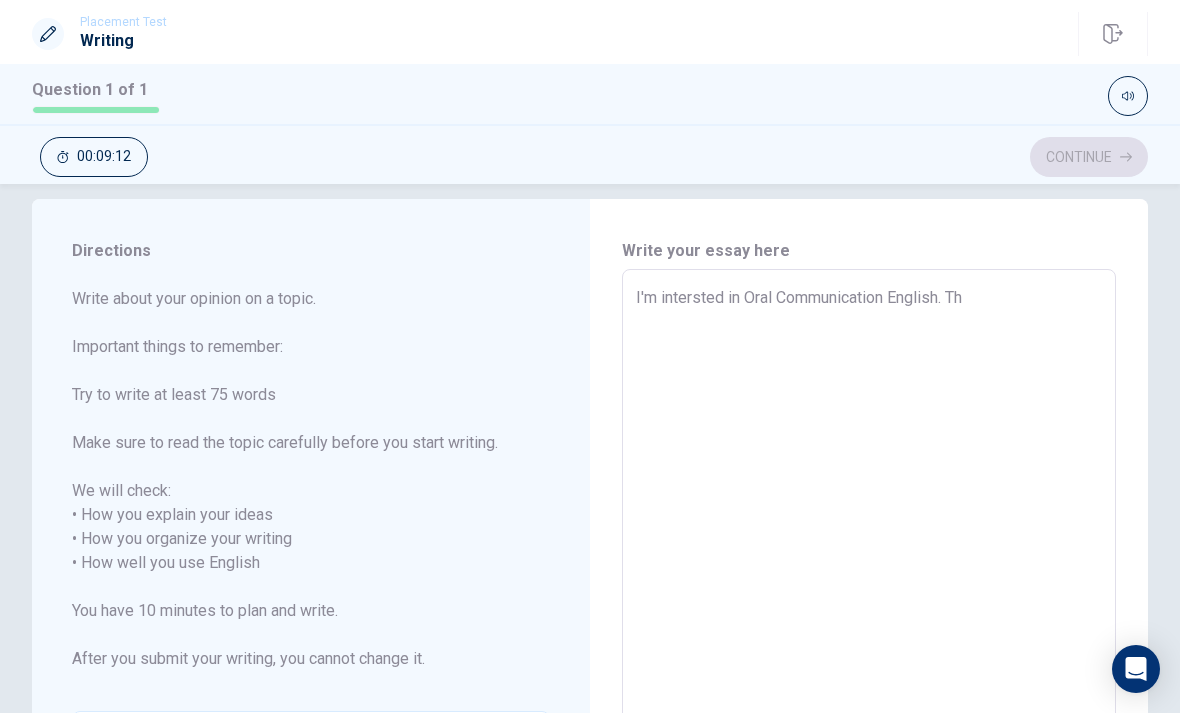 type on "I'm intersted in Oral Communication English. The" 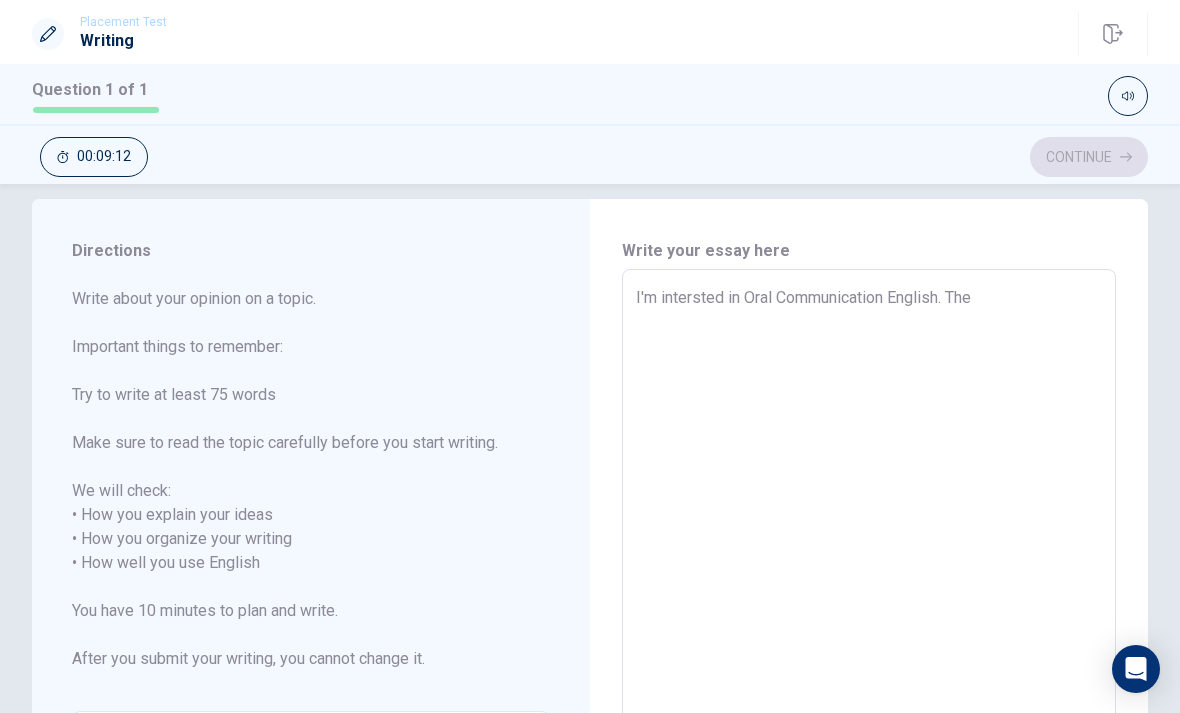 type on "x" 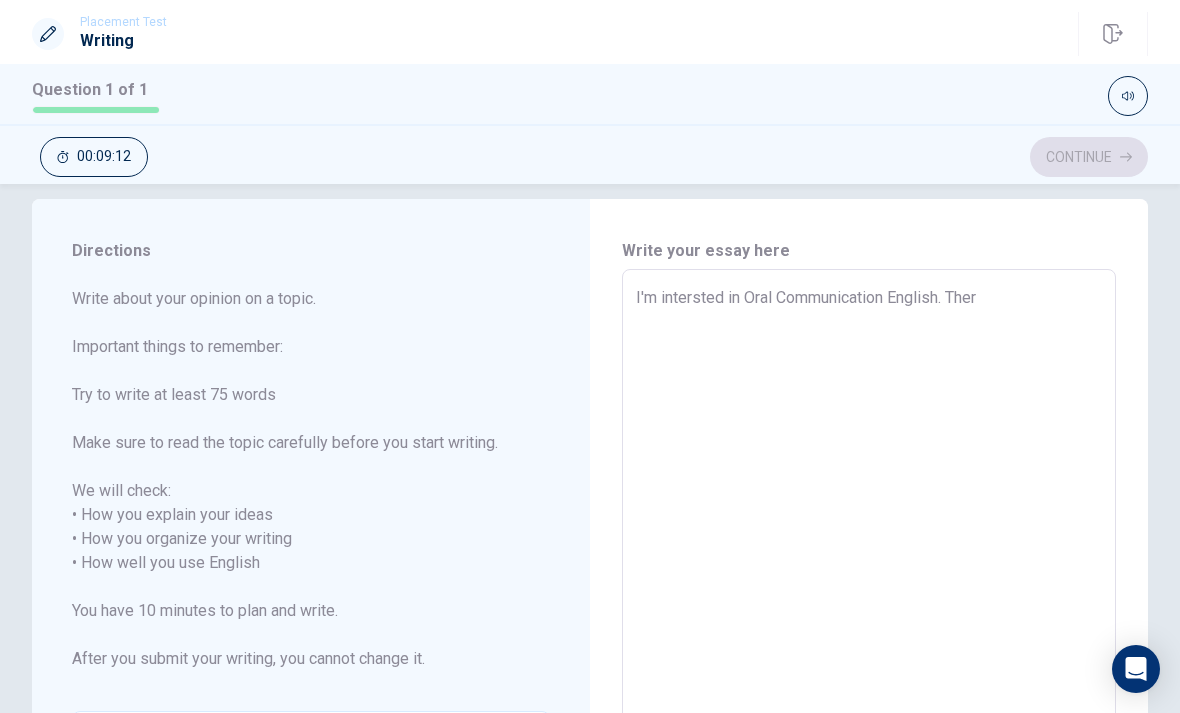 type on "x" 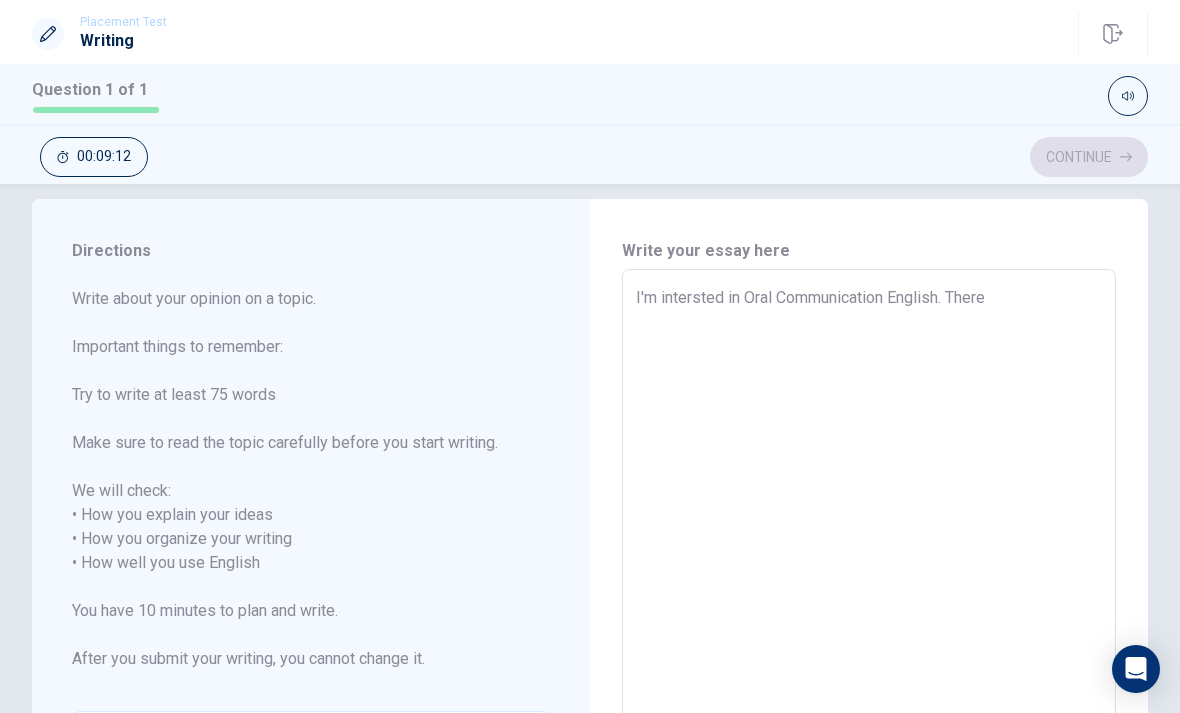 type on "x" 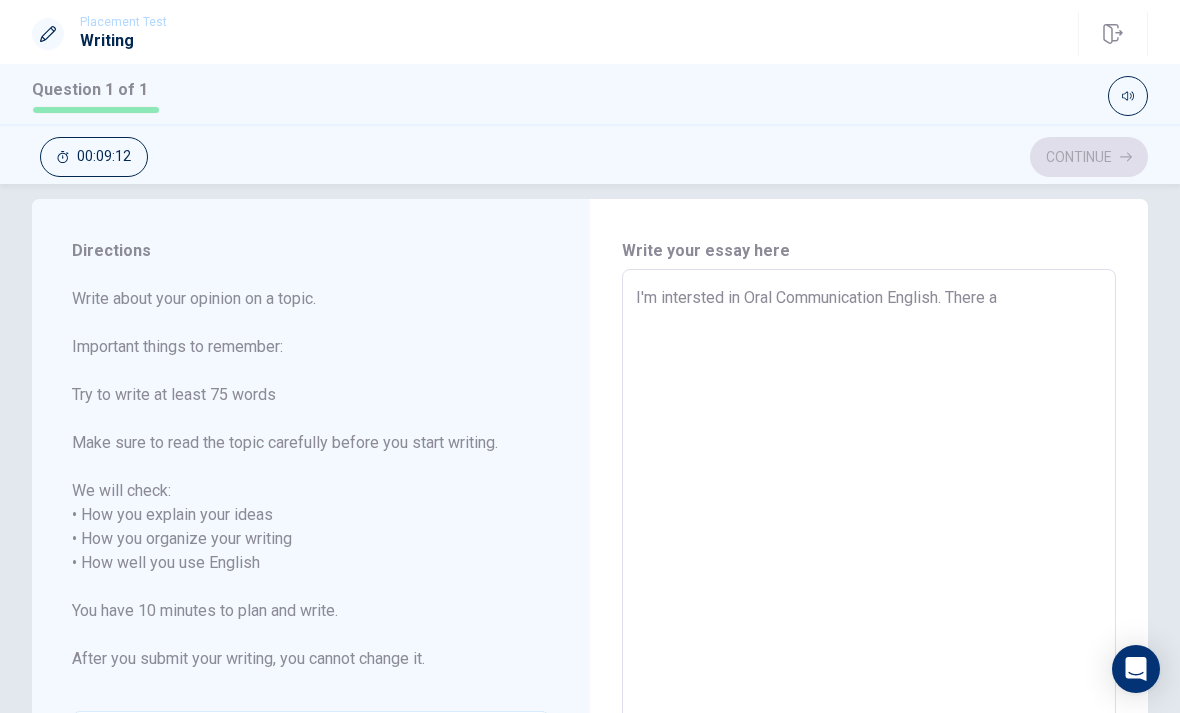 type on "x" 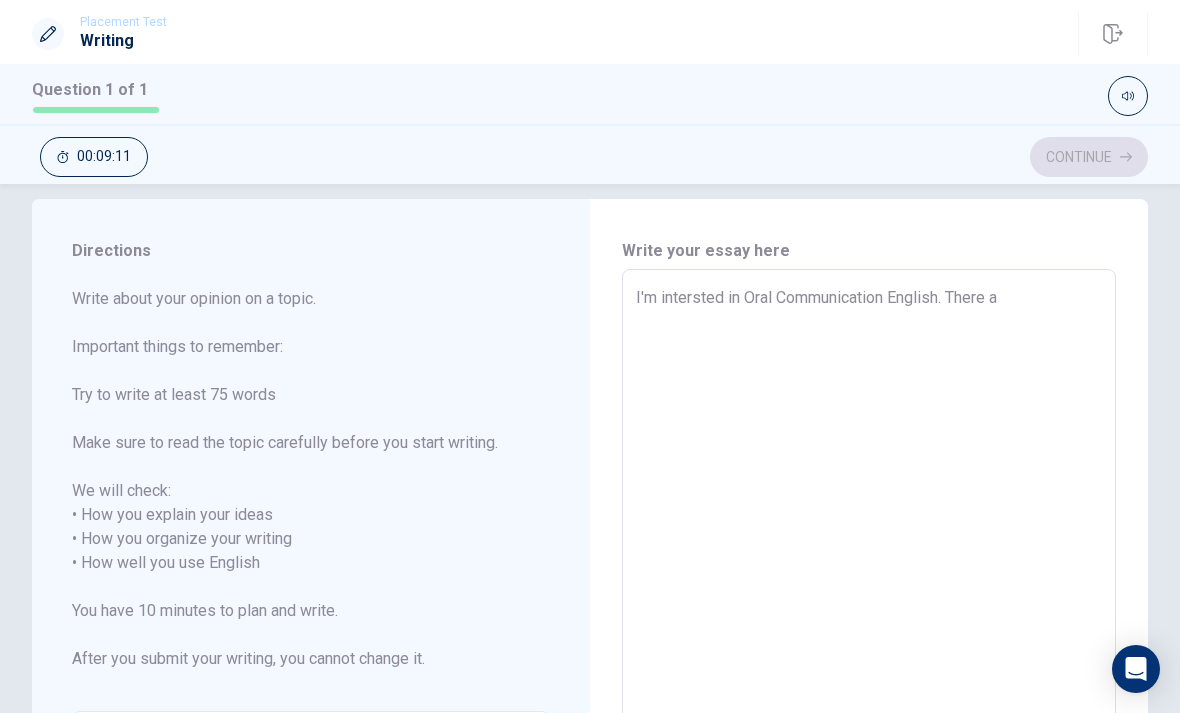 type on "I'm intersted in Oral Communication English. There ar" 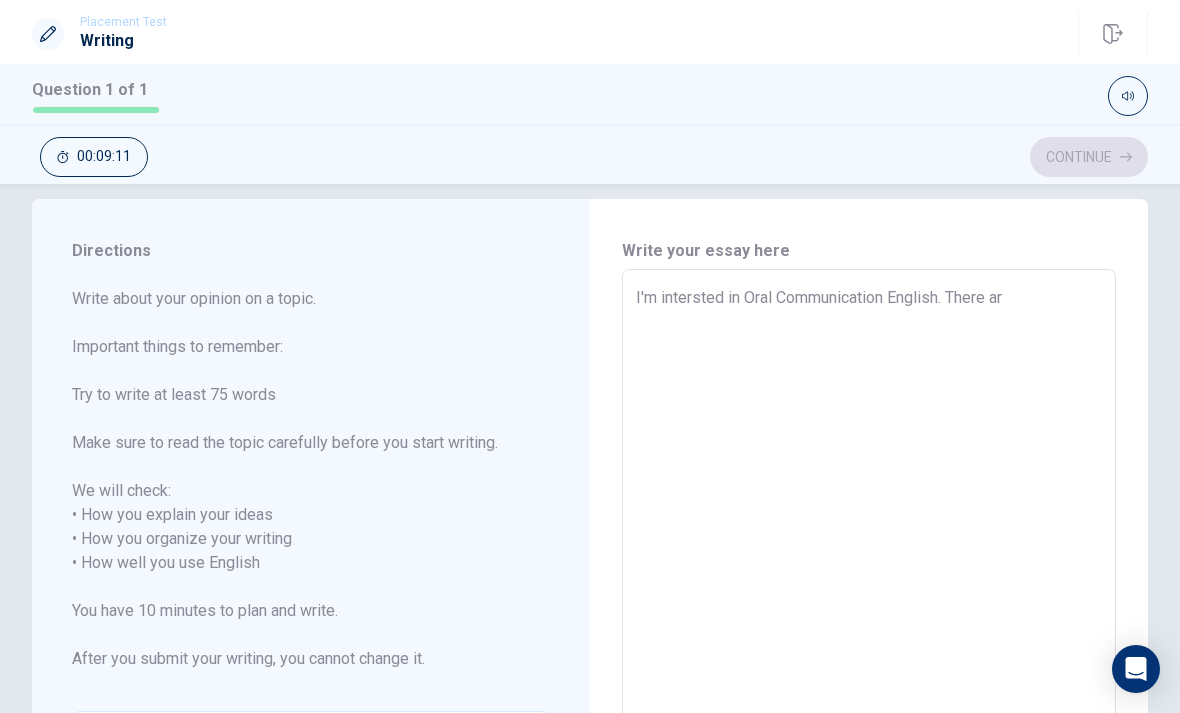 type on "x" 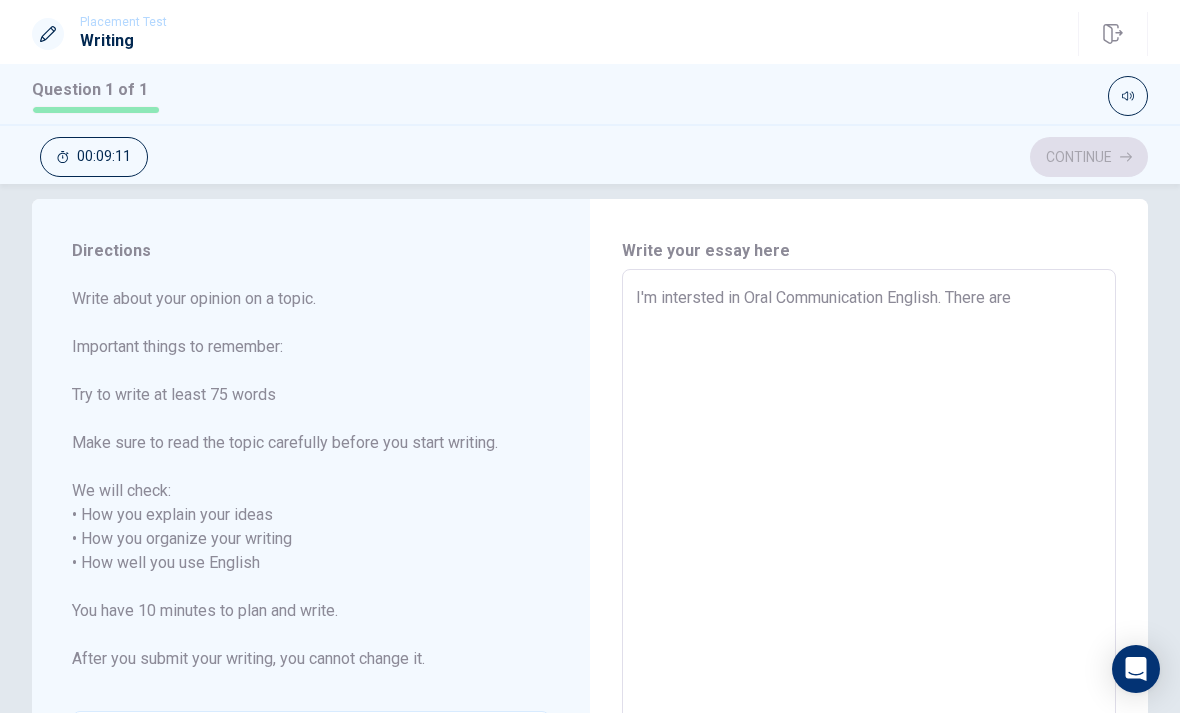type on "x" 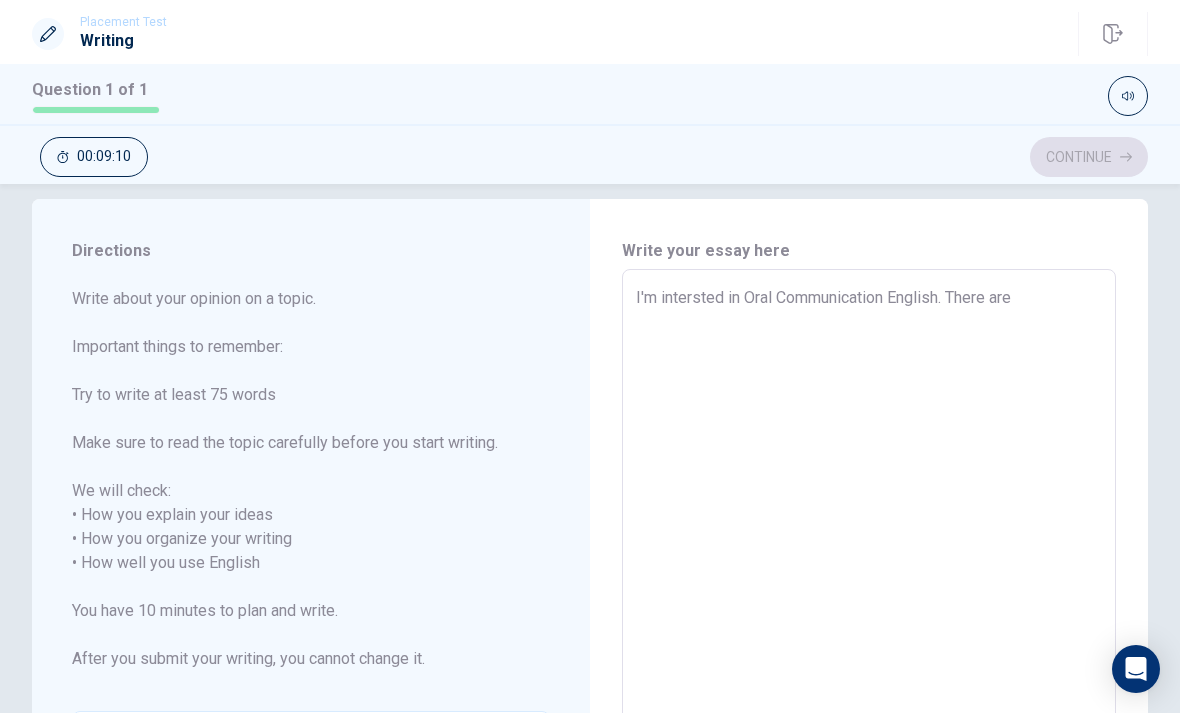 type on "I'm intersted in Oral Communication English. There are 2" 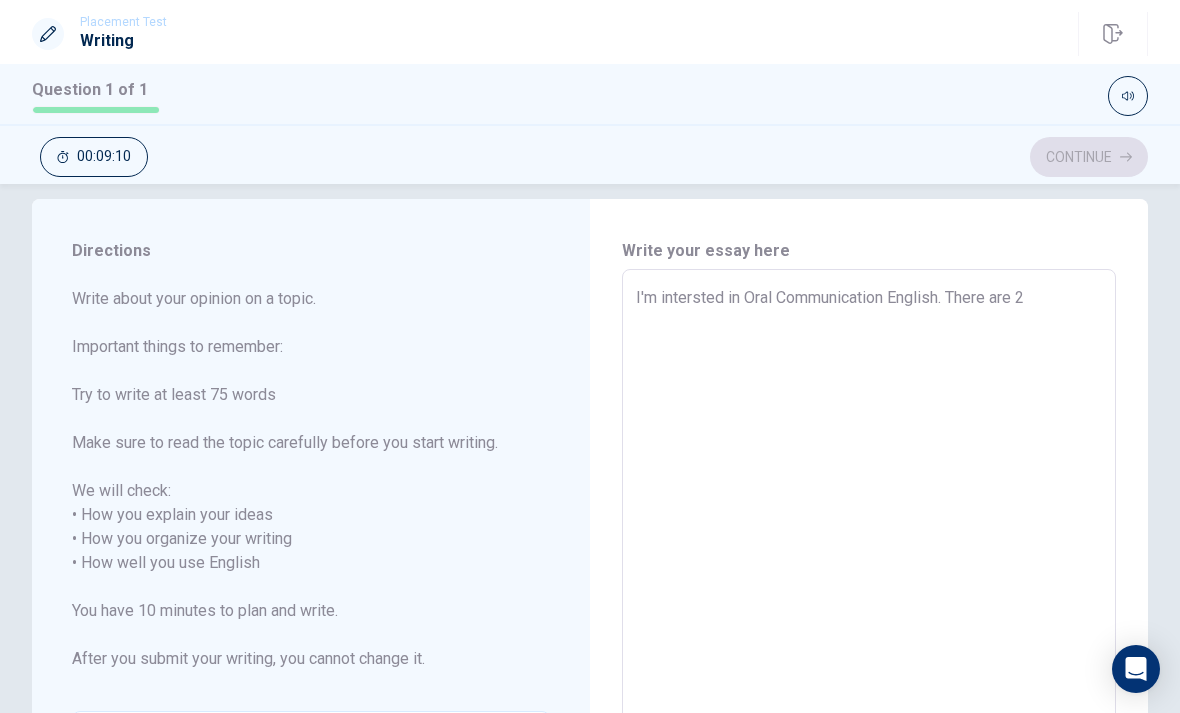 type on "x" 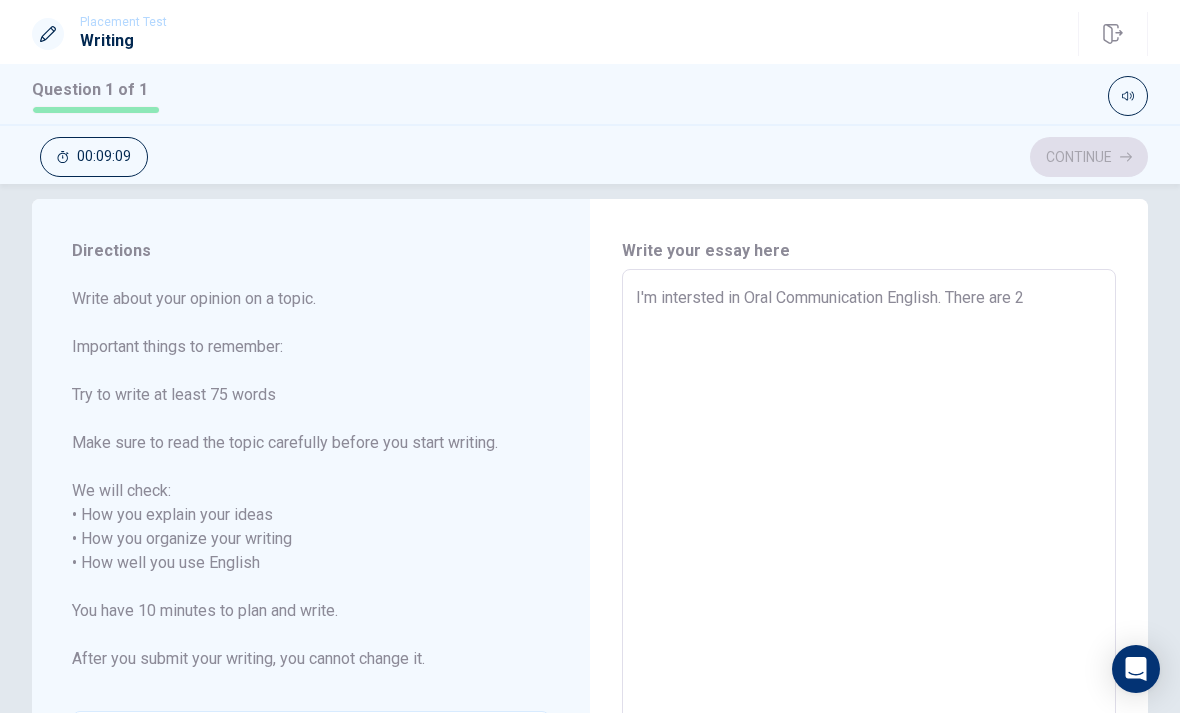 type on "I'm intersted in Oral Communication English. There are 2 r" 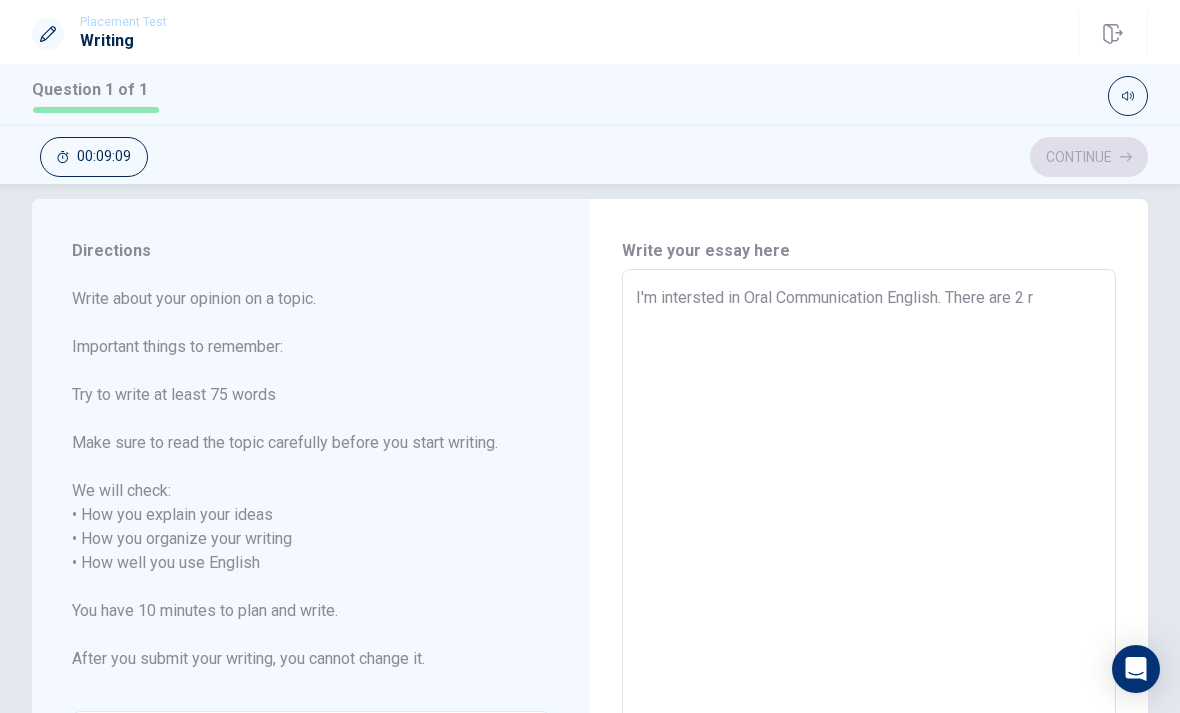 type on "x" 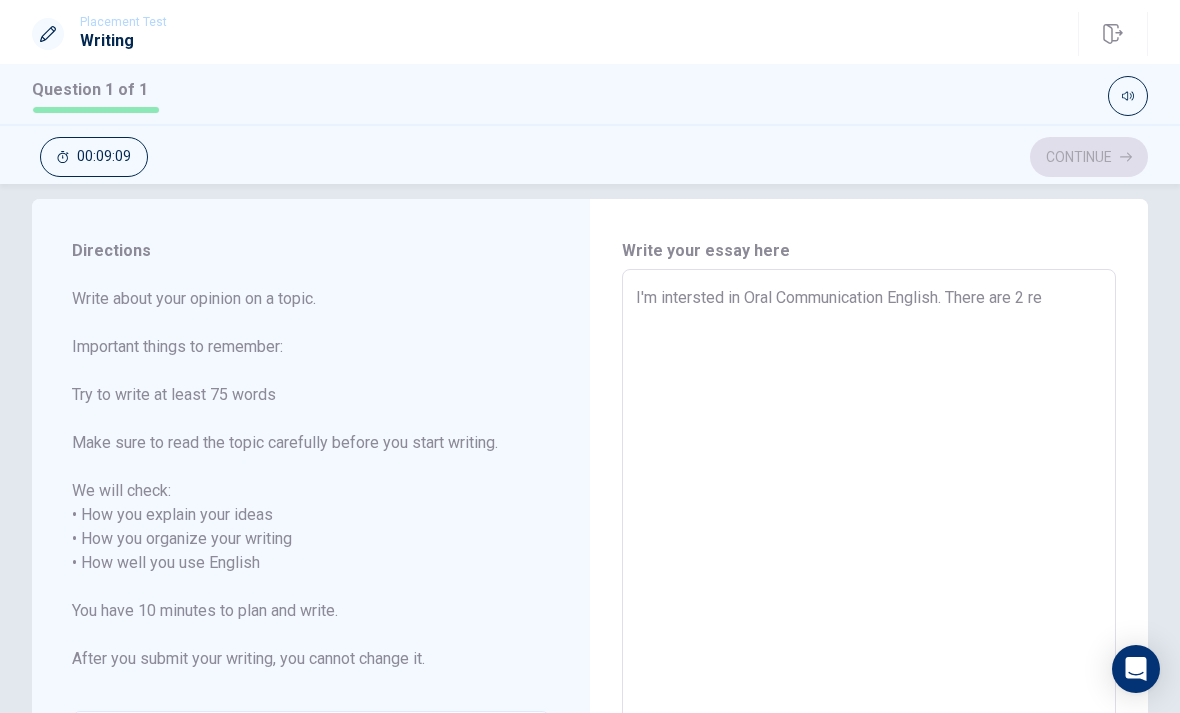 type on "x" 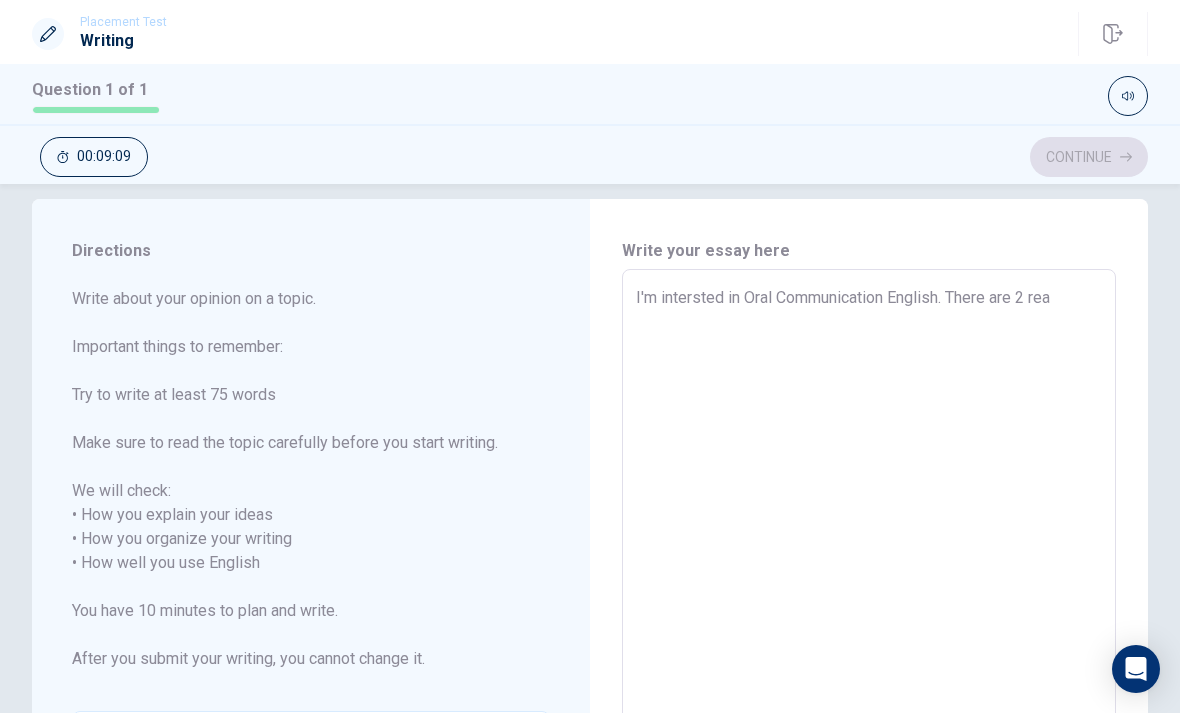 type on "x" 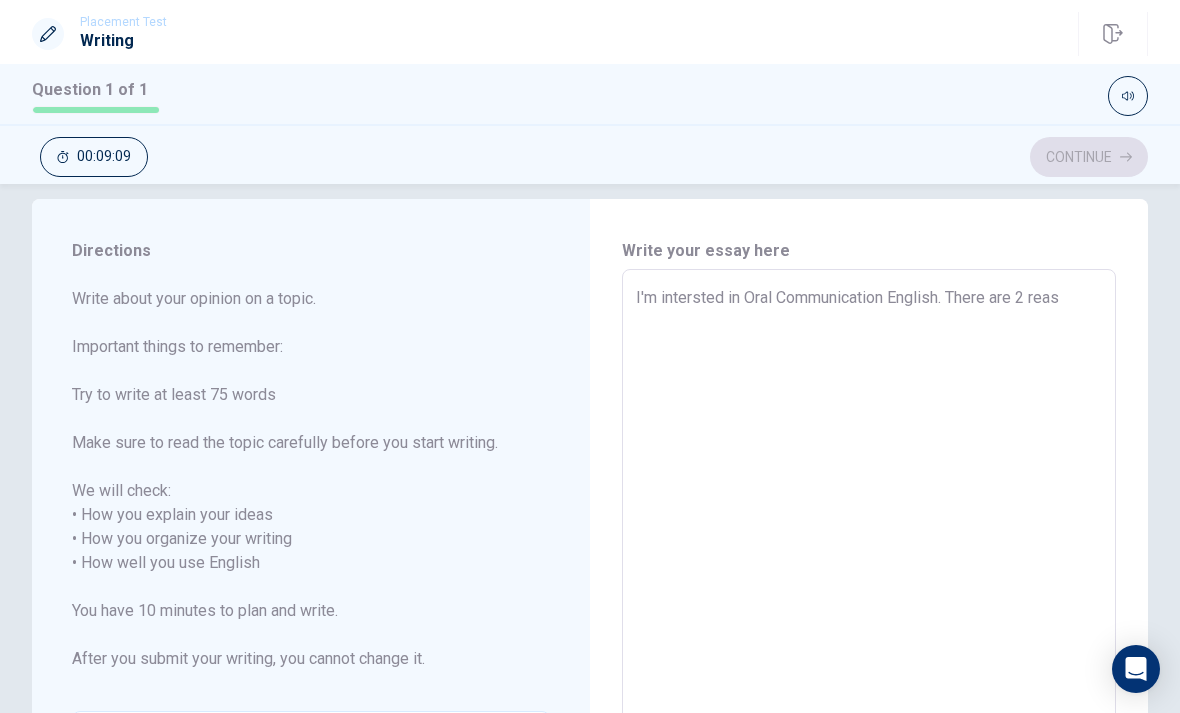 type on "x" 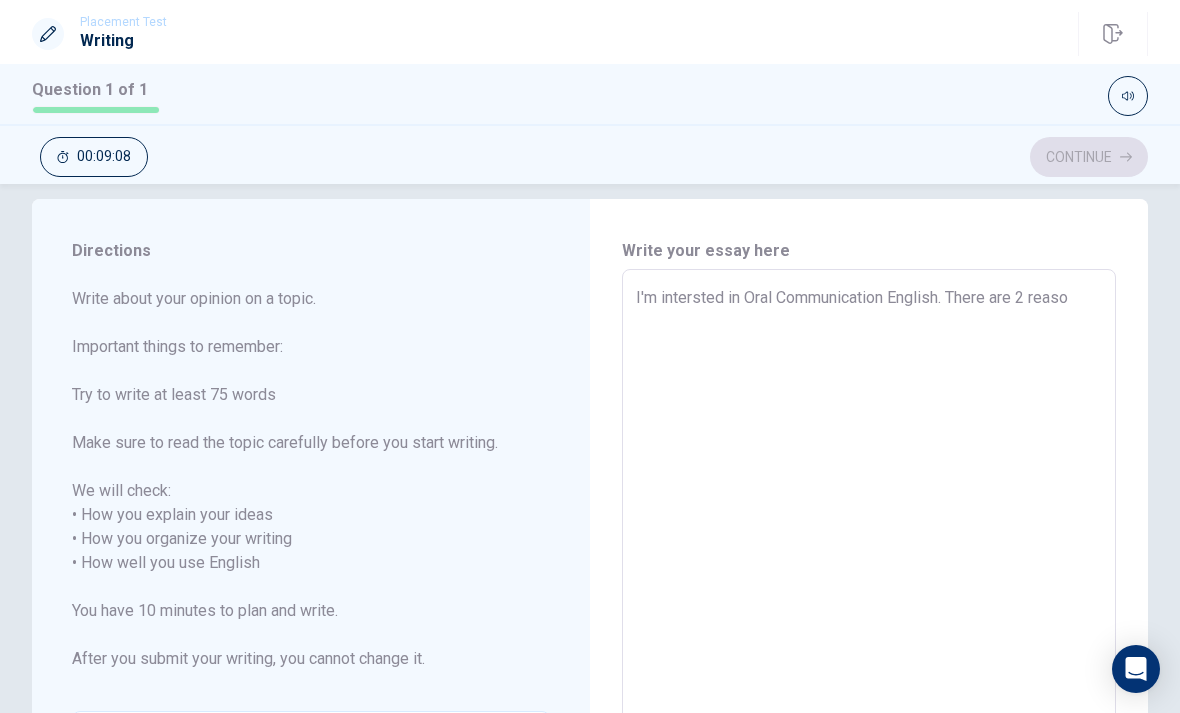 type on "x" 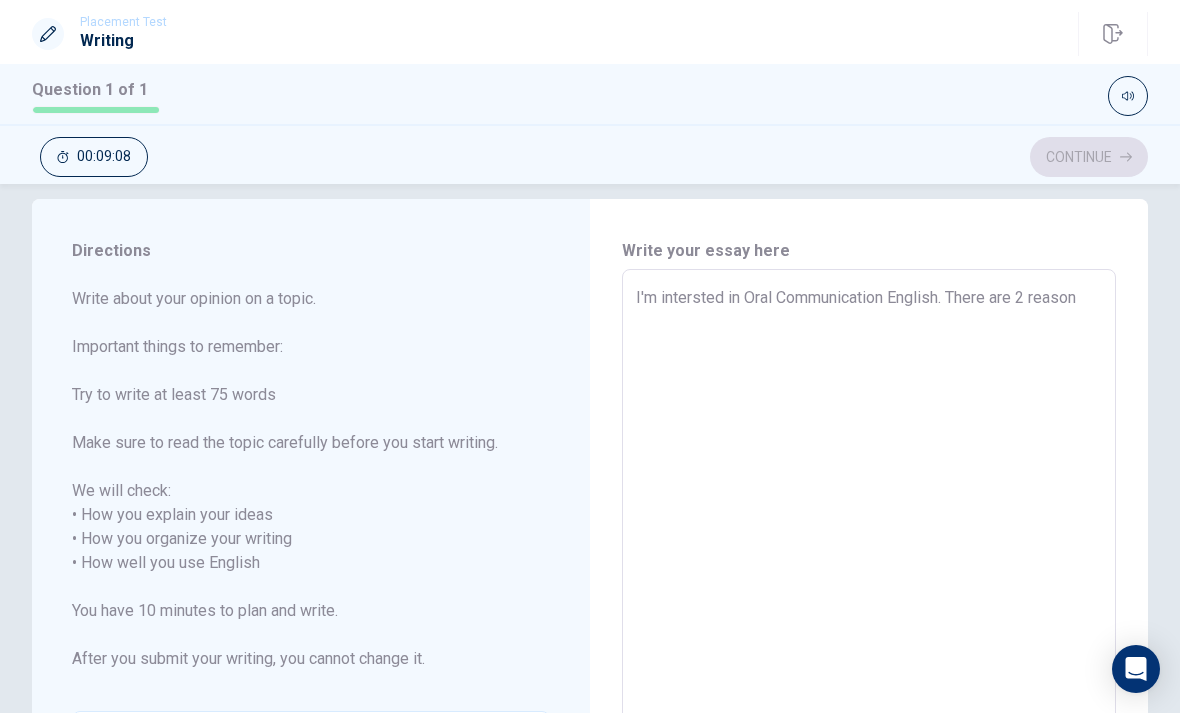 type on "x" 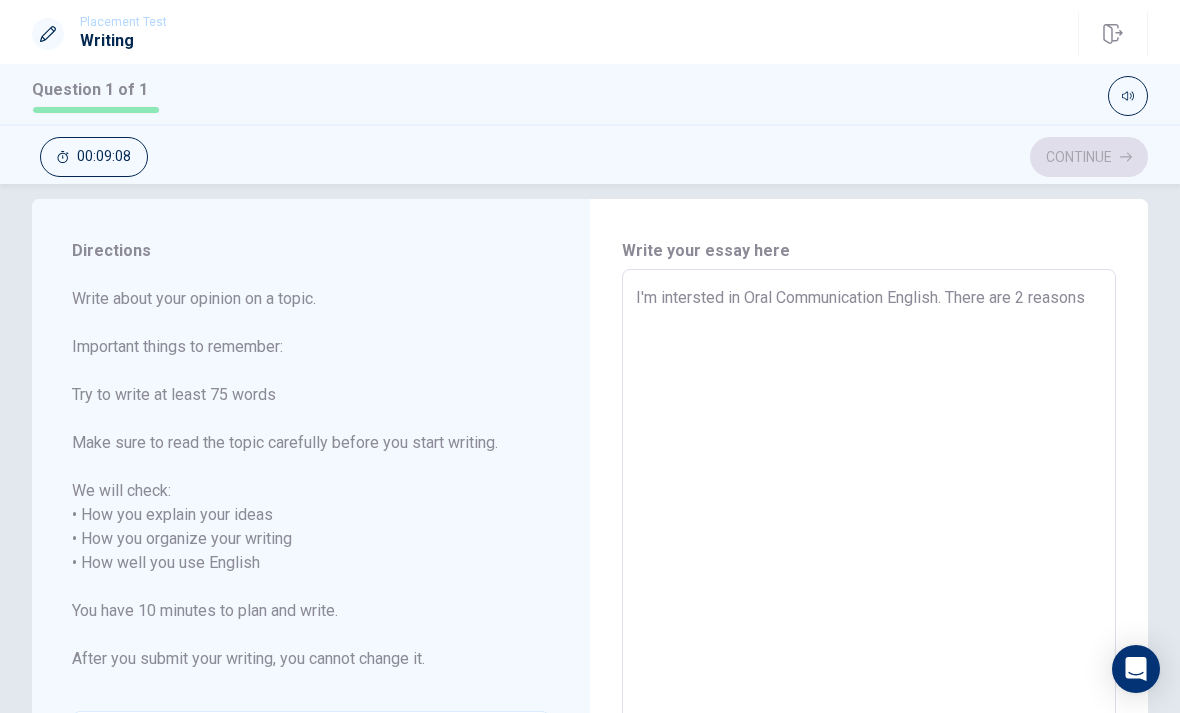 type on "x" 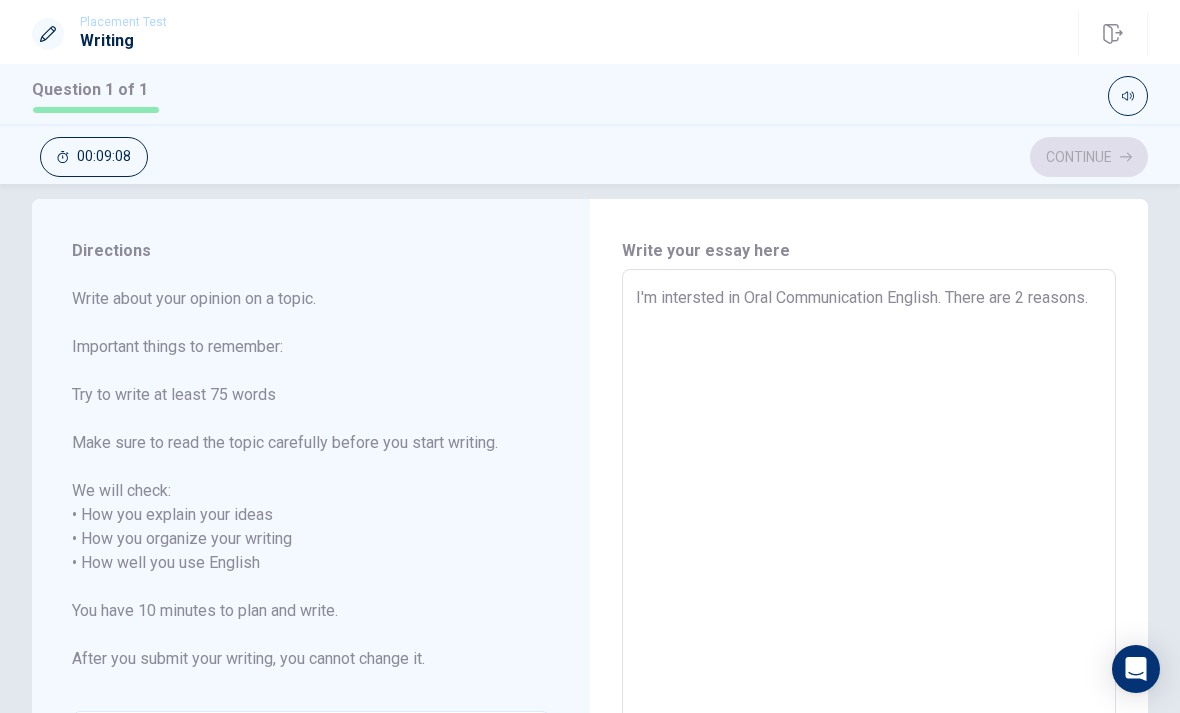 type on "x" 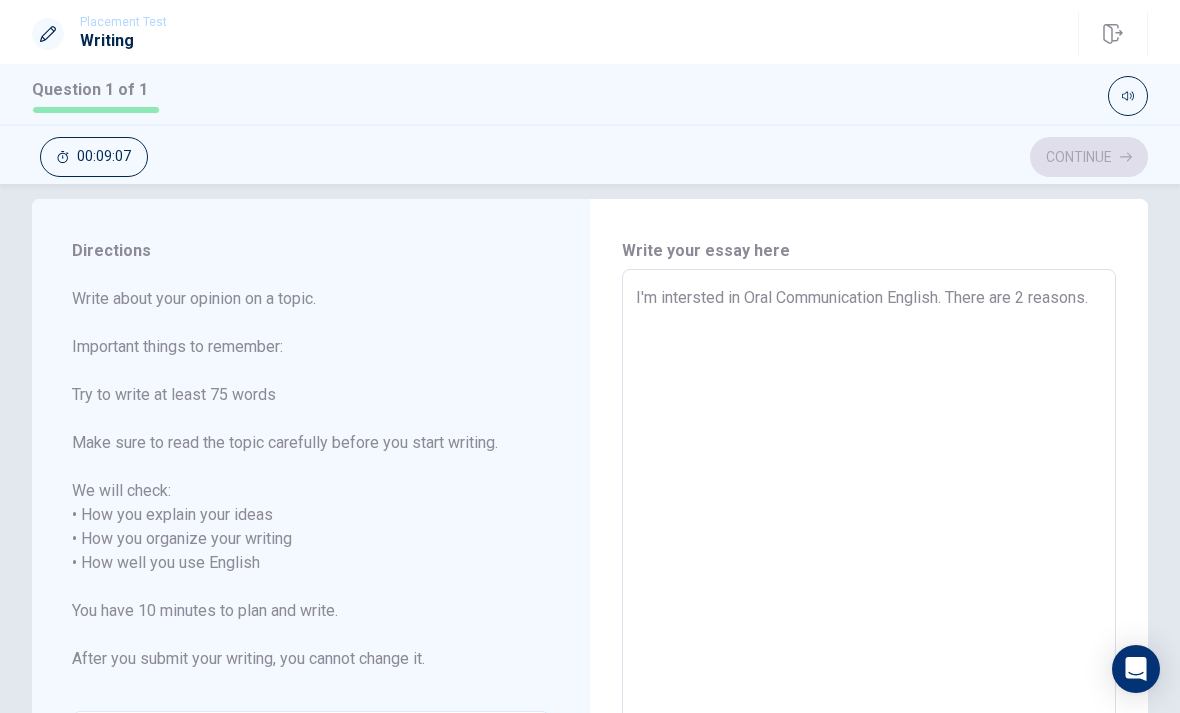 type on "I'm intersted in Oral Communication English. There are 2 reasons." 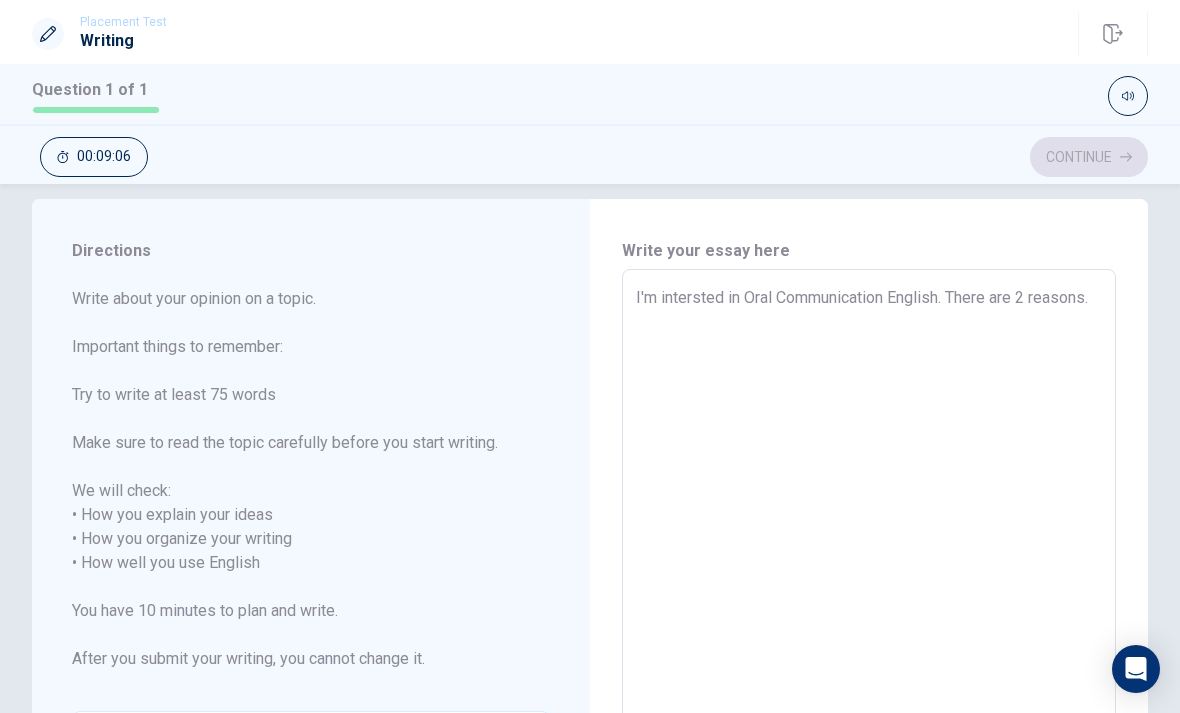 type on "I'm intersted in Oral Communication English. There are 2 reasons.
F" 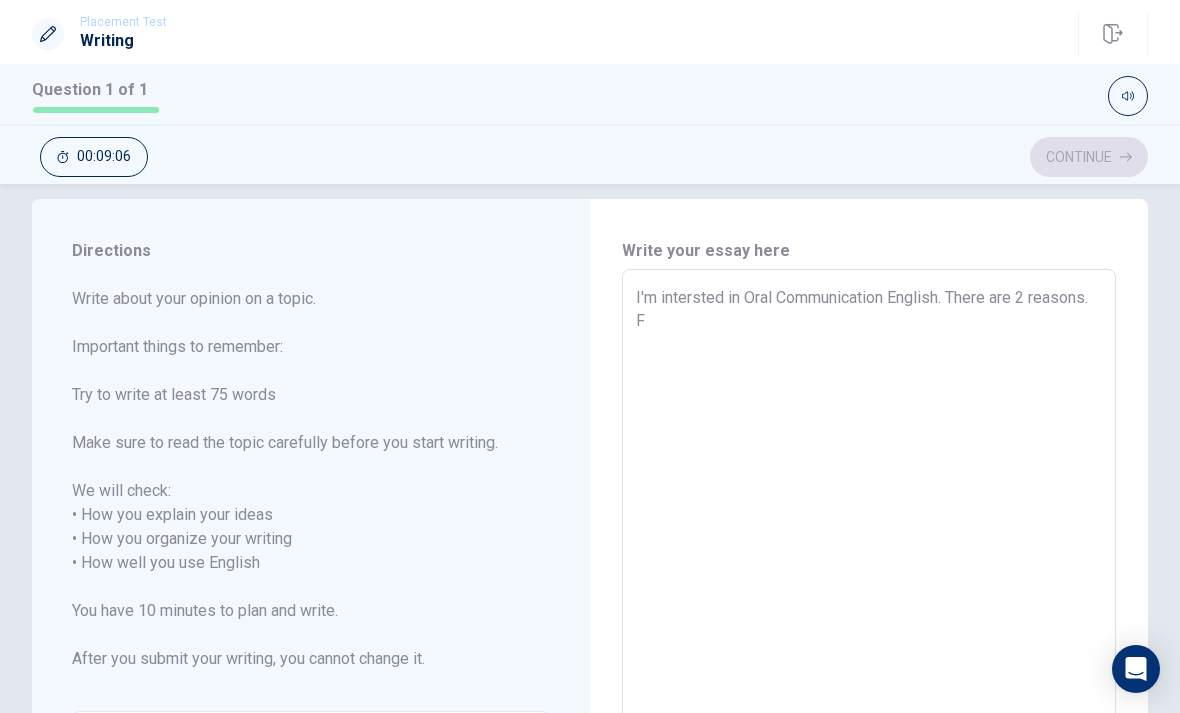 type on "x" 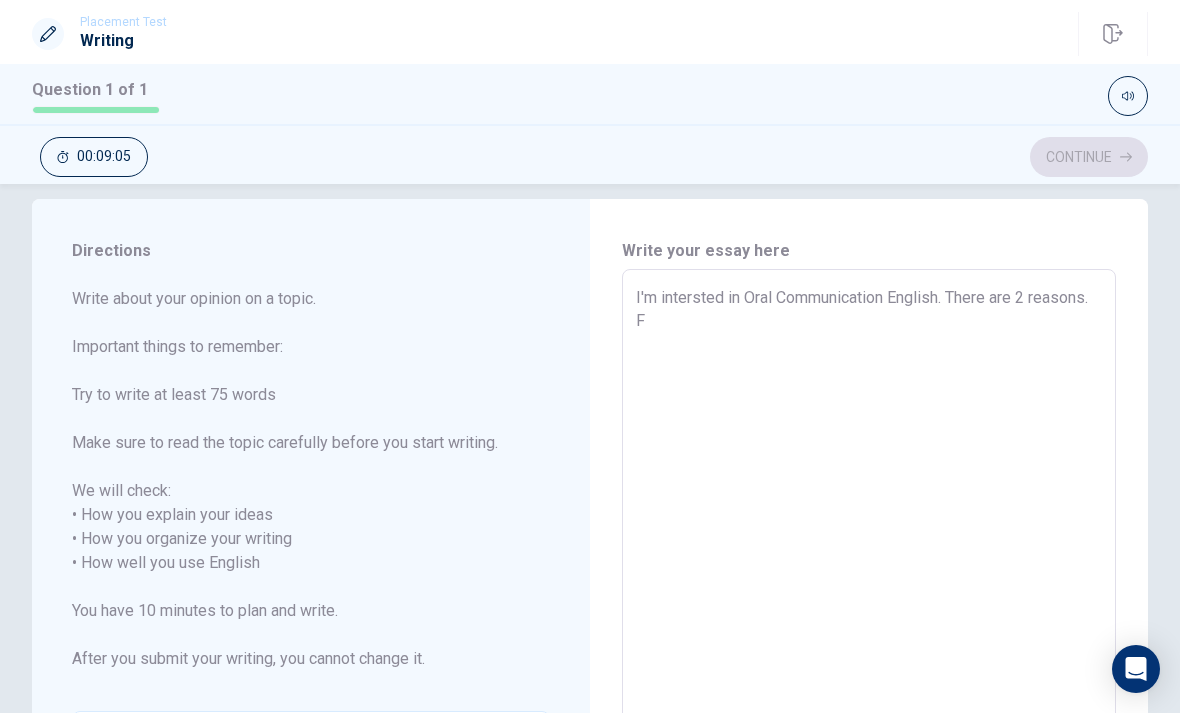 type on "I'm intersted in Oral Communication English. There are 2 reasons.
Fi" 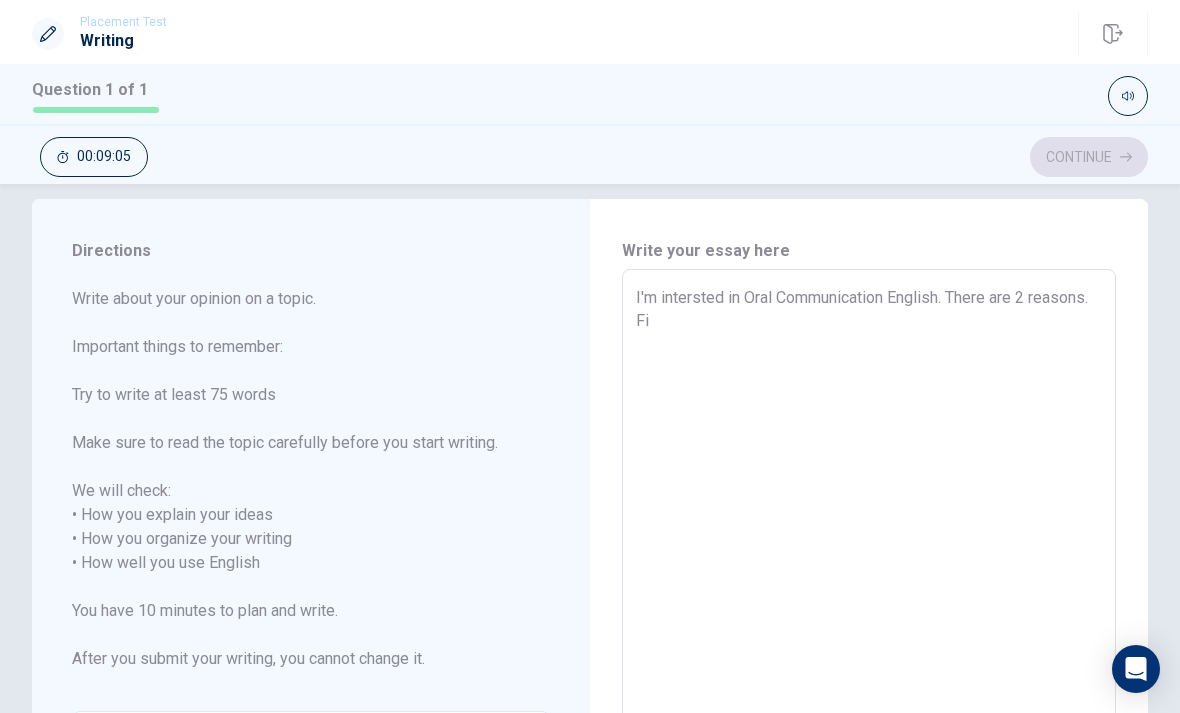 type on "x" 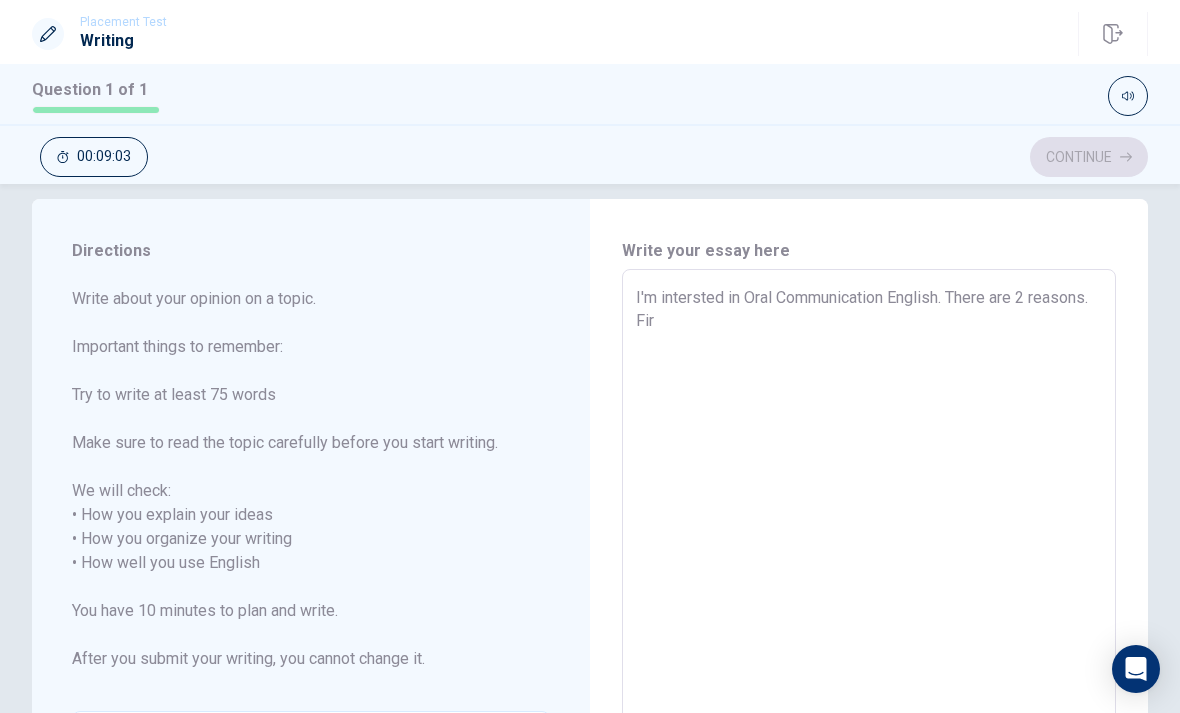 type on "x" 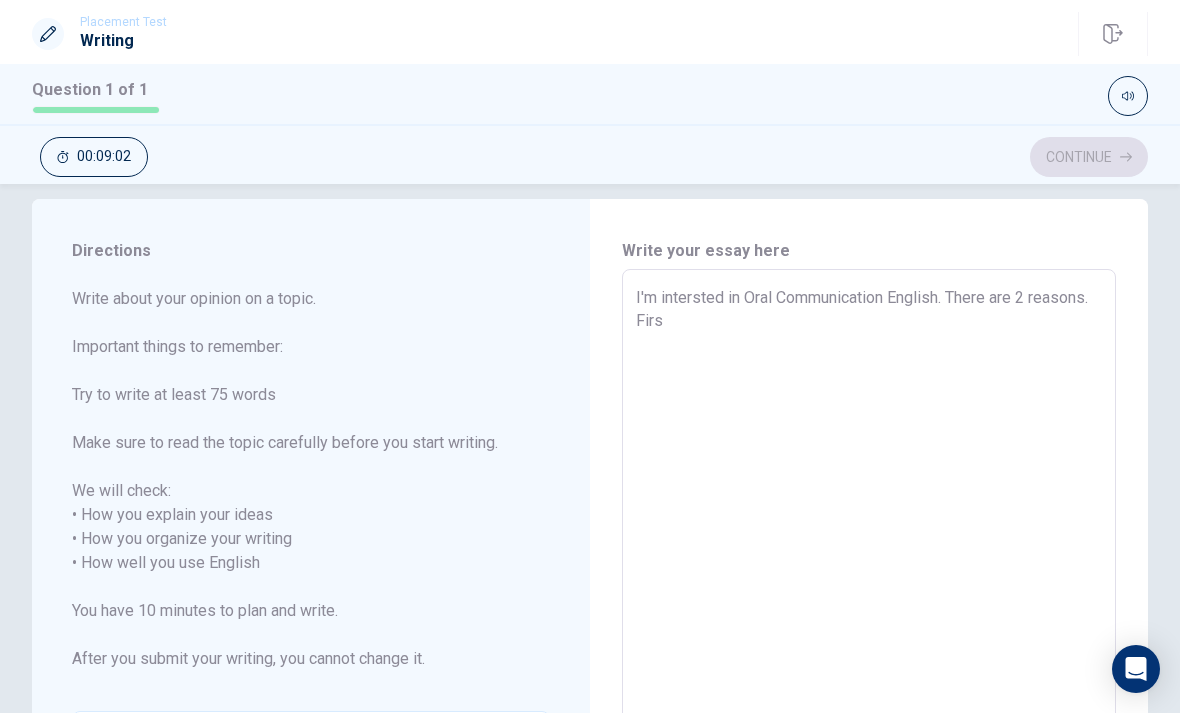 type on "x" 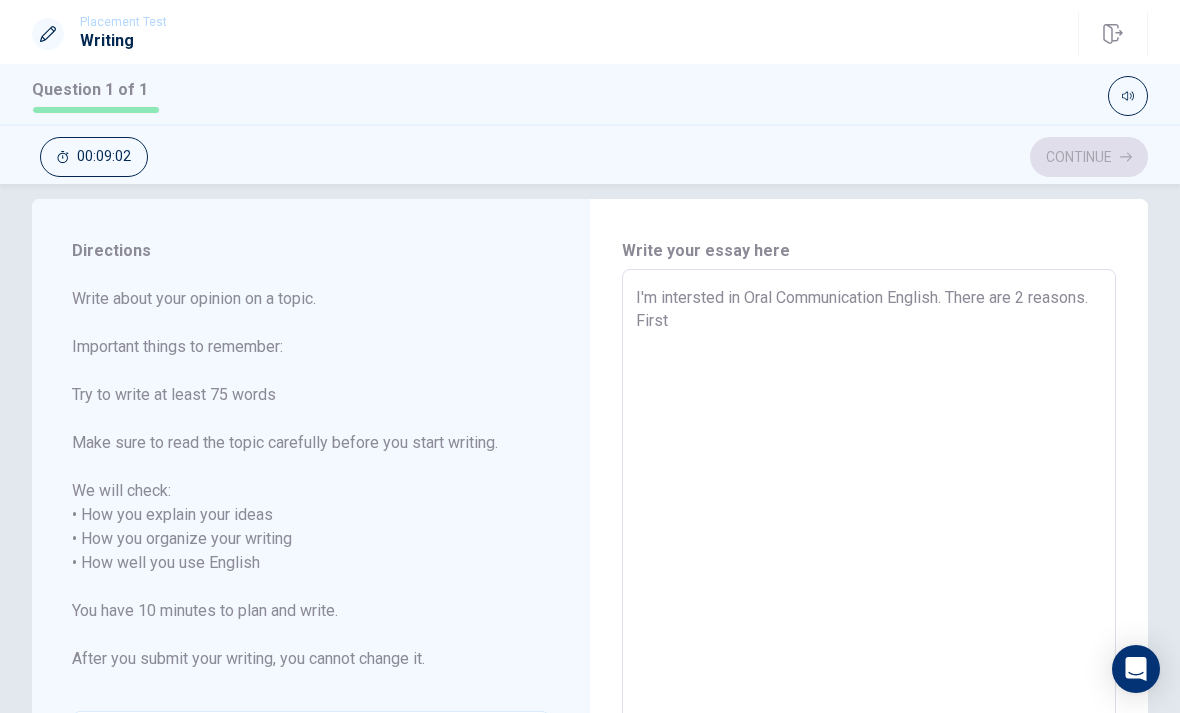 type on "x" 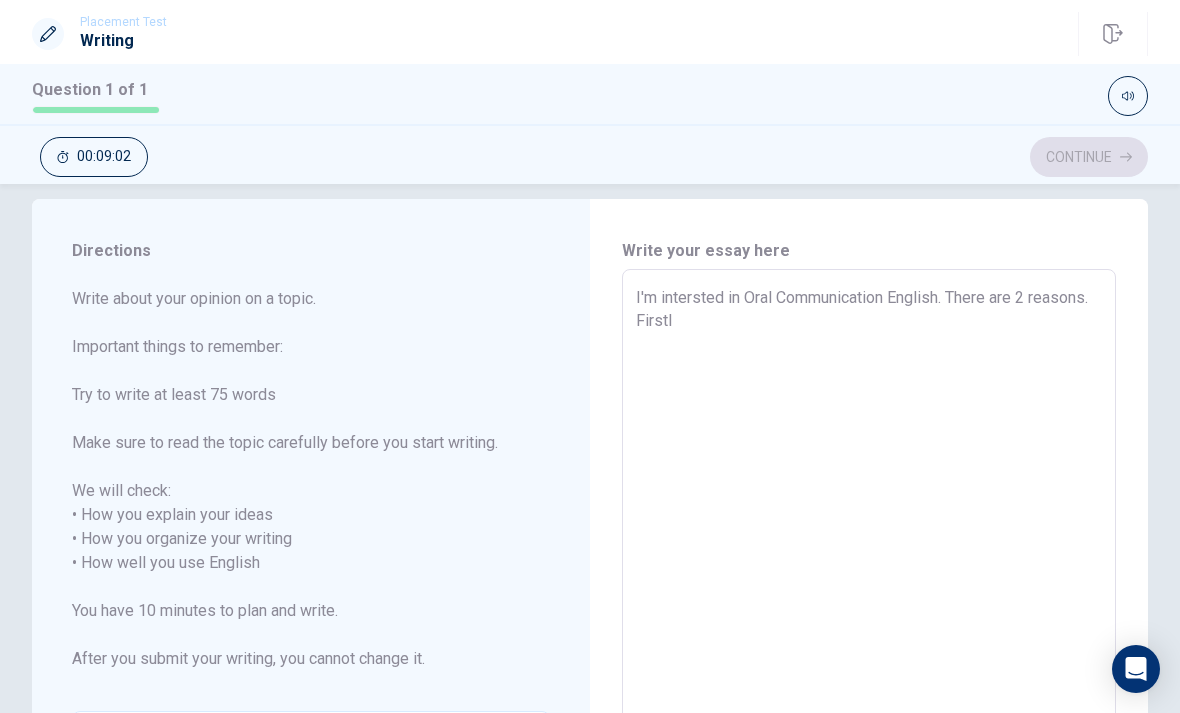 type on "x" 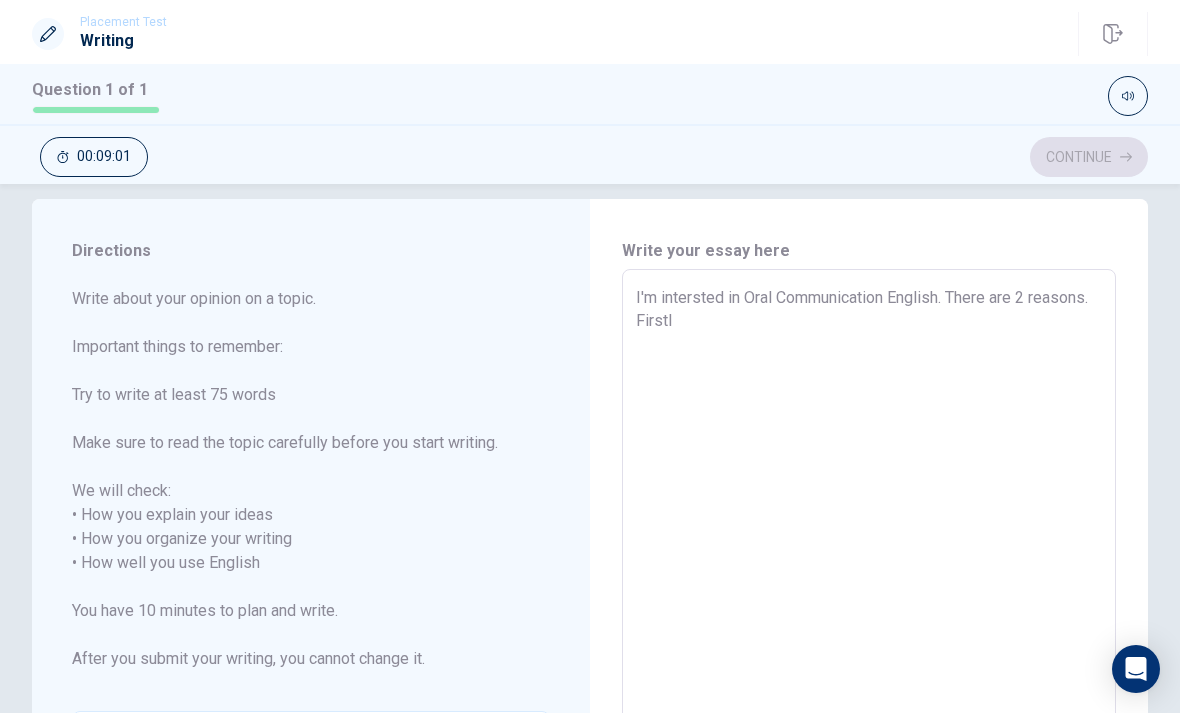 type on "I'm intersted in Oral Communication English. There are 2 reasons.
Firstly" 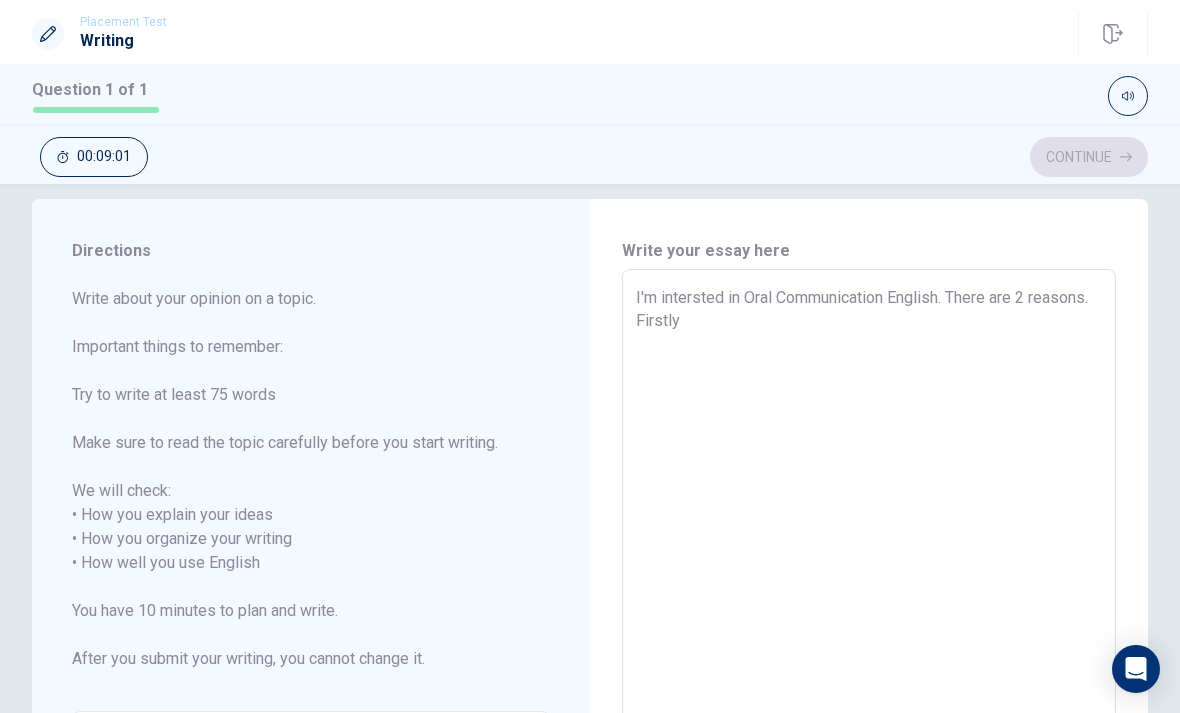 type on "x" 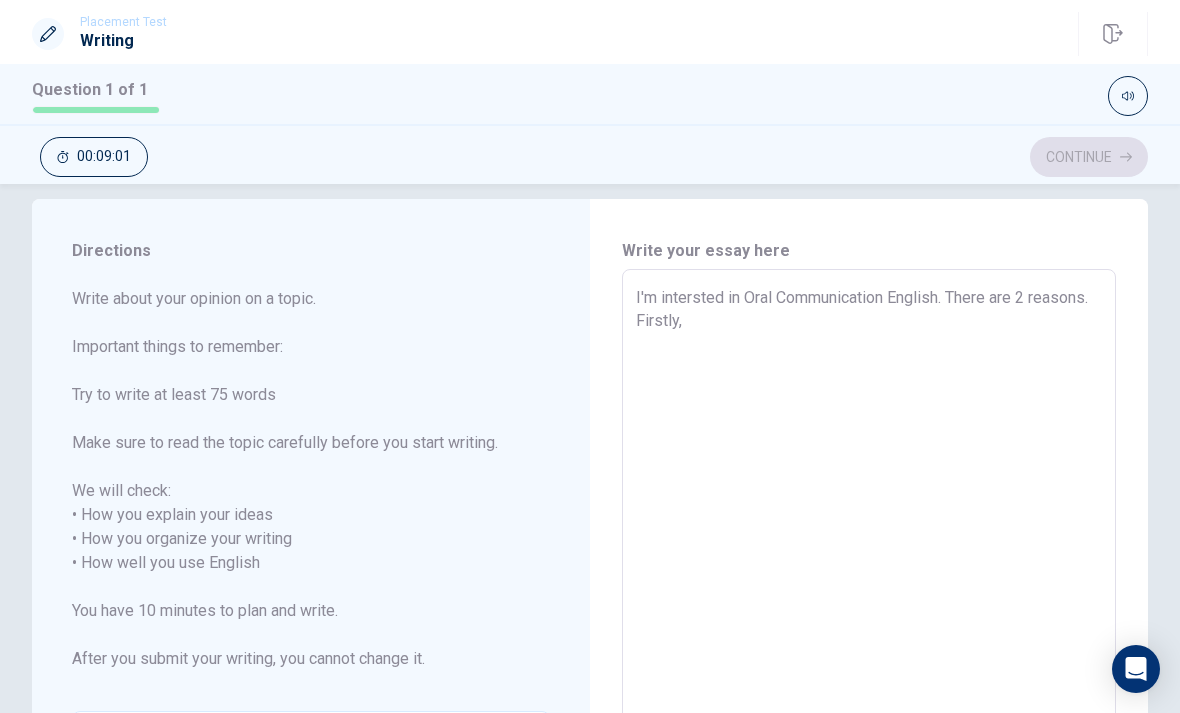 type on "x" 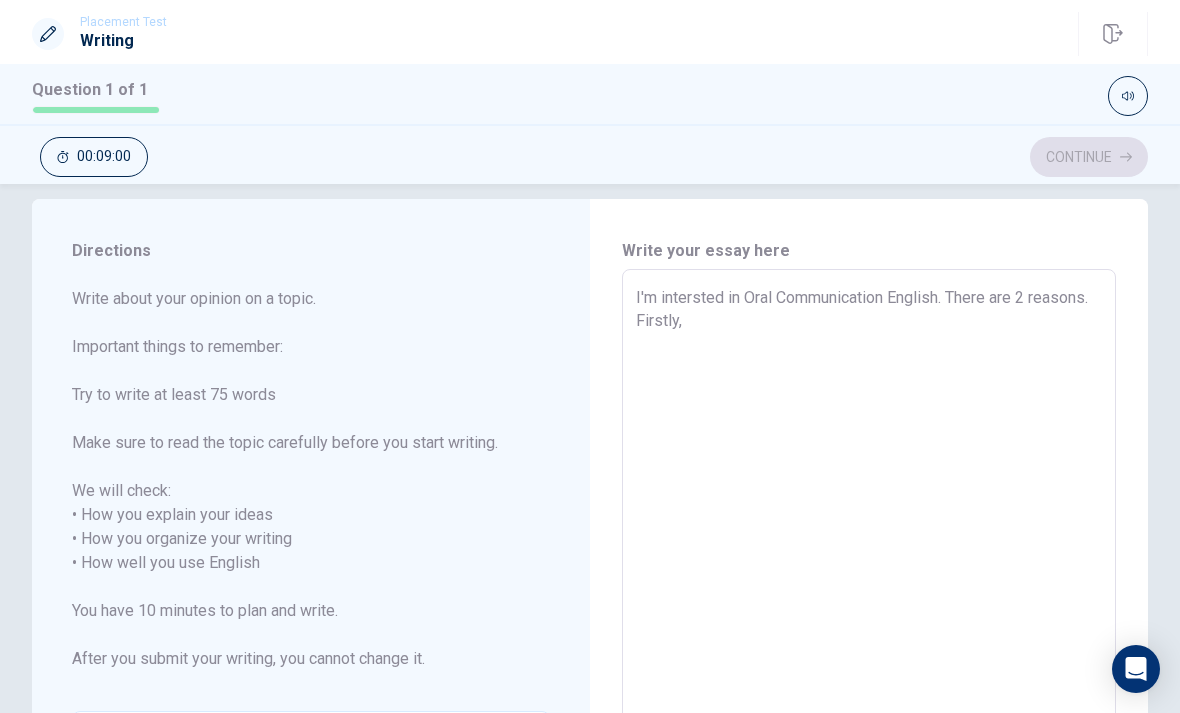 type on "I'm intersted in Oral Communication English. There are 2 reasons.
Firstly," 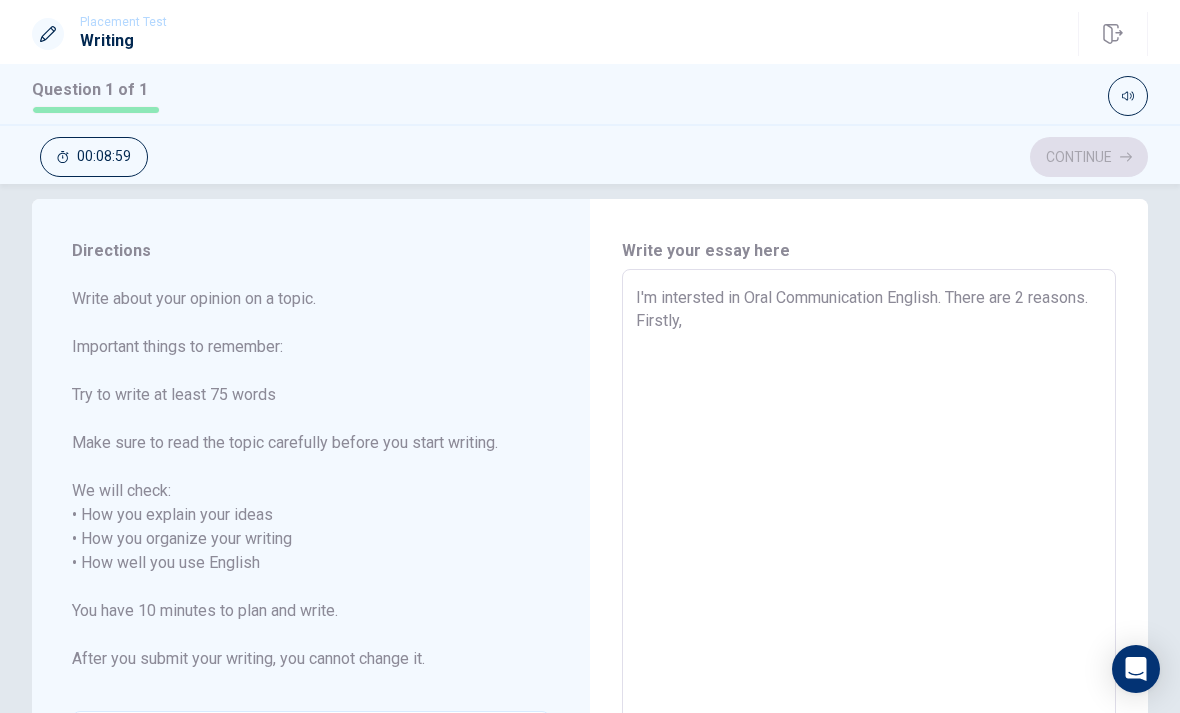 type on "I'm intersted in Oral Communication English. There are 2 reasons.
Firstly, i" 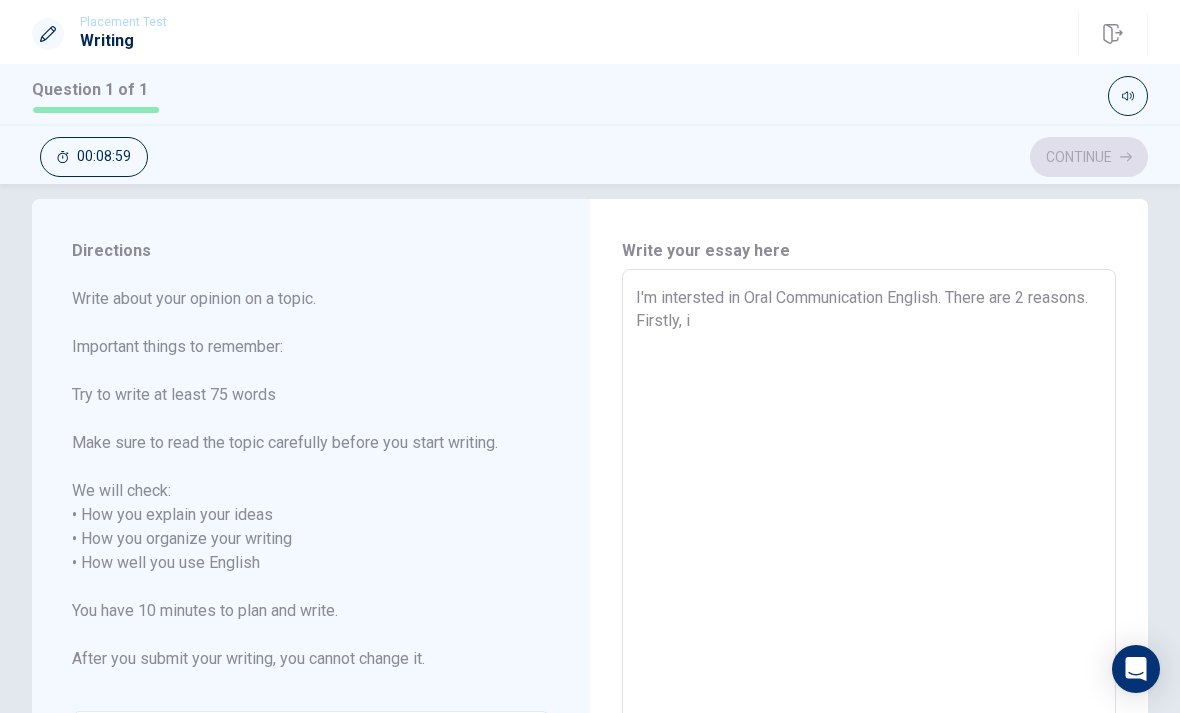 type on "x" 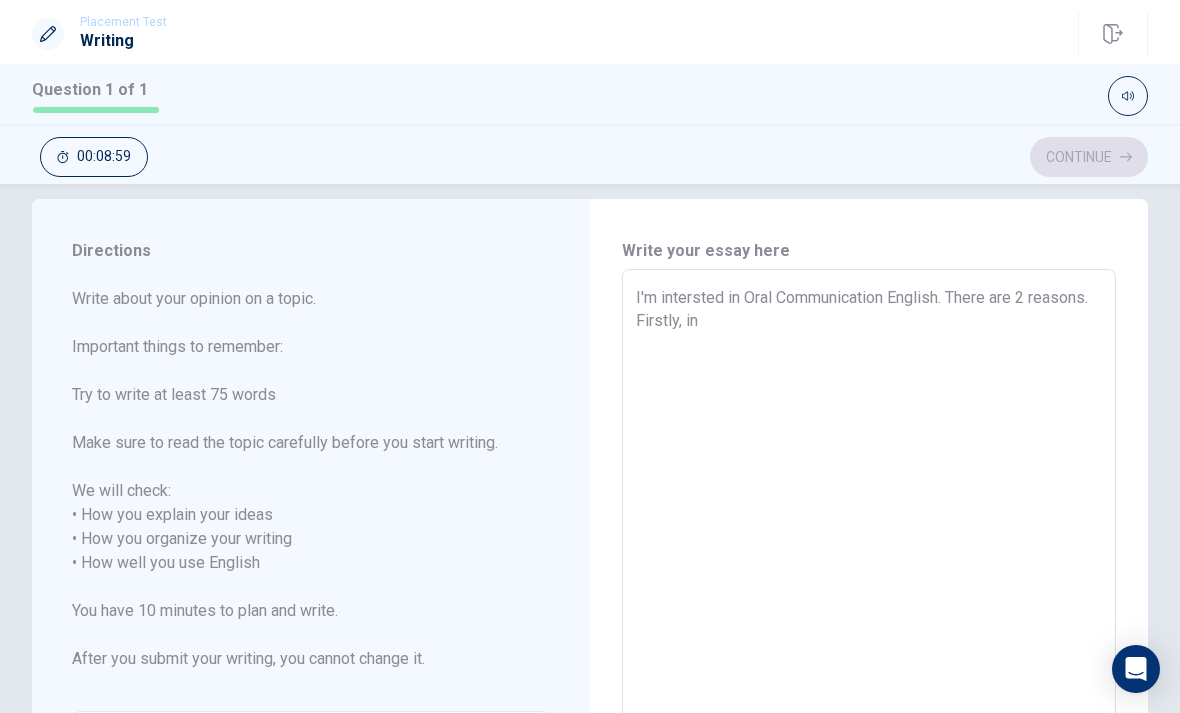 type on "x" 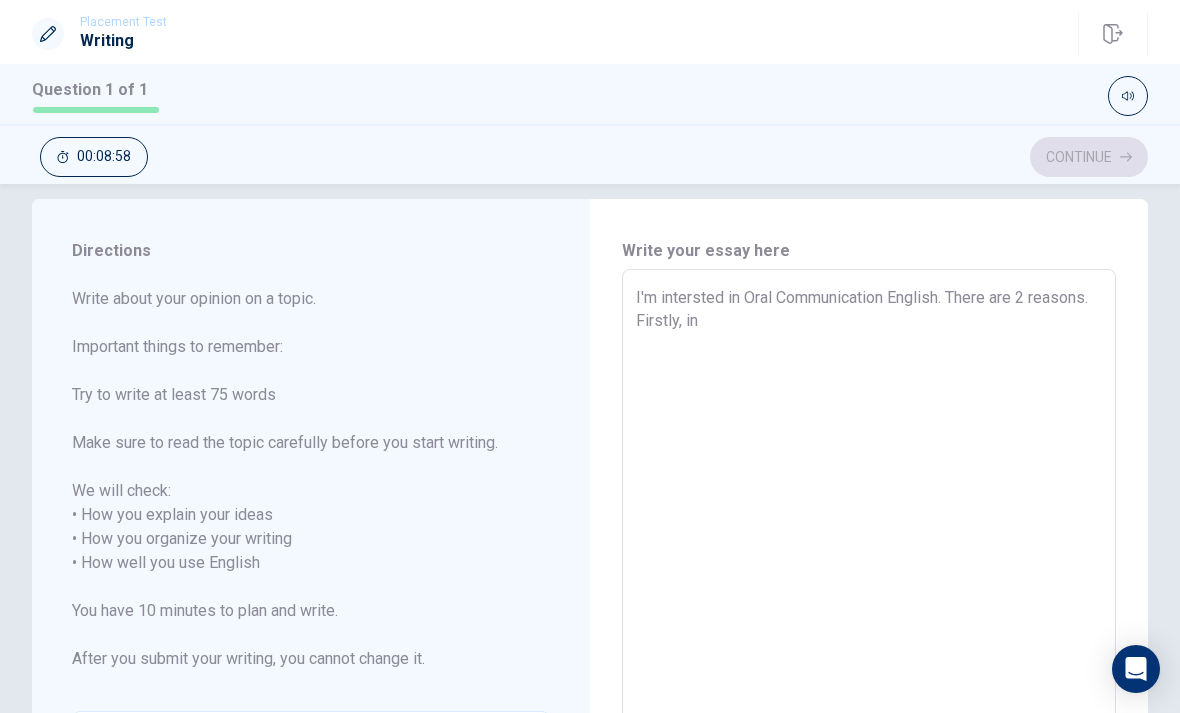 type on "I'm intersted in Oral Communication English. There are 2 reasons.
Firstly, in J" 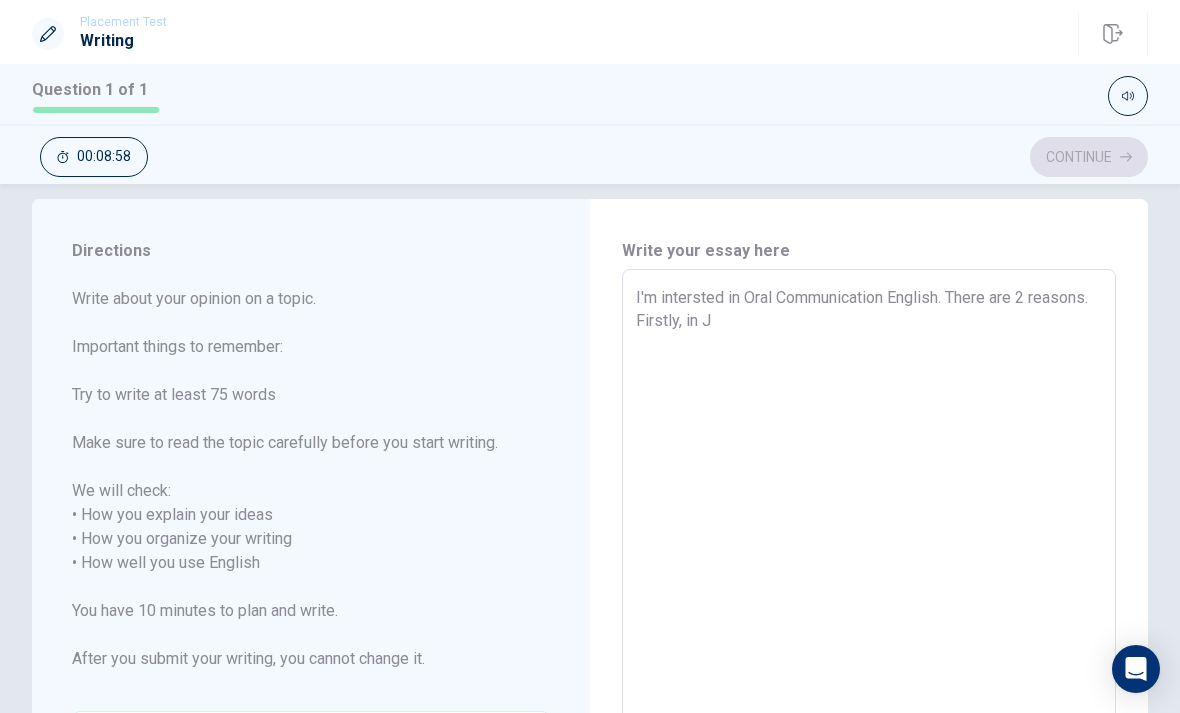 type 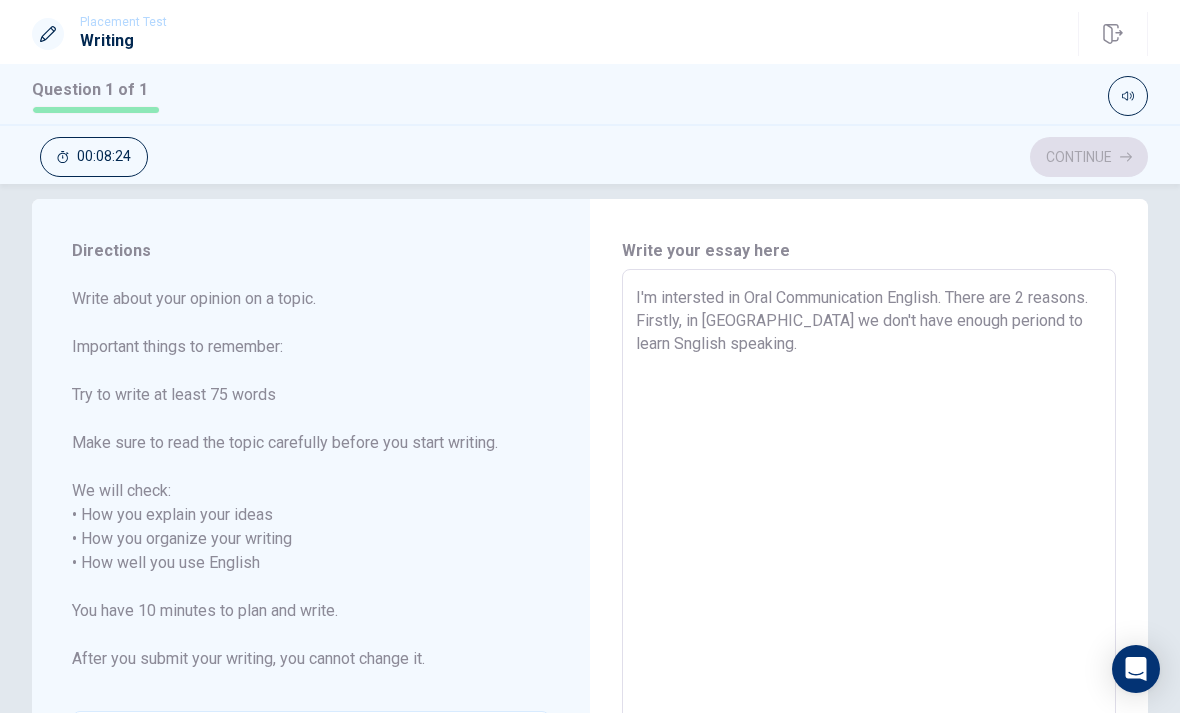 click on "I'm intersted in Oral Communication English. There are 2 reasons.
Firstly, in [GEOGRAPHIC_DATA] we don't have enough periond to learn Snglish speaking." at bounding box center (869, 563) 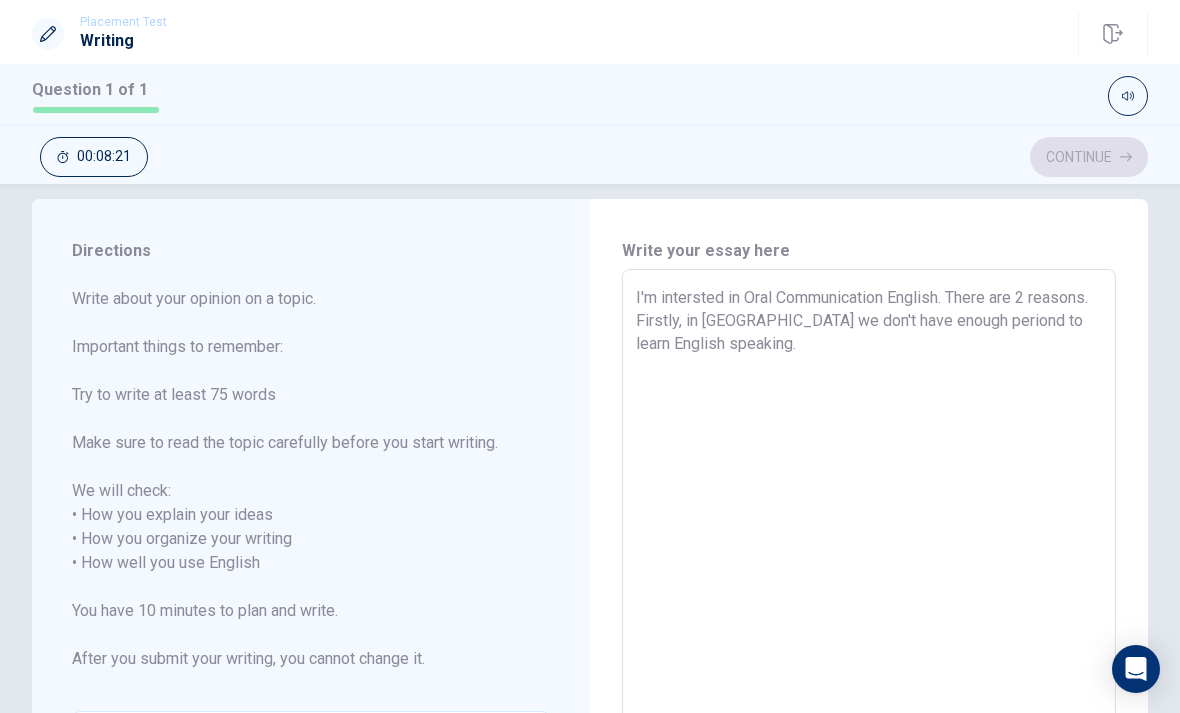 click on "I'm intersted in Oral Communication English. There are 2 reasons.
Firstly, in [GEOGRAPHIC_DATA] we don't have enough periond to learn English speaking." at bounding box center (869, 563) 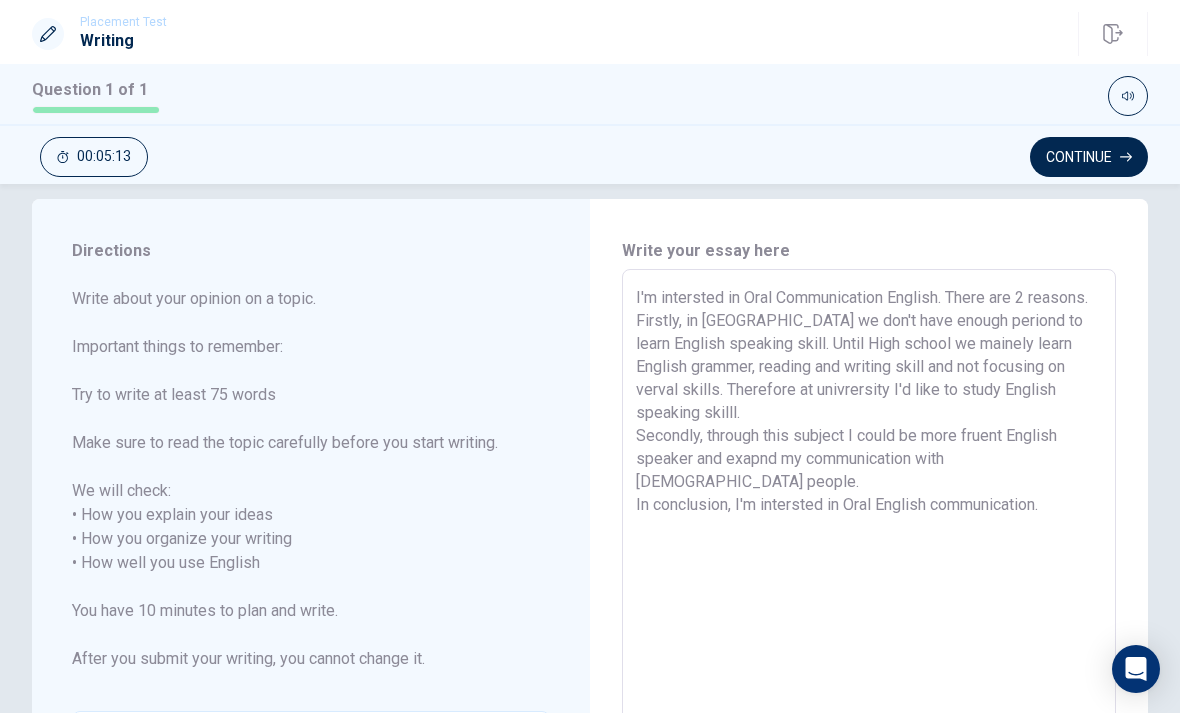 click on "I'm intersted in Oral Communication English. There are 2 reasons.
Firstly, in [GEOGRAPHIC_DATA] we don't have enough periond to learn English speaking skill. Until High school we mainely learn English grammer, reading and writing skill and not focusing on verval skills. Therefore at univrersity I'd like to study English speaking skilll.
Secondly, through this subject I could be more fruent English speaker and exapnd my communication with [DEMOGRAPHIC_DATA] people.
In conclusion, I'm intersted in Oral English communication." at bounding box center [869, 563] 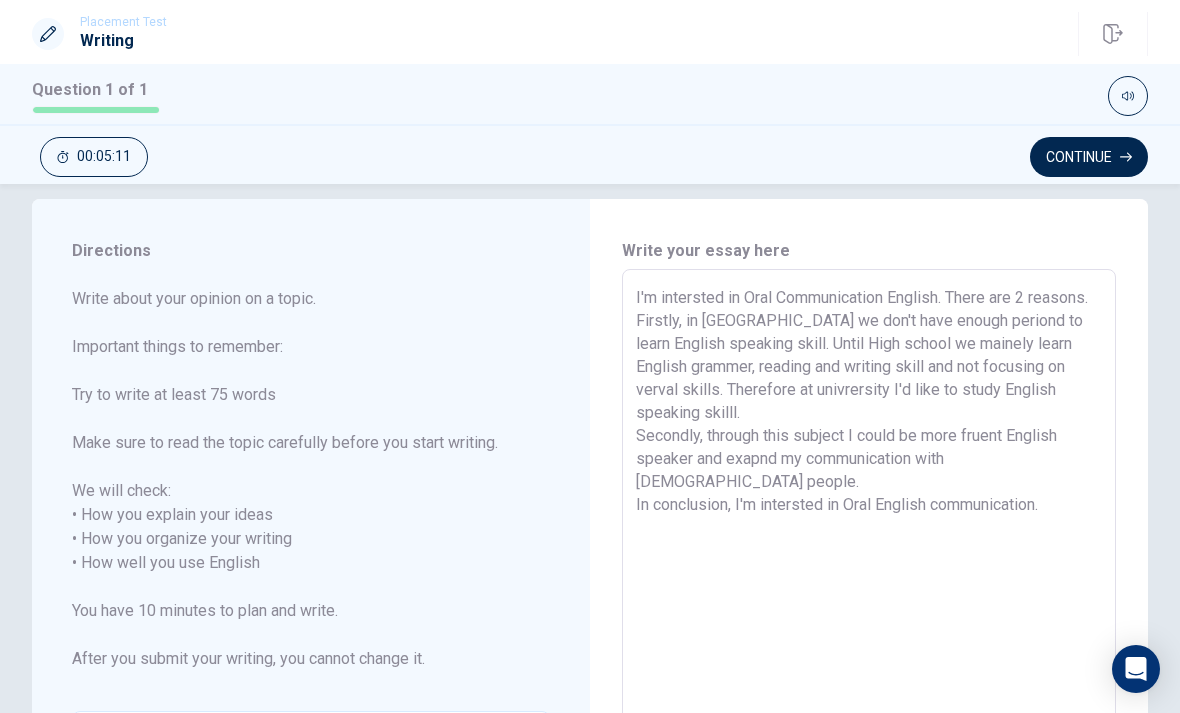 click on "I'm intersted in Oral Communication English. There are 2 reasons.
Firstly, in [GEOGRAPHIC_DATA] we don't have enough periond to learn English speaking skill. Until High school we mainely learn English grammer, reading and writing skill and not focusing on verval skills. Therefore at univrersity I'd like to study English speaking skilll.
Secondly, through this subject I could be more fruent English speaker and exapnd my communication with [DEMOGRAPHIC_DATA] people.
In conclusion, I'm intersted in Oral English communication." at bounding box center [869, 563] 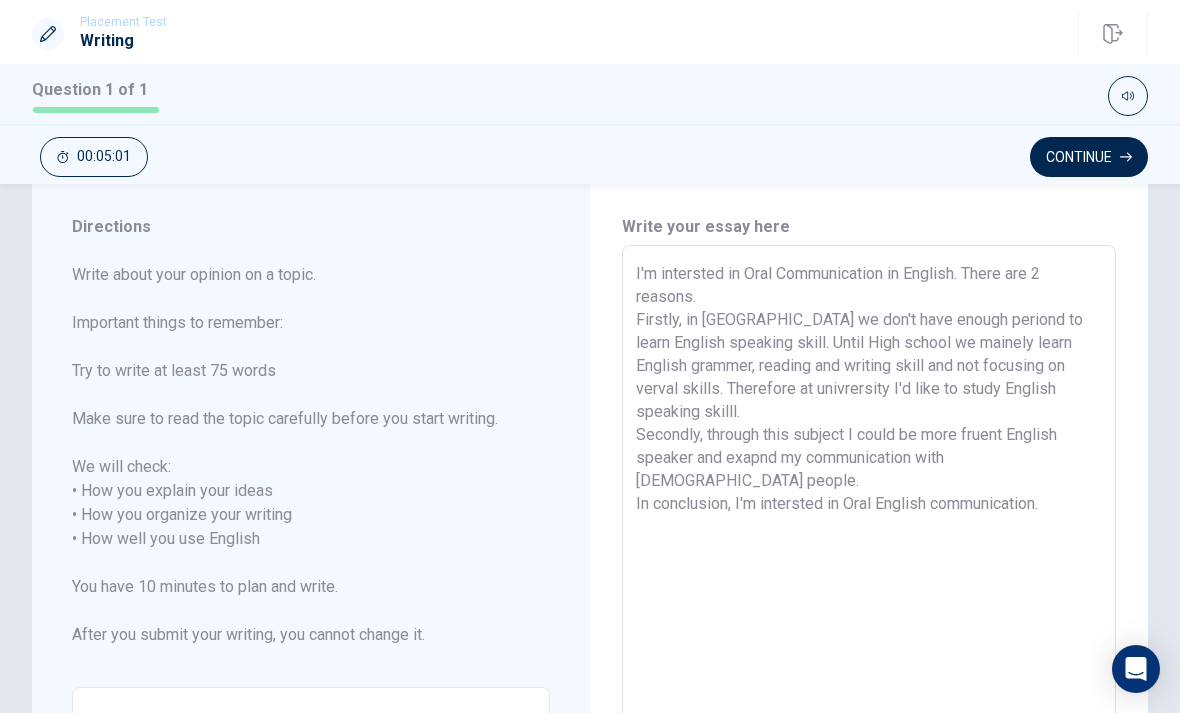 scroll, scrollTop: 52, scrollLeft: 0, axis: vertical 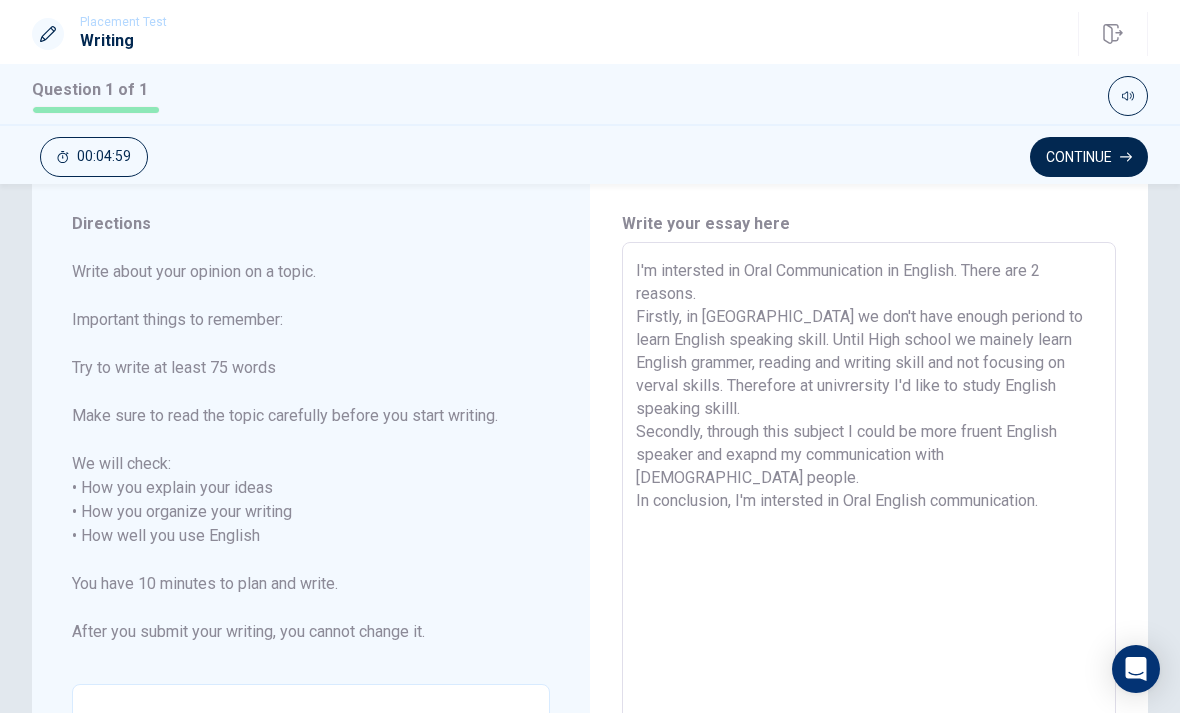 click on "I'm intersted in Oral Communication in English. There are 2 reasons.
Firstly, in [GEOGRAPHIC_DATA] we don't have enough periond to learn English speaking skill. Until High school we mainely learn English grammer, reading and writing skill and not focusing on verval skills. Therefore at univrersity I'd like to study English speaking skilll.
Secondly, through this subject I could be more fruent English speaker and exapnd my communication with [DEMOGRAPHIC_DATA] people.
In conclusion, I'm intersted in Oral English communication." at bounding box center (869, 536) 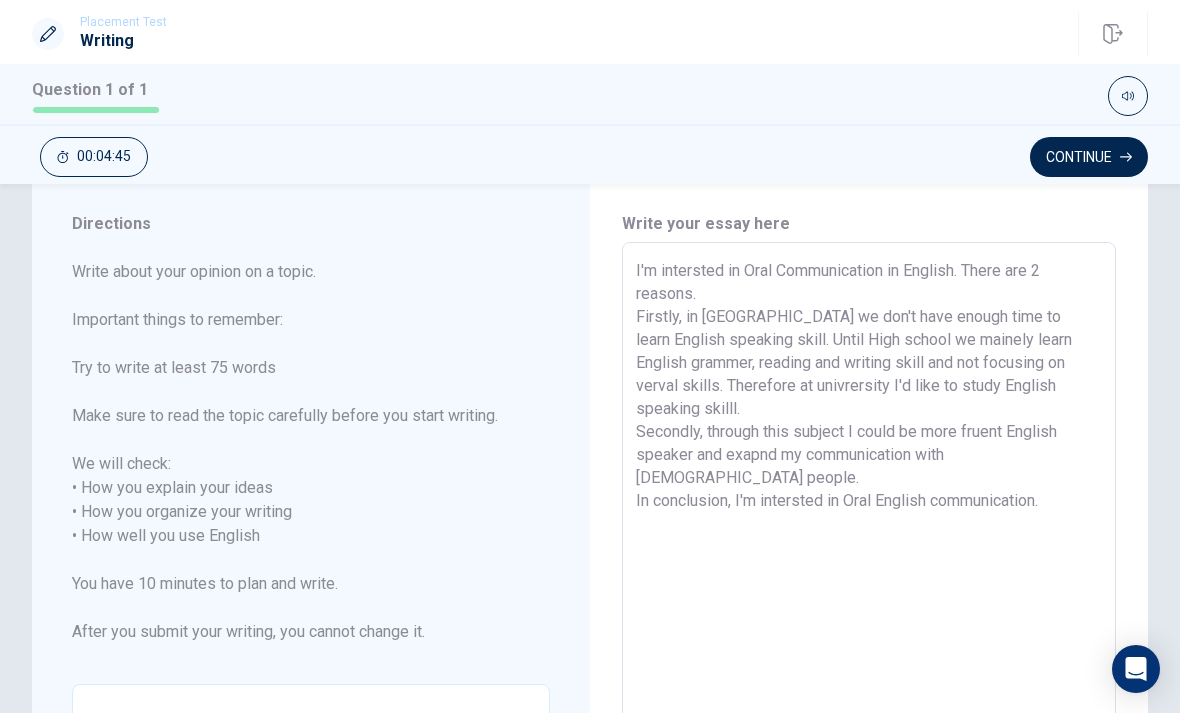 click on "I'm intersted in Oral Communication in English. There are 2 reasons.
Firstly, in [GEOGRAPHIC_DATA] we don't have enough time to learn English speaking skill. Until High school we mainely learn English grammer, reading and writing skill and not focusing on verval skills. Therefore at univrersity I'd like to study English speaking skilll.
Secondly, through this subject I could be more fruent English speaker and exapnd my communication with [DEMOGRAPHIC_DATA] people.
In conclusion, I'm intersted in Oral English communication." at bounding box center [869, 536] 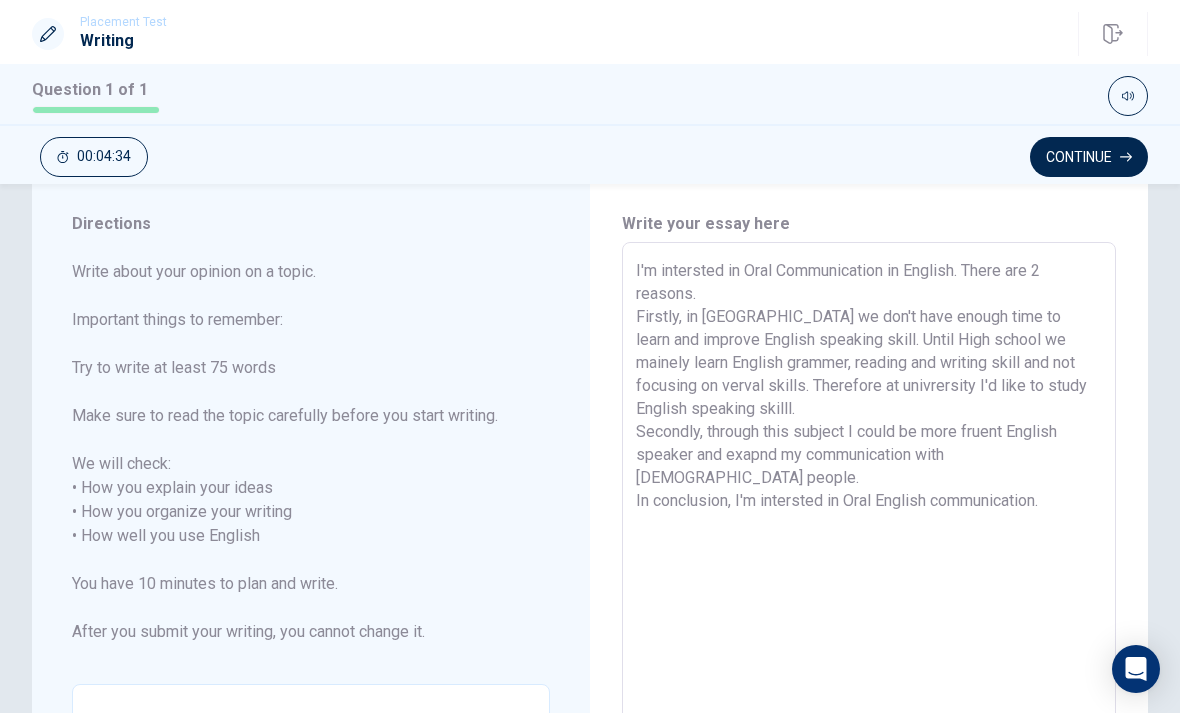 click on "I'm intersted in Oral Communication in English. There are 2 reasons.
Firstly, in [GEOGRAPHIC_DATA] we don't have enough time to learn and improve English speaking skill. Until High school we mainely learn English grammer, reading and writing skill and not focusing on verval skills. Therefore at univrersity I'd like to study English speaking skilll.
Secondly, through this subject I could be more fruent English speaker and exapnd my communication with [DEMOGRAPHIC_DATA] people.
In conclusion, I'm intersted in Oral English communication." at bounding box center (869, 536) 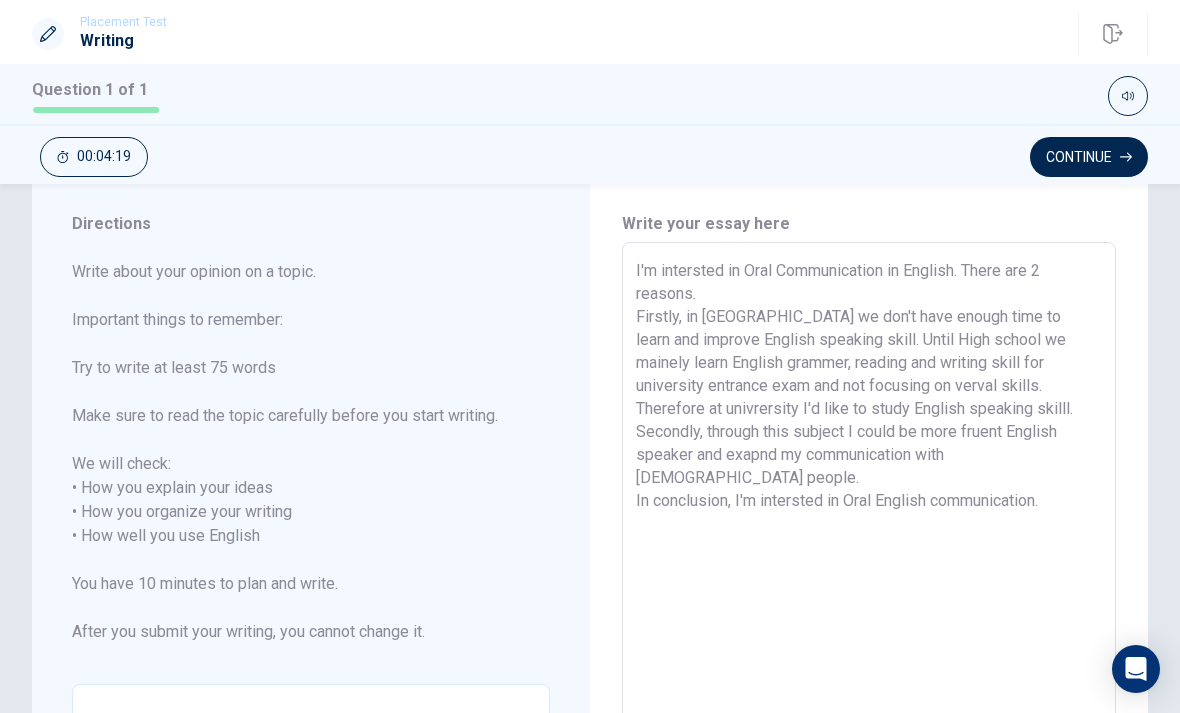 click on "I'm intersted in Oral Communication in English. There are 2 reasons.
Firstly, in [GEOGRAPHIC_DATA] we don't have enough time to learn and improve English speaking skill. Until High school we mainely learn English grammer, reading and writing skill for university entrance exam and not focusing on verval skills. Therefore at univrersity I'd like to study English speaking skilll.
Secondly, through this subject I could be more fruent English speaker and exapnd my communication with [DEMOGRAPHIC_DATA] people.
In conclusion, I'm intersted in Oral English communication." at bounding box center [869, 536] 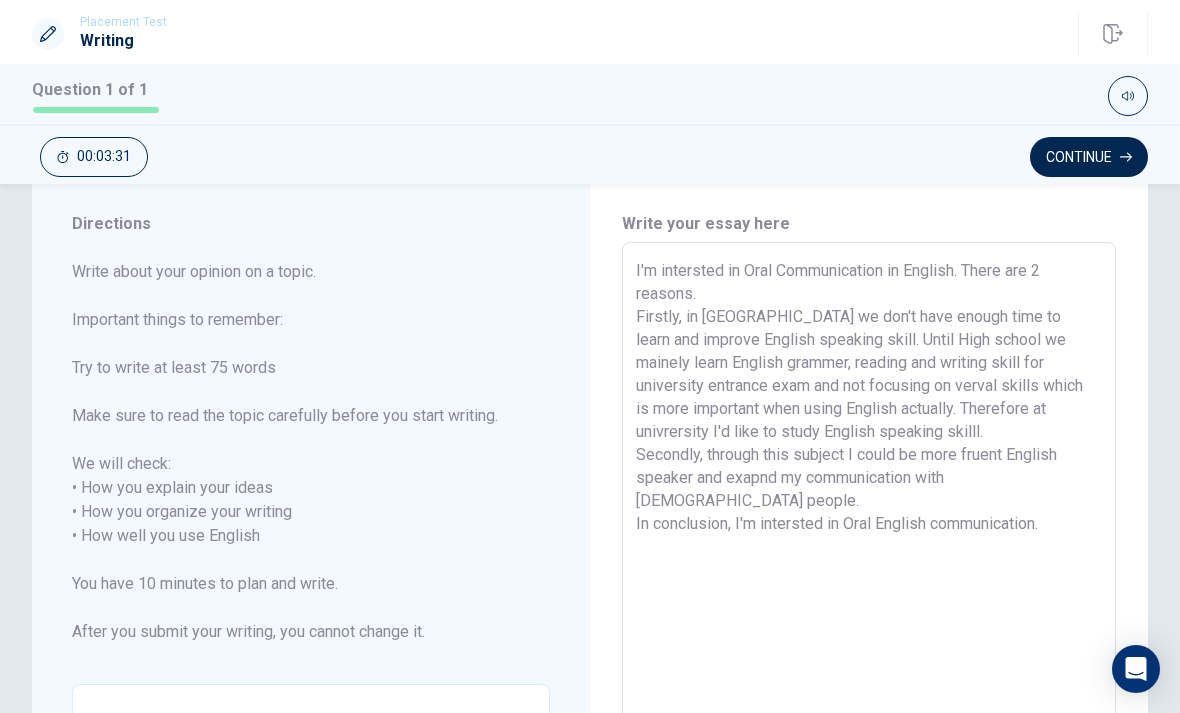 click on "I'm intersted in Oral Communication in English. There are 2 reasons.
Firstly, in [GEOGRAPHIC_DATA] we don't have enough time to learn and improve English speaking skill. Until High school we mainely learn English grammer, reading and writing skill for university entrance exam and not focusing on verval skills which is more important when using English actually. Therefore at univrersity I'd like to study English speaking skilll.
Secondly, through this subject I could be more fruent English speaker and exapnd my communication with [DEMOGRAPHIC_DATA] people.
In conclusion, I'm intersted in Oral English communication." at bounding box center (869, 536) 